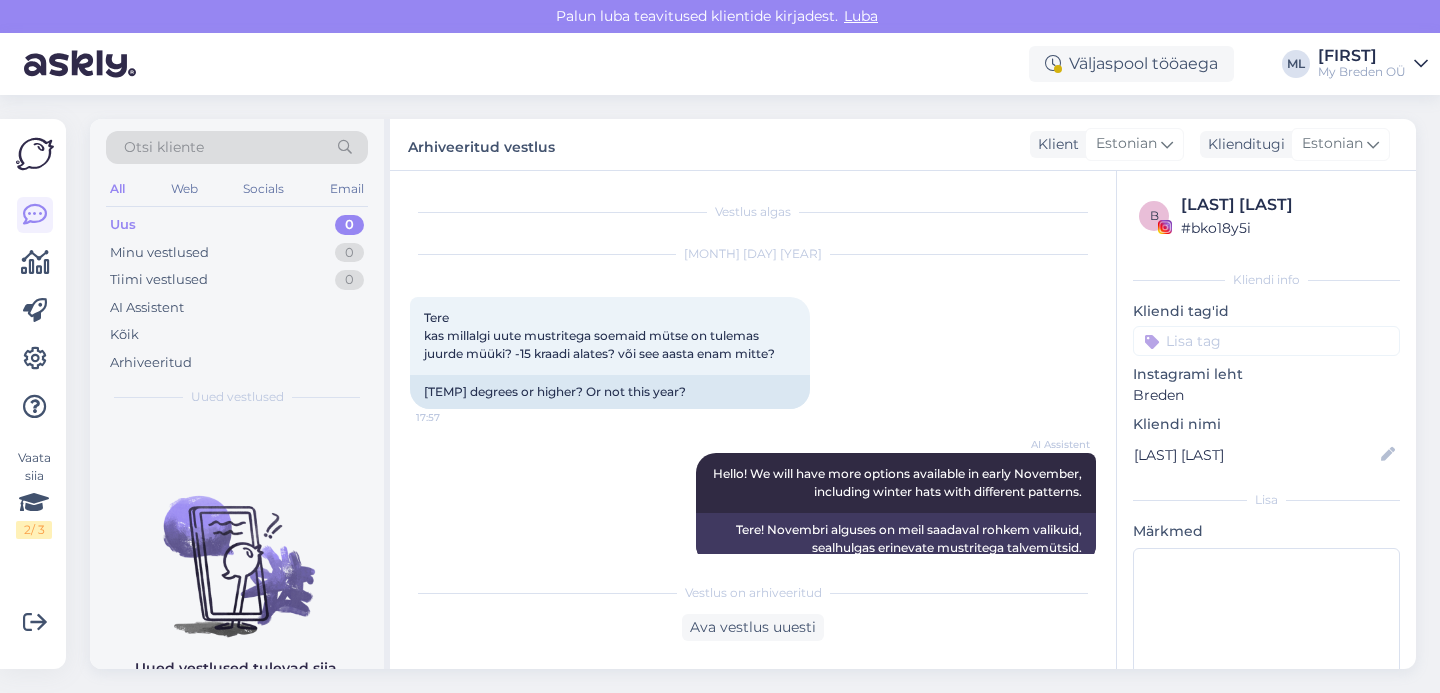 scroll, scrollTop: 0, scrollLeft: 0, axis: both 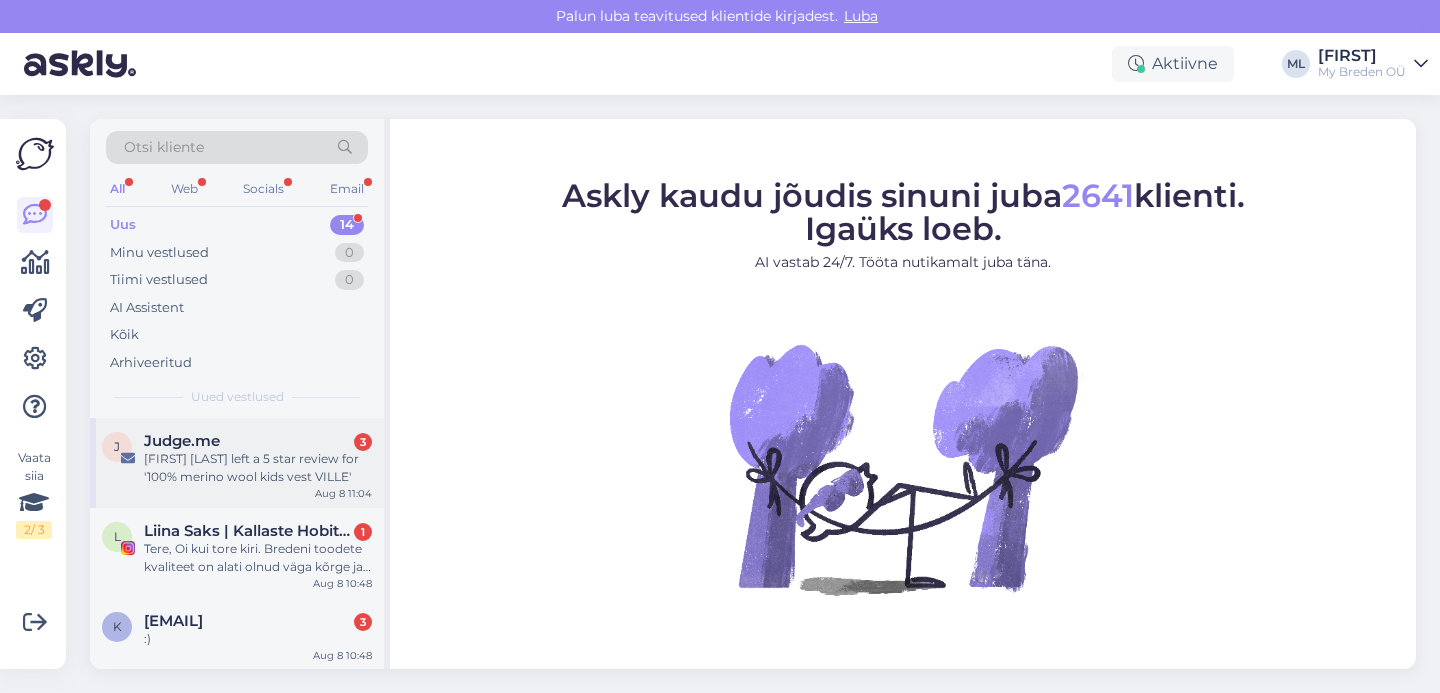 click on "[FIRST] [LAST] left a 5 star review for '100% merino wool kids vest VILLE'" at bounding box center [258, 468] 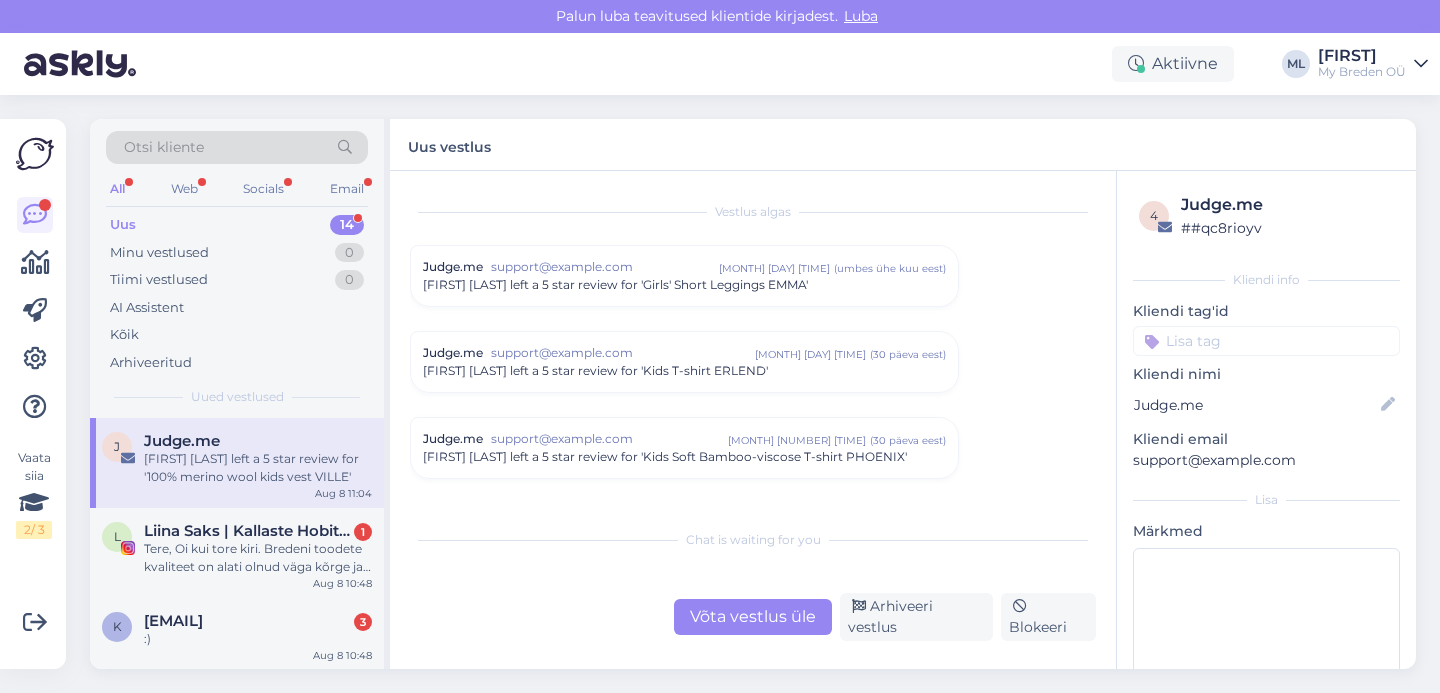 scroll, scrollTop: 8390, scrollLeft: 0, axis: vertical 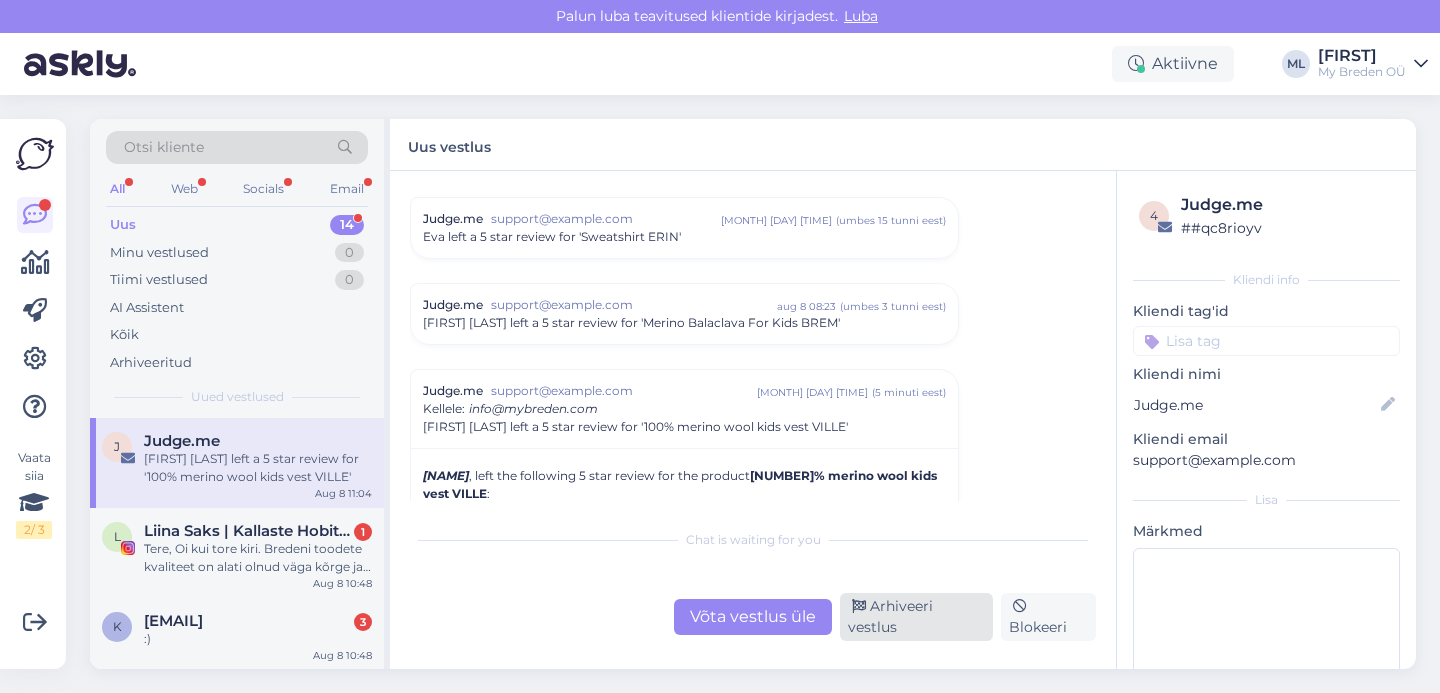 click on "Arhiveeri vestlus" at bounding box center (916, 617) 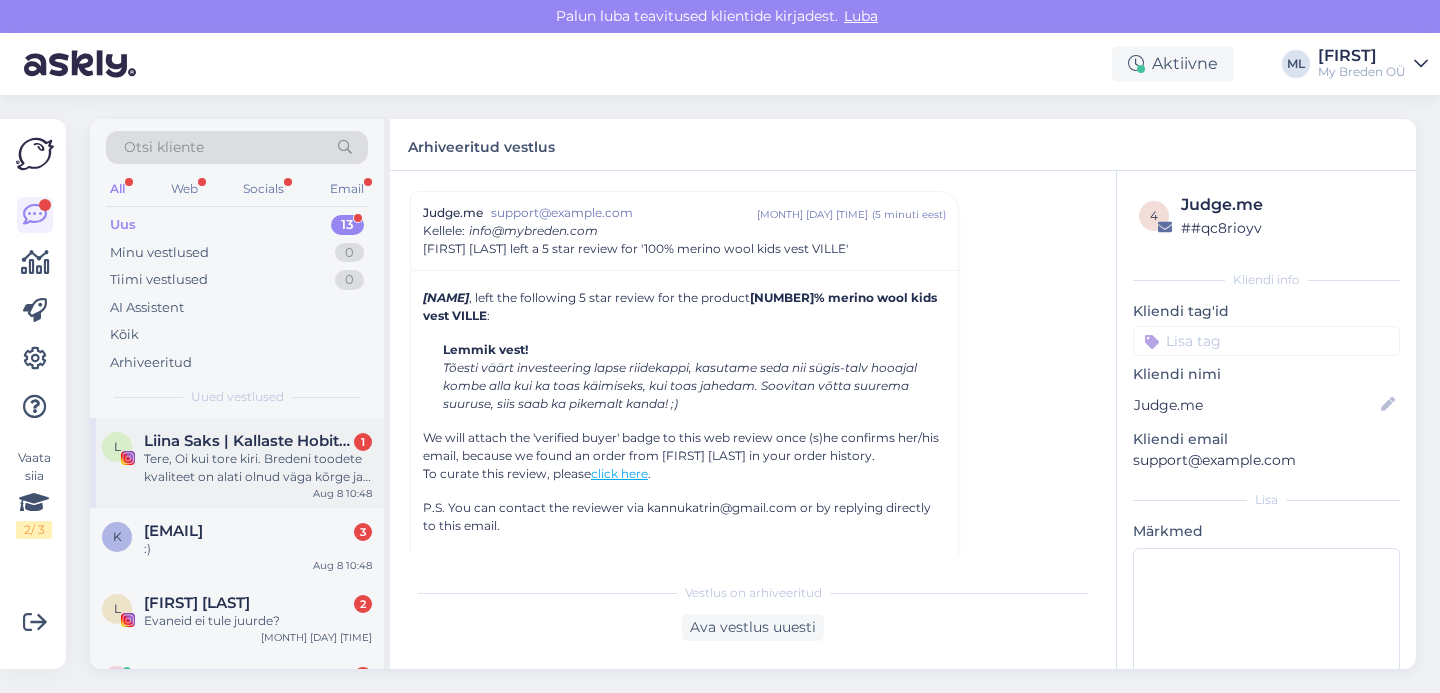 click on "Tere,
Oi kui tore kiri. Bredeni toodete kvaliteet on alati olnud väga kõrge ja tooted ilusad. Seega rõõmuga jagan ka teistele kogemust. Oleme siiani vaid teie imelise  meriino kandjad olnud, see on nii pehme ja mõnus.
Uus kollektsioon on väga ilus. Raske on sealt valida midagi. Aga mulle jäi kummitama dresside komplekt (ERIN dressipluus ja EVAN püksid). Sinna juurde sobiks DARGO müts, tooniga indigo hall ja  KLAUS kaelus sama tooni. Riiete suurus 110/116 , mütsi ja salli suurus 53/55.
Koeru konsumi DPD pakiautomaat 56700699.
Aitäh,
[FIRST]" at bounding box center (258, 468) 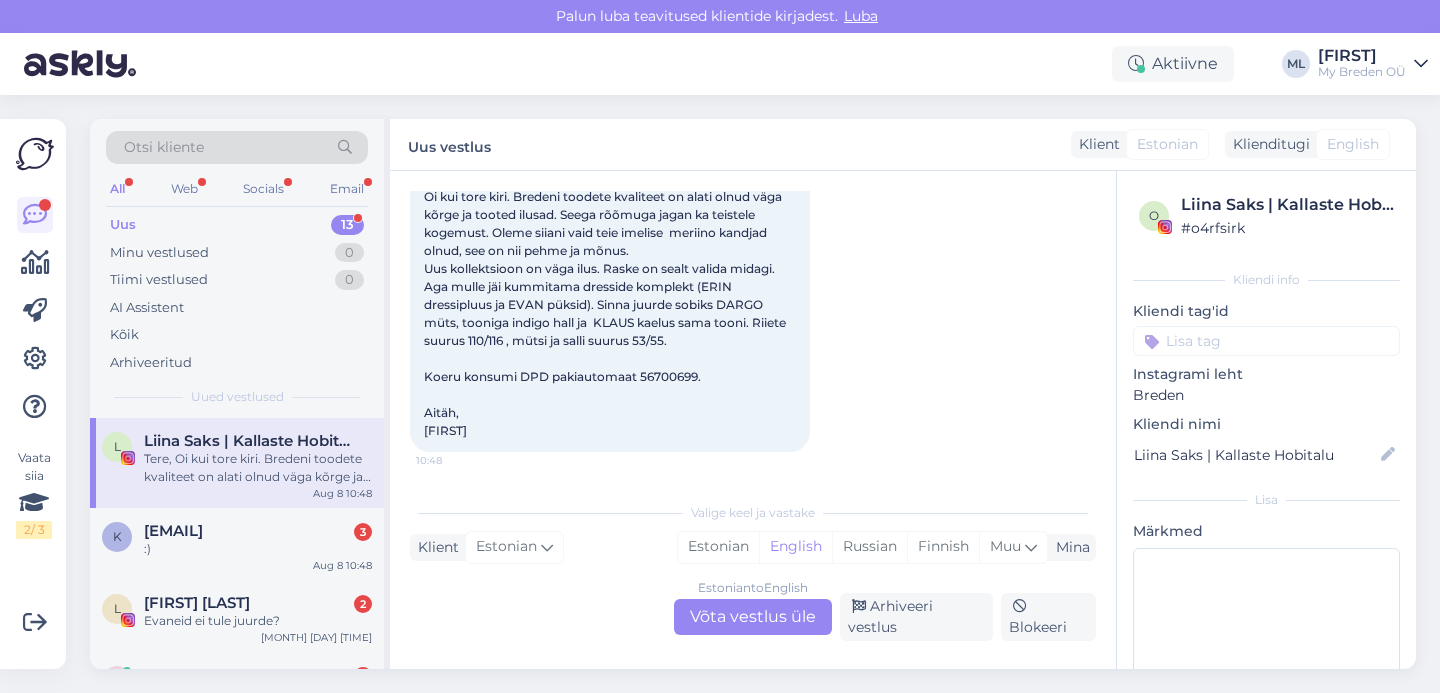 scroll, scrollTop: 42, scrollLeft: 0, axis: vertical 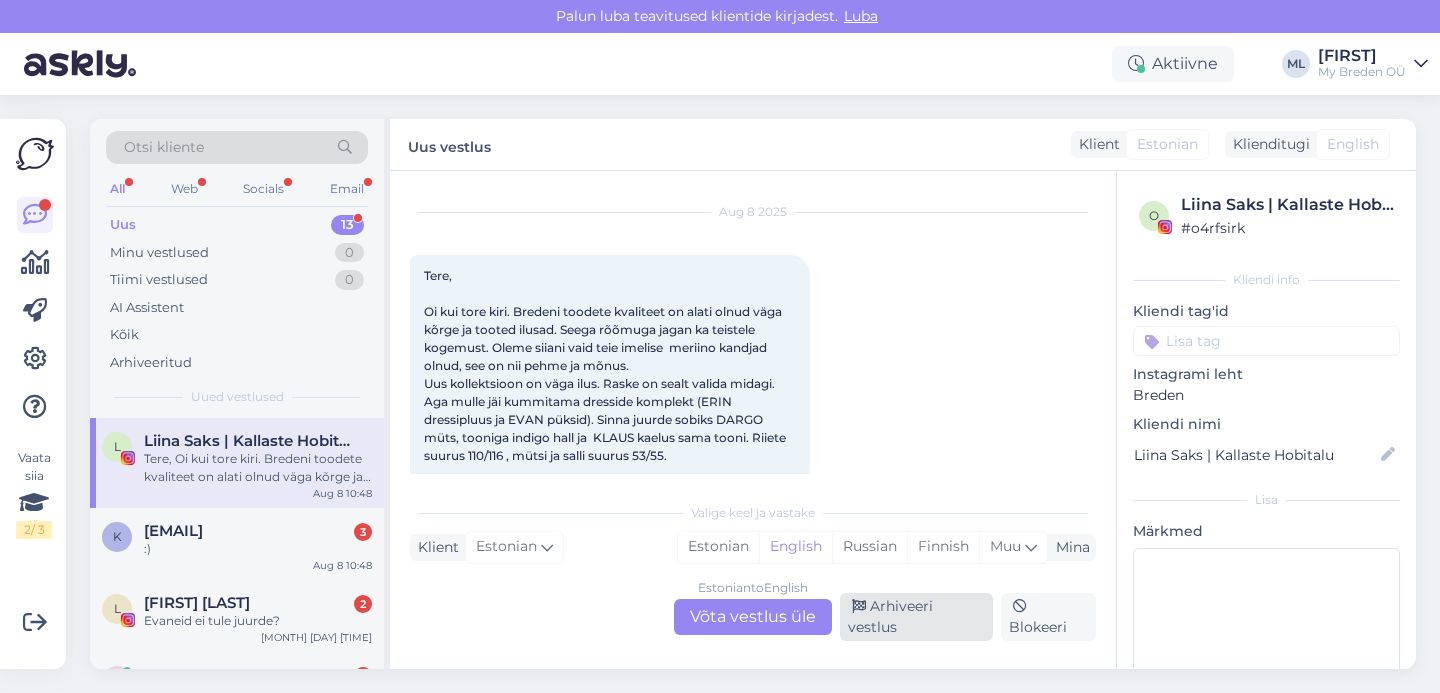 click on "Arhiveeri vestlus" at bounding box center (916, 617) 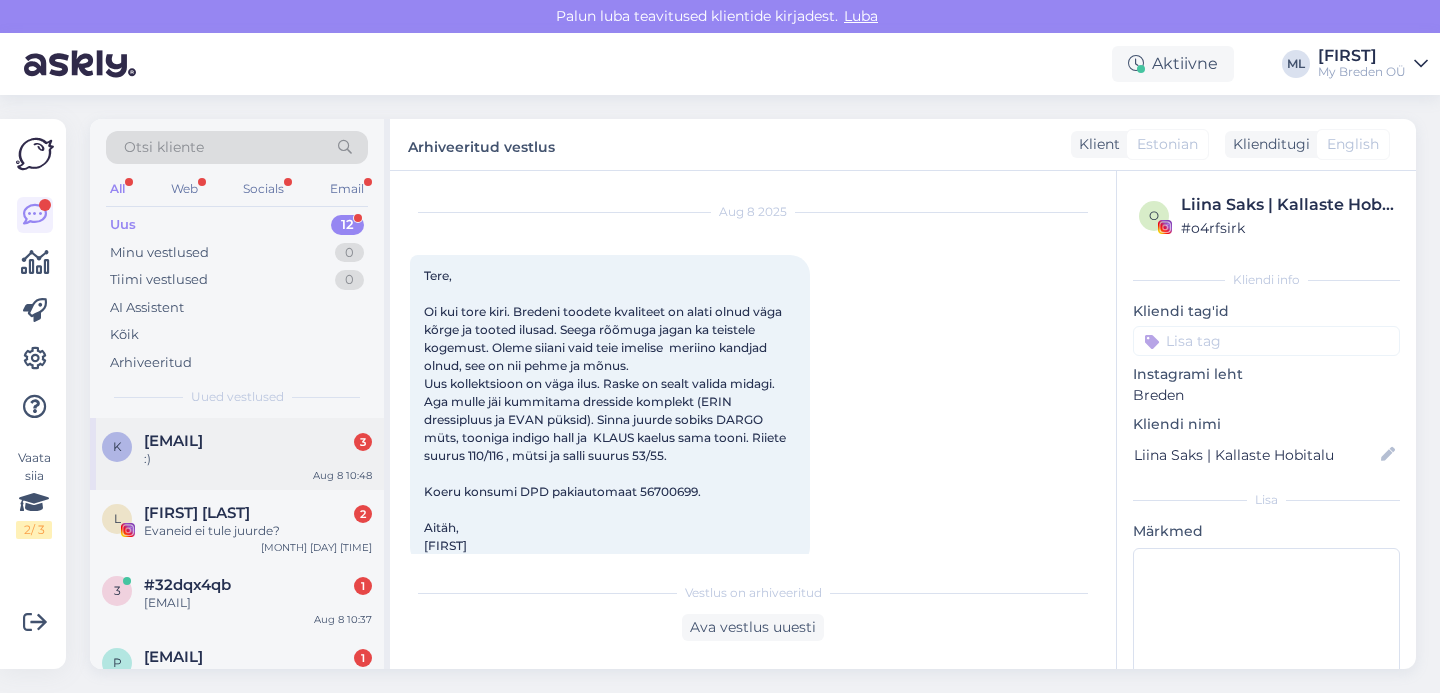 click on ":)" at bounding box center [258, 459] 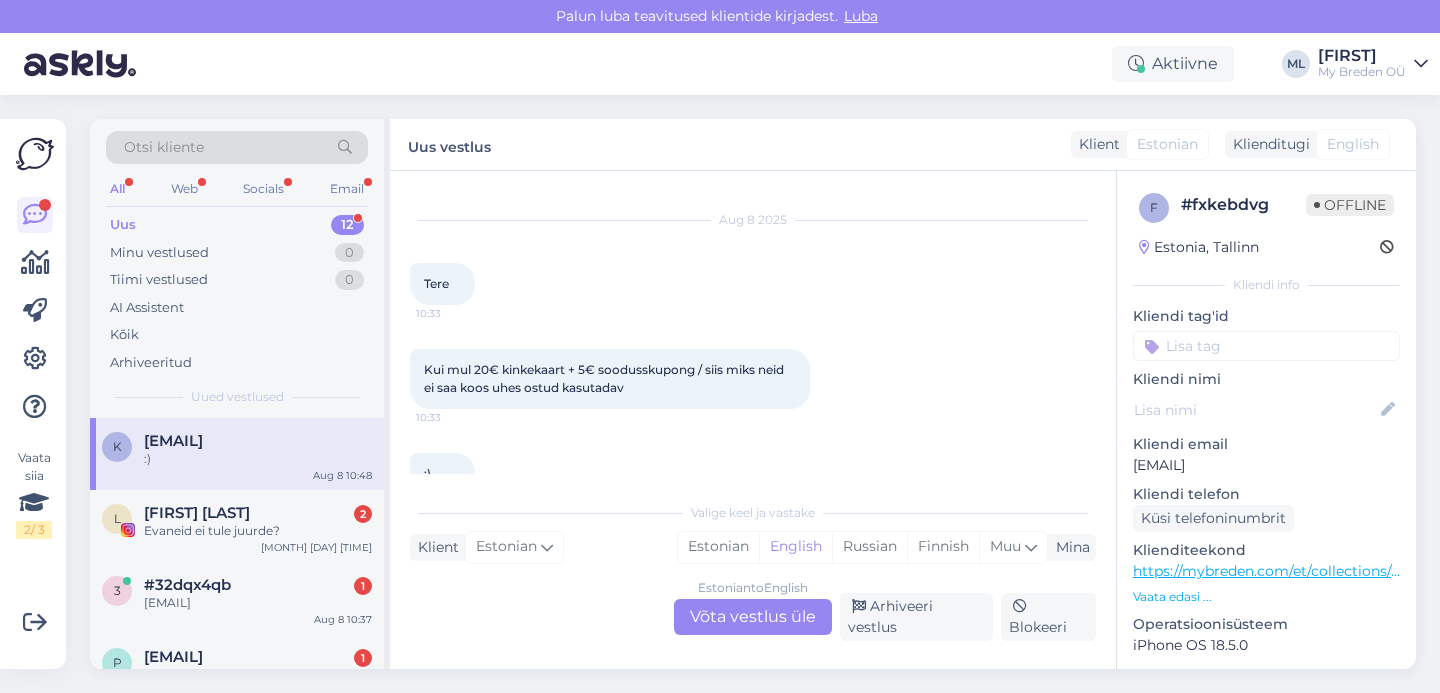 scroll, scrollTop: 65, scrollLeft: 0, axis: vertical 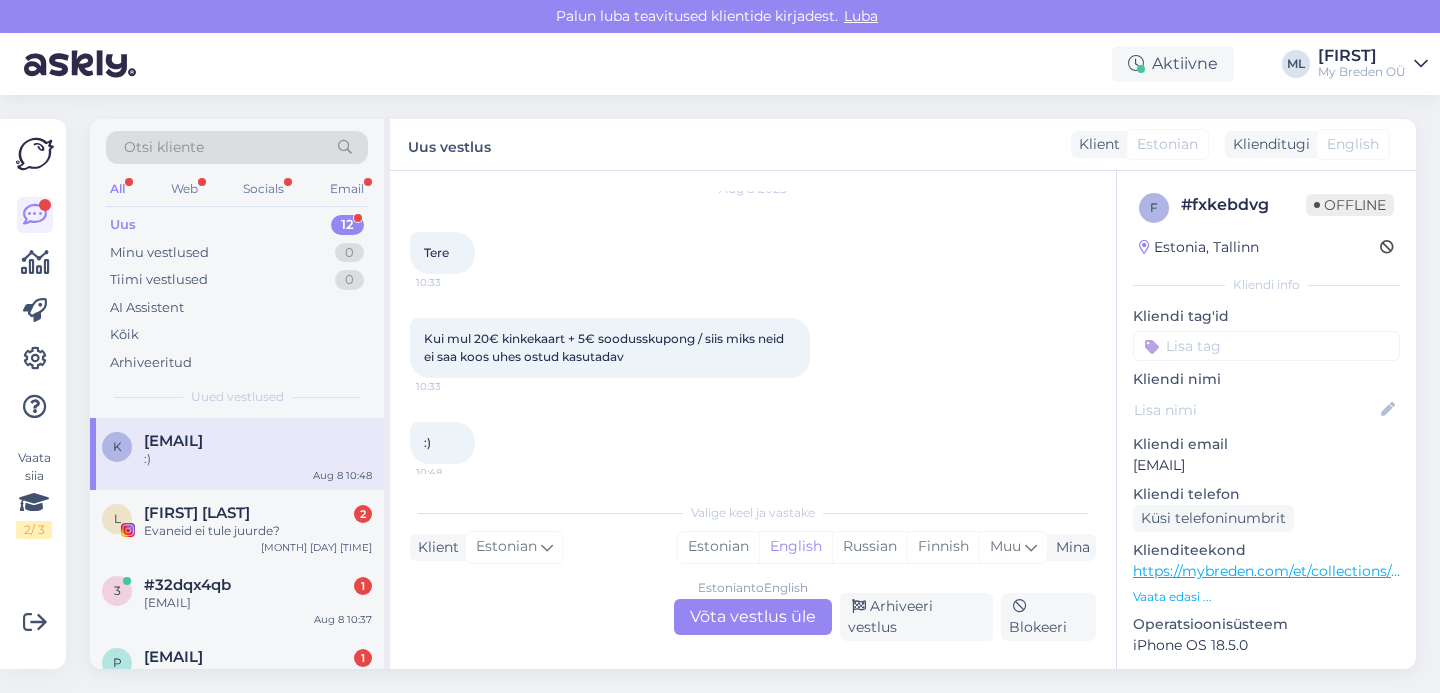 click on "Estonian  to  English Võta vestlus üle" at bounding box center [753, 617] 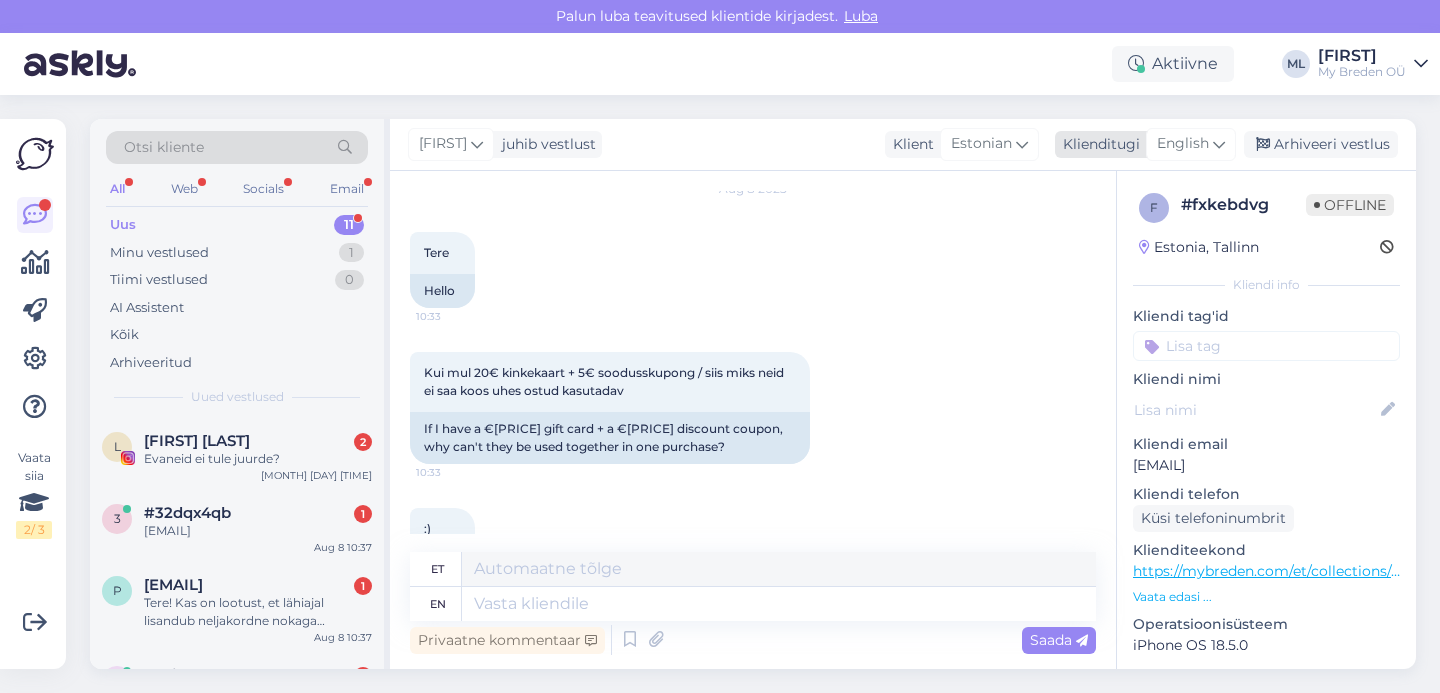 click on "English" at bounding box center [1183, 144] 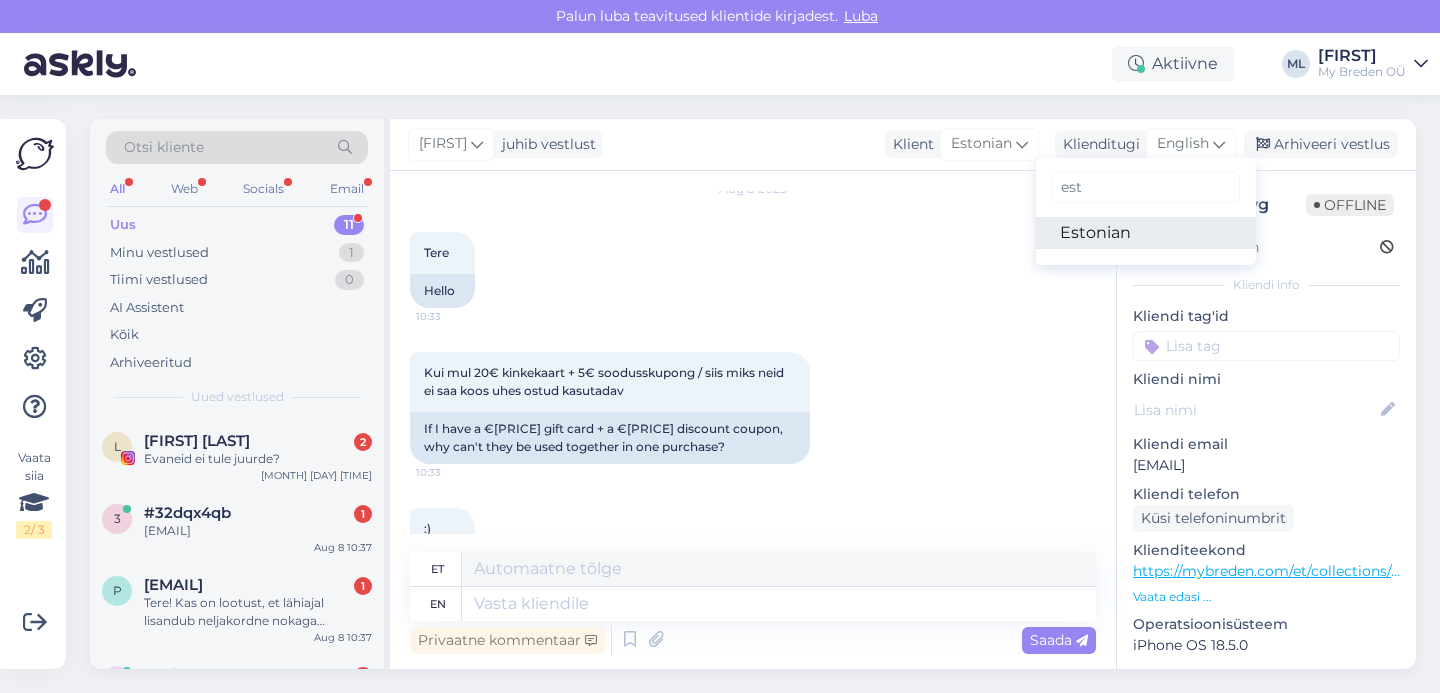 type on "est" 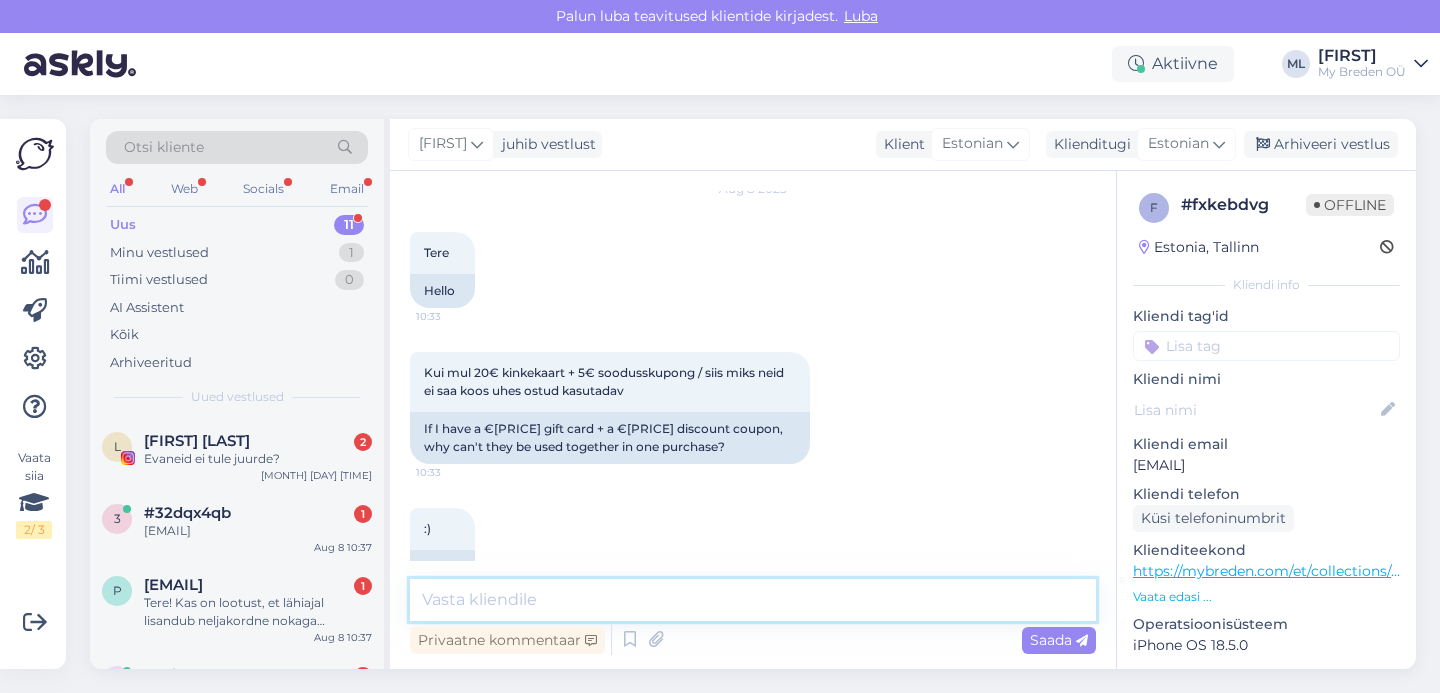 click at bounding box center [753, 600] 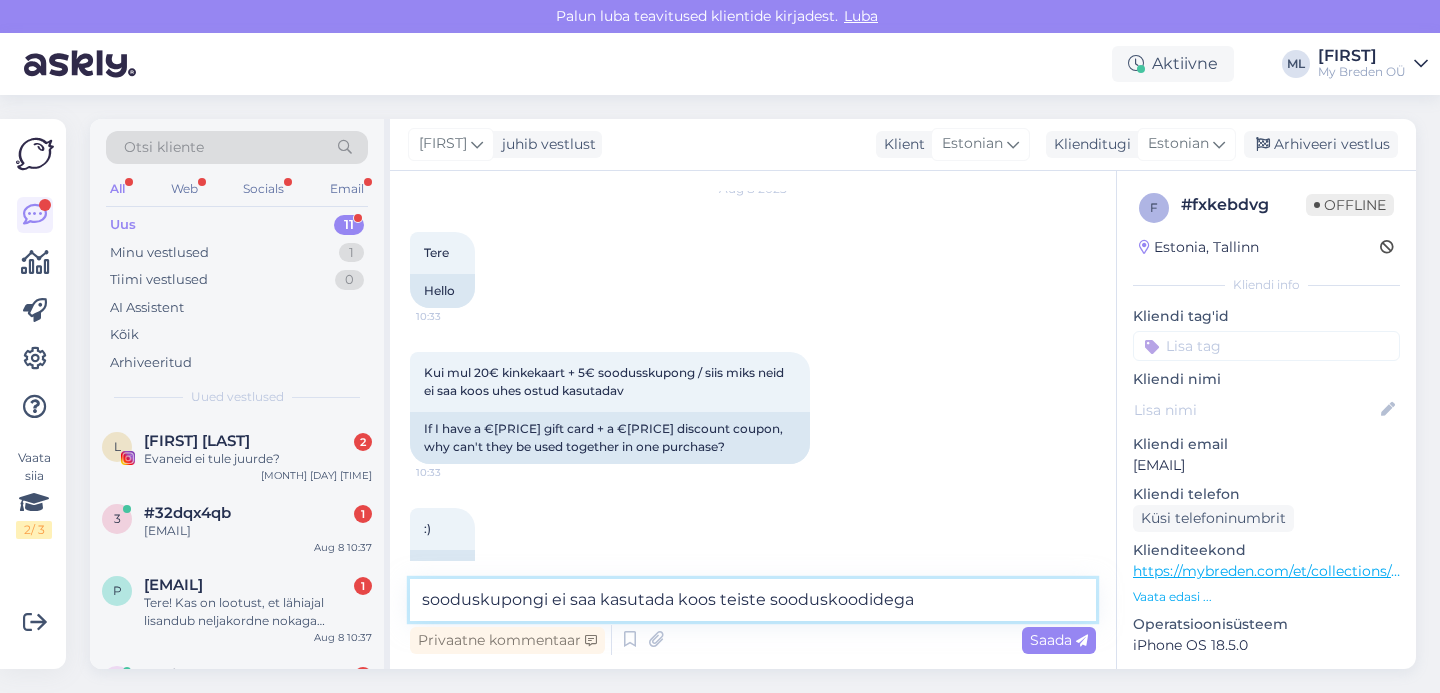 click on "sooduskupongi ei saa kasutada koos teiste sooduskoodidega" at bounding box center (753, 600) 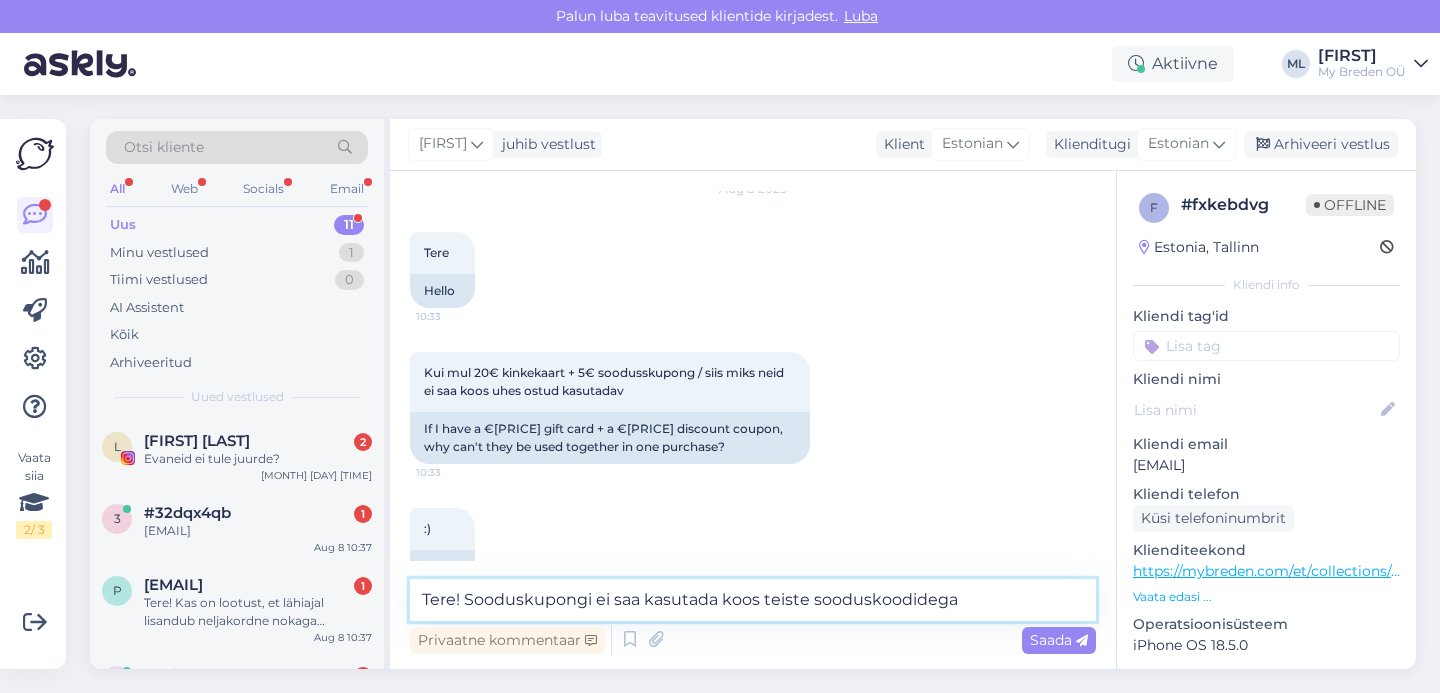 click on "Tere! Sooduskupongi ei saa kasutada koos teiste sooduskoodidega" at bounding box center [753, 600] 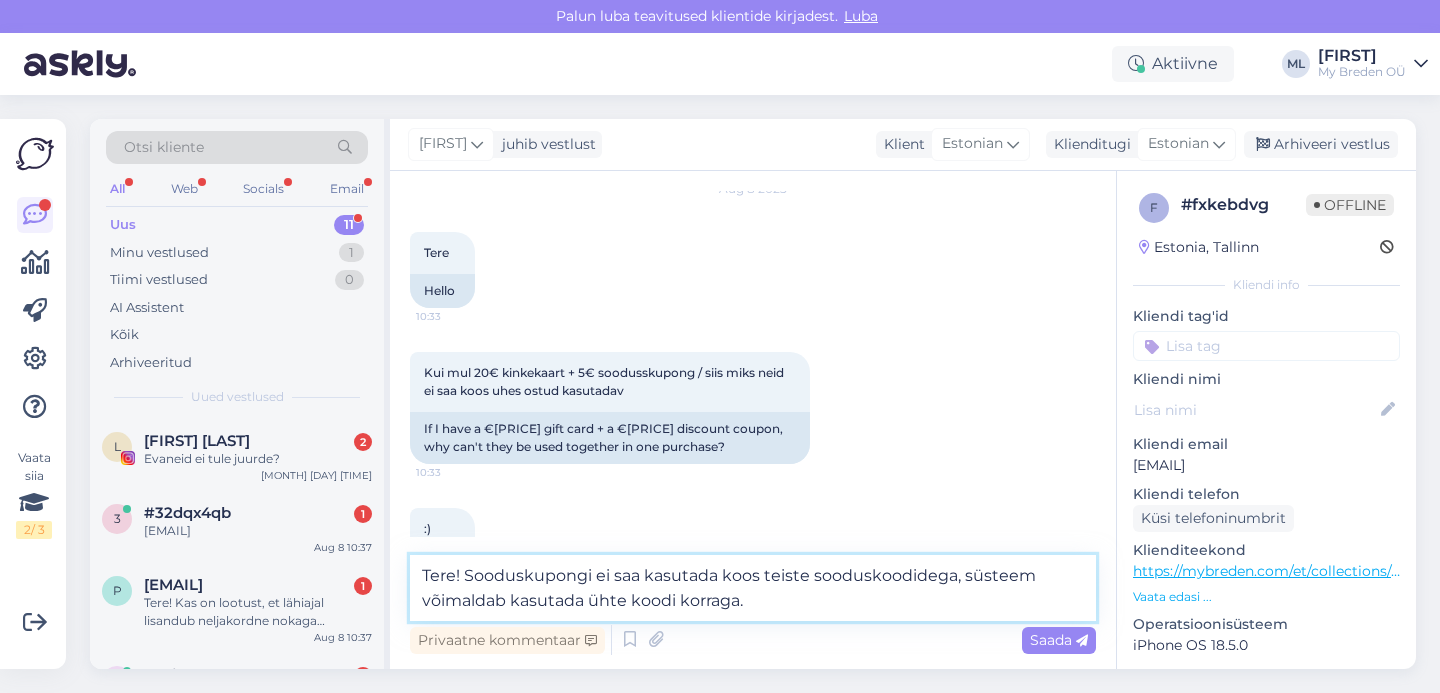 type on "Tere! Sooduskupongi ei saa kasutada koos teiste sooduskoodidega, süsteem võimaldab kasutada ühte koodi korraga." 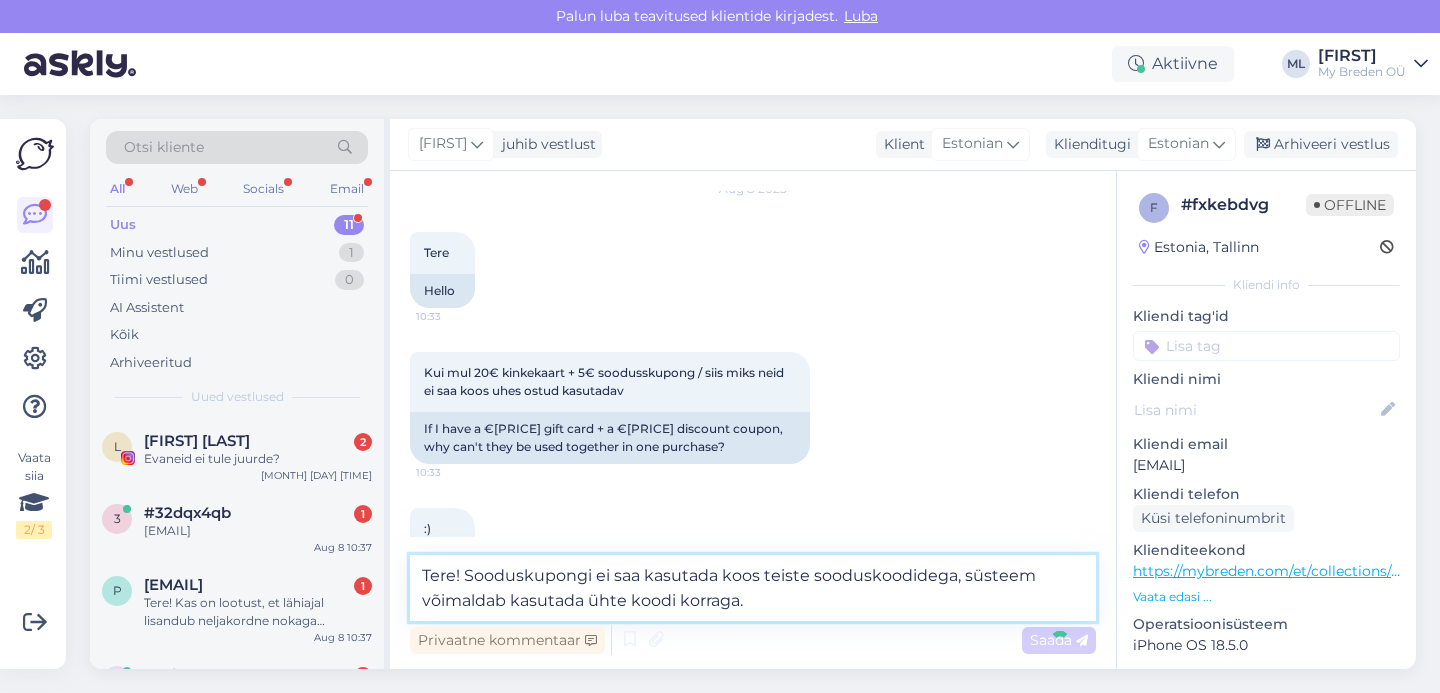 type 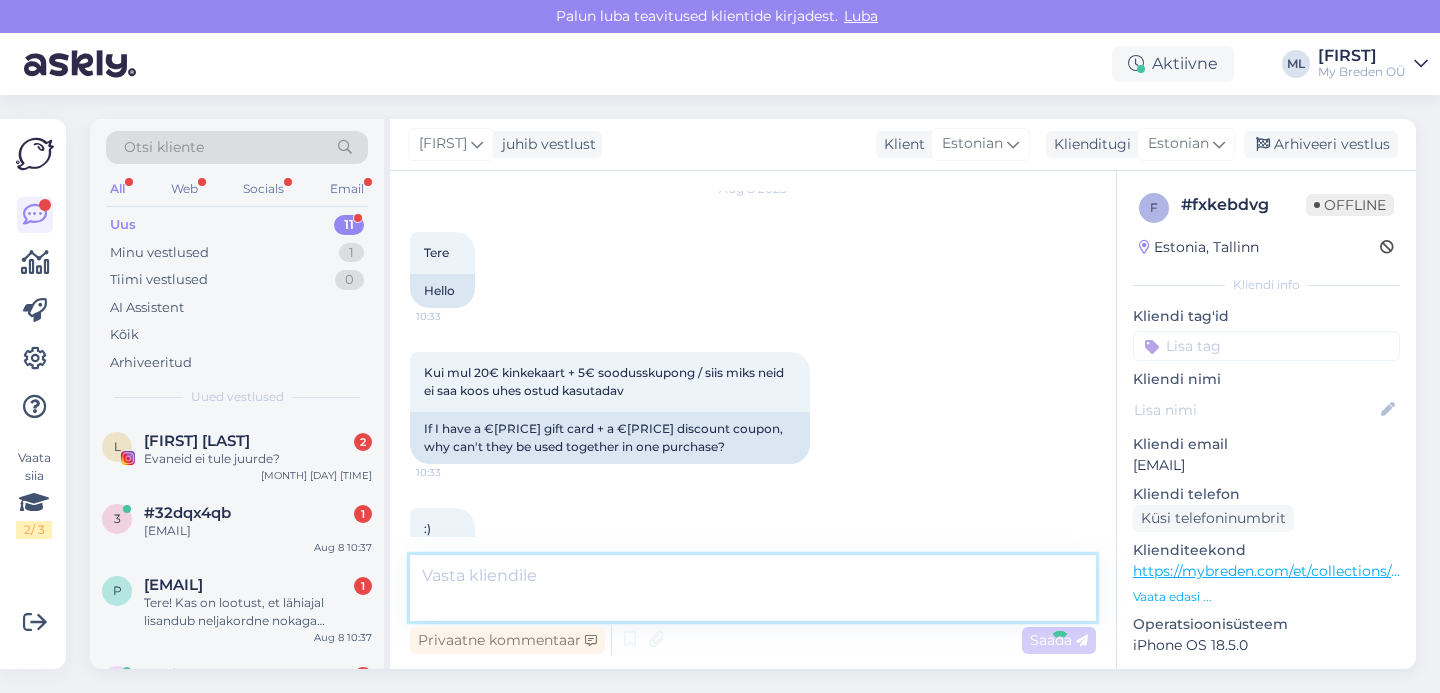 scroll, scrollTop: 232, scrollLeft: 0, axis: vertical 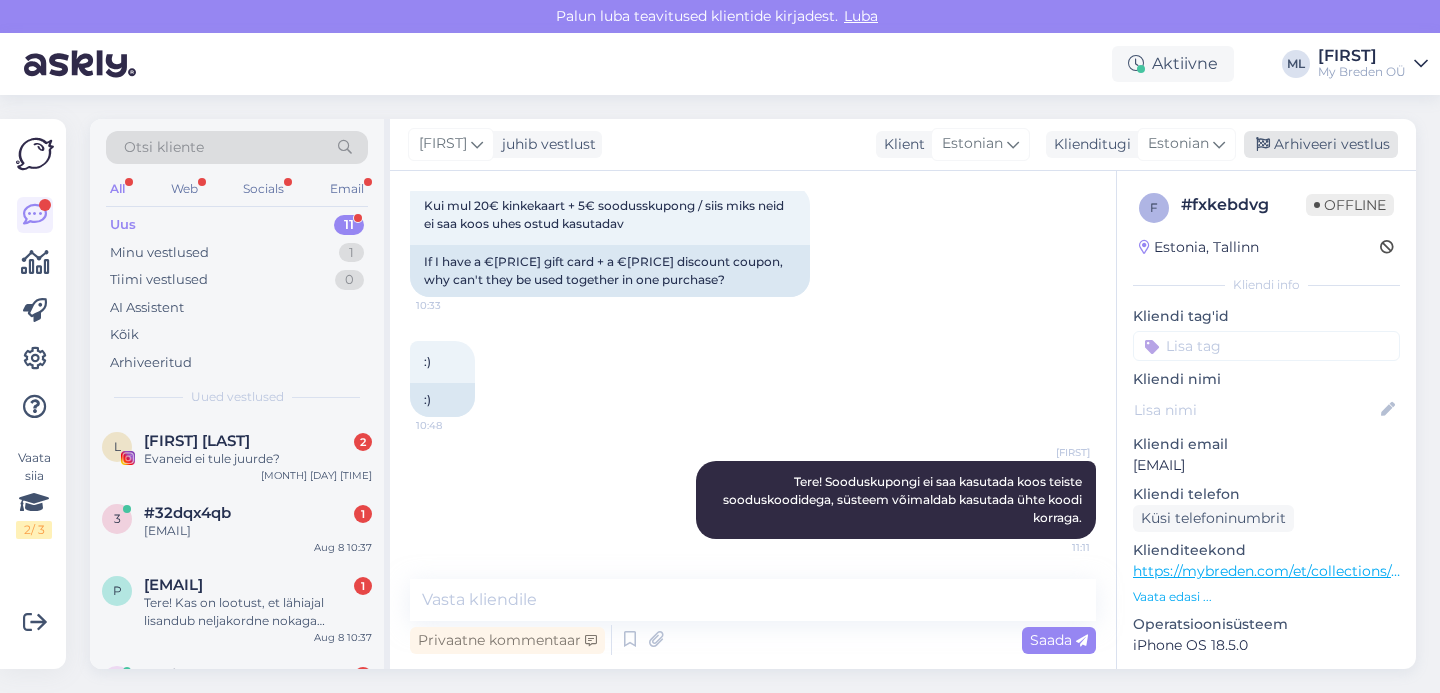 click on "Arhiveeri vestlus" at bounding box center [1321, 144] 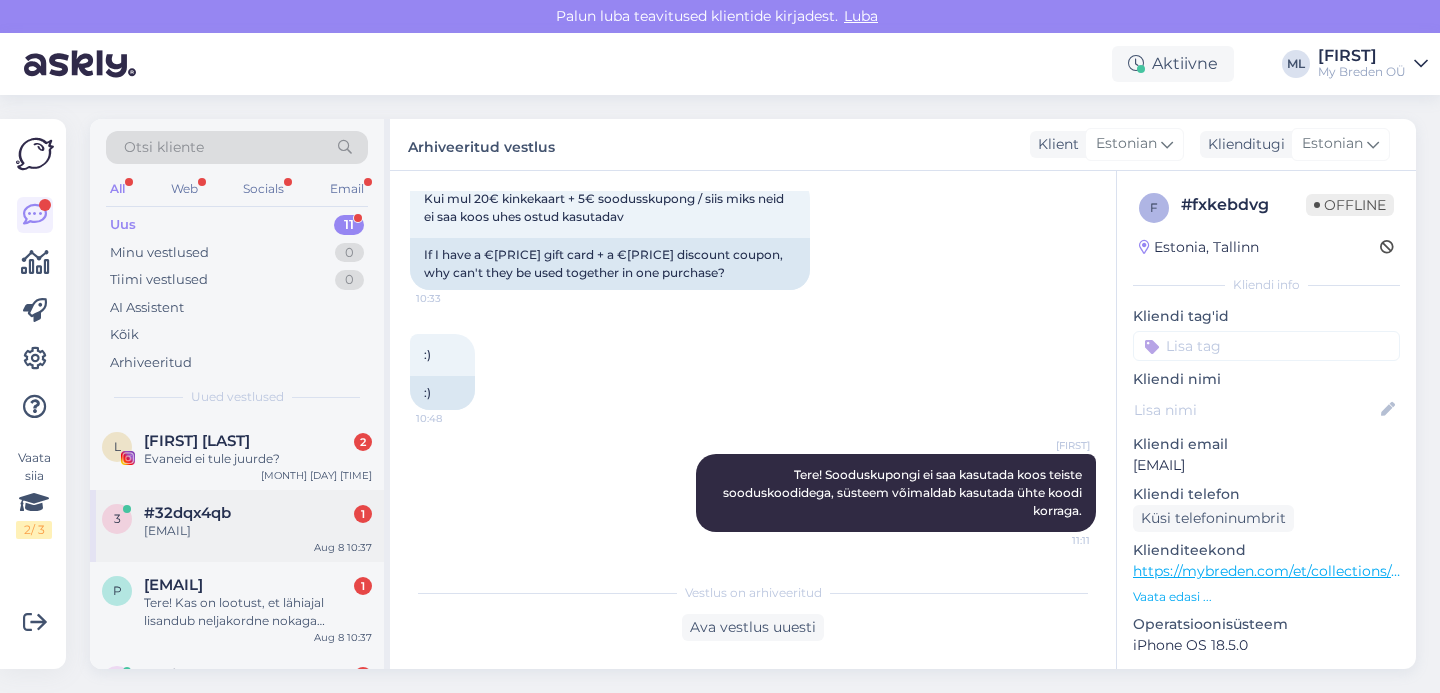 click on "[EMAIL]" at bounding box center [258, 531] 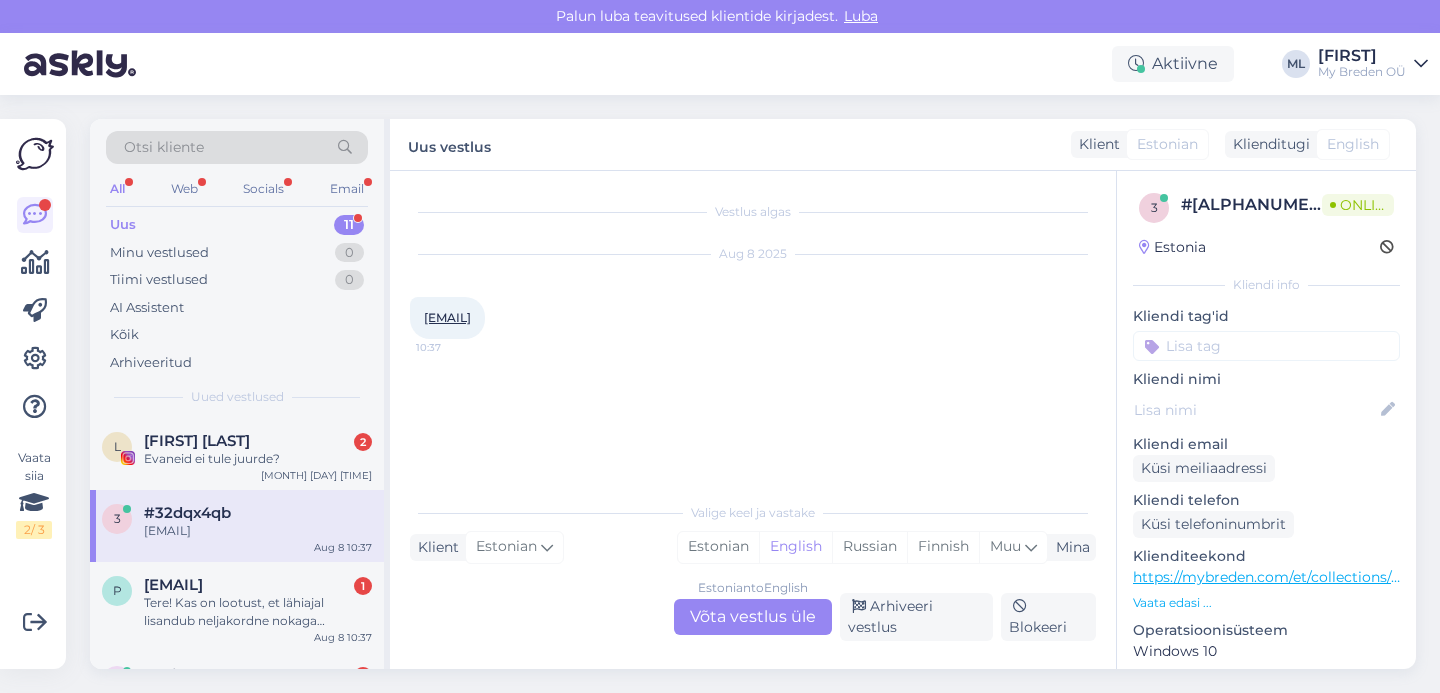 drag, startPoint x: 595, startPoint y: 318, endPoint x: 425, endPoint y: 328, distance: 170.29387 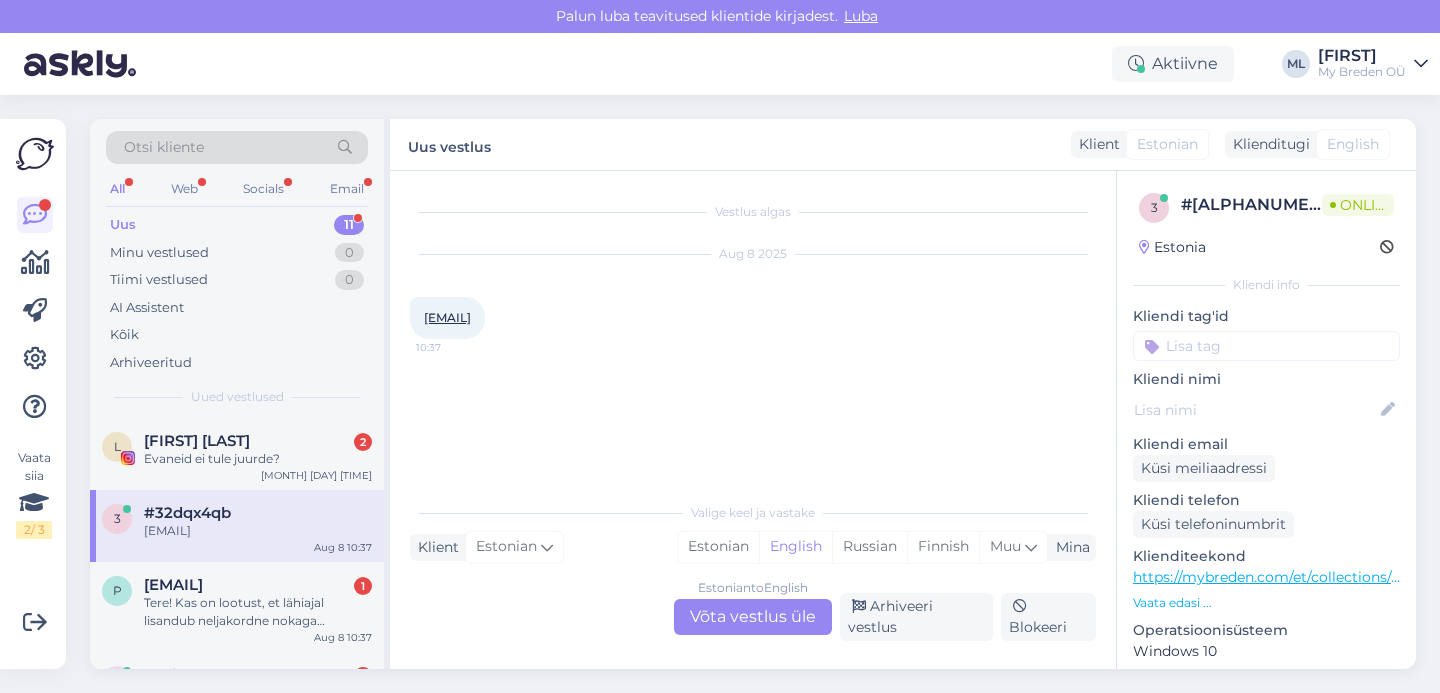 click on "[FIRST]@[DOMAIN] [TIME]" at bounding box center [447, 318] 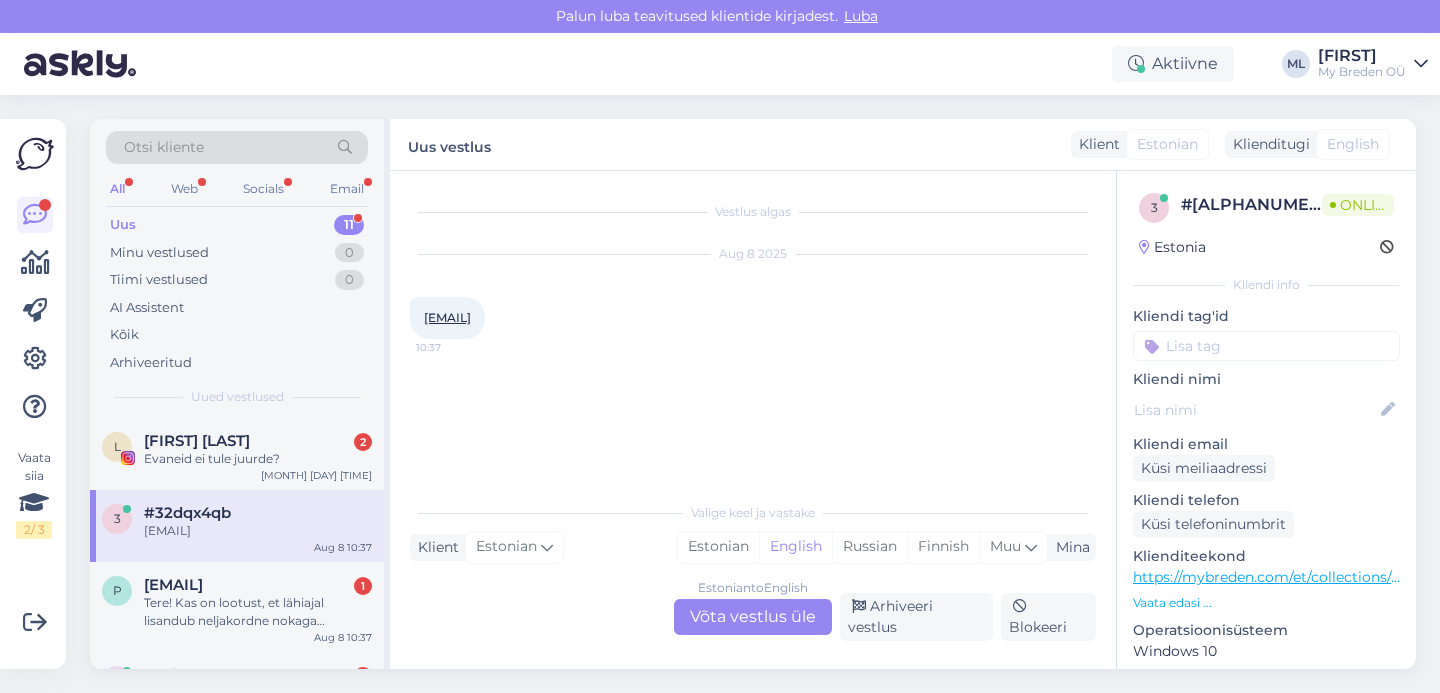 copy on "[EMAIL]" 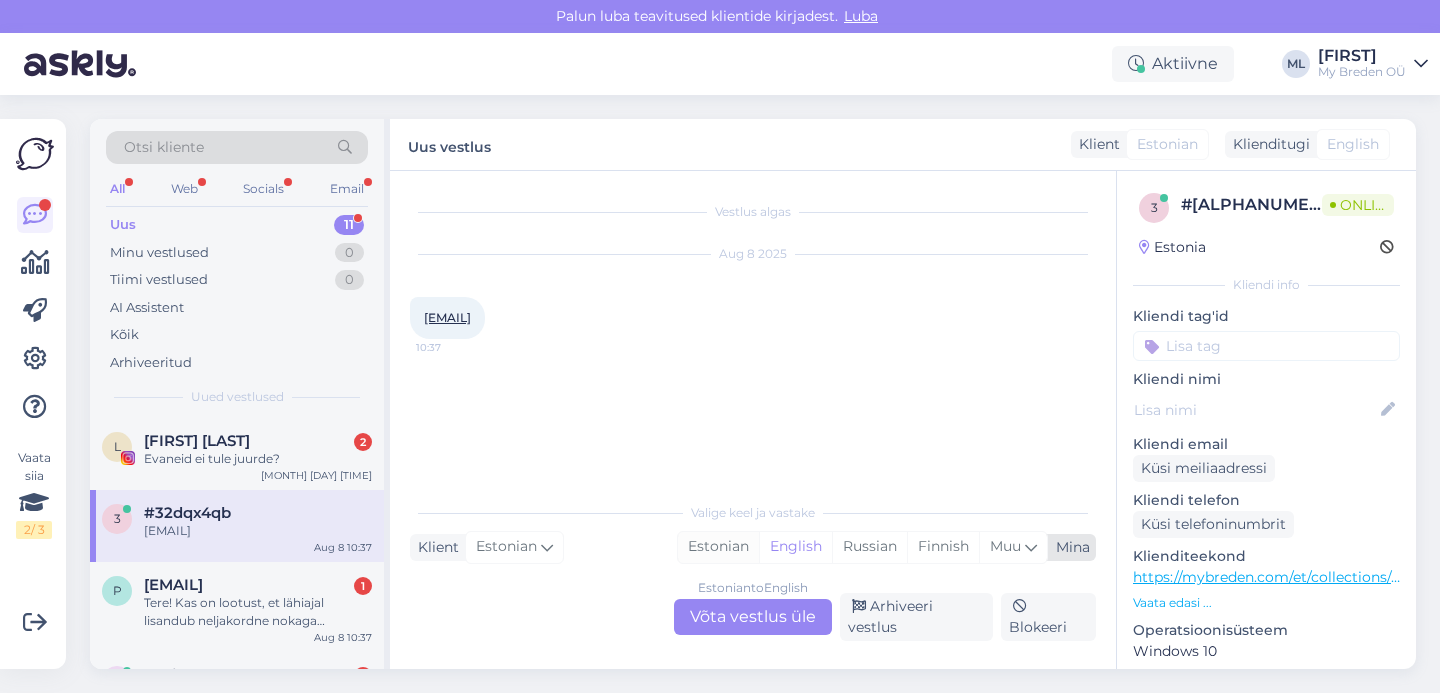drag, startPoint x: 583, startPoint y: 482, endPoint x: 710, endPoint y: 550, distance: 144.05902 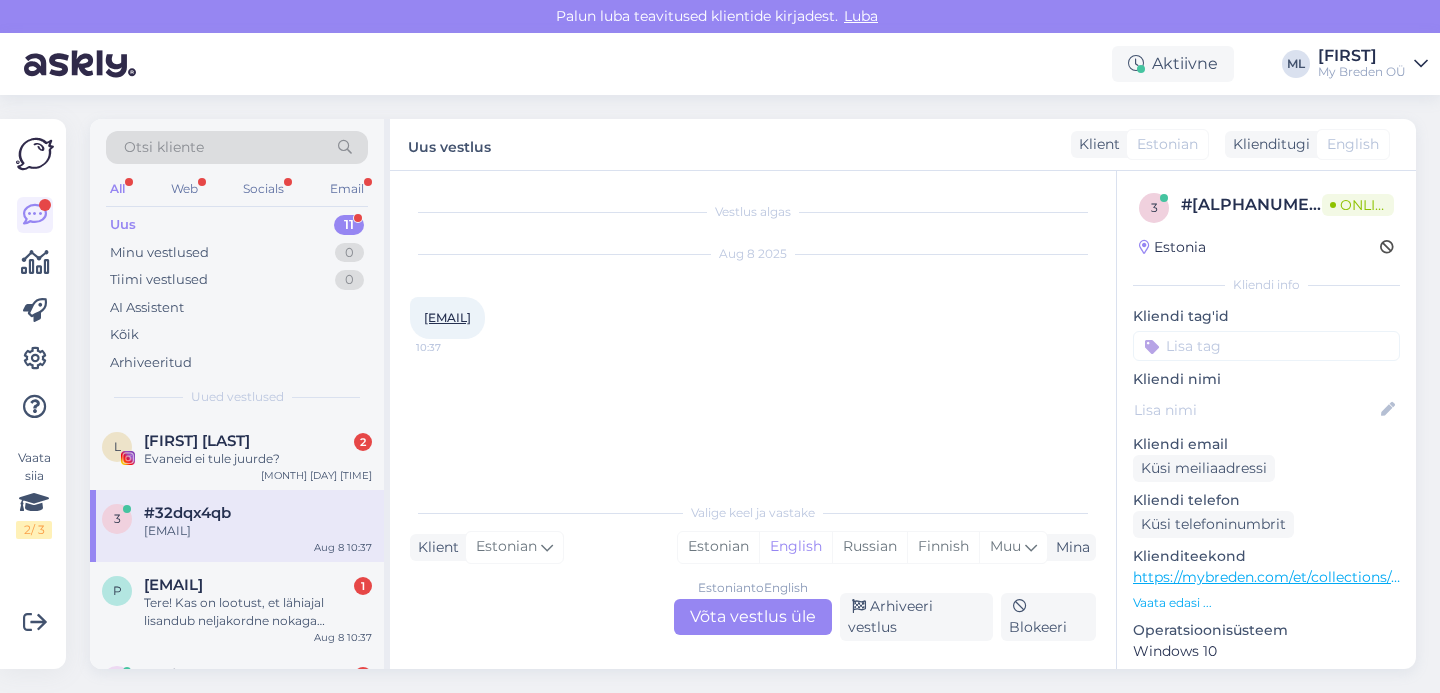 click on "Estonian  to  English Võta vestlus üle" at bounding box center (753, 617) 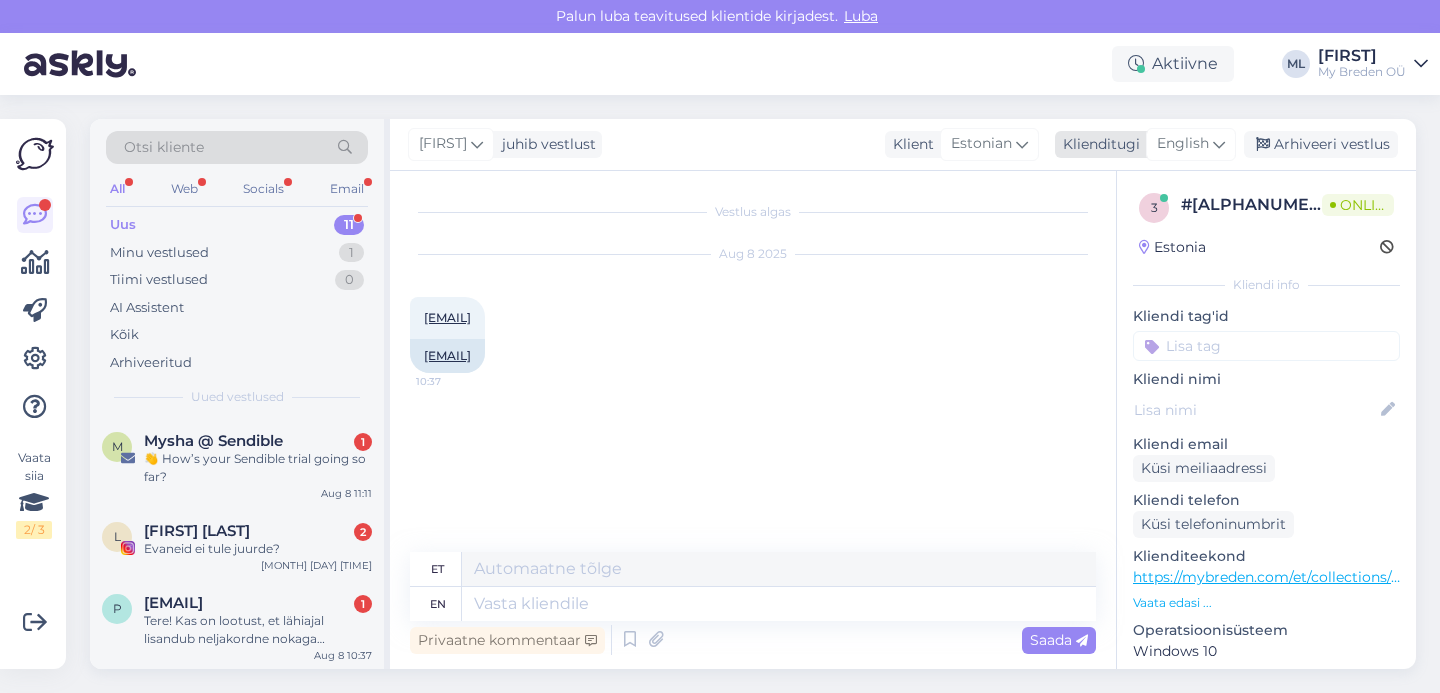 click on "English" at bounding box center (1183, 144) 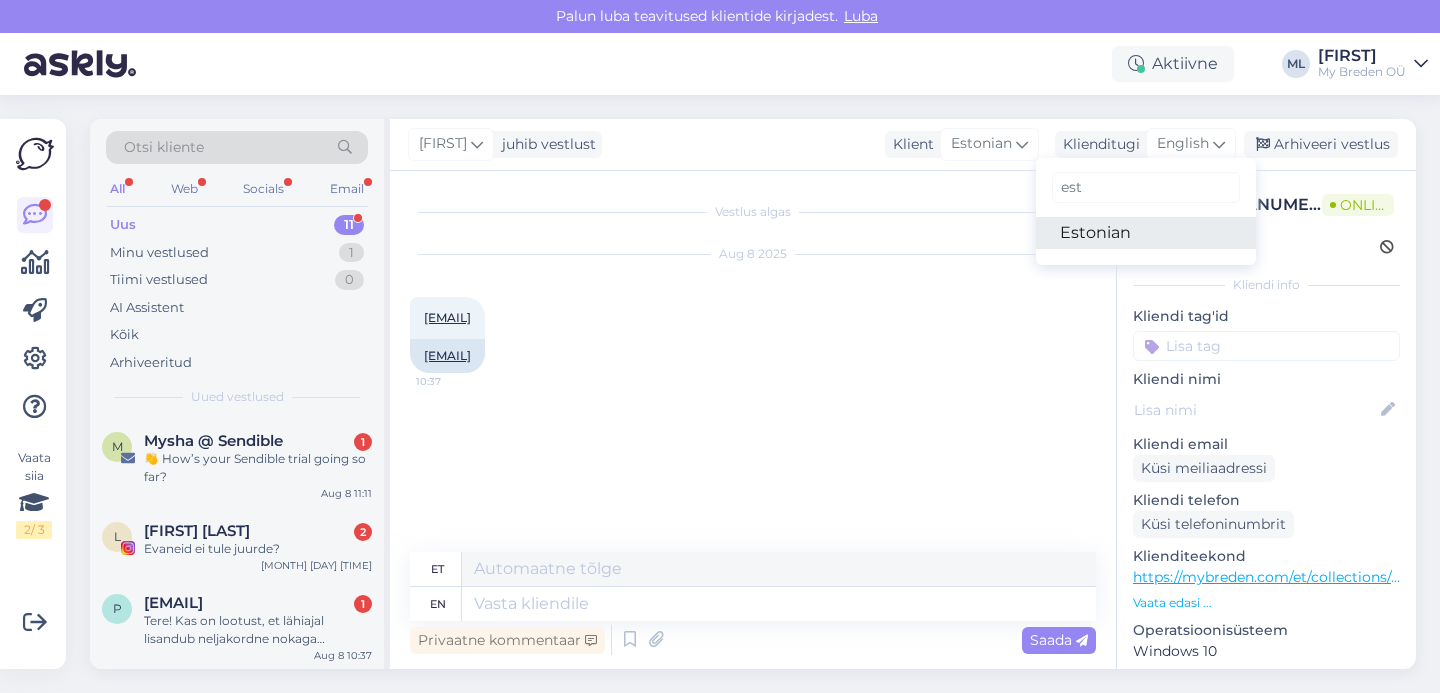 click on "Estonian" at bounding box center (1146, 233) 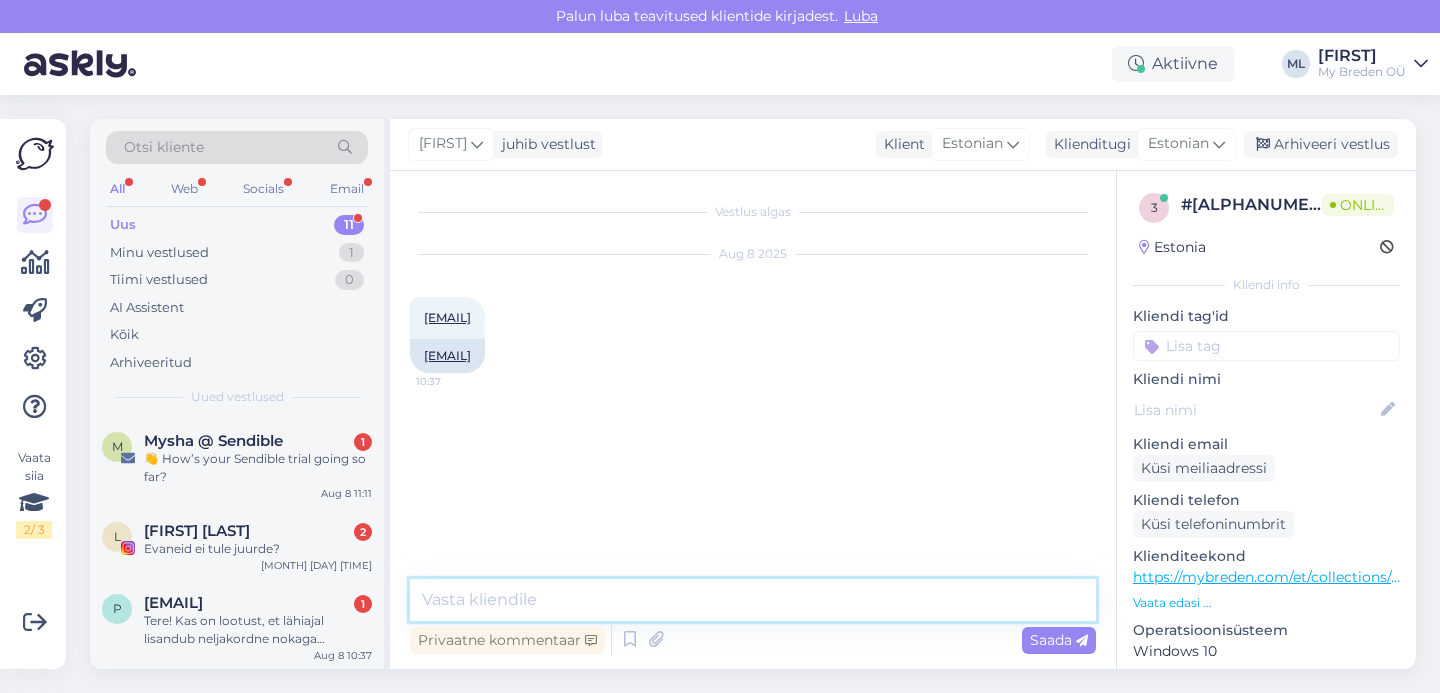 click at bounding box center [753, 600] 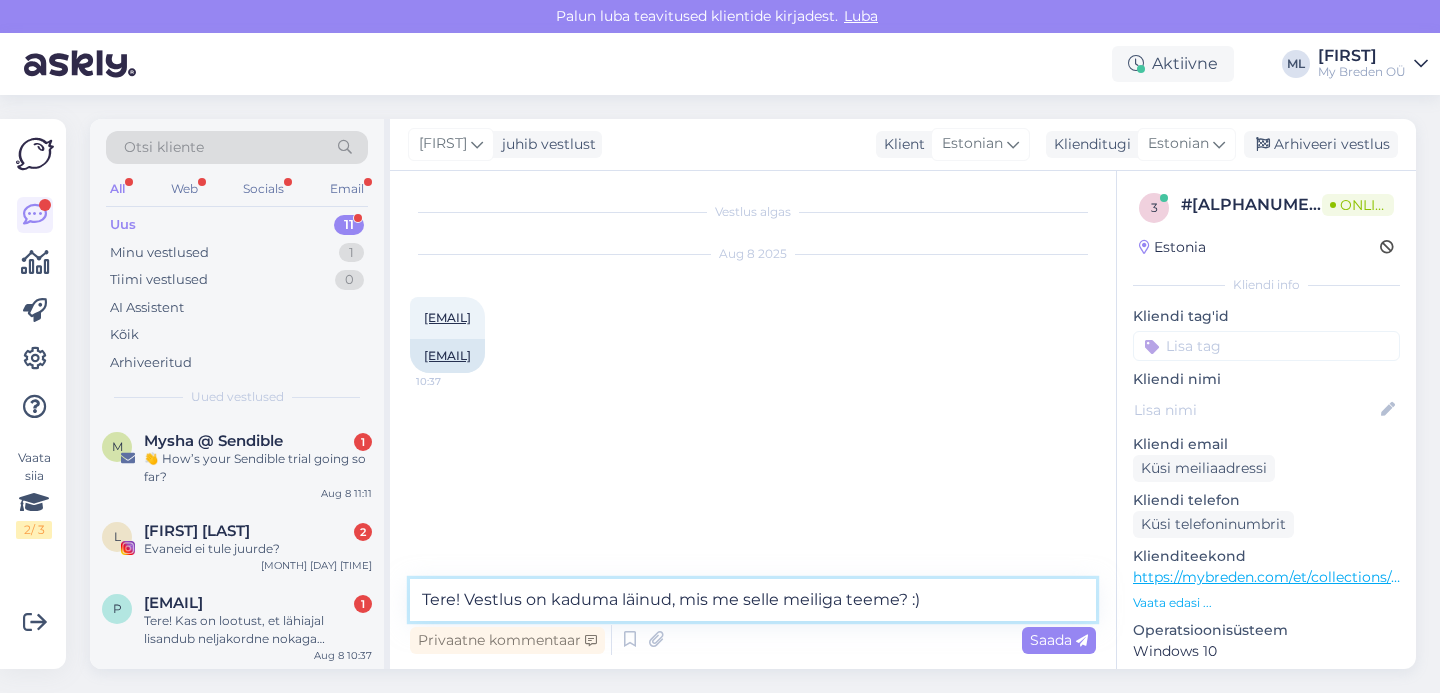 type on "Tere! Vestlus on kaduma läinud, mis me selle meiliga teeme? :)" 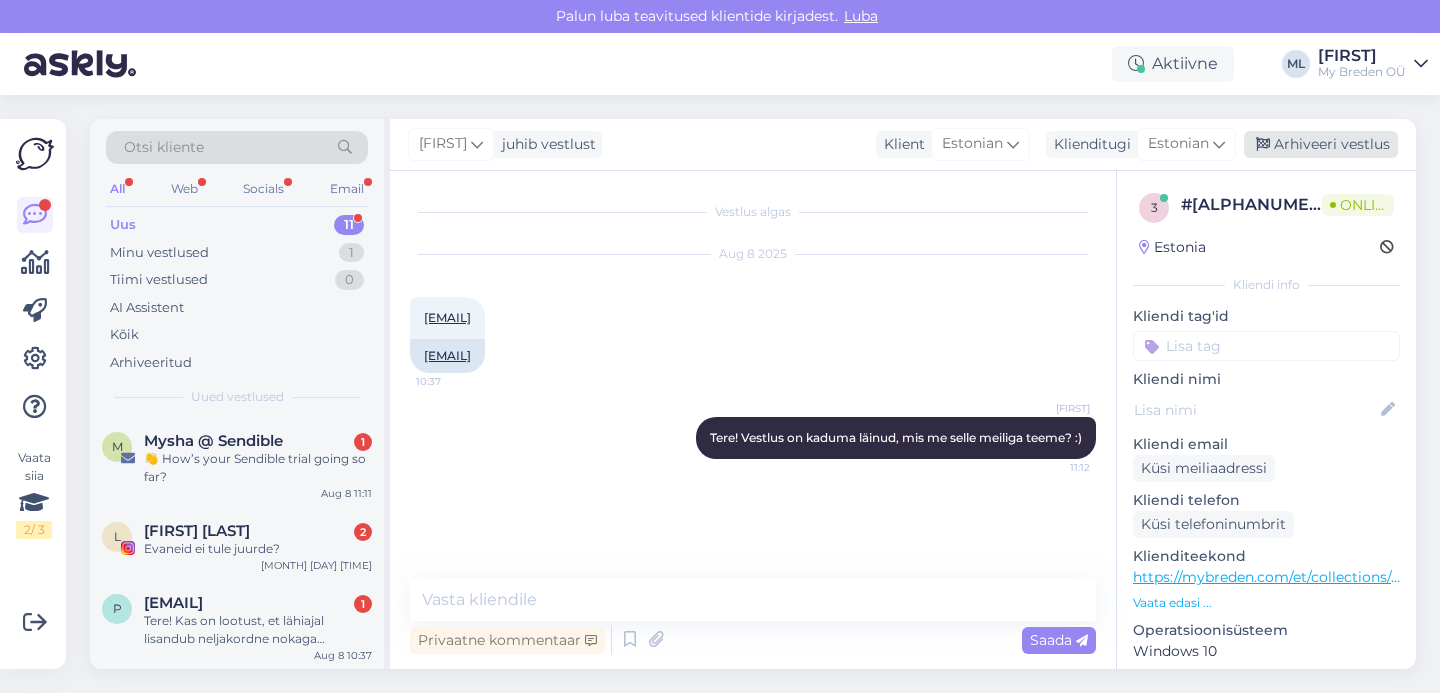 click on "Arhiveeri vestlus" at bounding box center (1321, 144) 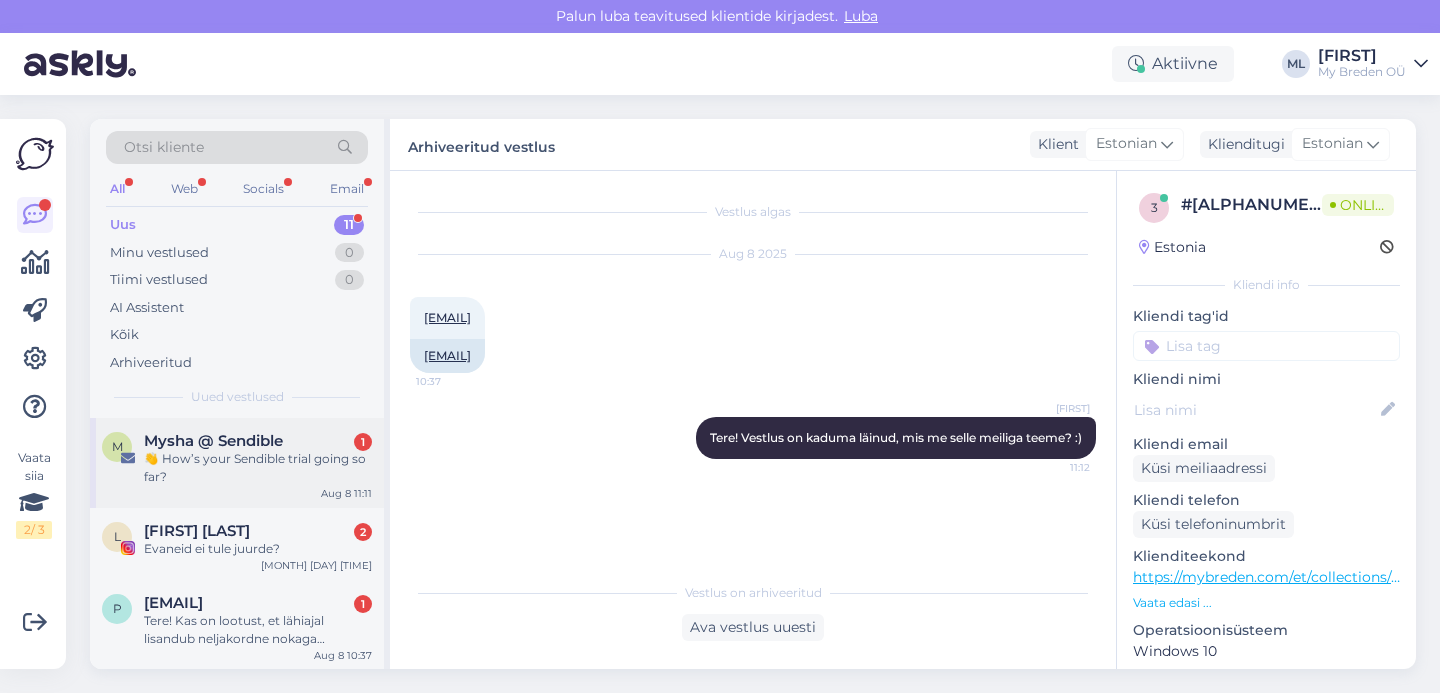 click on "👋 How’s your Sendible trial going so far?" at bounding box center [258, 468] 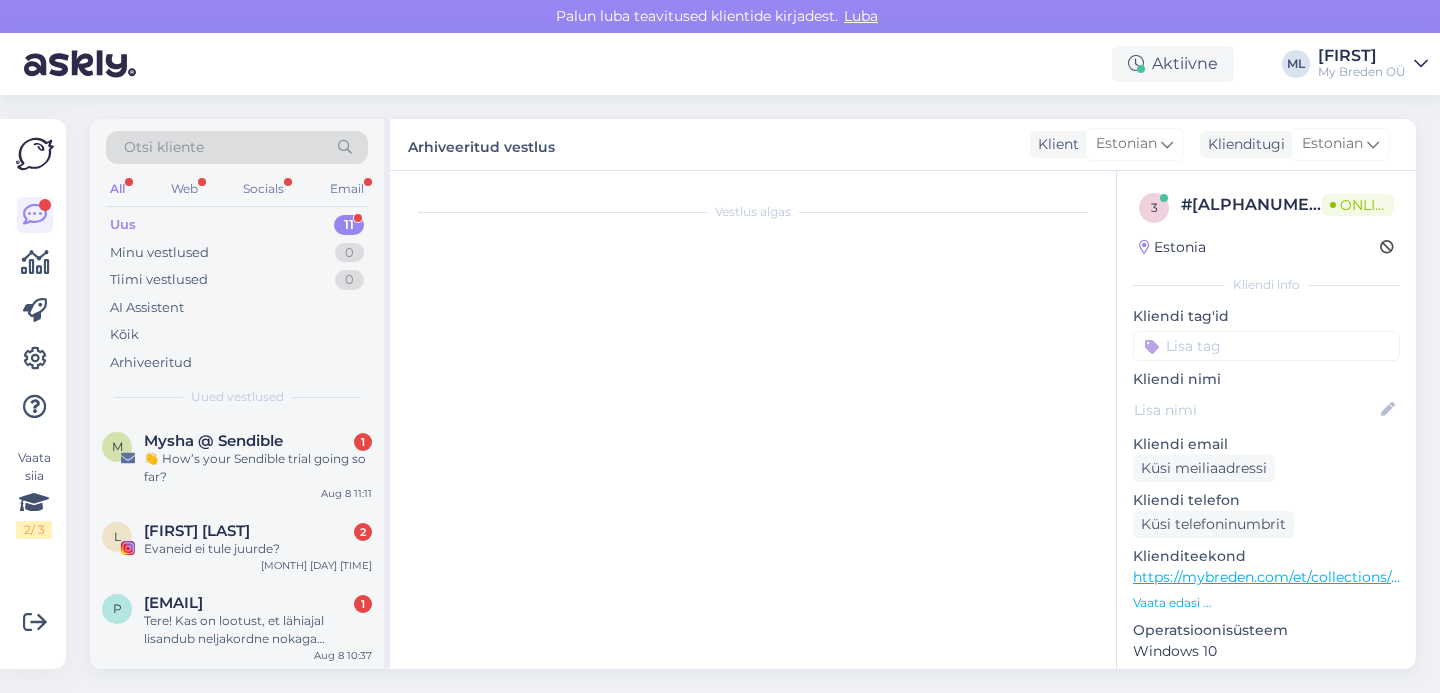 scroll, scrollTop: 48, scrollLeft: 0, axis: vertical 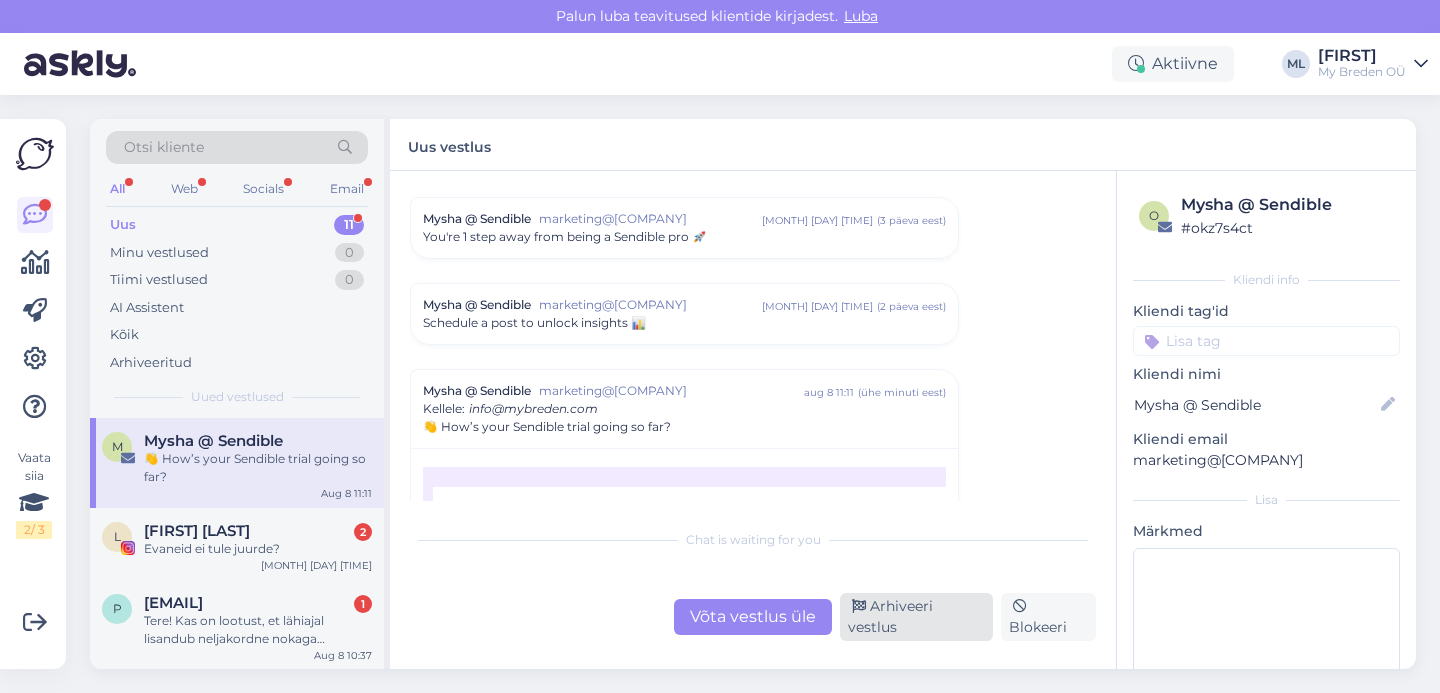 click on "Arhiveeri vestlus" at bounding box center (916, 617) 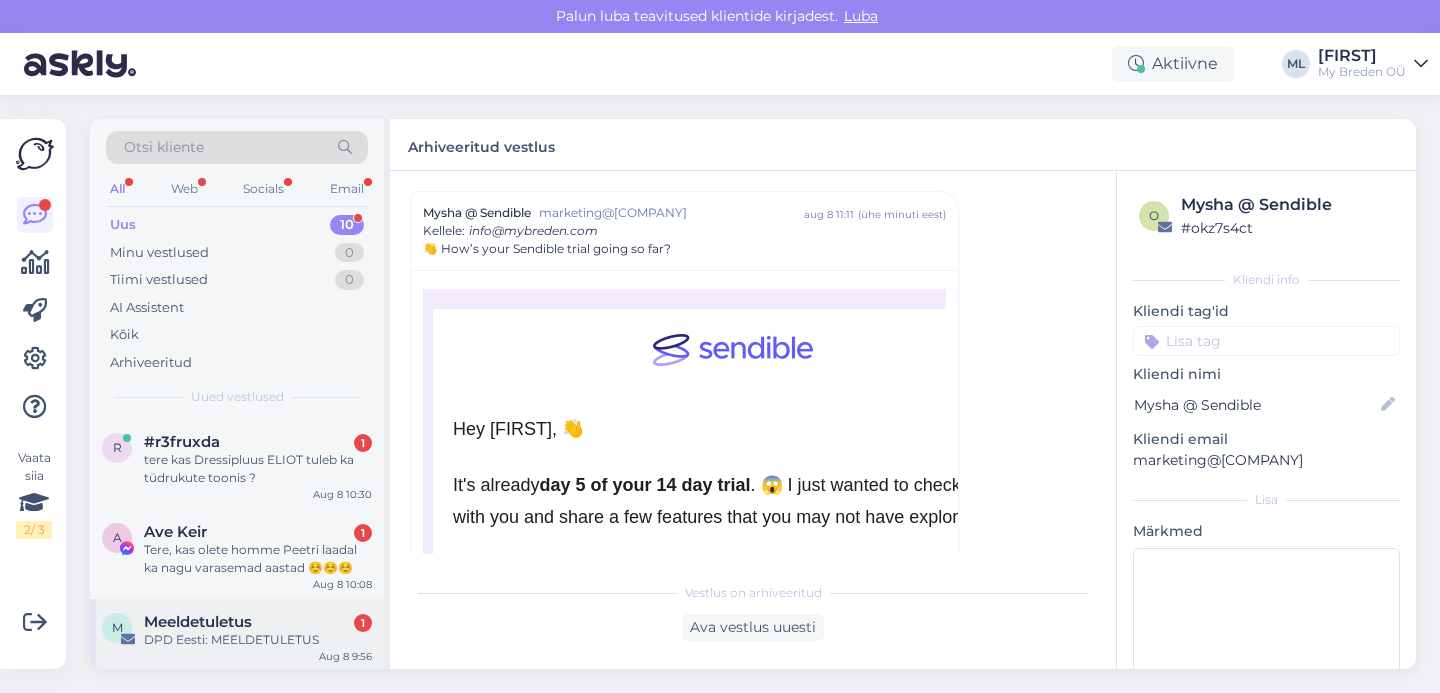 scroll, scrollTop: 309, scrollLeft: 0, axis: vertical 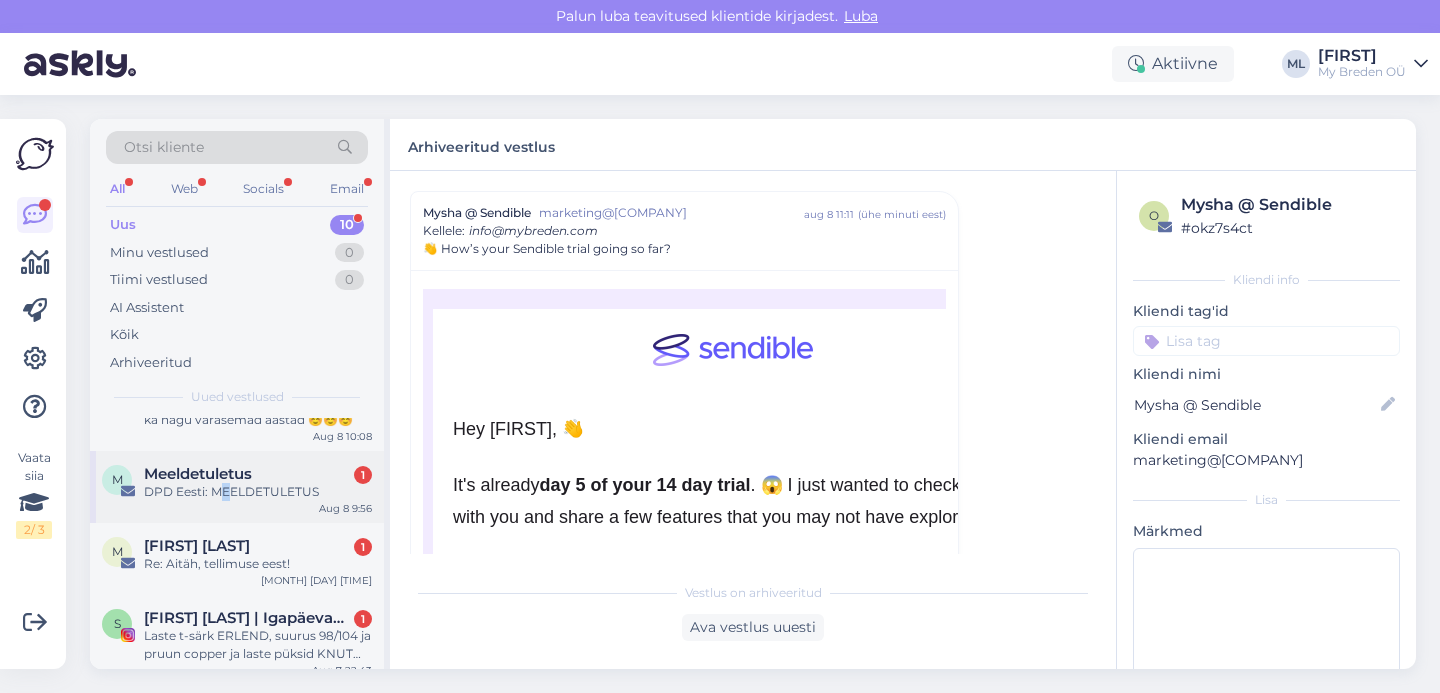 click on "DPD Eesti: MEELDETULETUS" at bounding box center [258, 492] 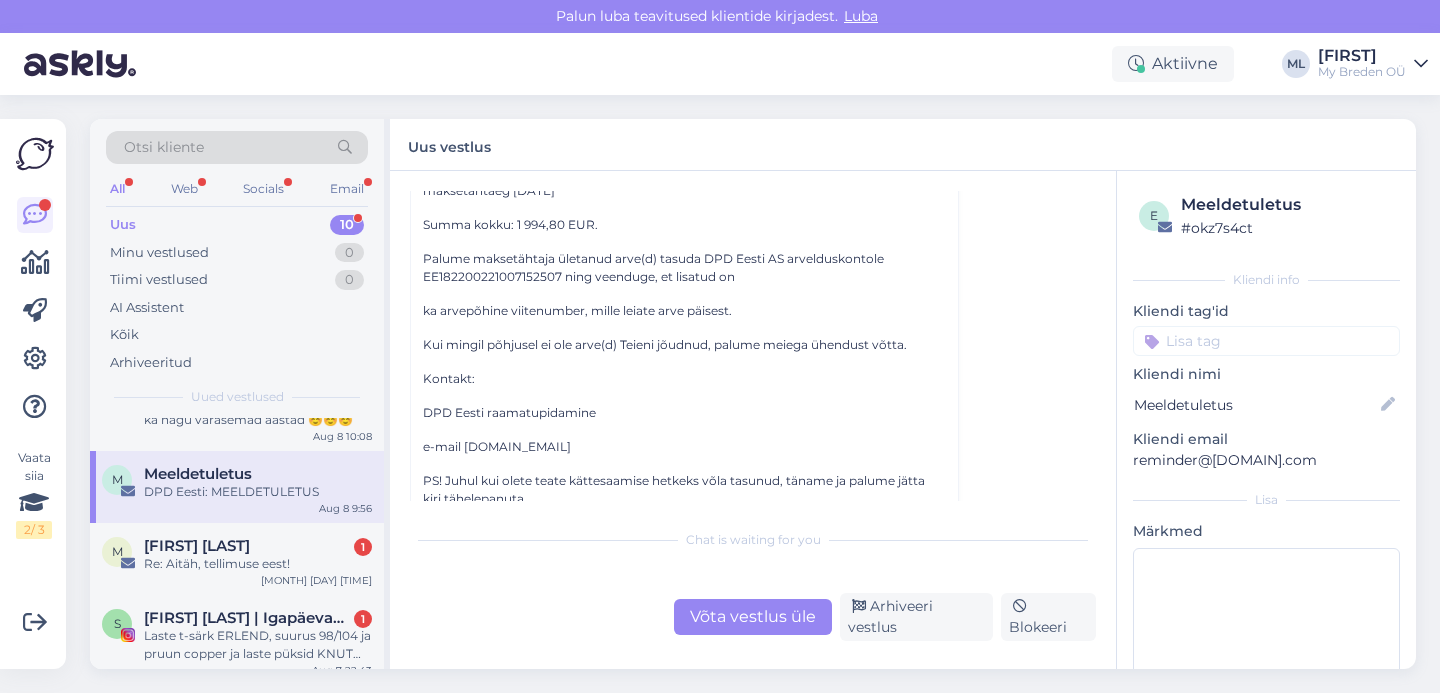 scroll, scrollTop: 935, scrollLeft: 0, axis: vertical 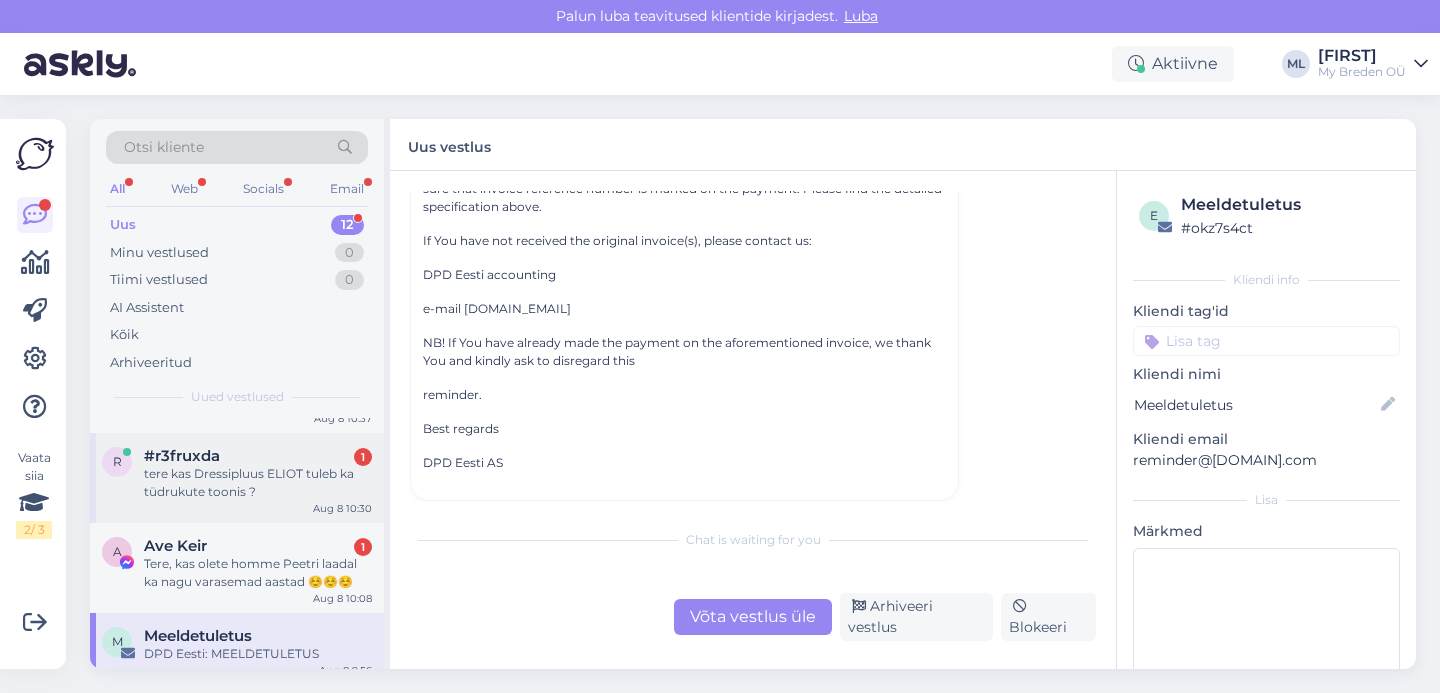 click on "tere kas Dressipluus ELIOT tuleb ka tüdrukute toonis ?" at bounding box center (258, 483) 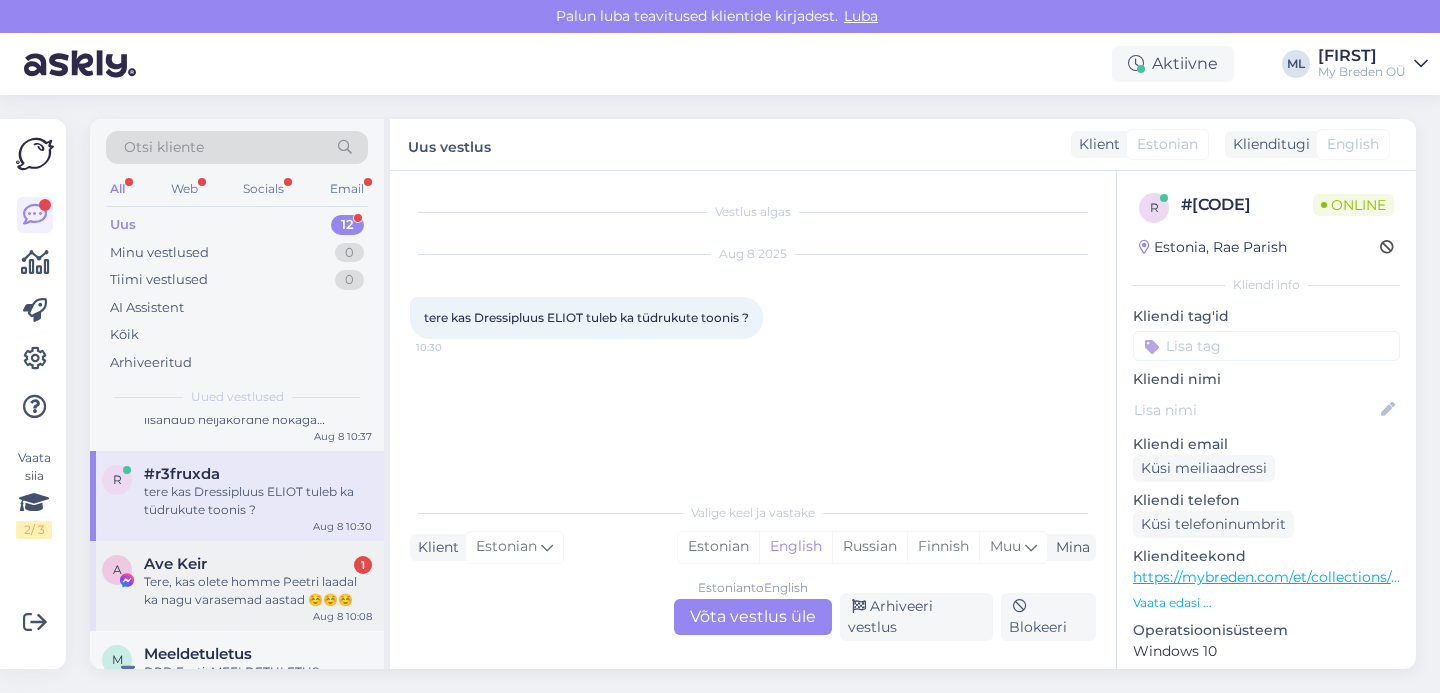 click on "Tere, kas olete homme Peetri laadal ka nagu varasemad aastad ☺️☺️☺️" at bounding box center (258, 591) 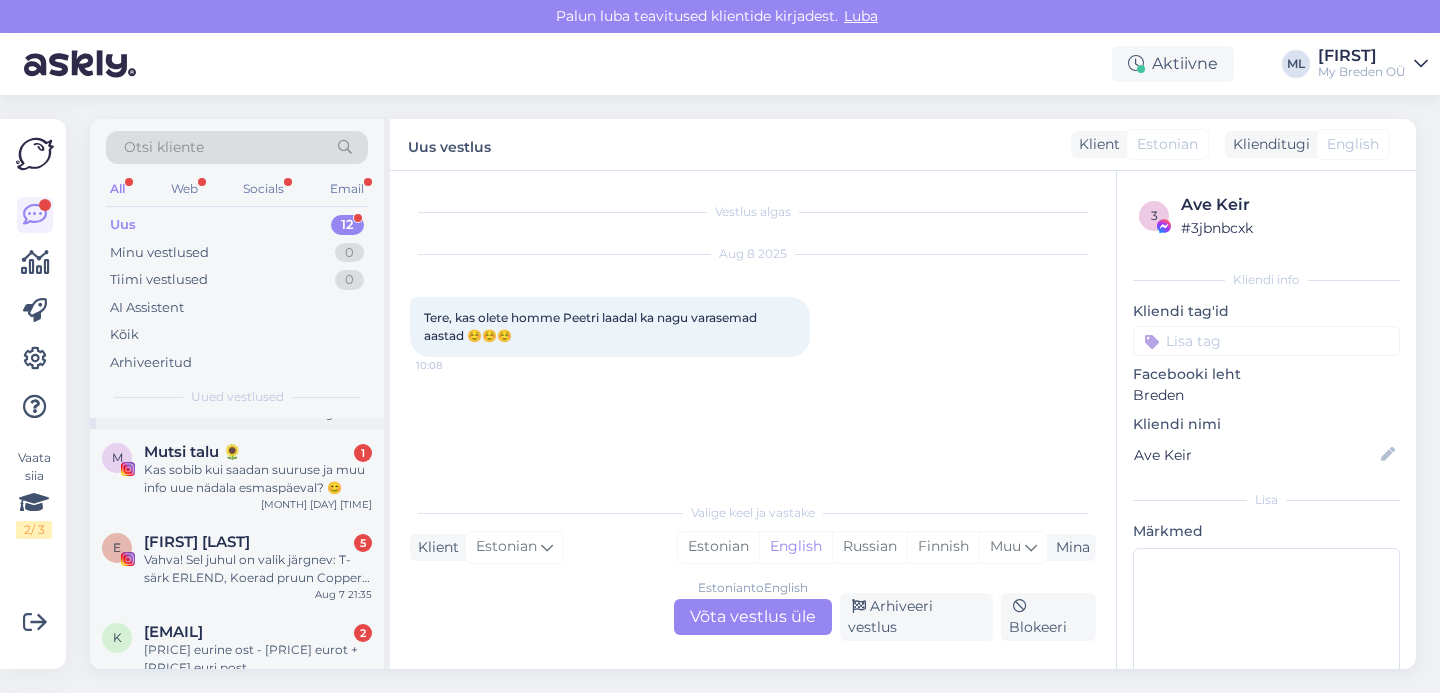 scroll, scrollTop: 746, scrollLeft: 0, axis: vertical 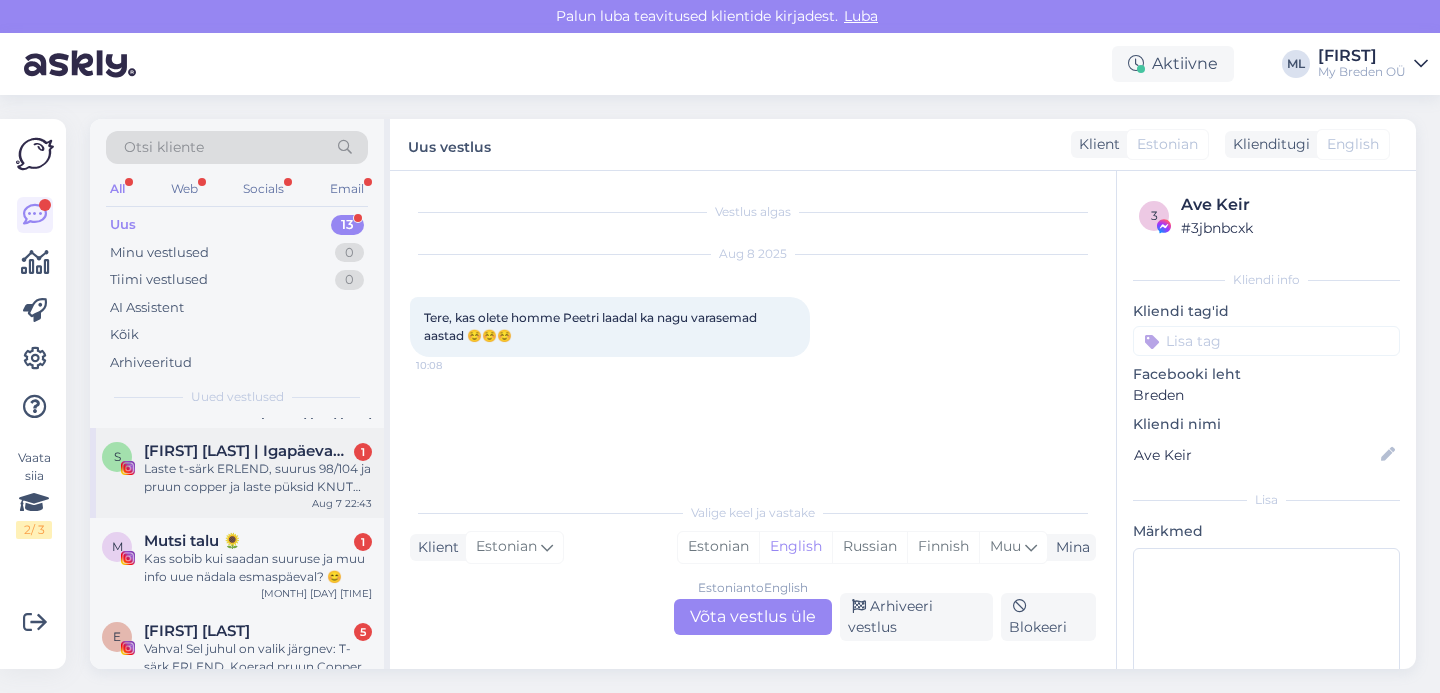 click on "Laste t-särk ERLEND, suurus 98/104 ja pruun copper ja laste püksid KNUT samas toonis ja suuruses😇" at bounding box center [258, 478] 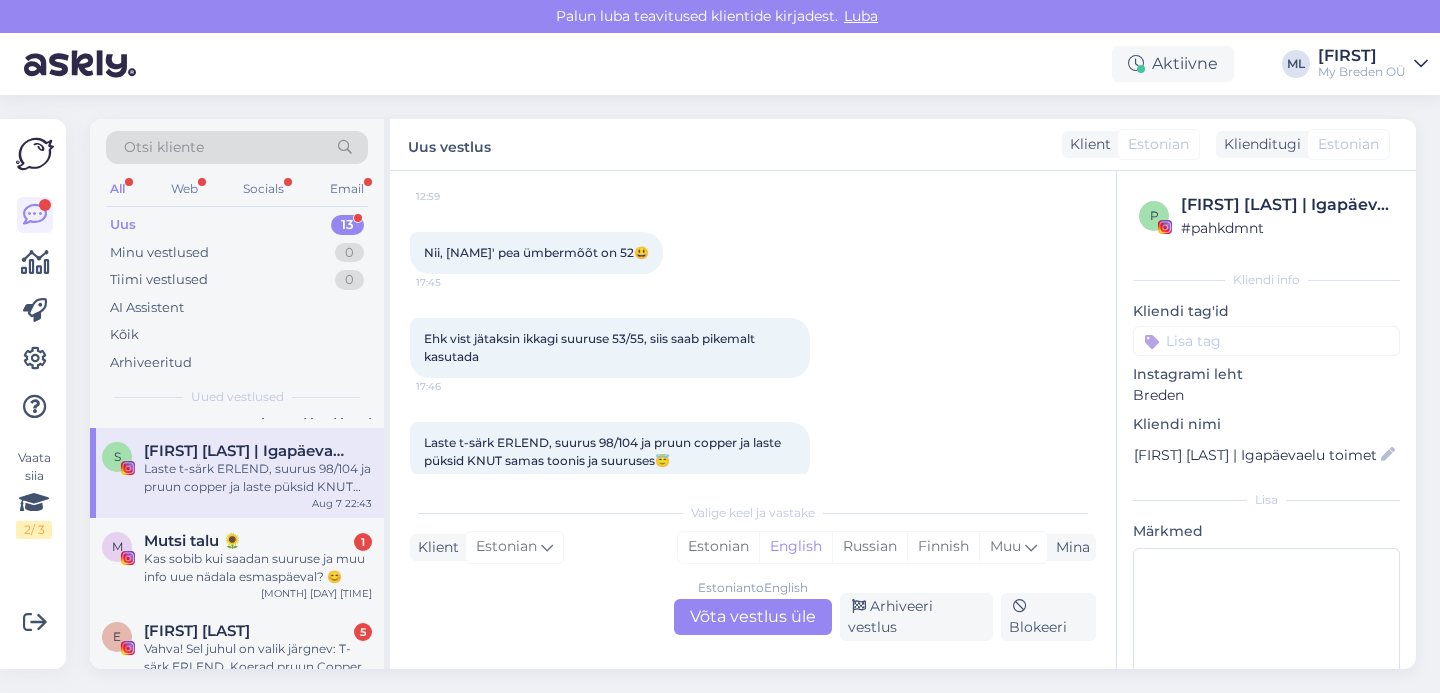 scroll, scrollTop: 3517, scrollLeft: 0, axis: vertical 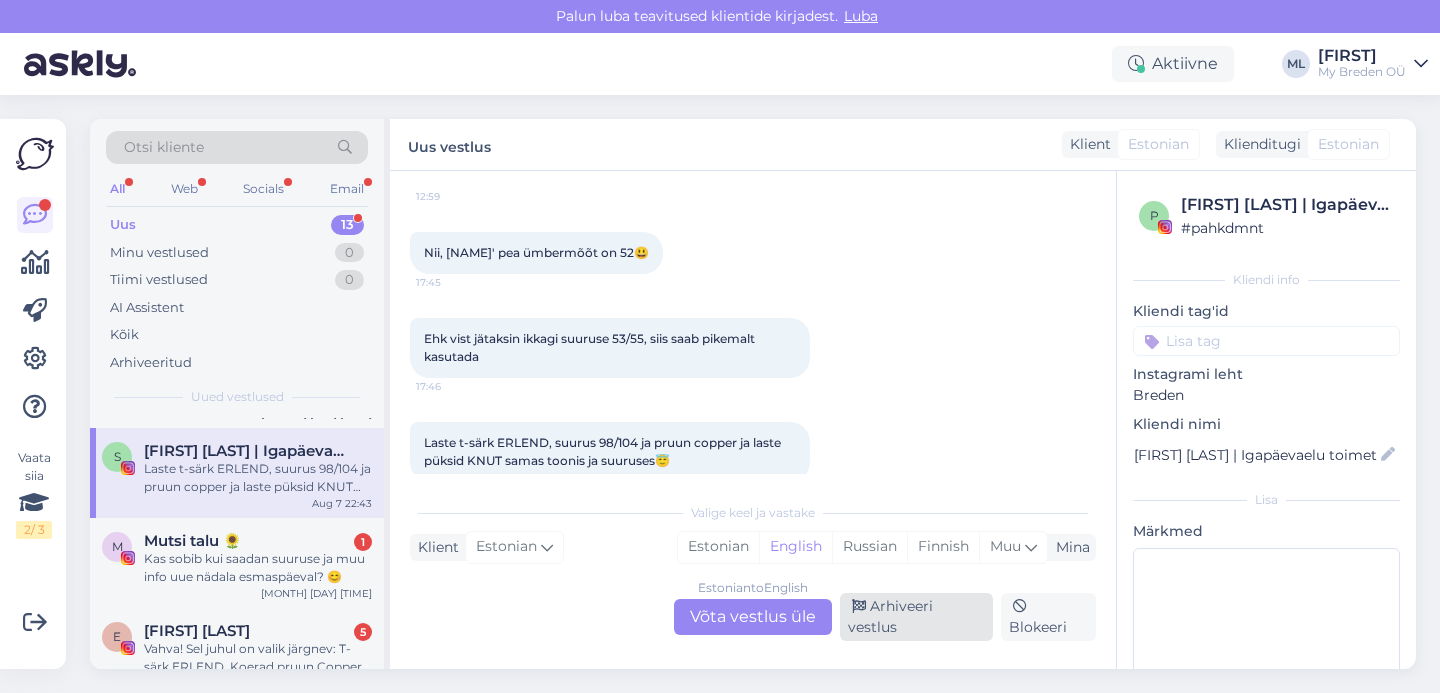 click on "Arhiveeri vestlus" at bounding box center [916, 617] 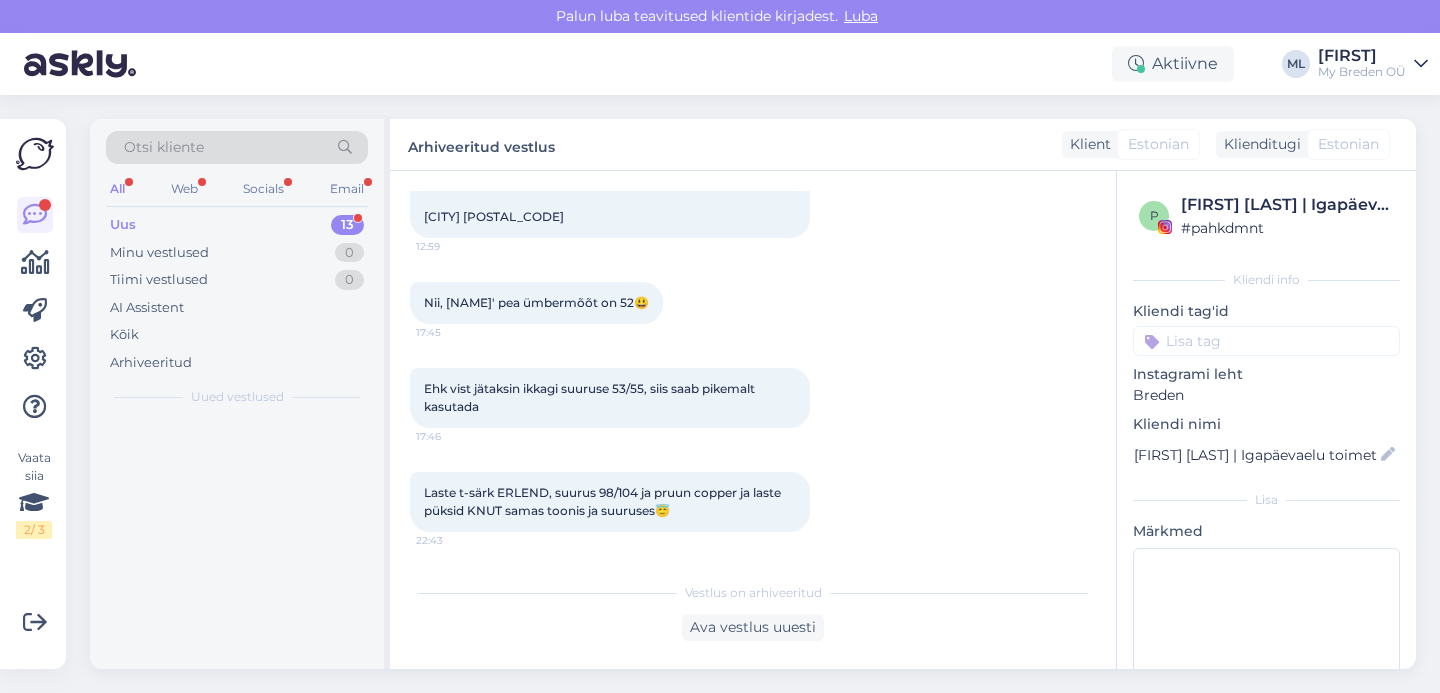 scroll, scrollTop: 0, scrollLeft: 0, axis: both 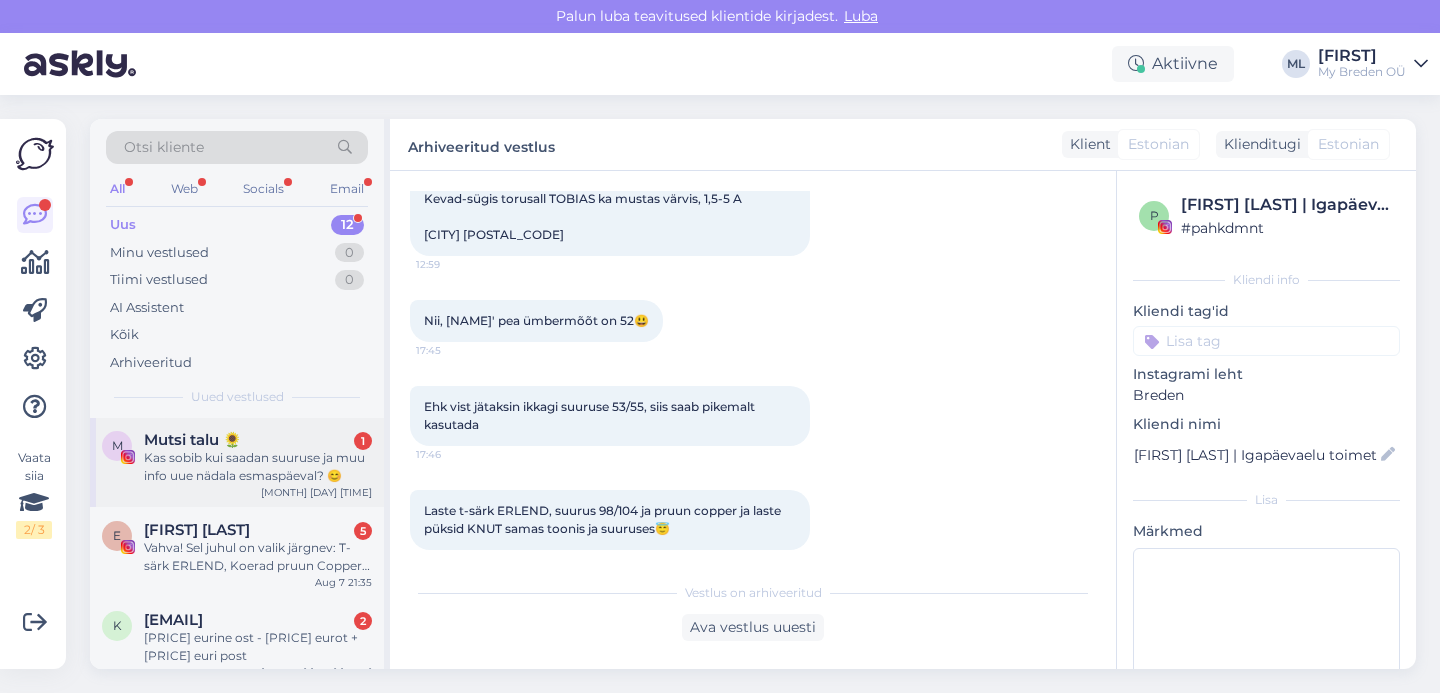 click on "Kas sobib kui saadan suuruse ja muu info uue nädala esmaspäeval? 😊" at bounding box center [258, 467] 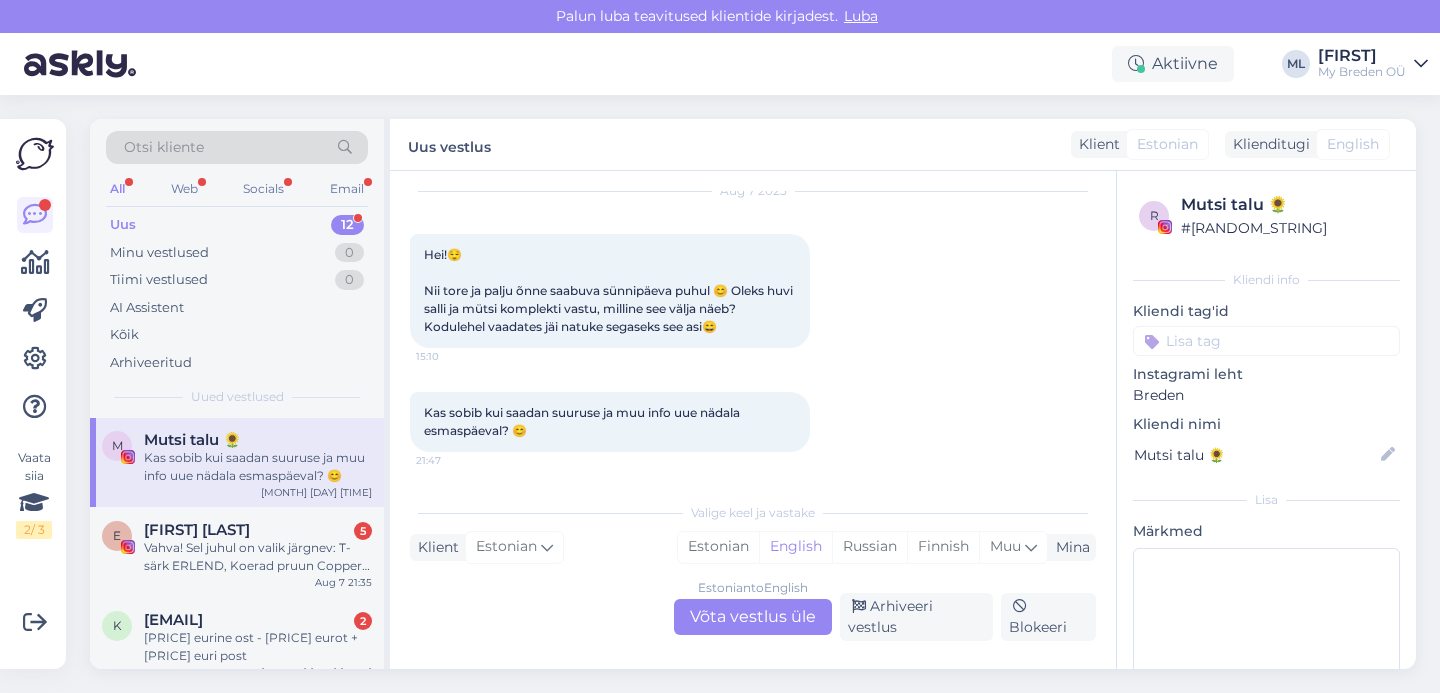 scroll, scrollTop: 51, scrollLeft: 0, axis: vertical 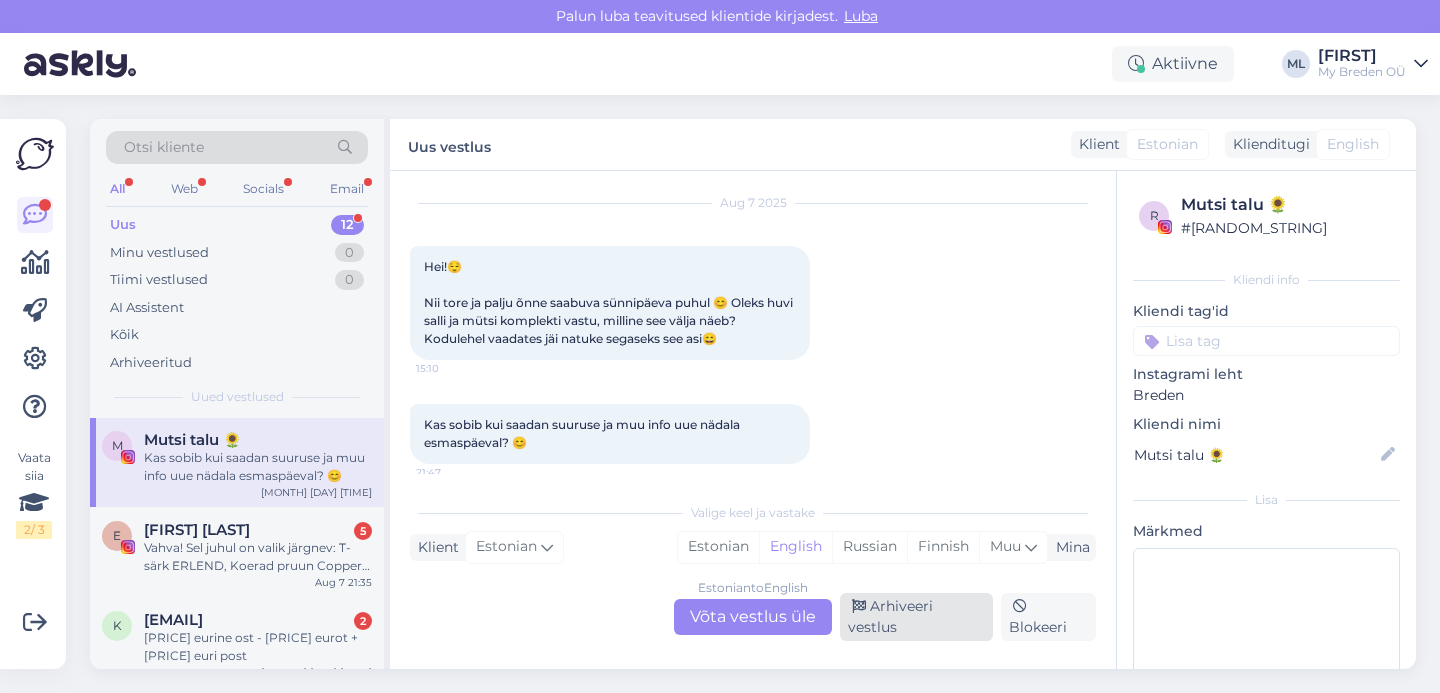 click on "Arhiveeri vestlus" at bounding box center (916, 617) 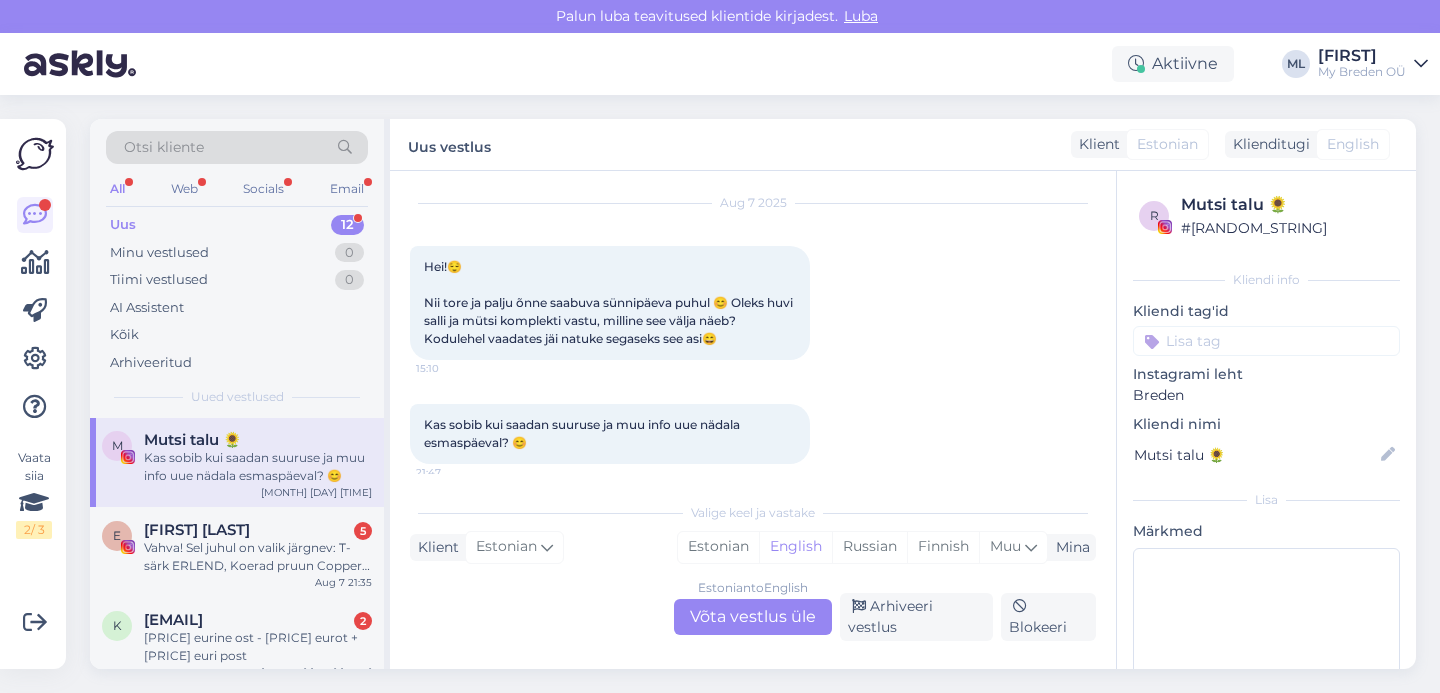 scroll, scrollTop: 0, scrollLeft: 0, axis: both 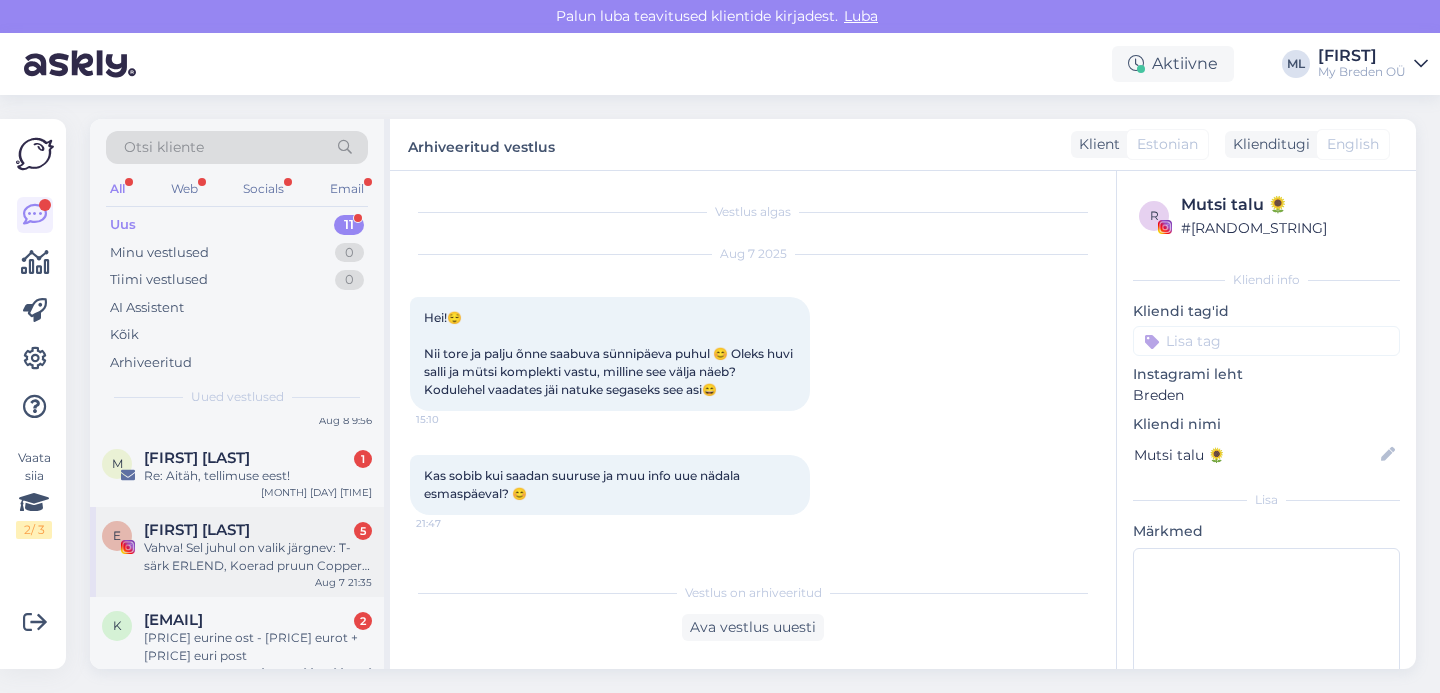 click on "Vahva! Sel juhul on valik järgnev:
T-särk ERLEND, Koerad pruun Copper 98/104
Püksid EMIL, Hall Indigo 98/104
Torusall TOBIAS, Hall Indigo 1.5-5a
Beanie DARGO, Hall Indingo 50/52
Ning pakki palun Tallinna Mustika keskuse pakiautomaati, tel [PHONE]" at bounding box center [258, 557] 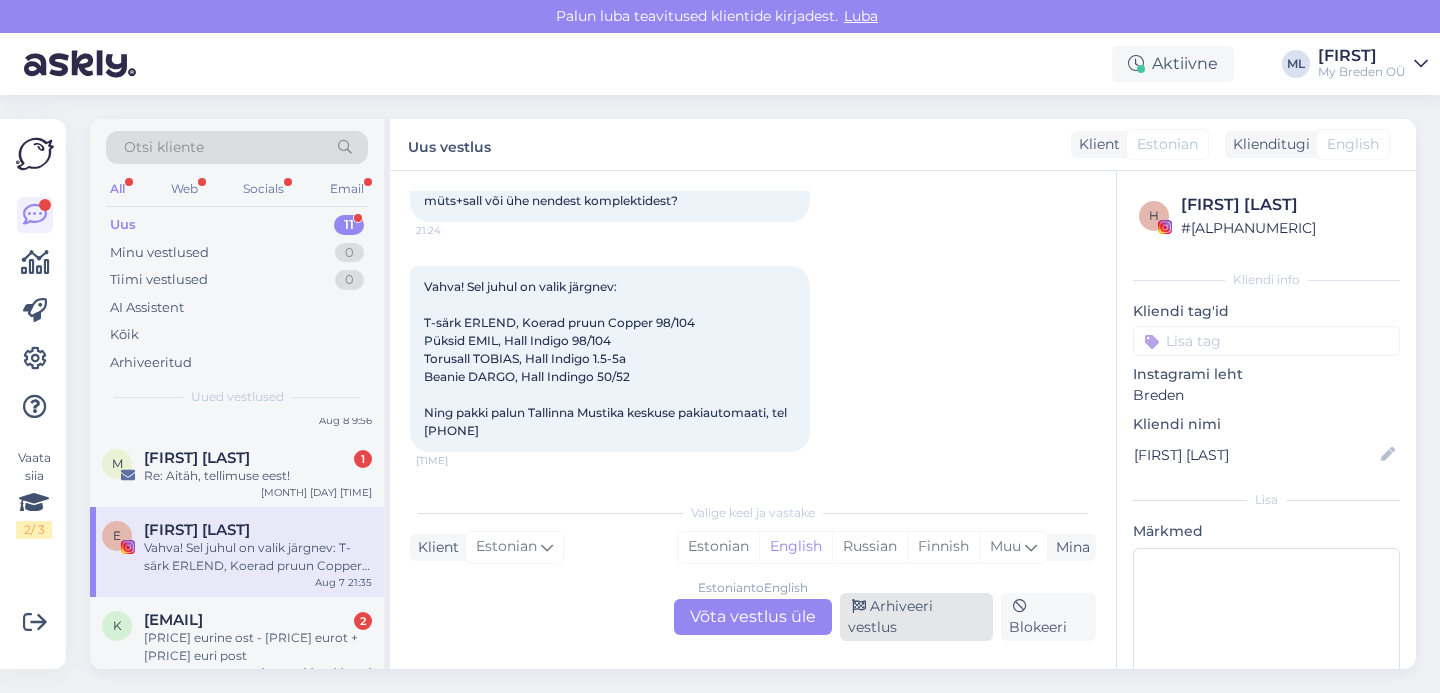 click on "Arhiveeri vestlus" at bounding box center [916, 617] 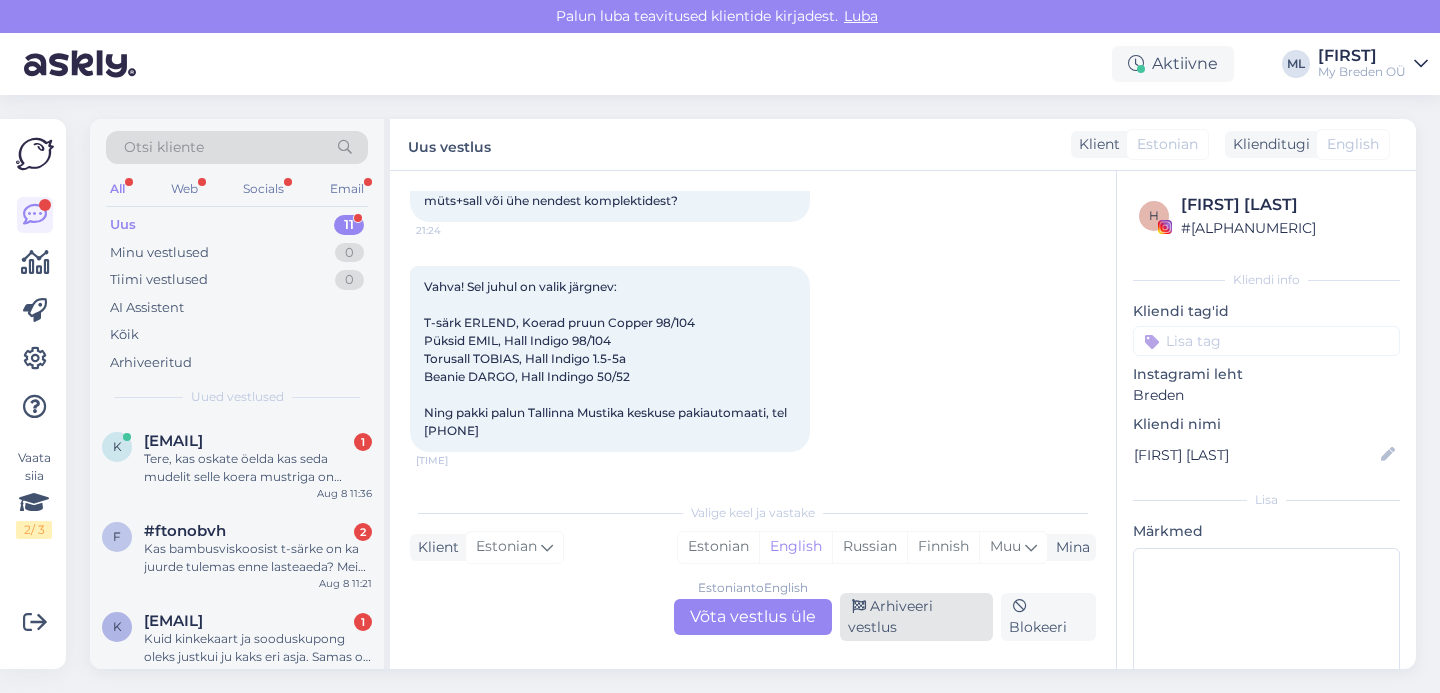 scroll, scrollTop: 479, scrollLeft: 0, axis: vertical 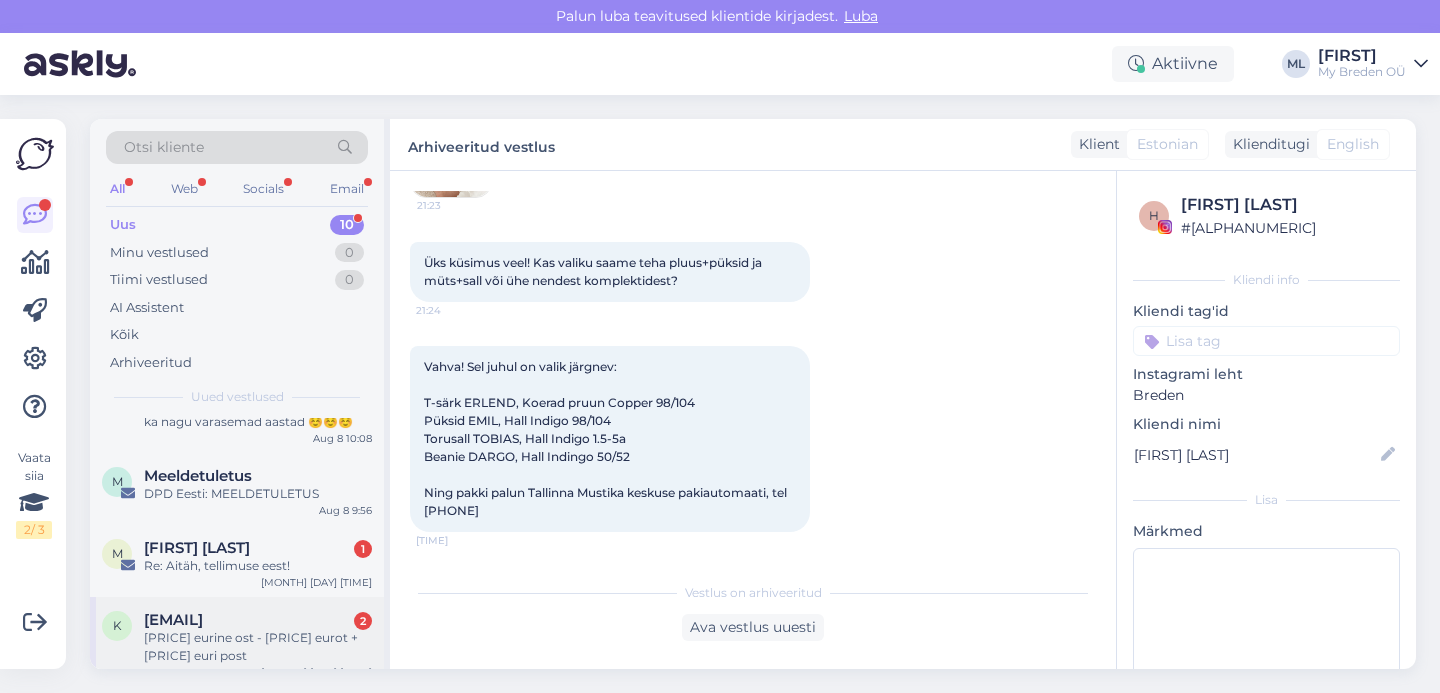 click on "[EMAIL]" at bounding box center [173, 620] 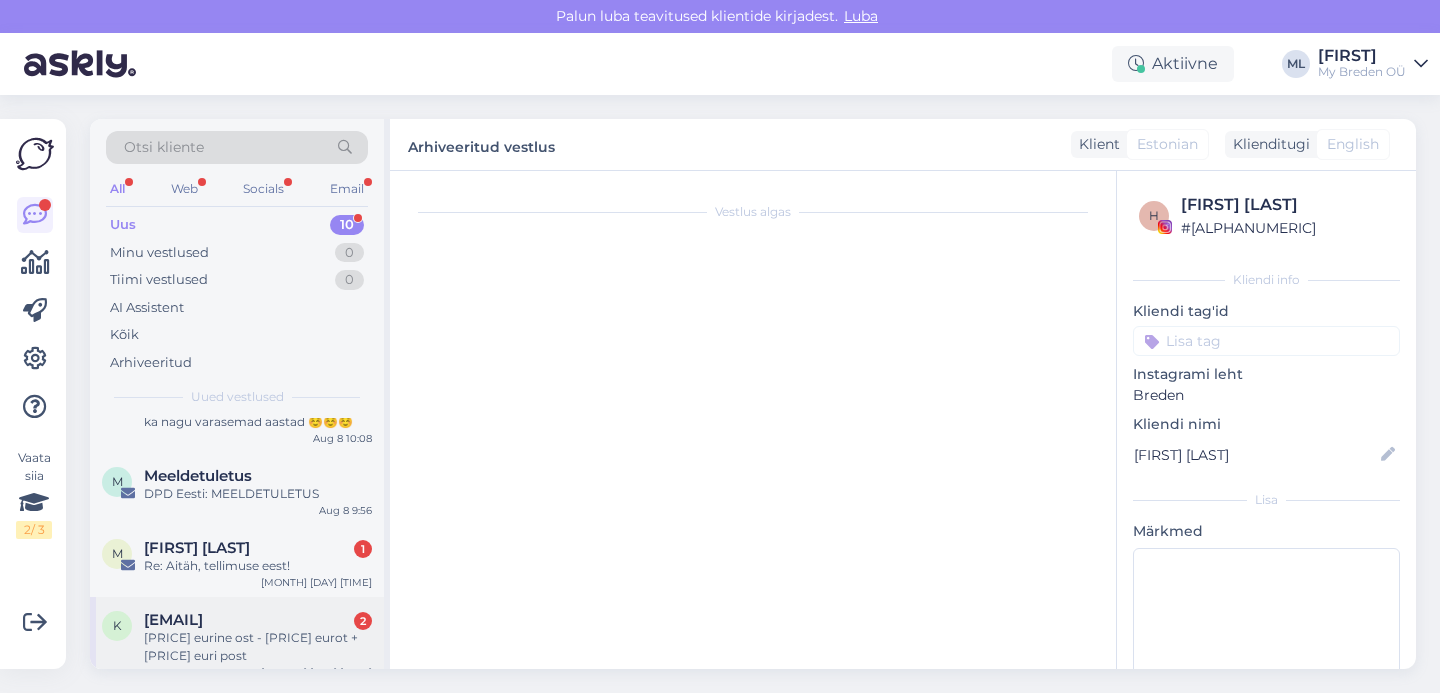 scroll, scrollTop: 3543, scrollLeft: 0, axis: vertical 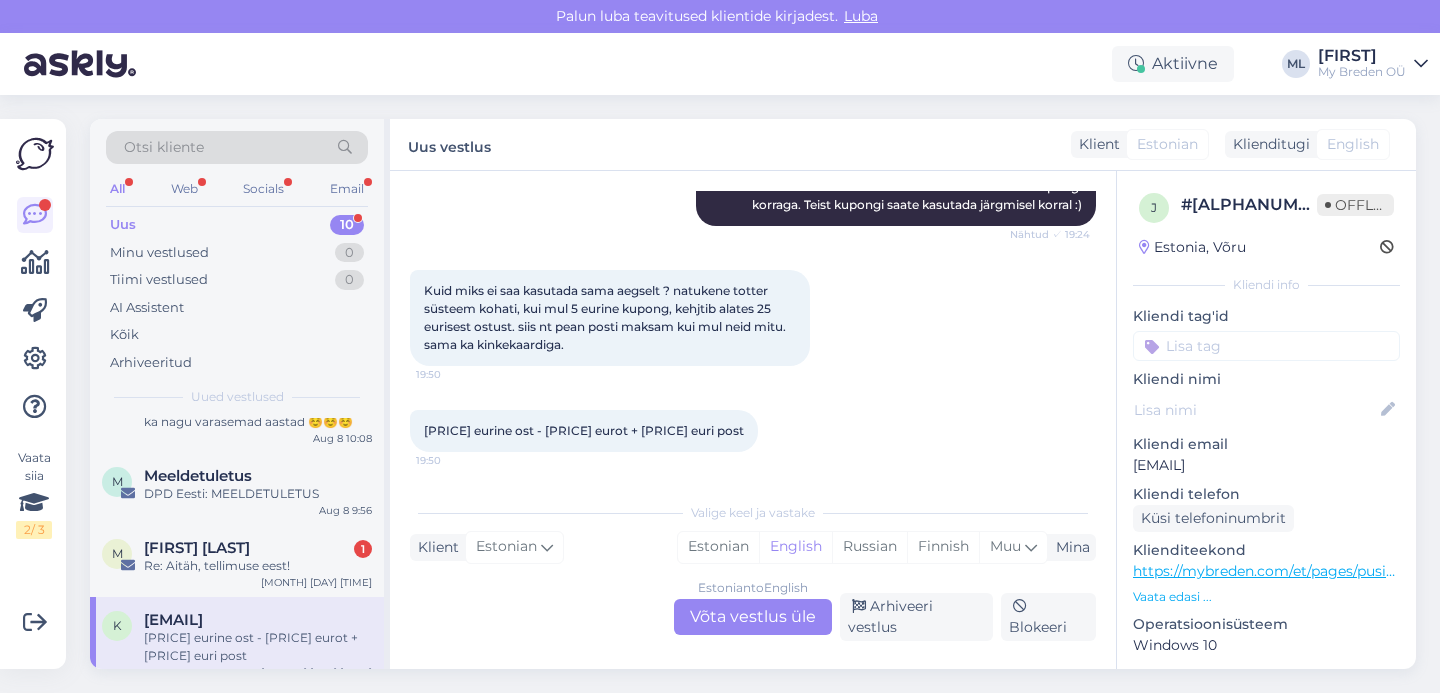 click on "Estonian  to  English Võta vestlus üle" at bounding box center [753, 617] 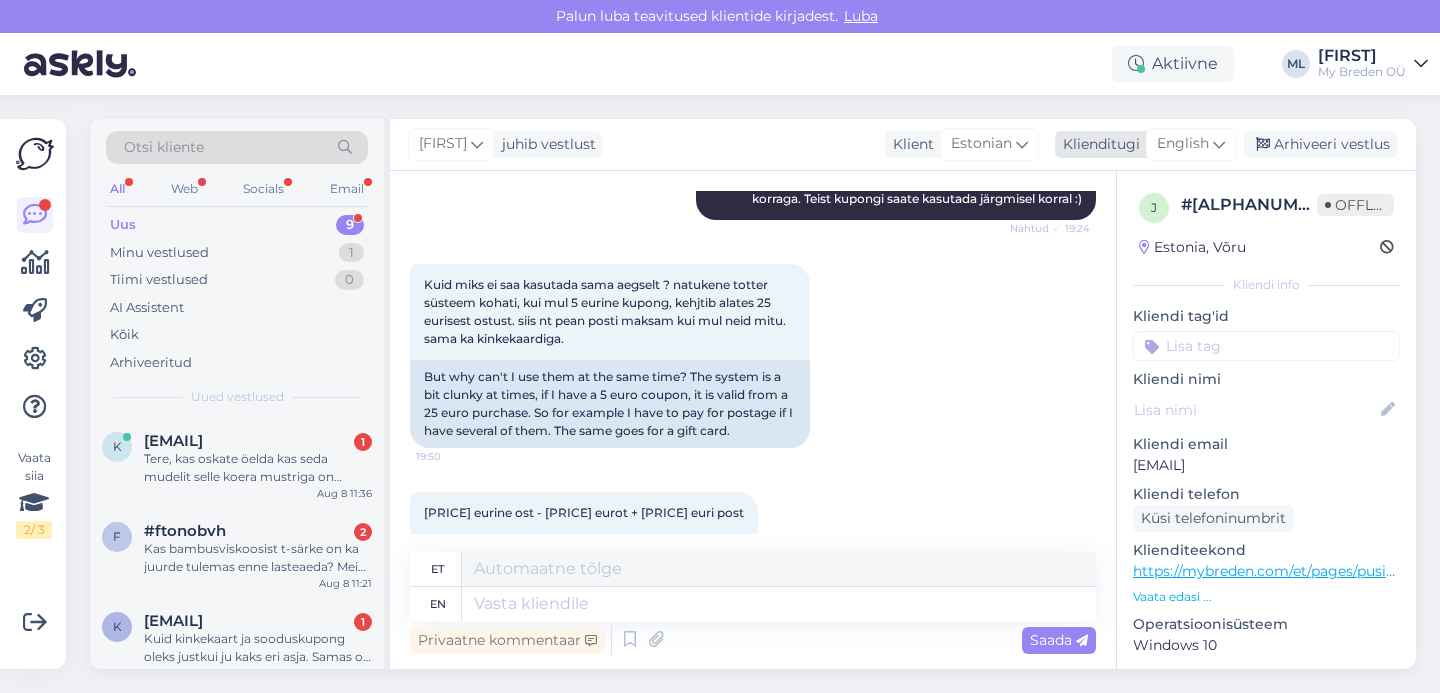 click at bounding box center (1219, 144) 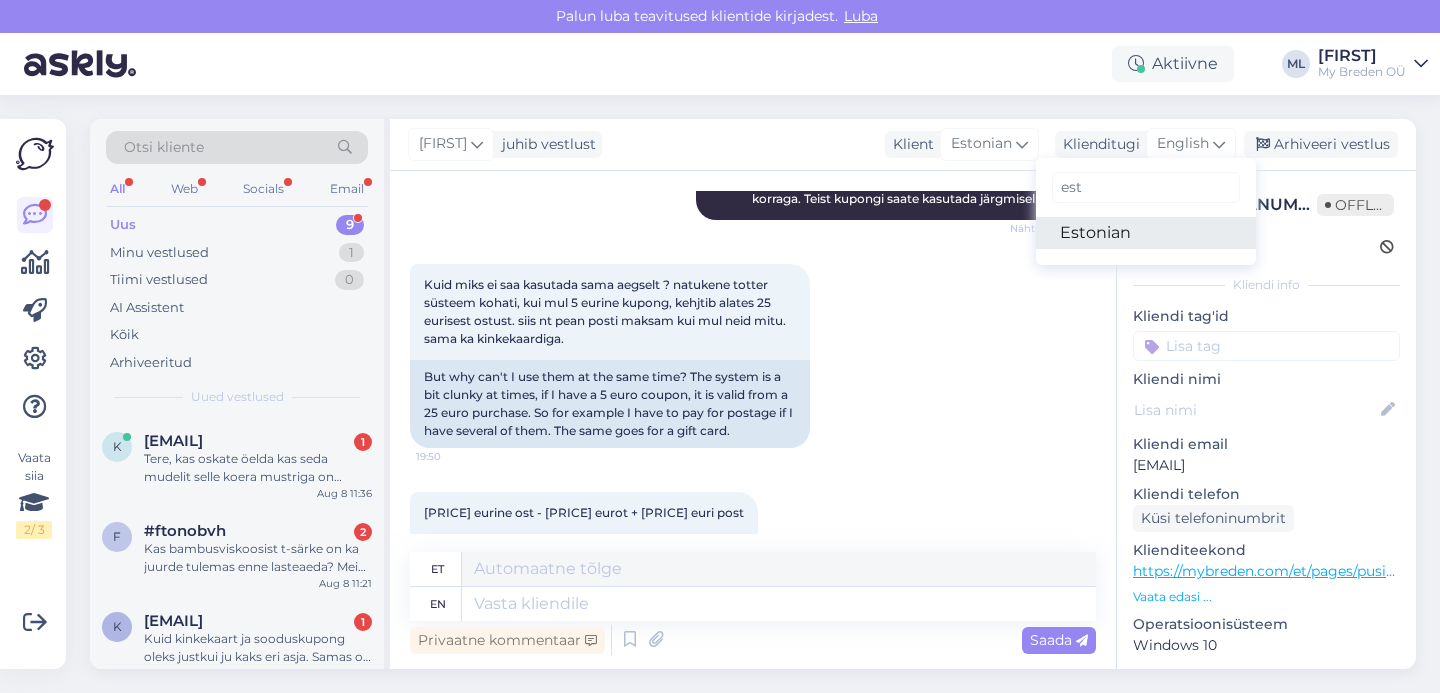 type on "est" 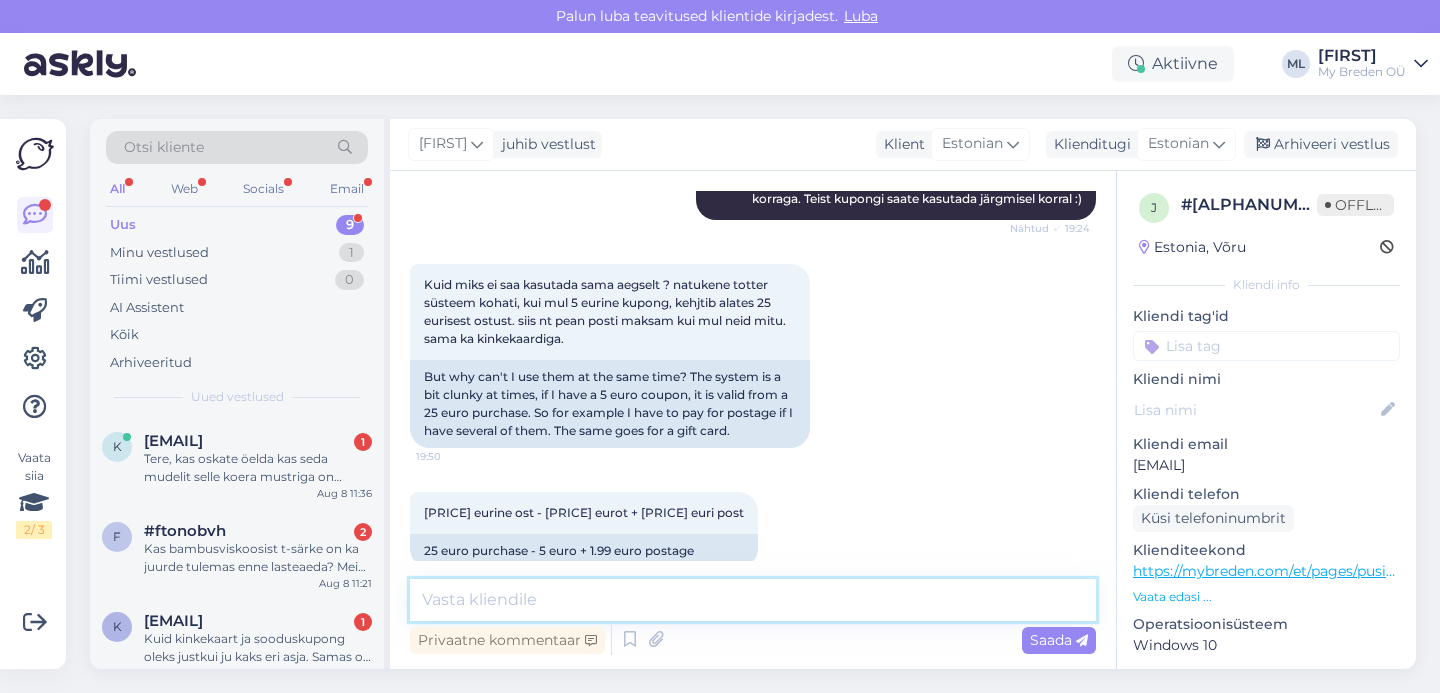 click at bounding box center (753, 600) 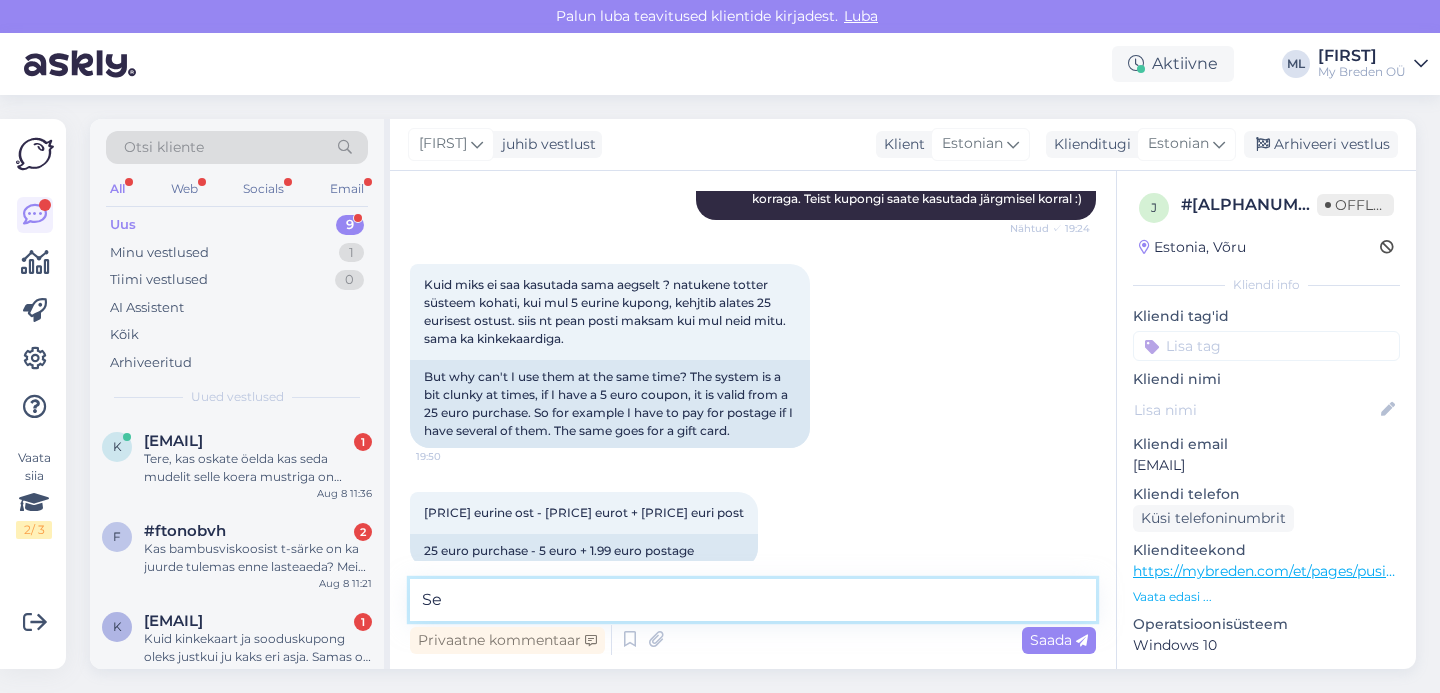 type on "S" 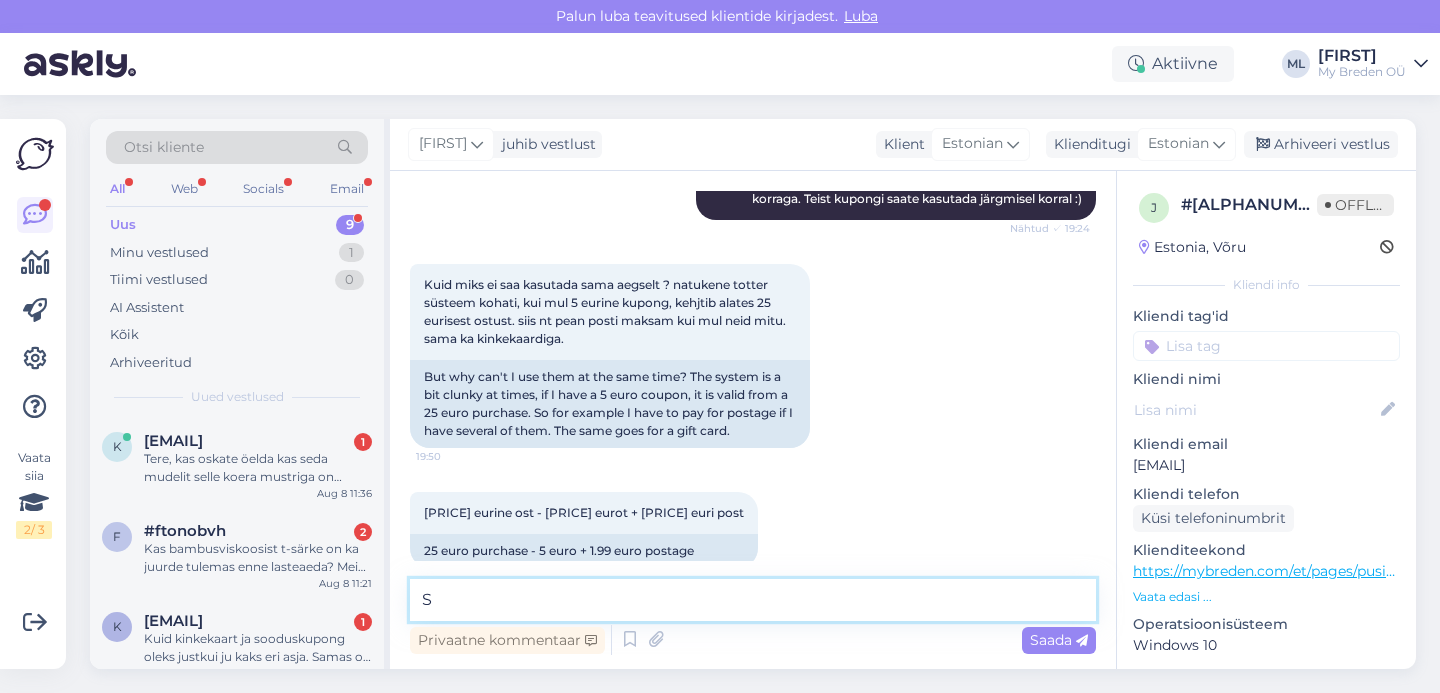 type 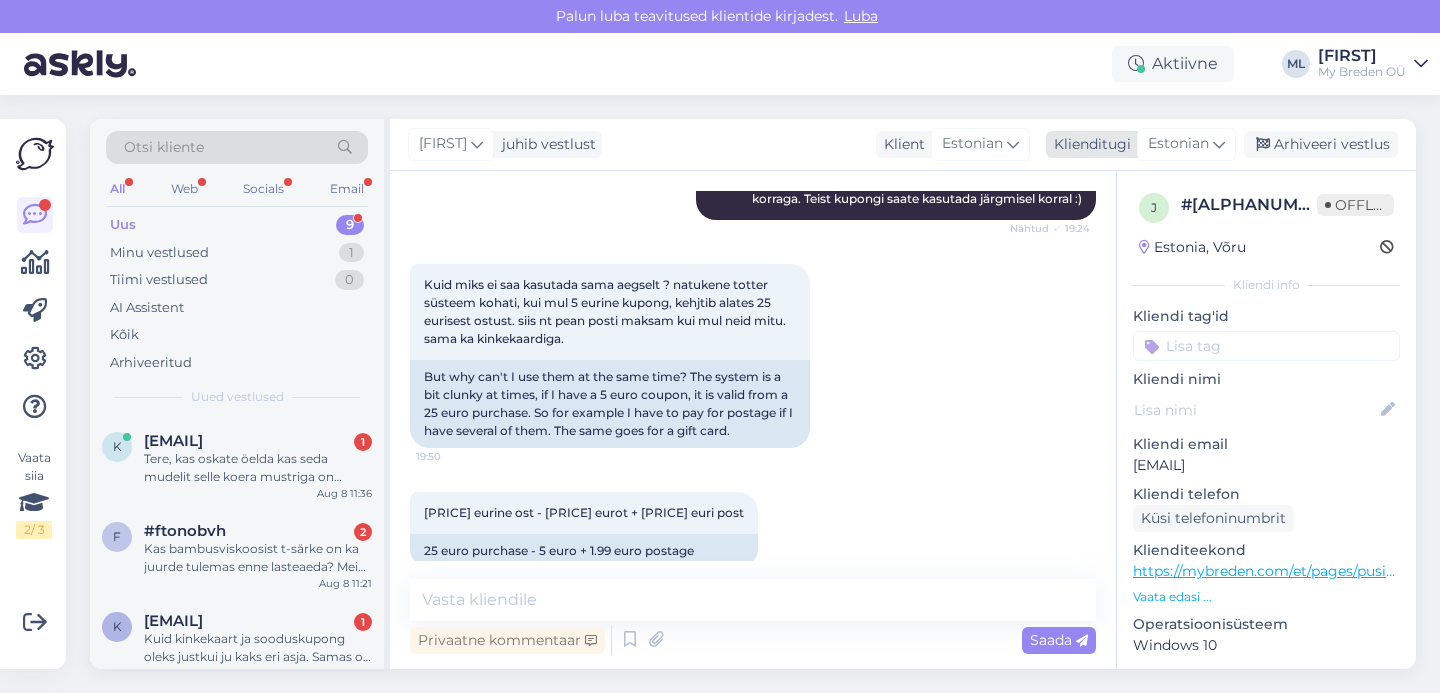 click on "Arhiveeri vestlus" at bounding box center [1321, 144] 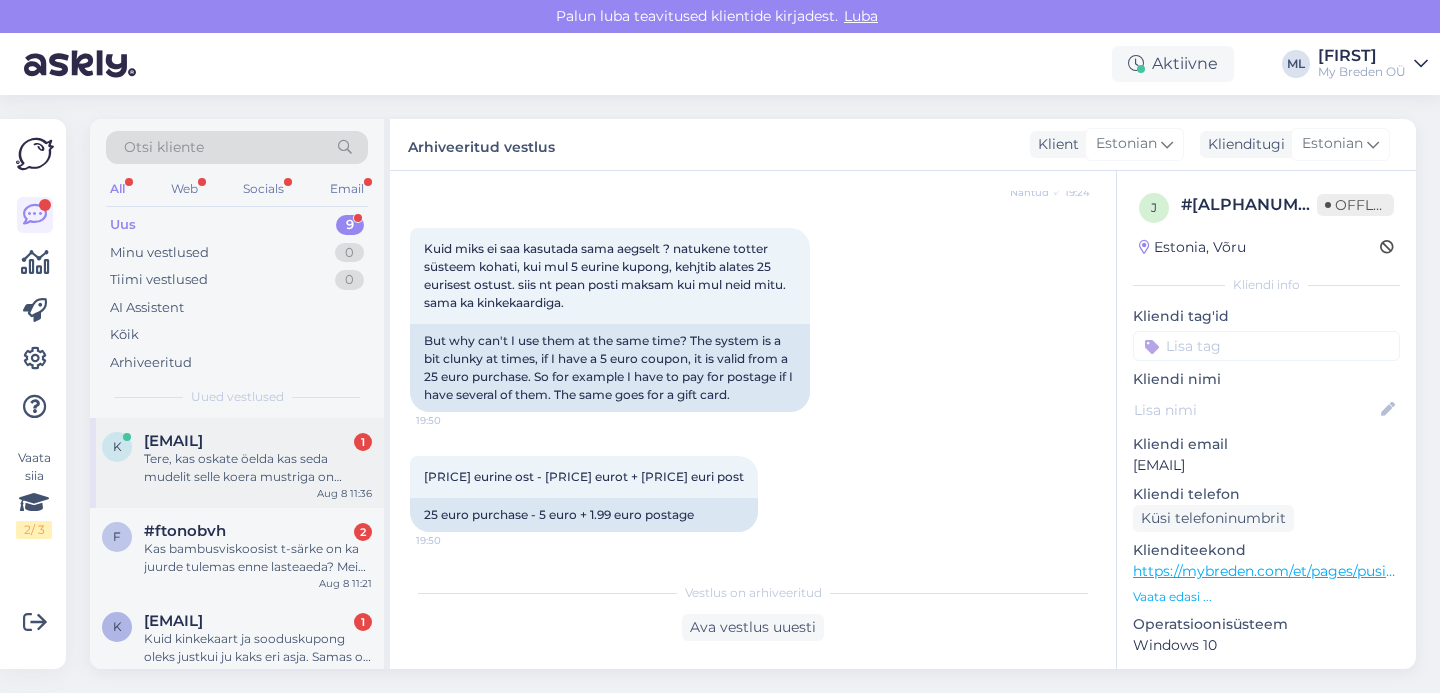 scroll, scrollTop: 3597, scrollLeft: 0, axis: vertical 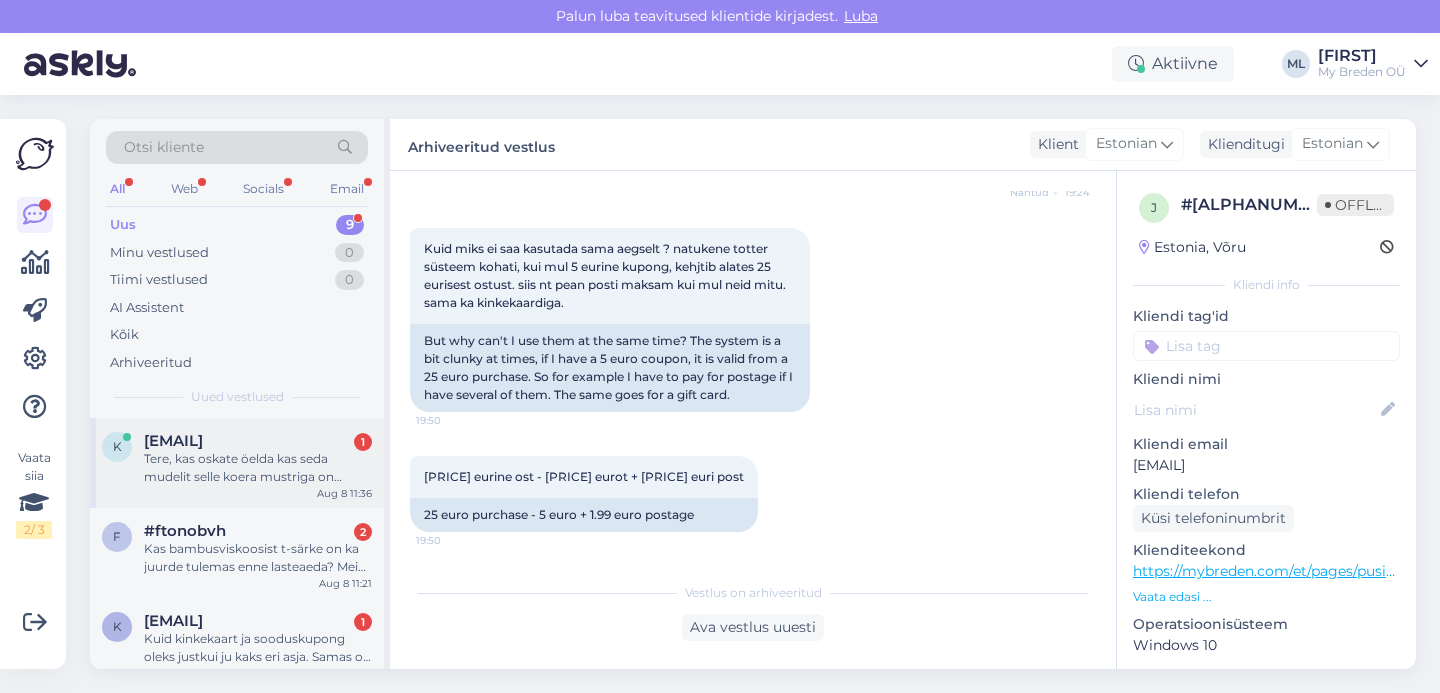 click on "Tere, kas oskate öelda kas seda mudelit selle koera mustriga on tulemas ka nokaga varianti? Aitäh! https://mybreden.com/et/products/laste-kevad-sugis-tuukrimuts-breden-koerad?variant=55182033846645" at bounding box center (258, 468) 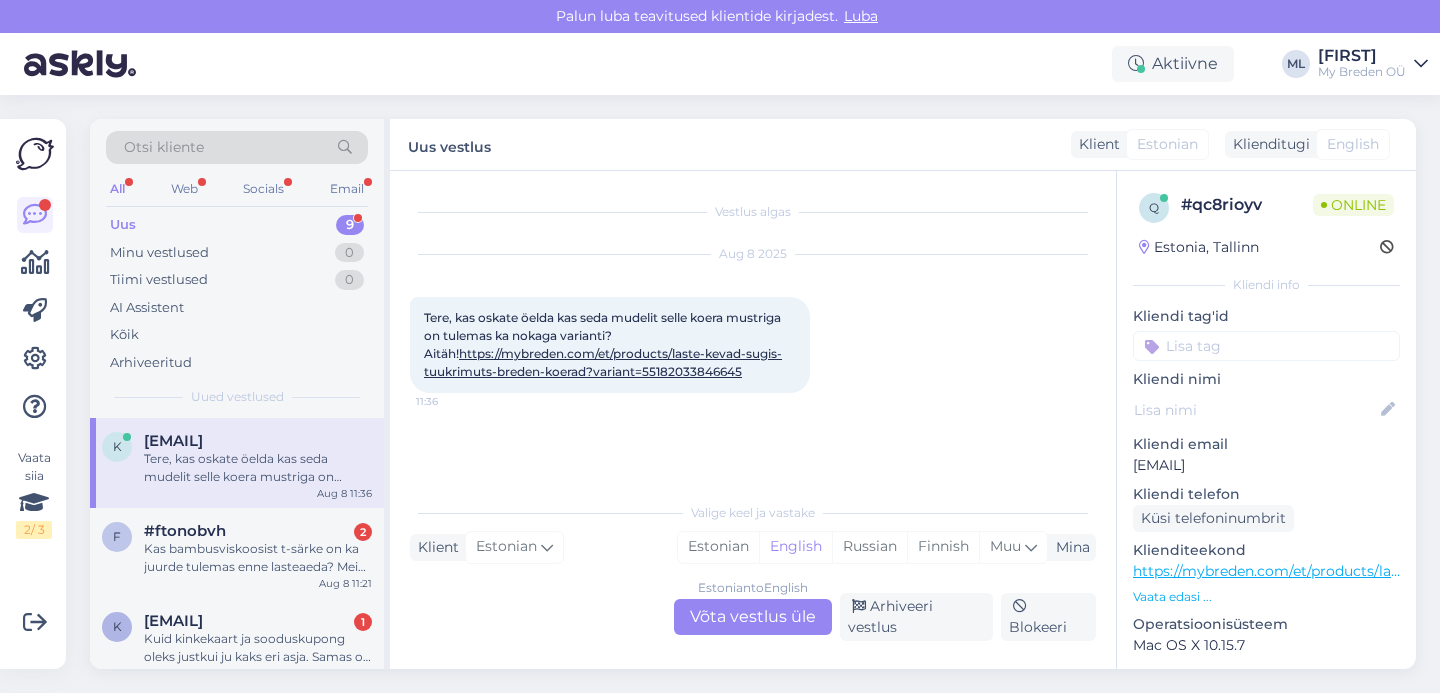 click on "Estonian  to  English Võta vestlus üle" at bounding box center [753, 617] 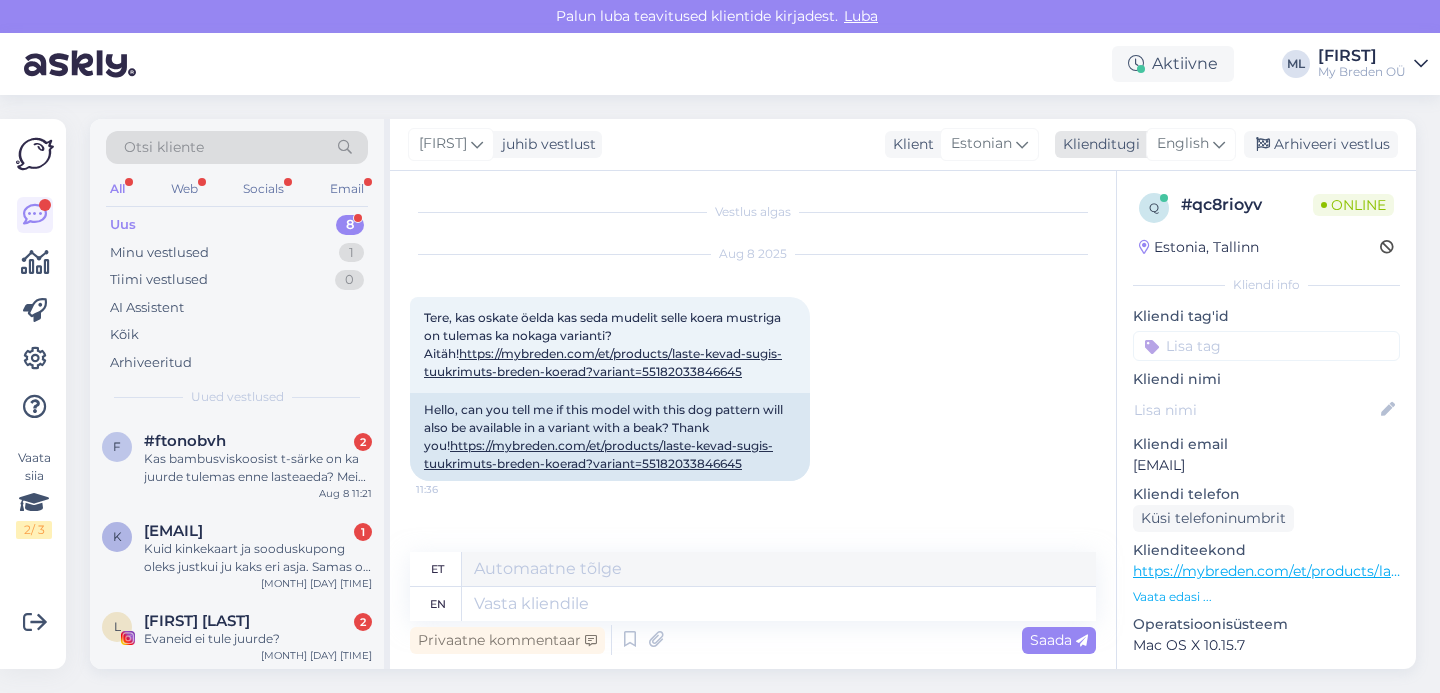 click on "English" at bounding box center [1183, 144] 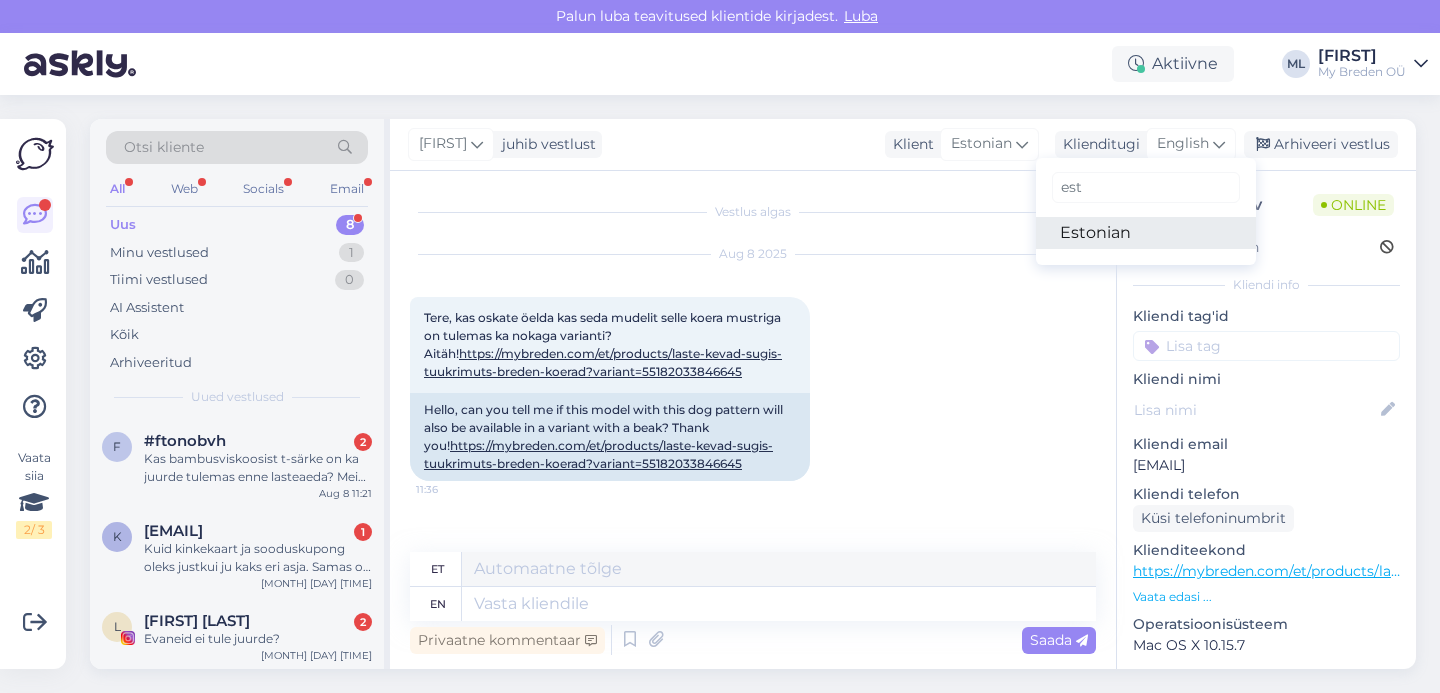 drag, startPoint x: 1087, startPoint y: 226, endPoint x: 873, endPoint y: 362, distance: 253.55867 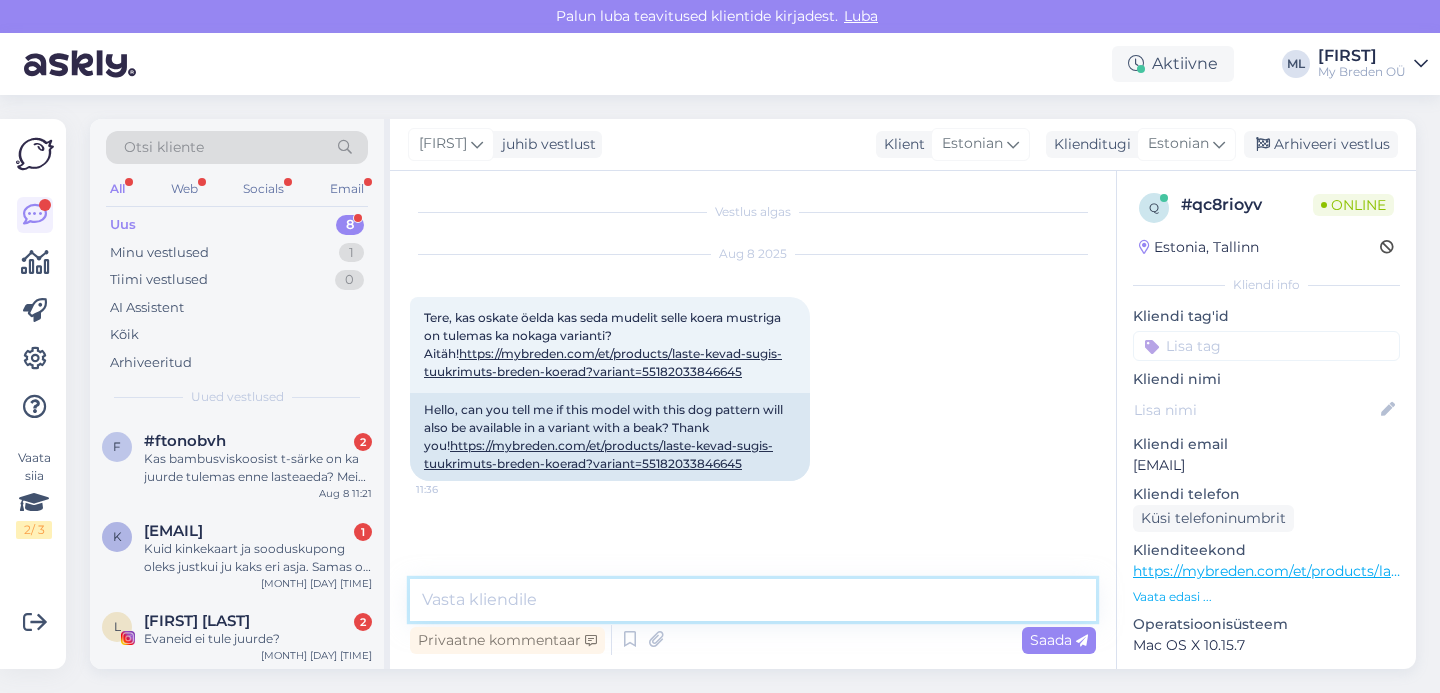 click at bounding box center [753, 600] 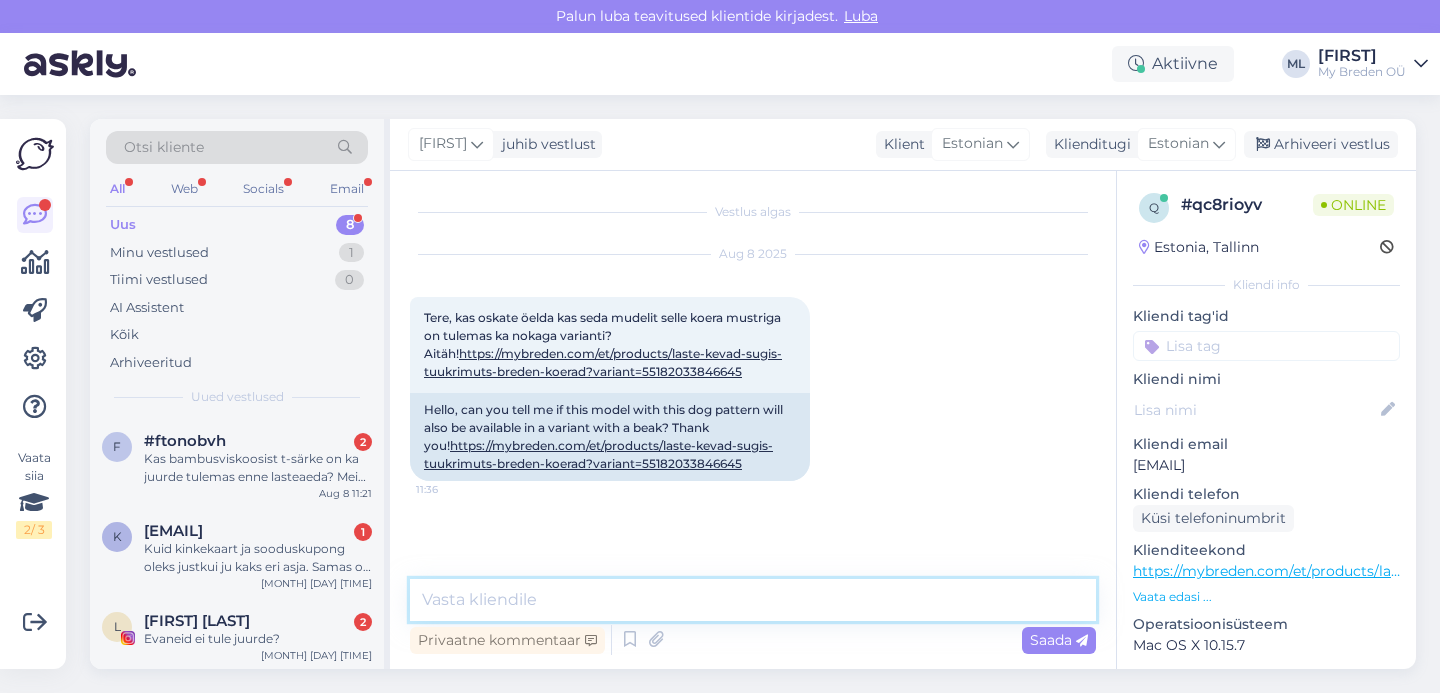 click at bounding box center [753, 600] 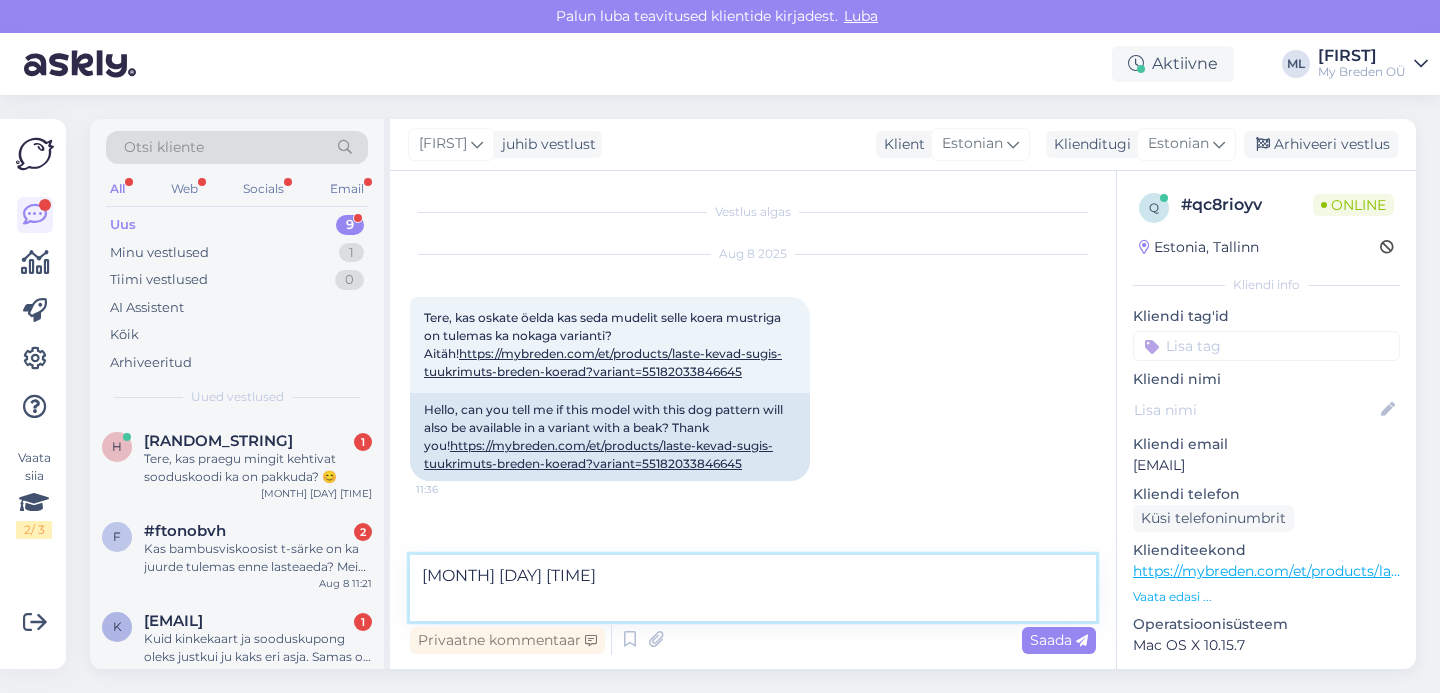 click on "[MONTH] [DAY] [TIME]" at bounding box center (753, 588) 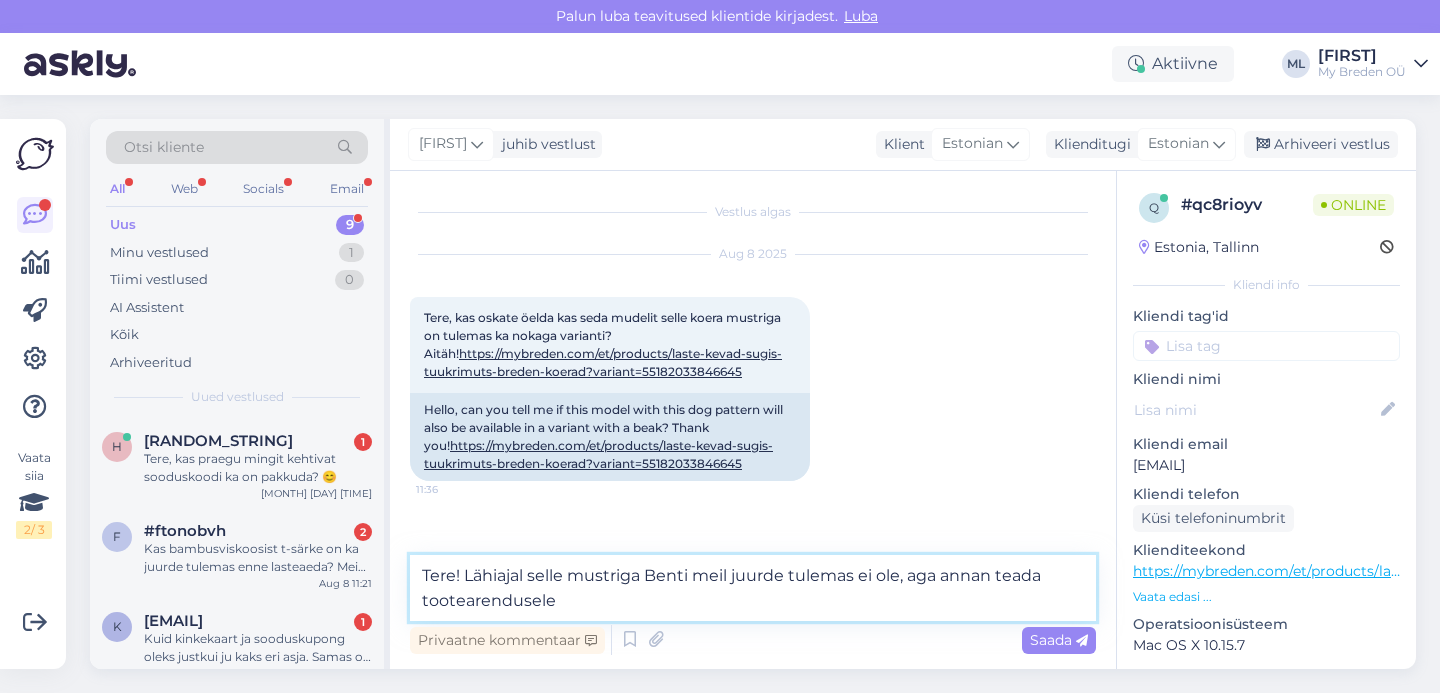 click on "Tere! Lähiajal selle mustriga Benti meil juurde tulemas ei ole, aga annan teada tootearendusele" at bounding box center [753, 588] 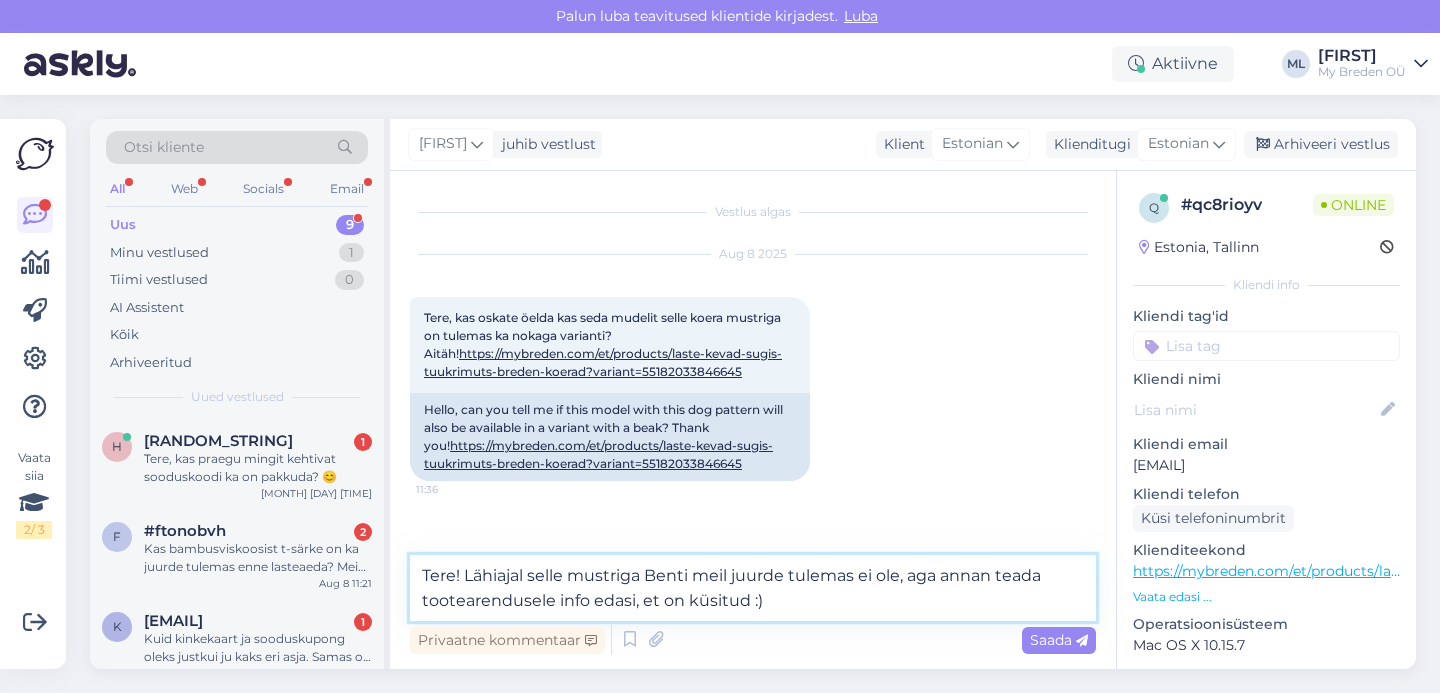 type on "Tere! Lähiajal selle mustriga Benti meil juurde tulemas ei ole, aga annan teada tootearendusele info edasi, et on küsitud :)" 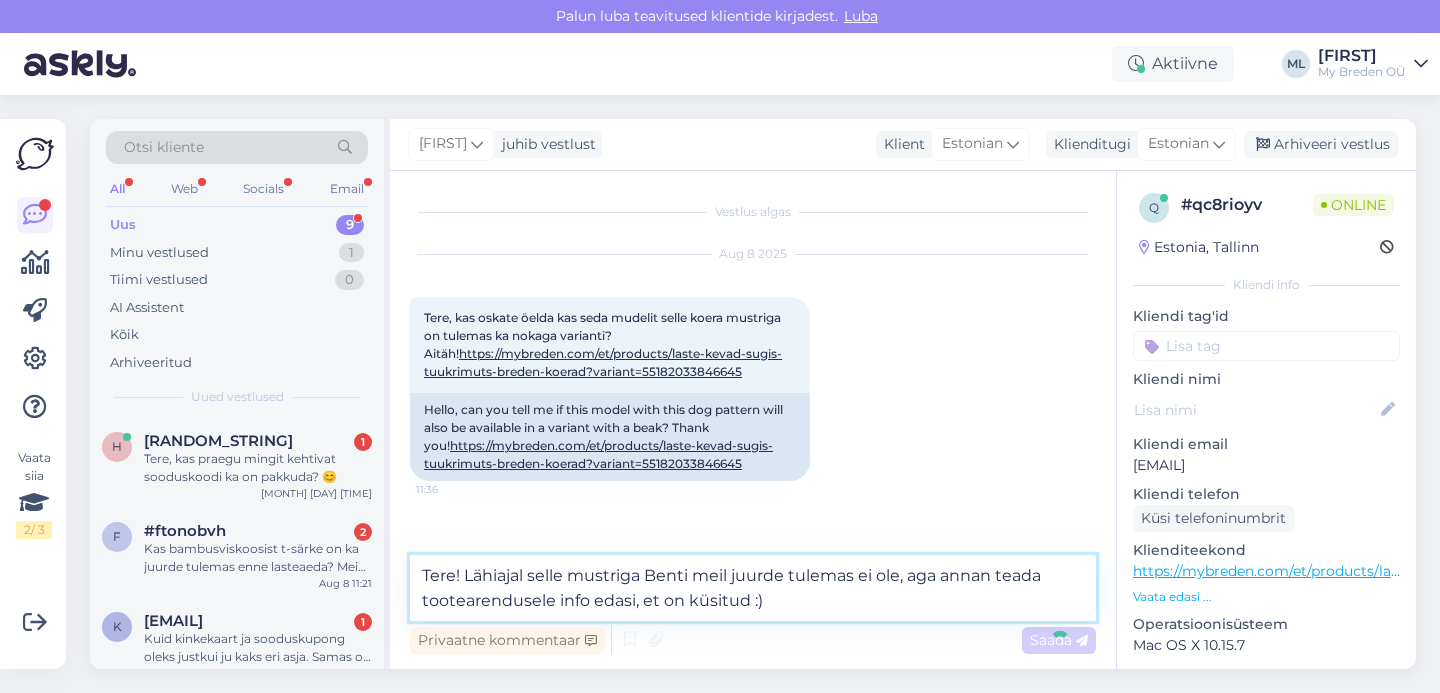 type 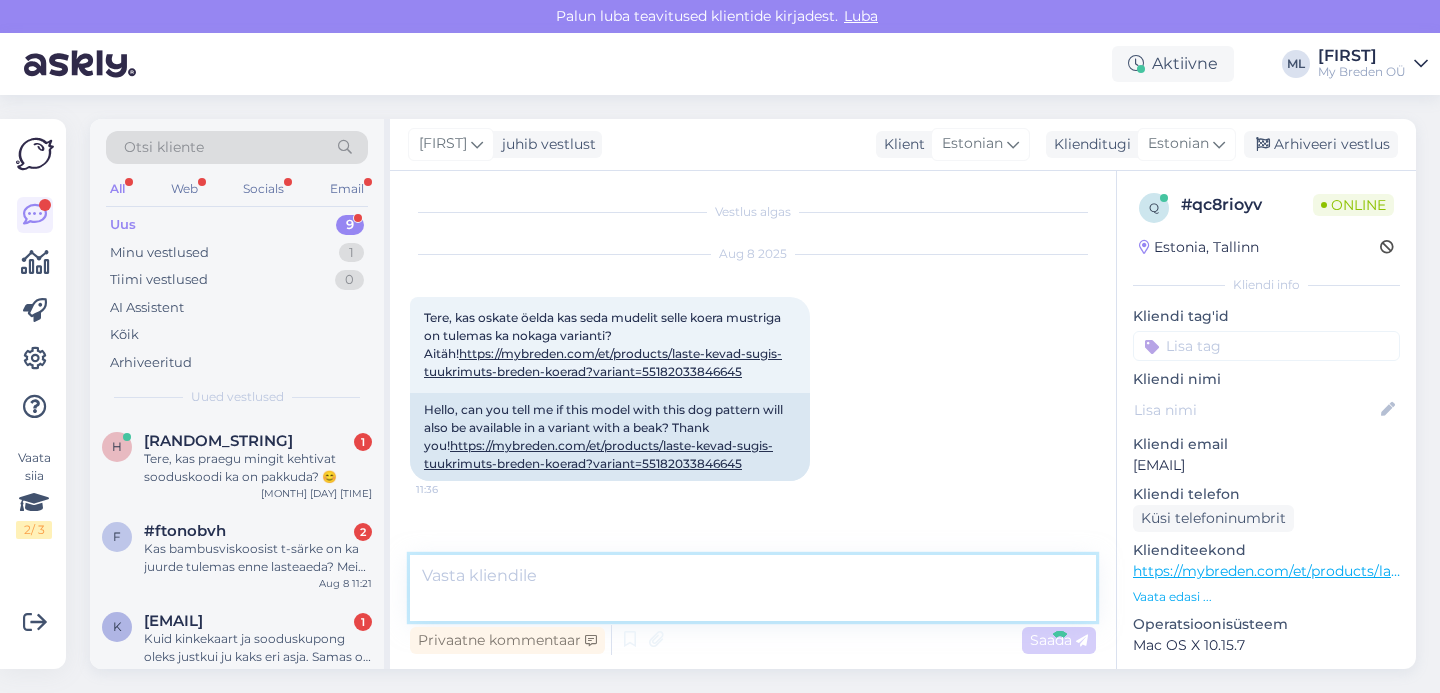 scroll, scrollTop: 46, scrollLeft: 0, axis: vertical 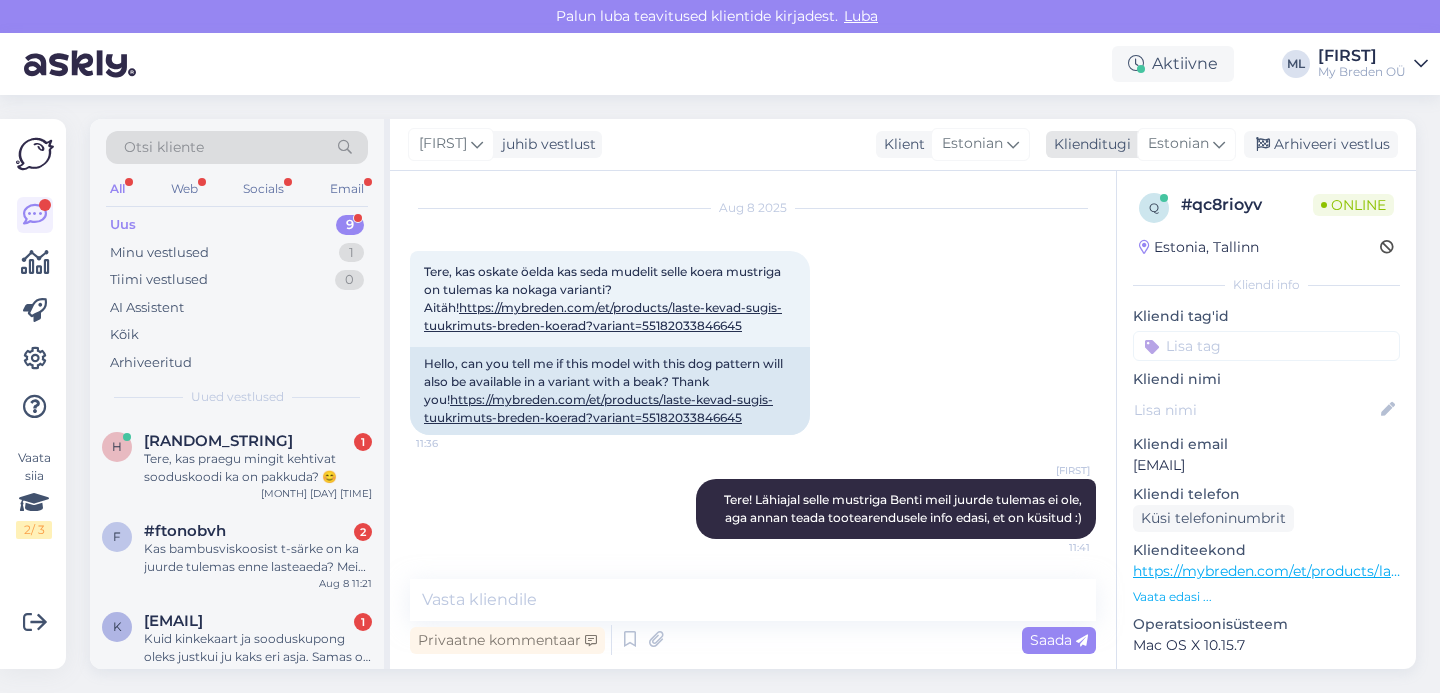 click on "Arhiveeri vestlus" at bounding box center [1321, 144] 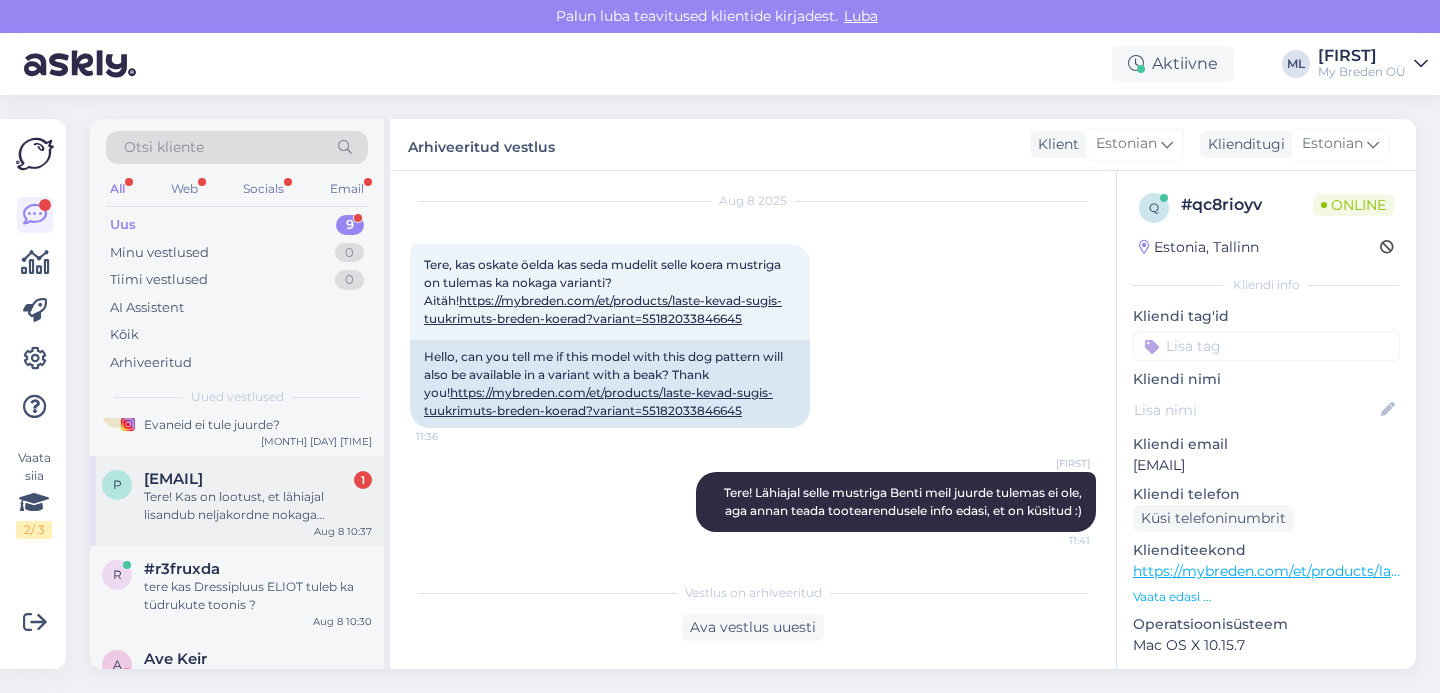 scroll, scrollTop: 196, scrollLeft: 0, axis: vertical 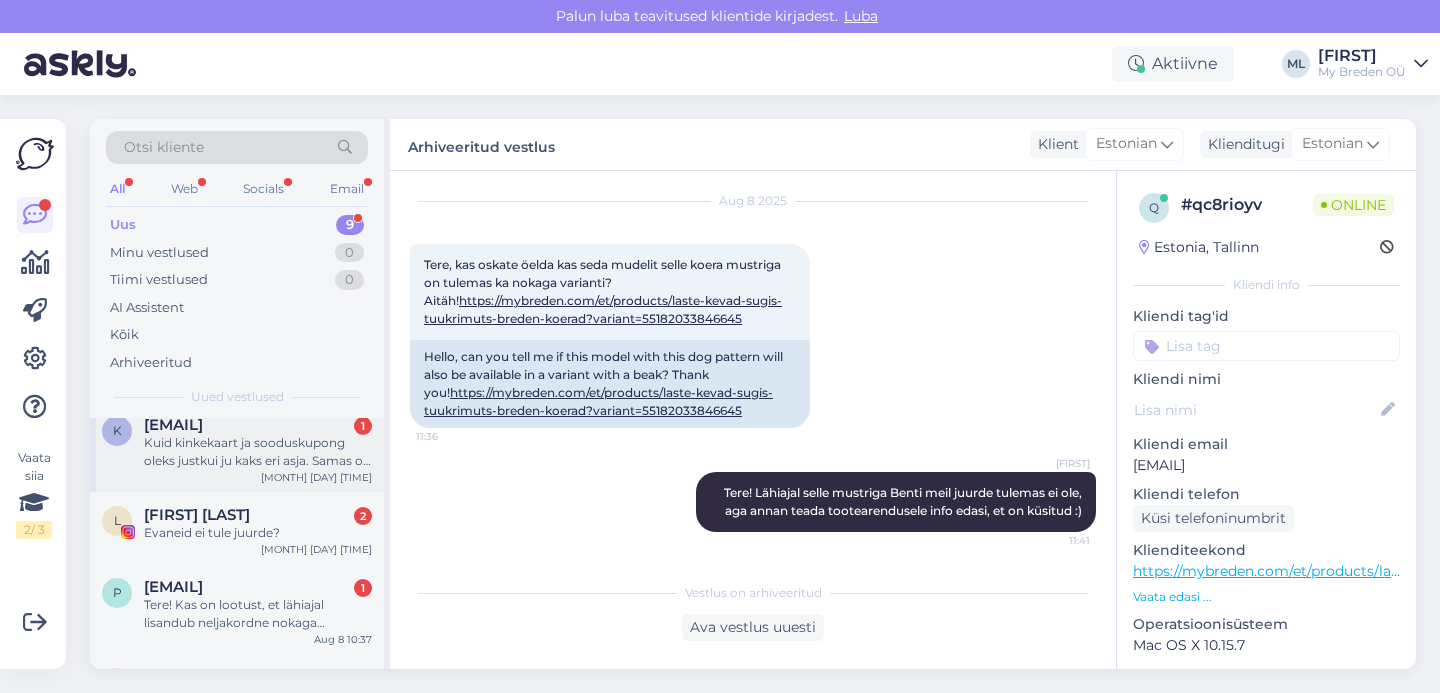 click on "Kuid kinkekaart ja sooduskupong oleks justkui ju kaks eri asja. Samas on taiesti arusaamatu kui kellegile kinkekaarti kingin sis peab ta lausa mitu korda ostma et neid kulutada" at bounding box center (258, 452) 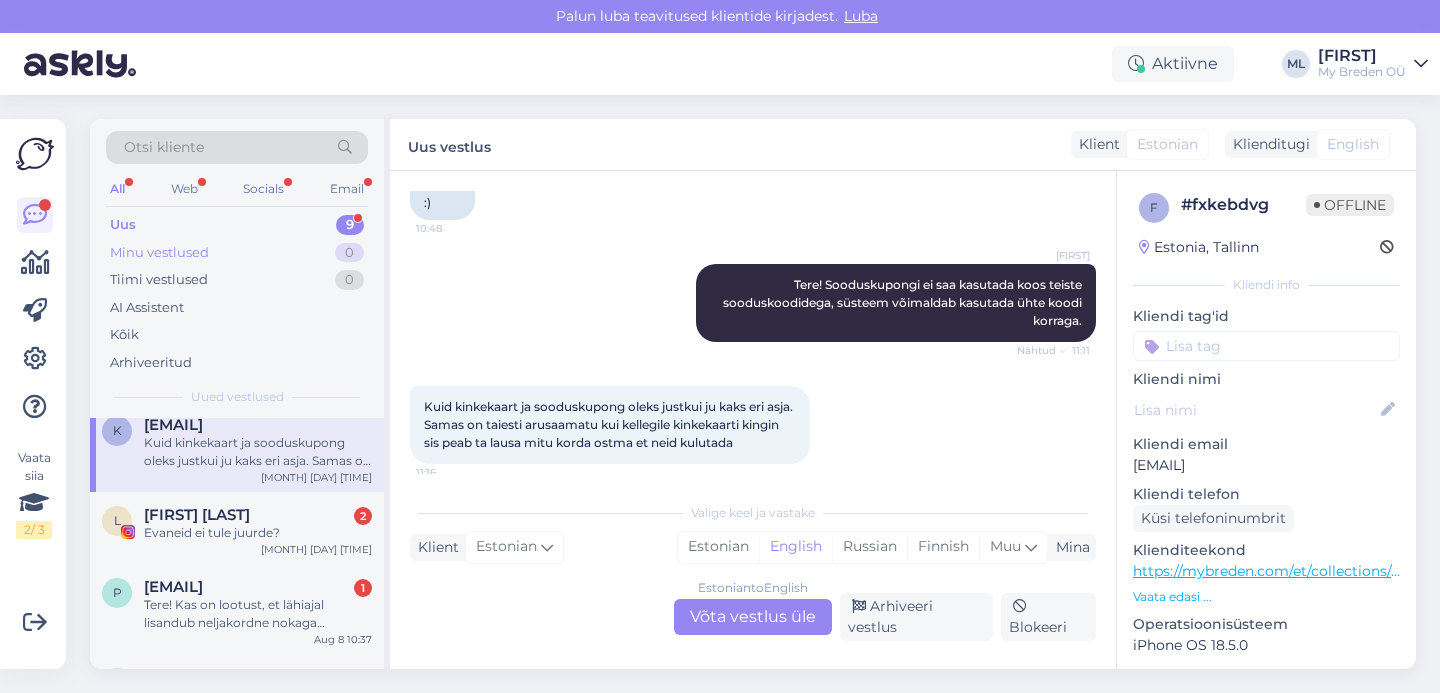 click on "Minu vestlused" at bounding box center (159, 253) 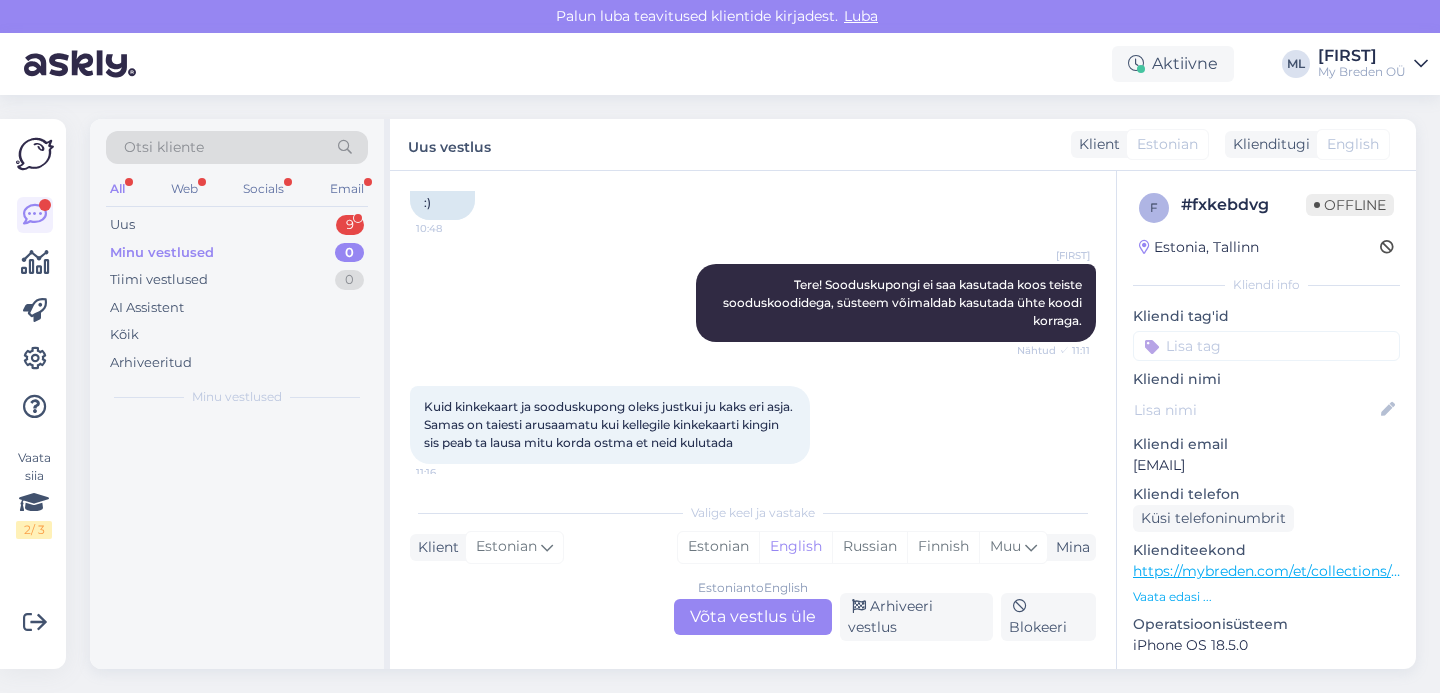 scroll, scrollTop: 0, scrollLeft: 0, axis: both 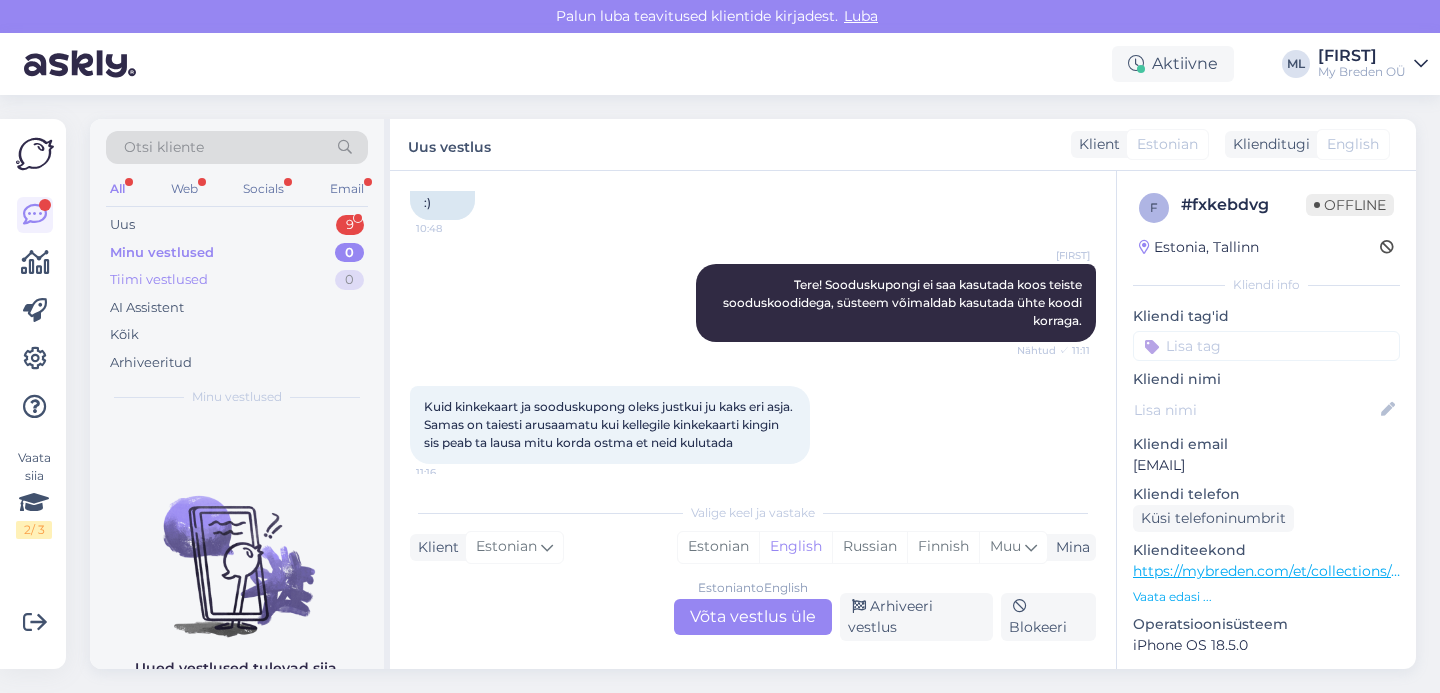 click on "Tiimi vestlused" at bounding box center [159, 280] 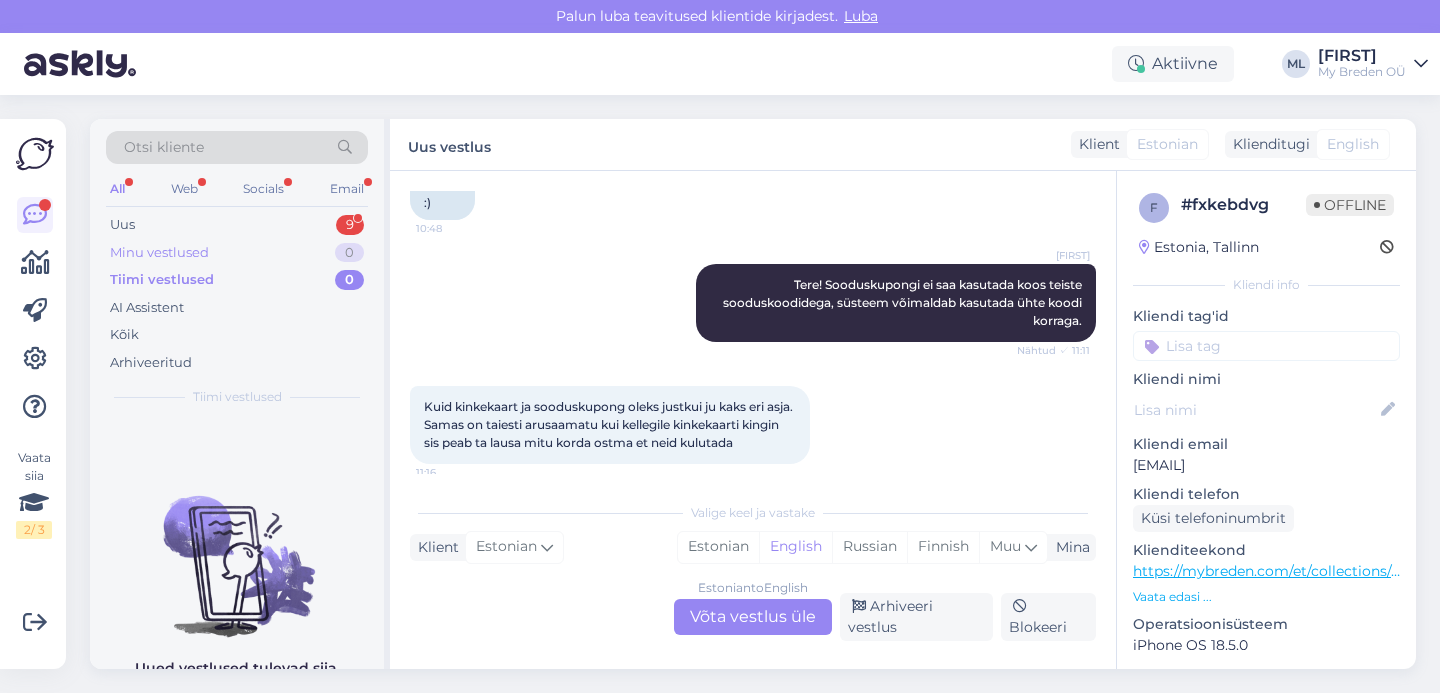 click on "Minu vestlused 0" at bounding box center (237, 253) 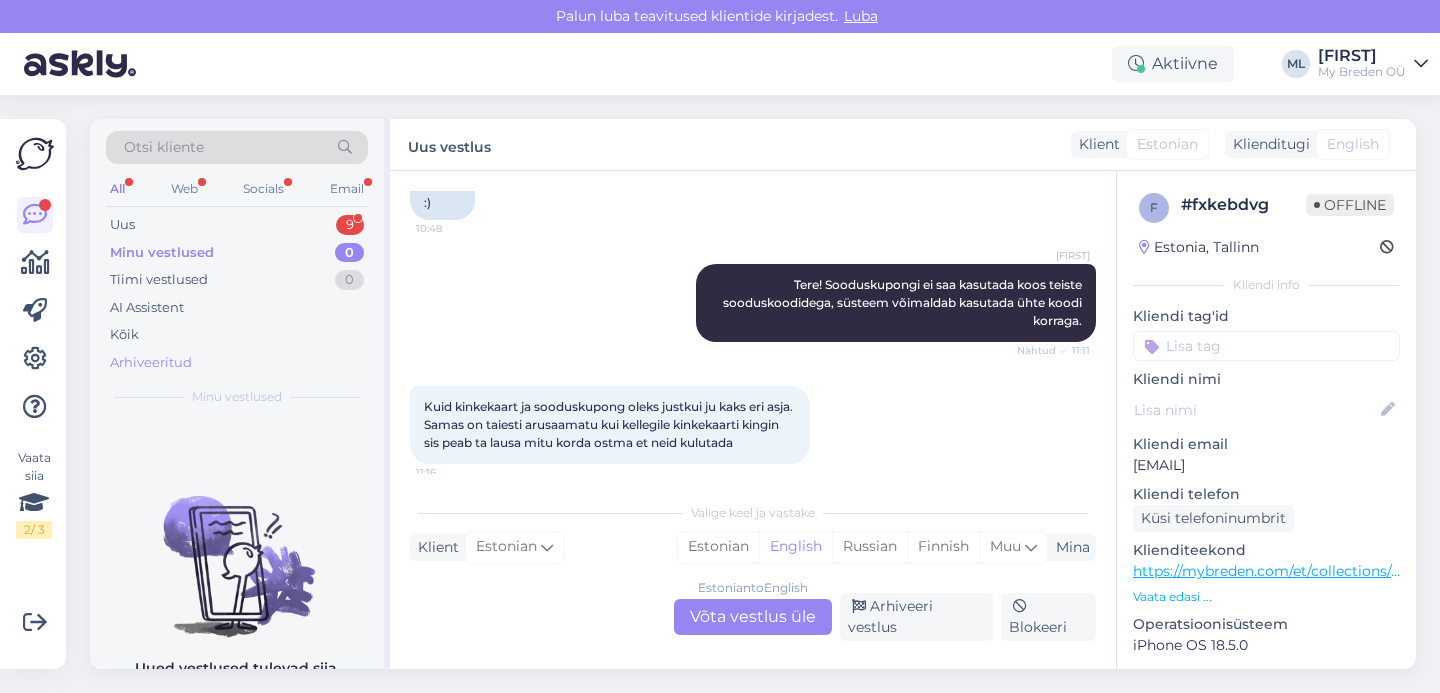 click on "Arhiveeritud" at bounding box center [151, 363] 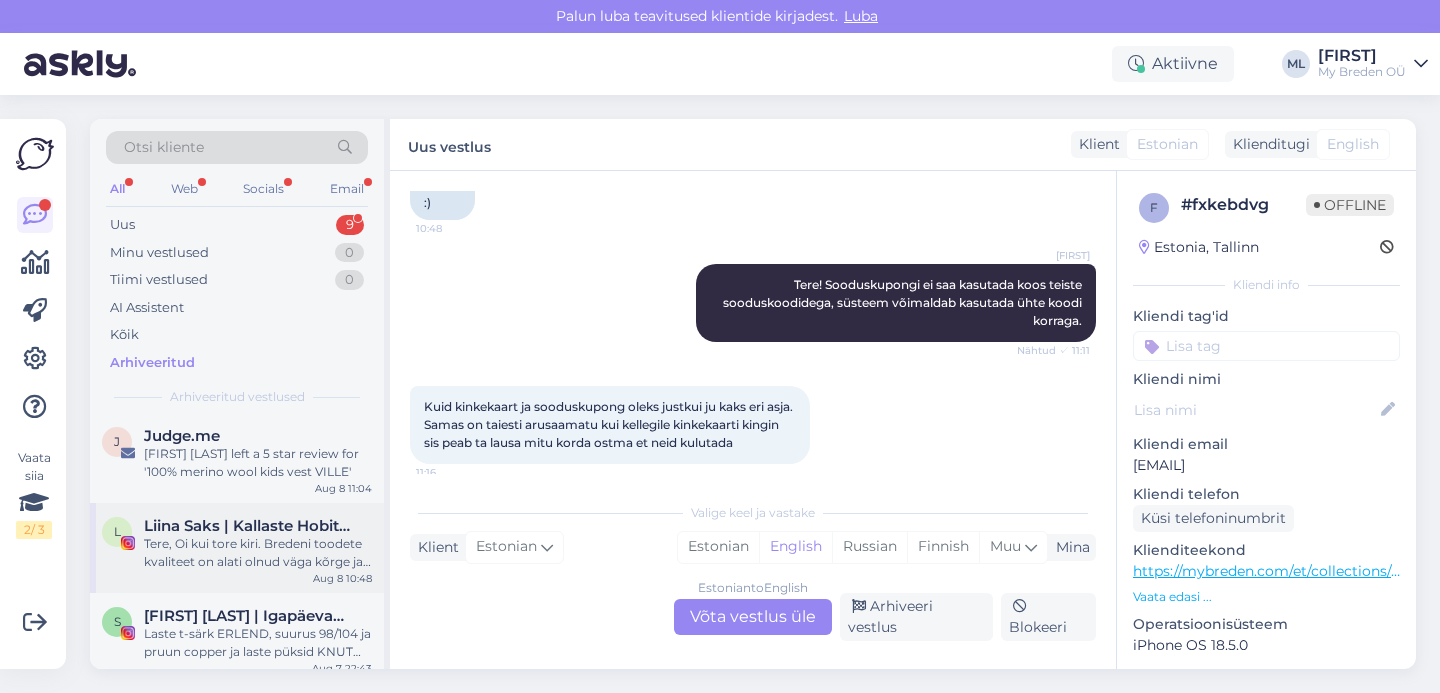 scroll, scrollTop: 639, scrollLeft: 0, axis: vertical 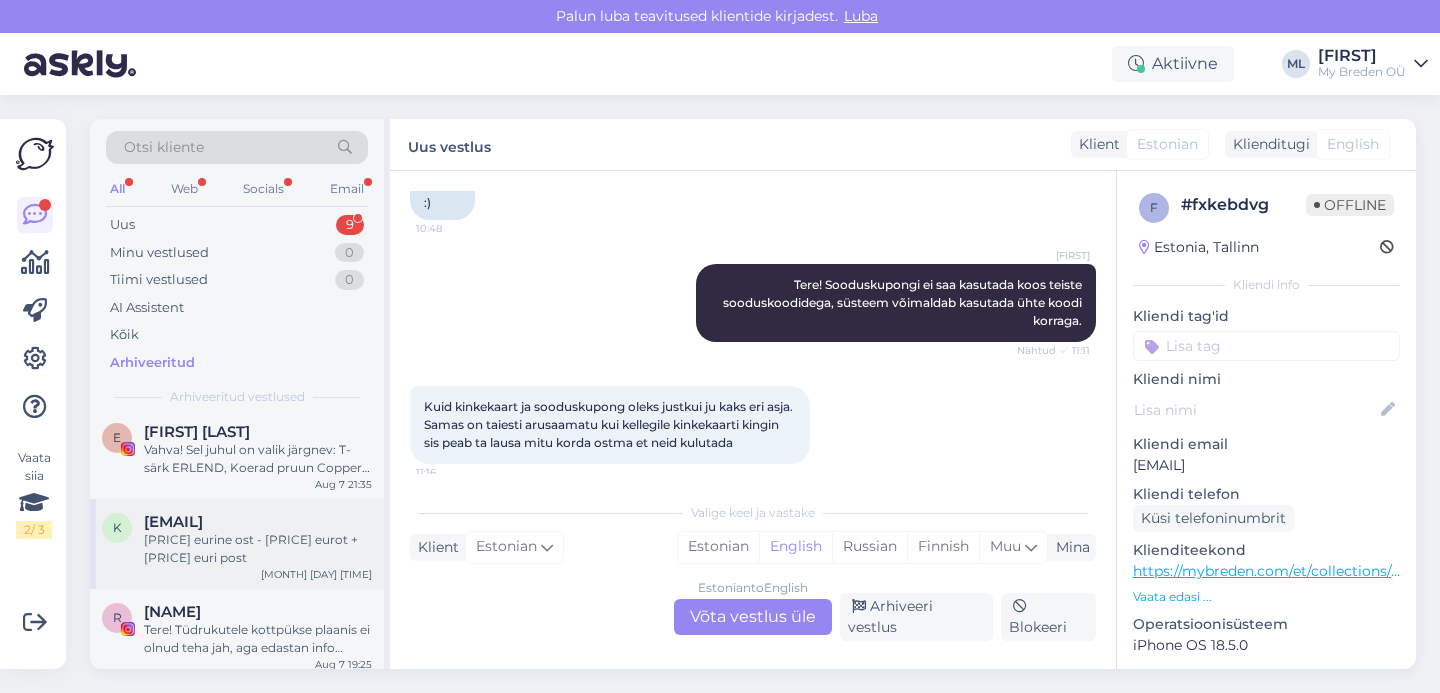 click on "[PRICE] eurine ost - [PRICE] eurot + [PRICE] euri post" at bounding box center [258, 549] 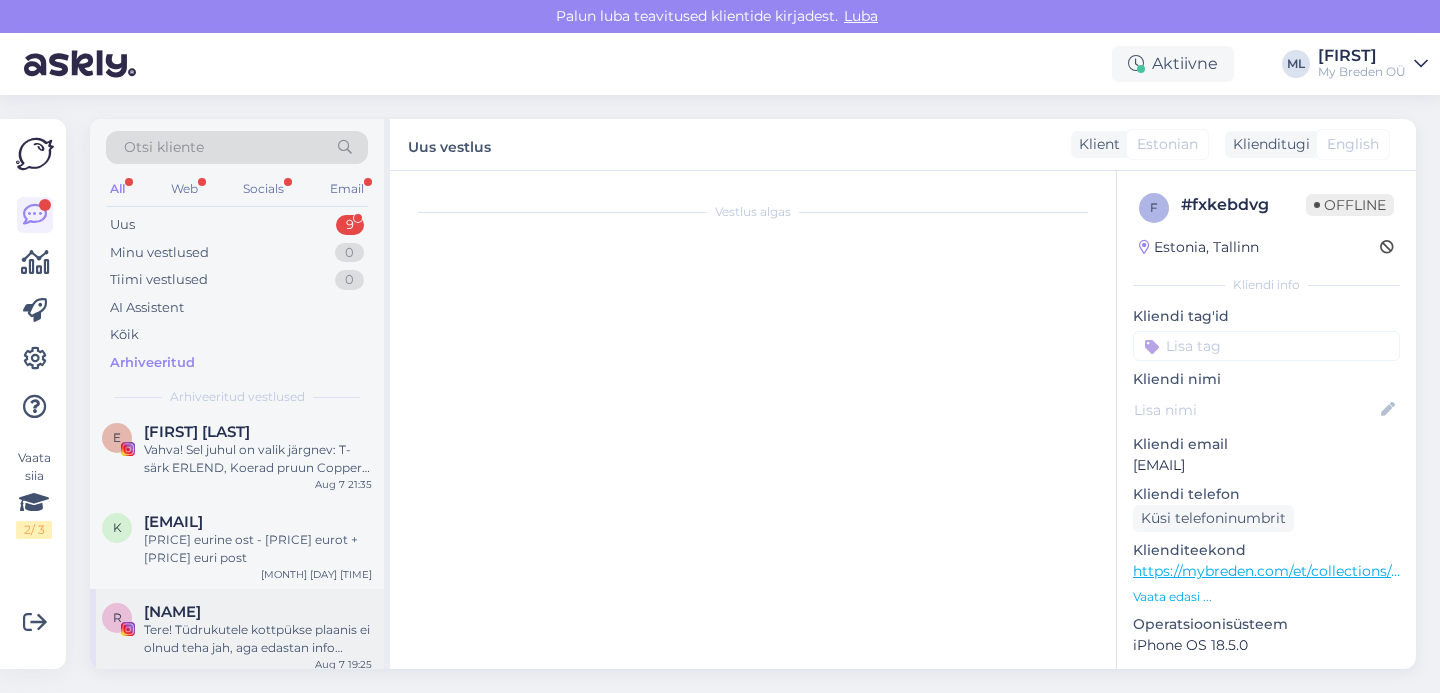 scroll, scrollTop: 3597, scrollLeft: 0, axis: vertical 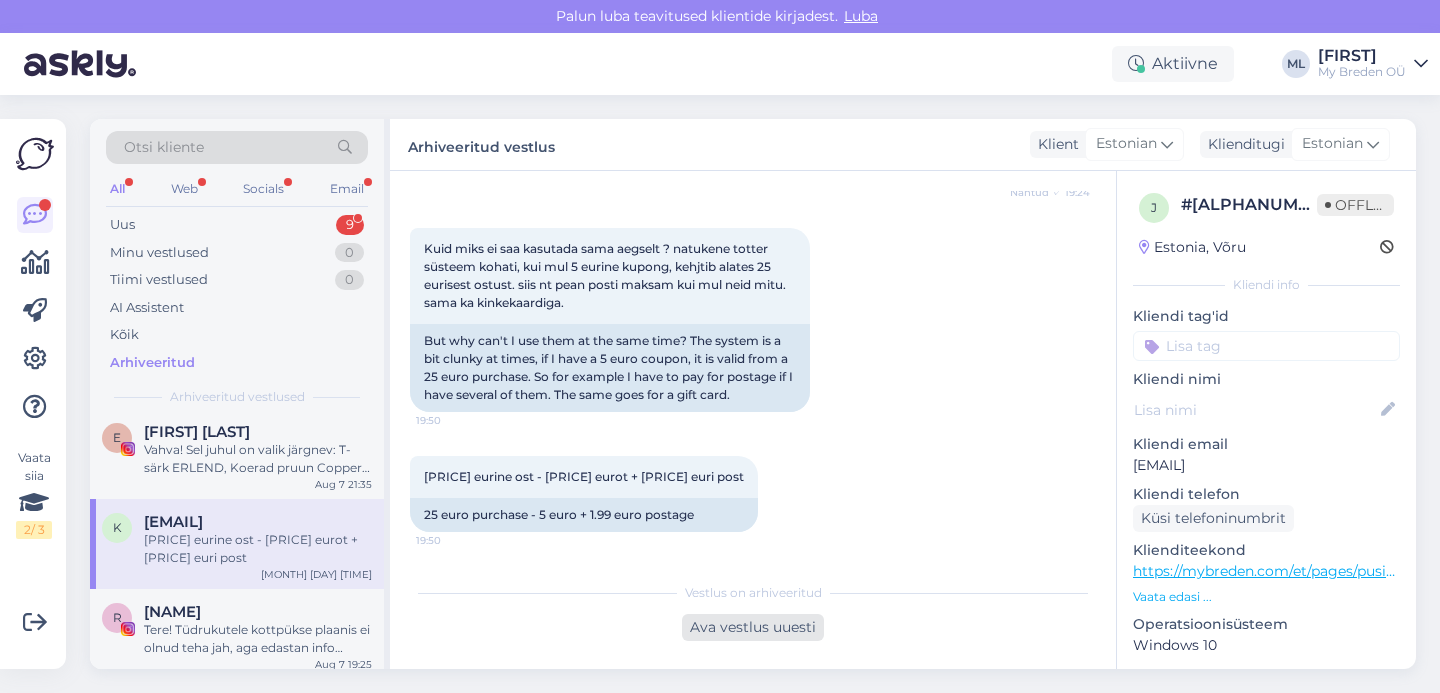 click on "Ava vestlus uuesti" at bounding box center [753, 627] 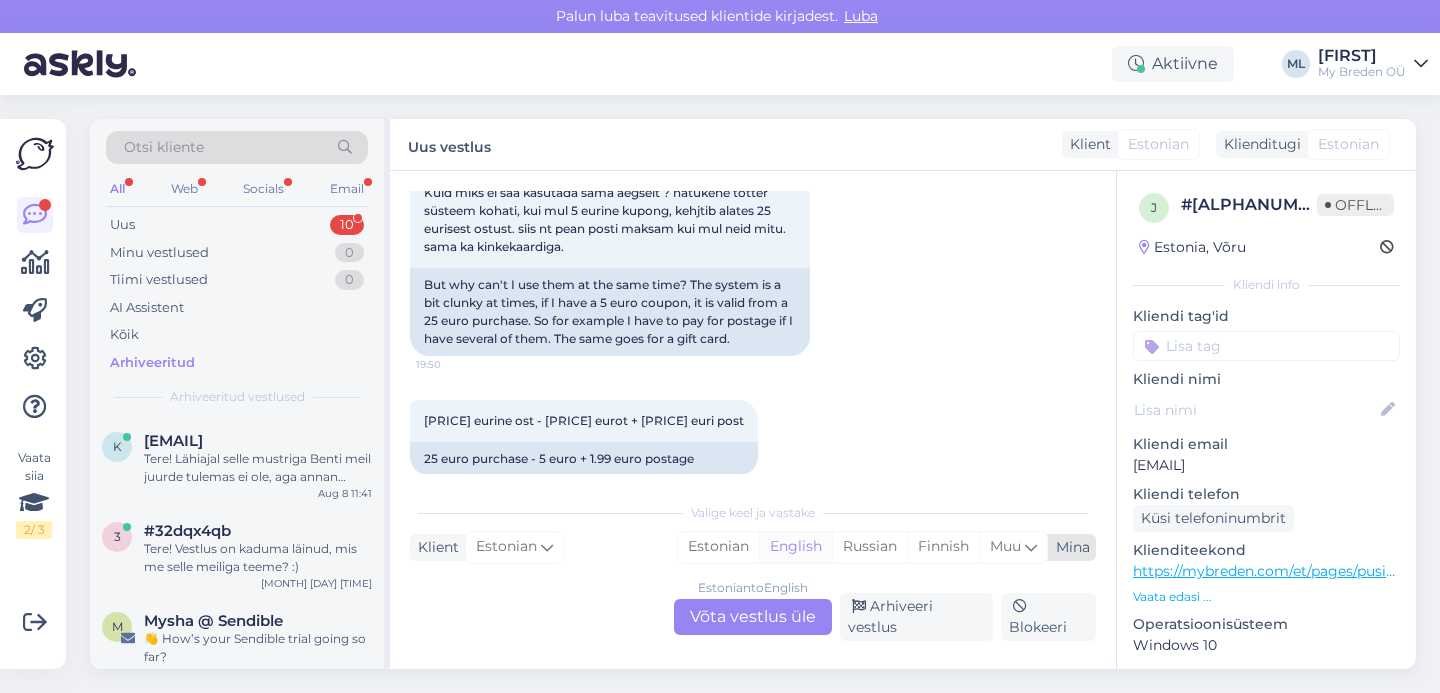 scroll, scrollTop: 3635, scrollLeft: 0, axis: vertical 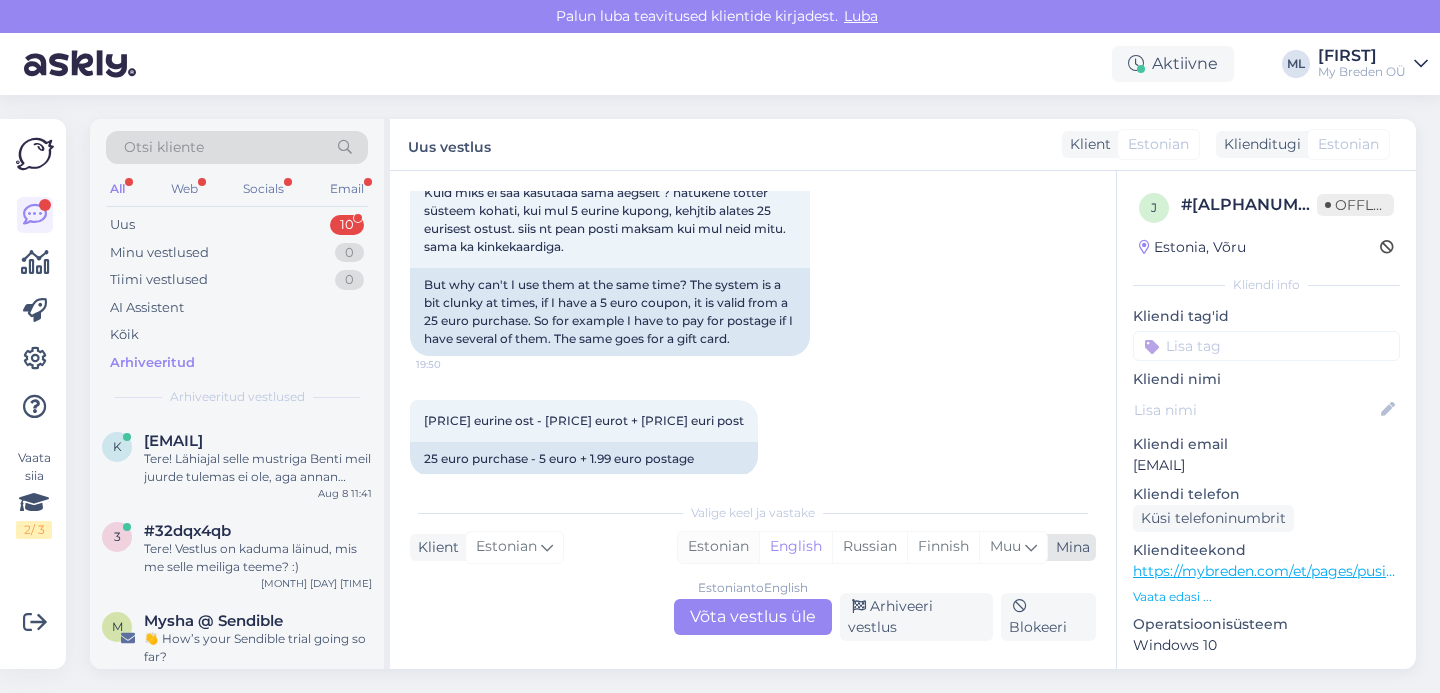 click on "Estonian" at bounding box center [718, 547] 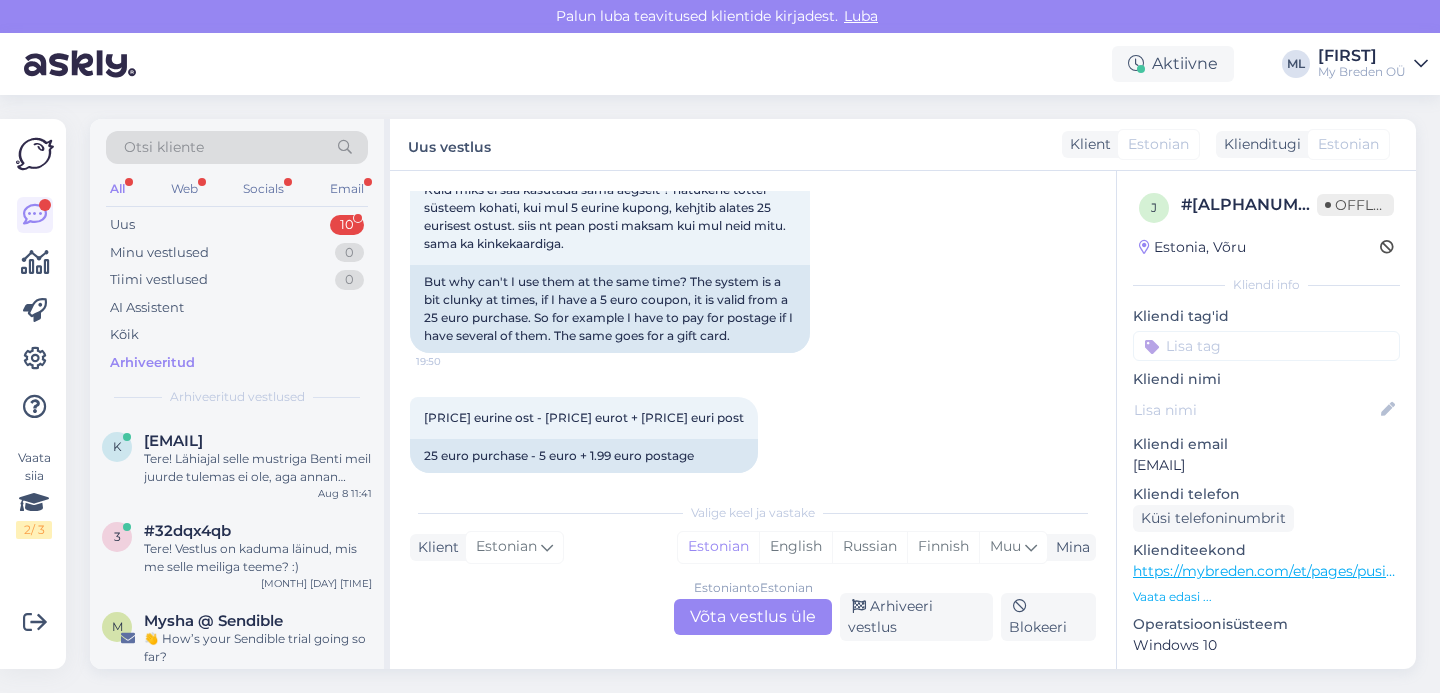 scroll, scrollTop: 3638, scrollLeft: 0, axis: vertical 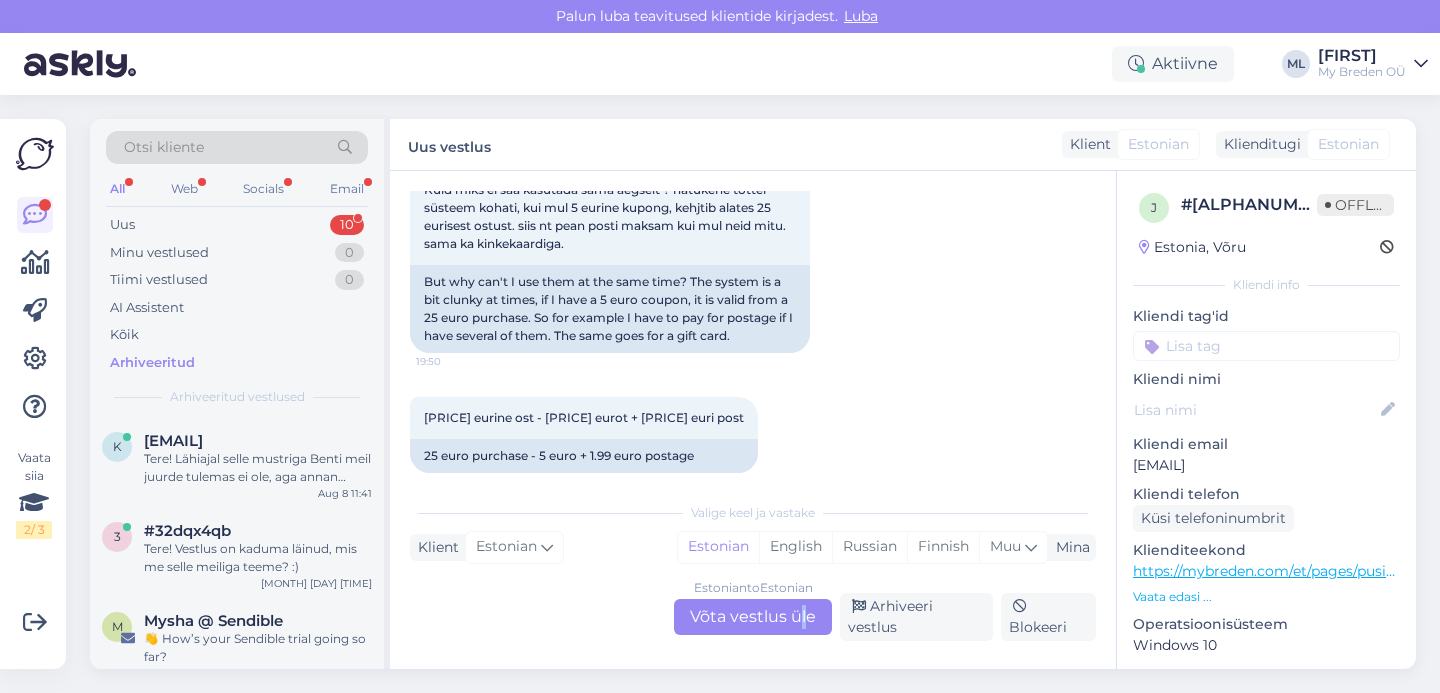click on "Estonian  to  Estonian Võta vestlus üle" at bounding box center [753, 617] 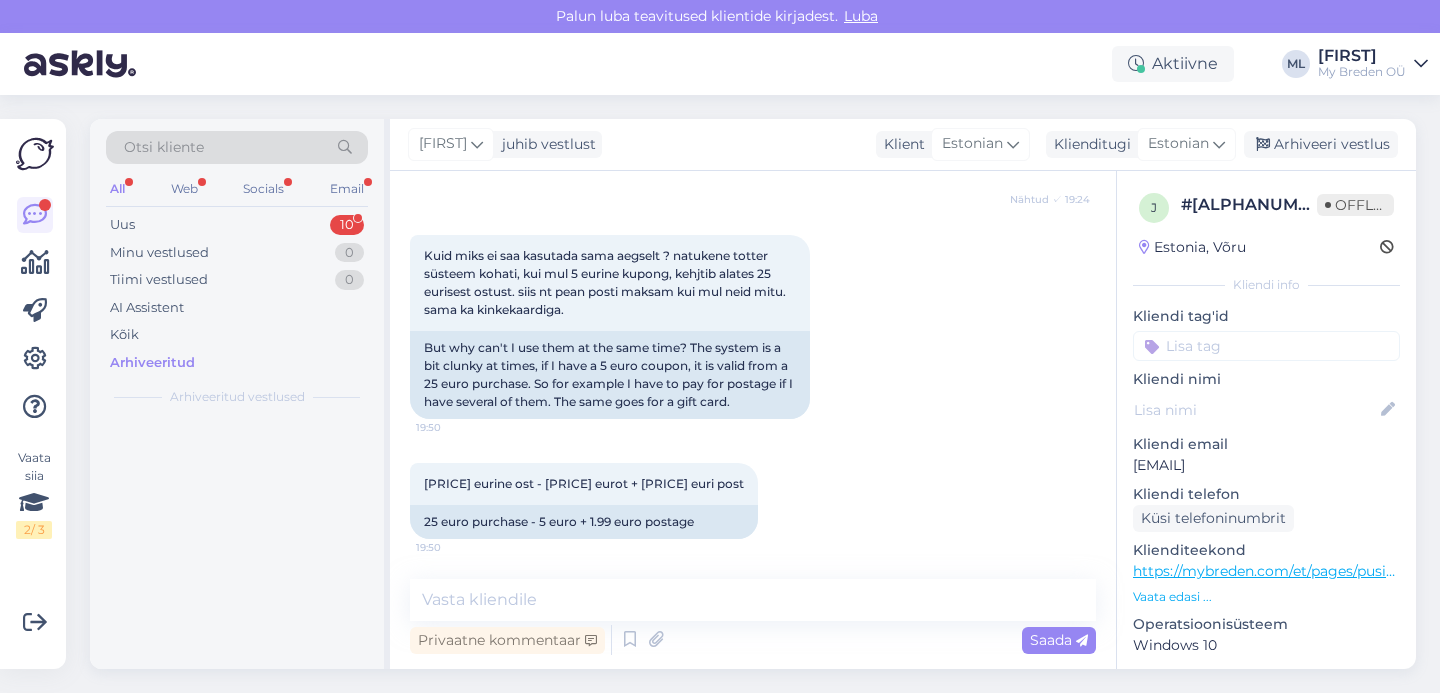 scroll, scrollTop: 3590, scrollLeft: 0, axis: vertical 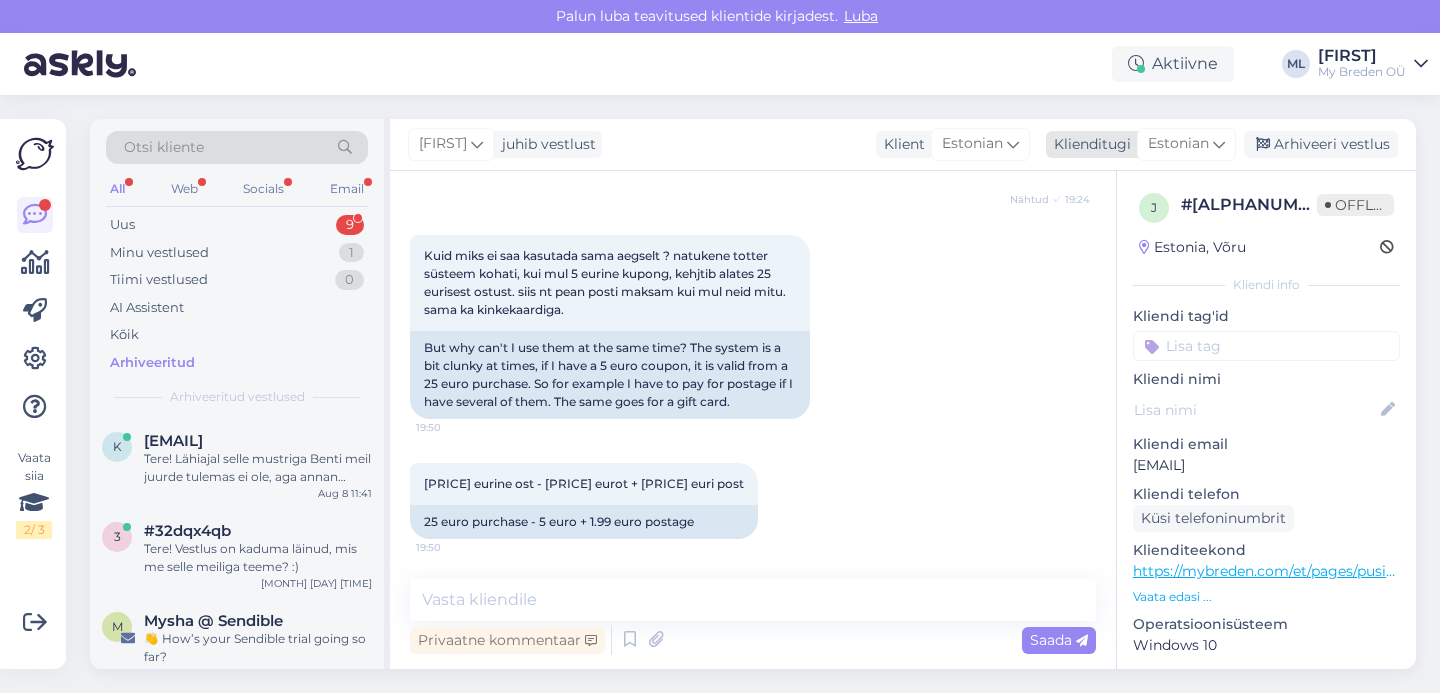 click on "Estonian" at bounding box center (1178, 144) 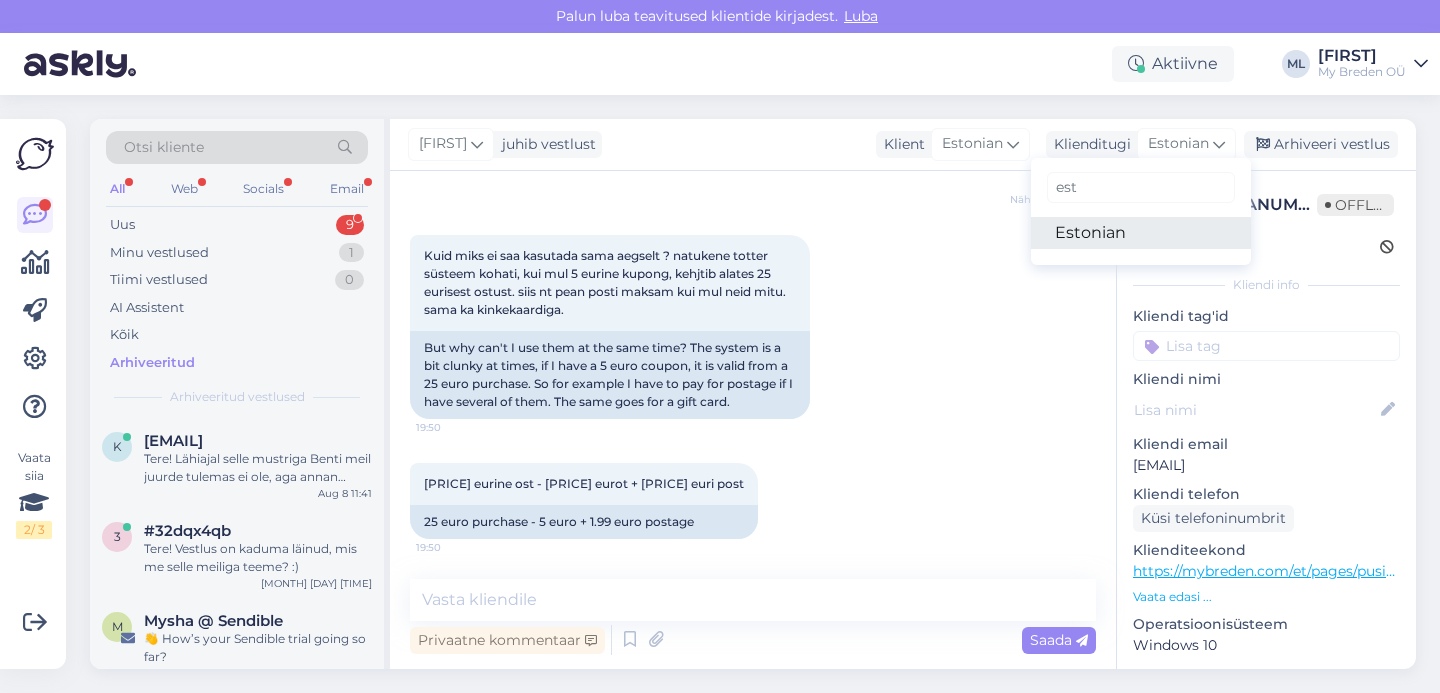 click on "Estonian" at bounding box center [1141, 233] 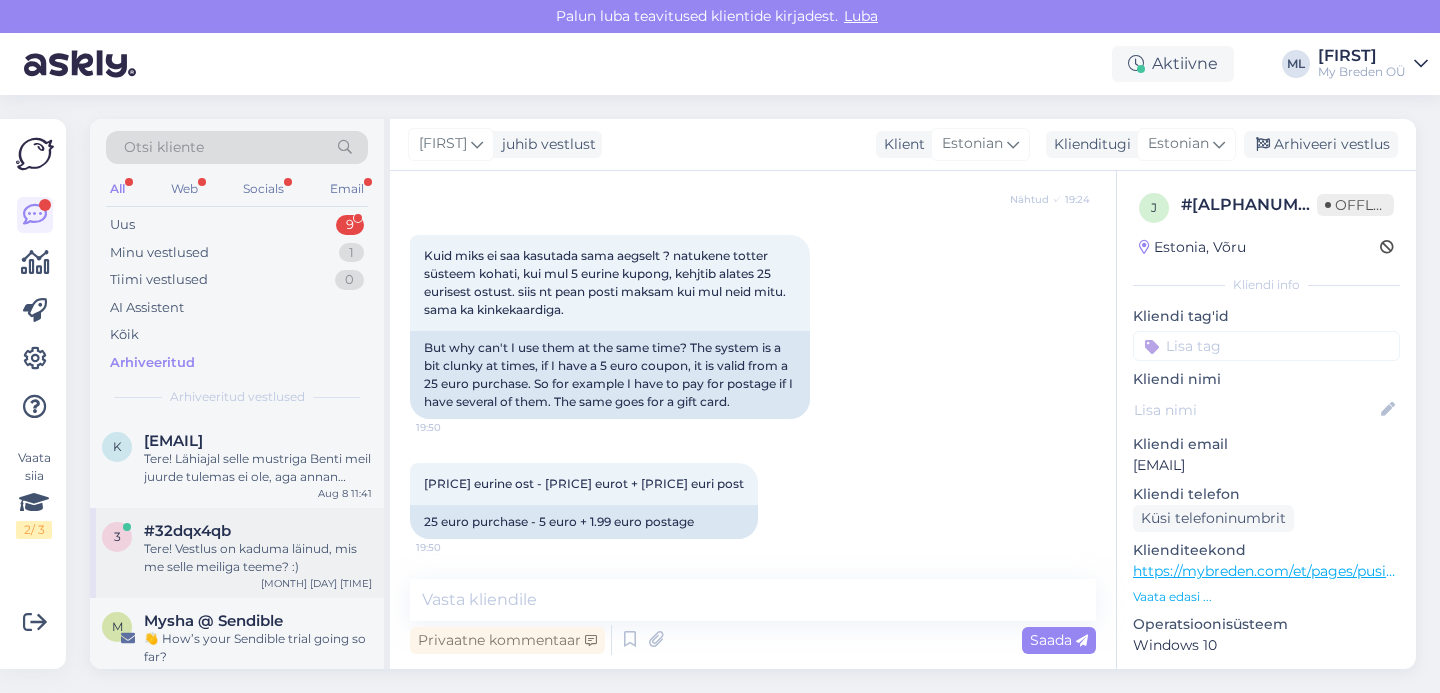click on "Tere! Vestlus on kaduma läinud, mis me selle meiliga teeme? :)" at bounding box center (258, 558) 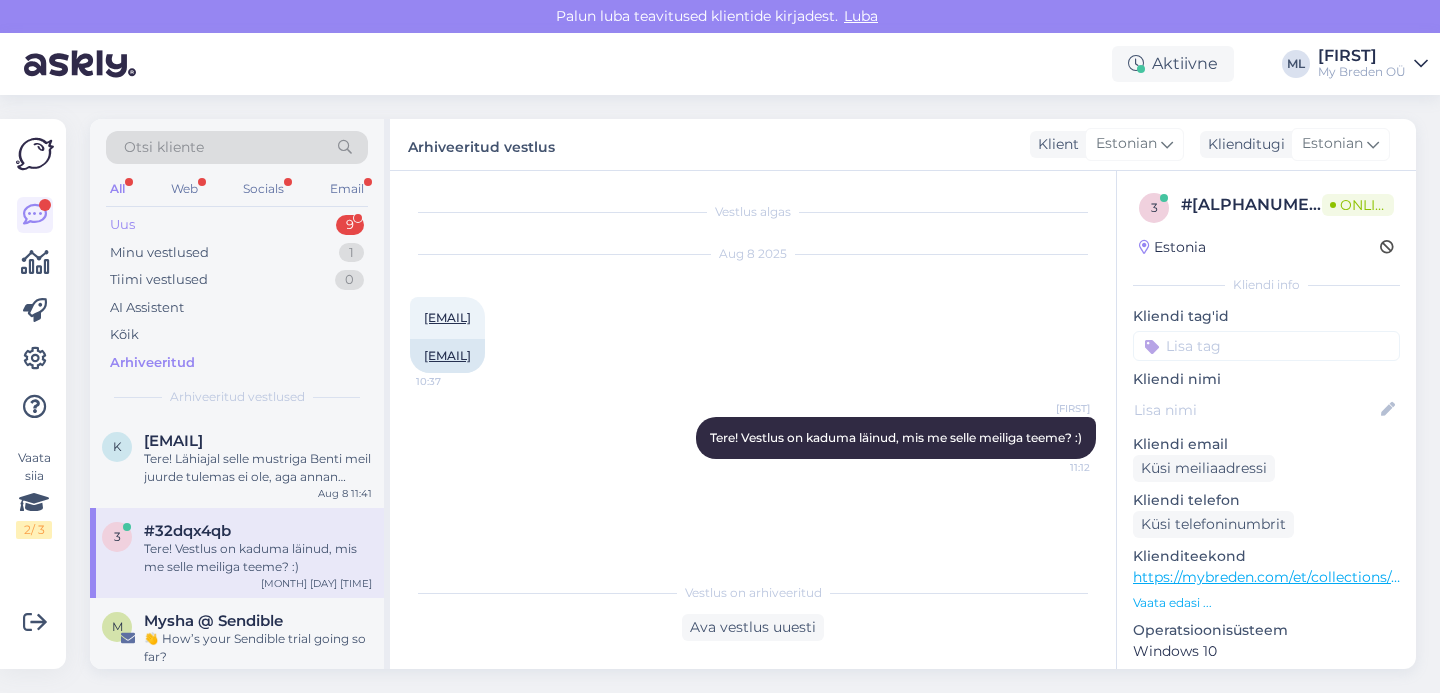 click on "Uus 9" at bounding box center [237, 225] 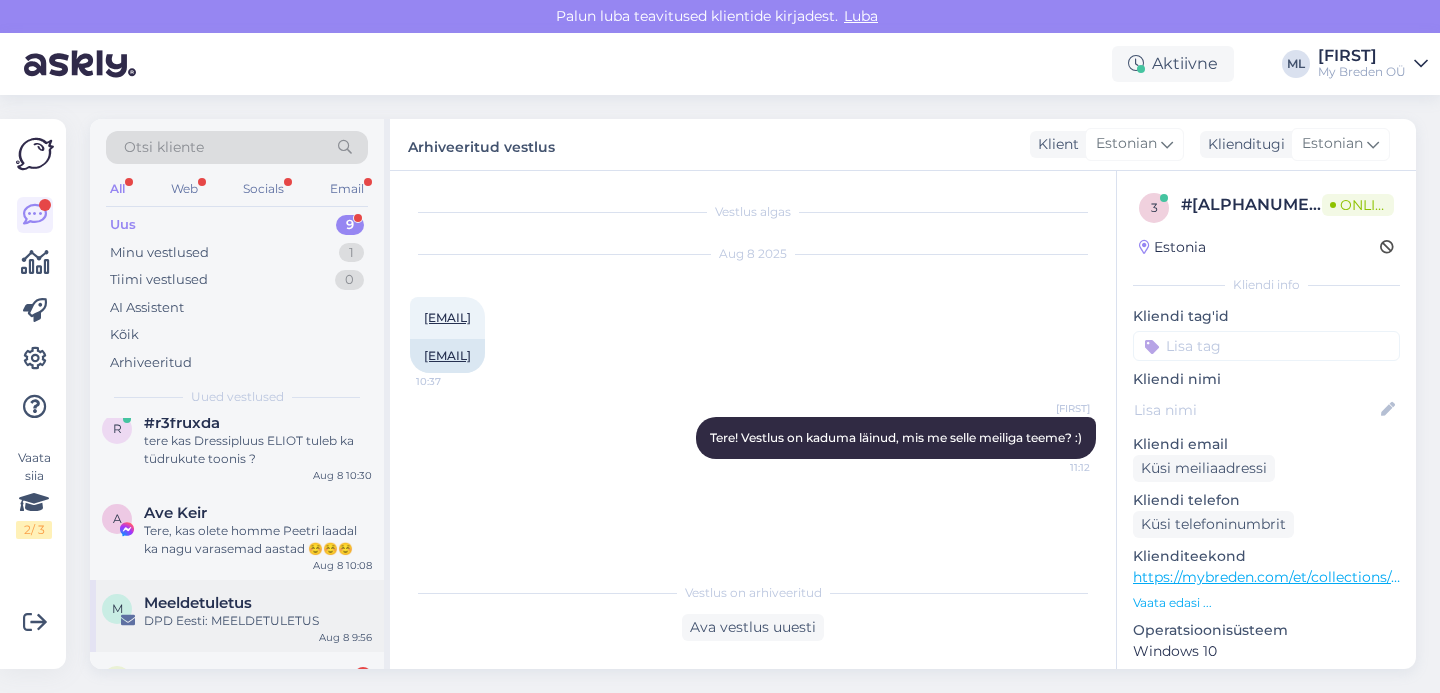 scroll, scrollTop: 505, scrollLeft: 0, axis: vertical 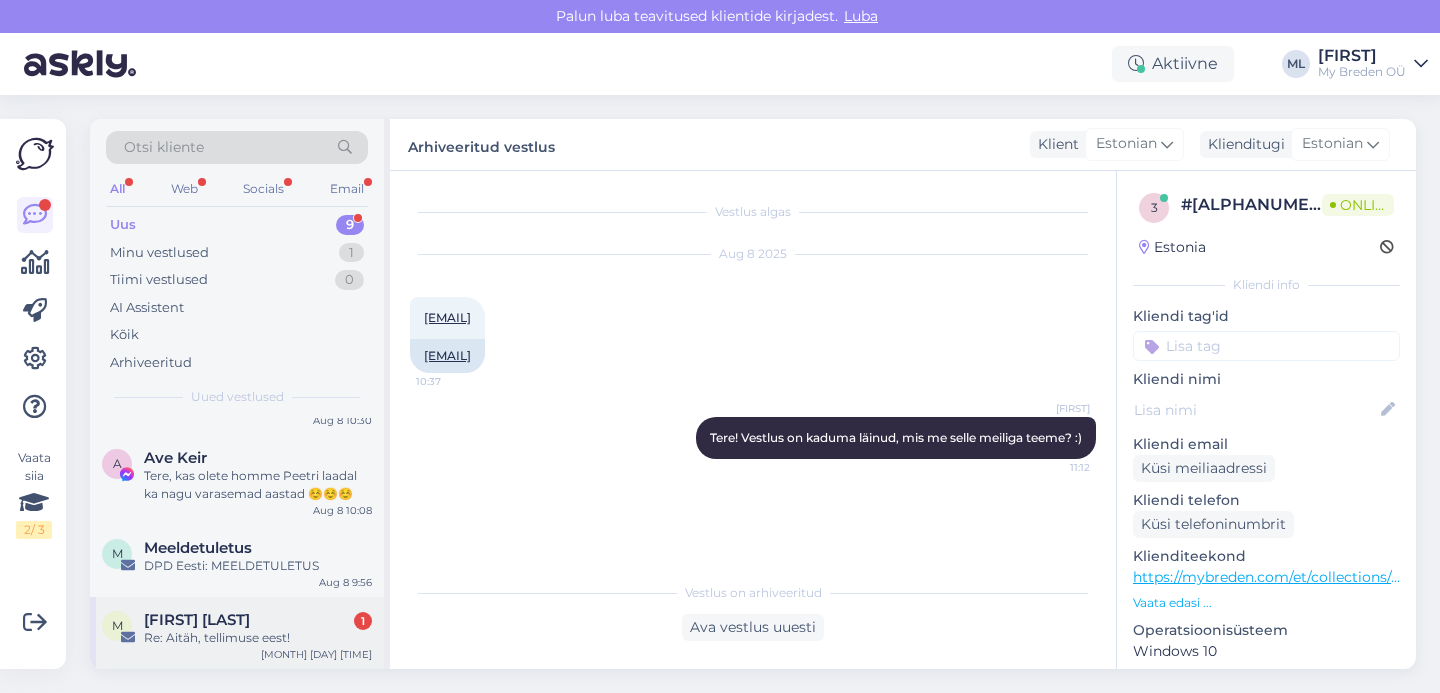 click on "Re: Aitäh, tellimuse eest!" at bounding box center (258, 638) 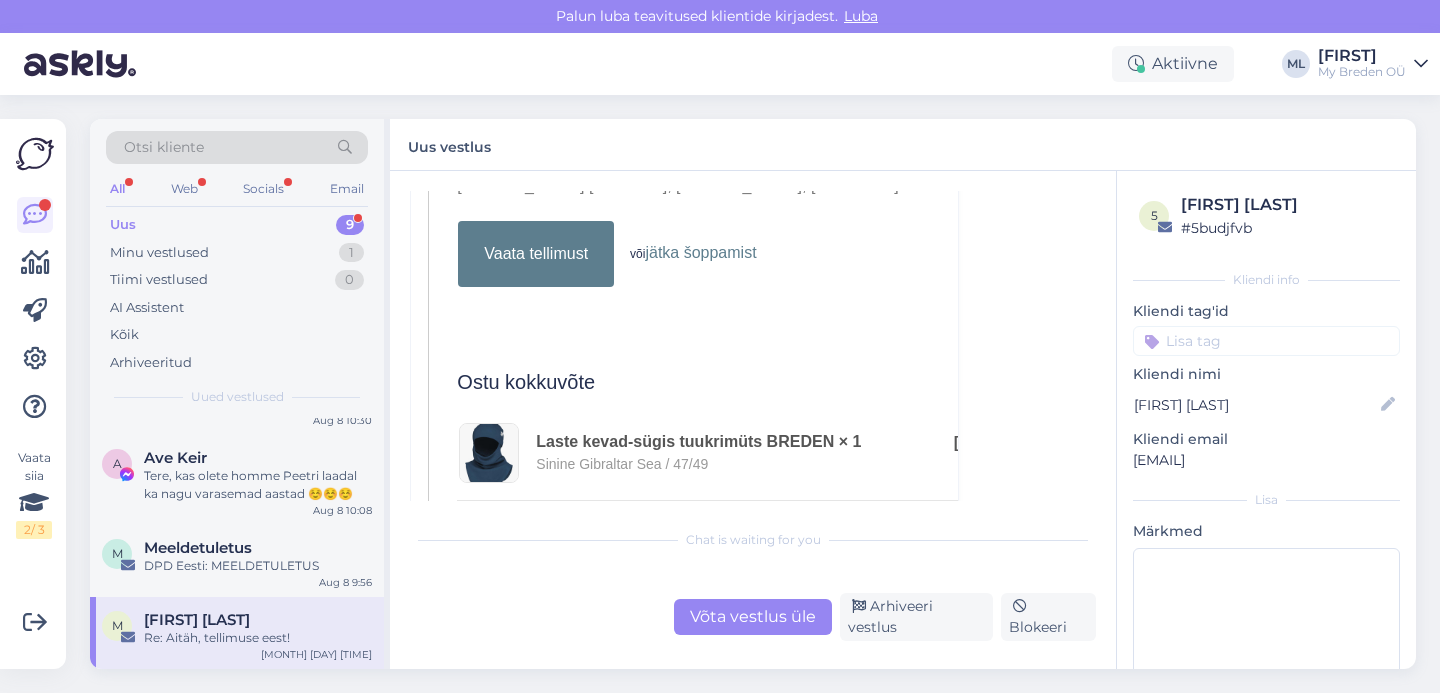 scroll, scrollTop: 642, scrollLeft: 0, axis: vertical 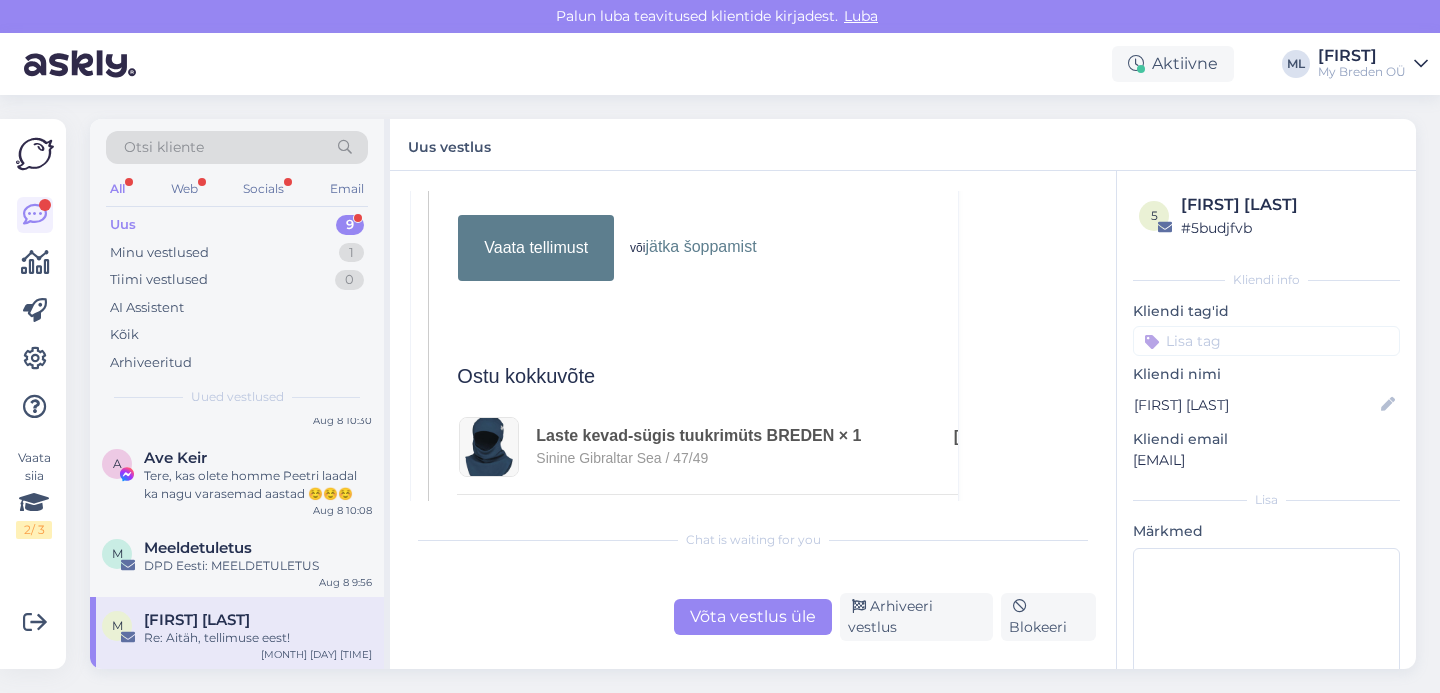 click on "Võta vestlus üle" at bounding box center [753, 617] 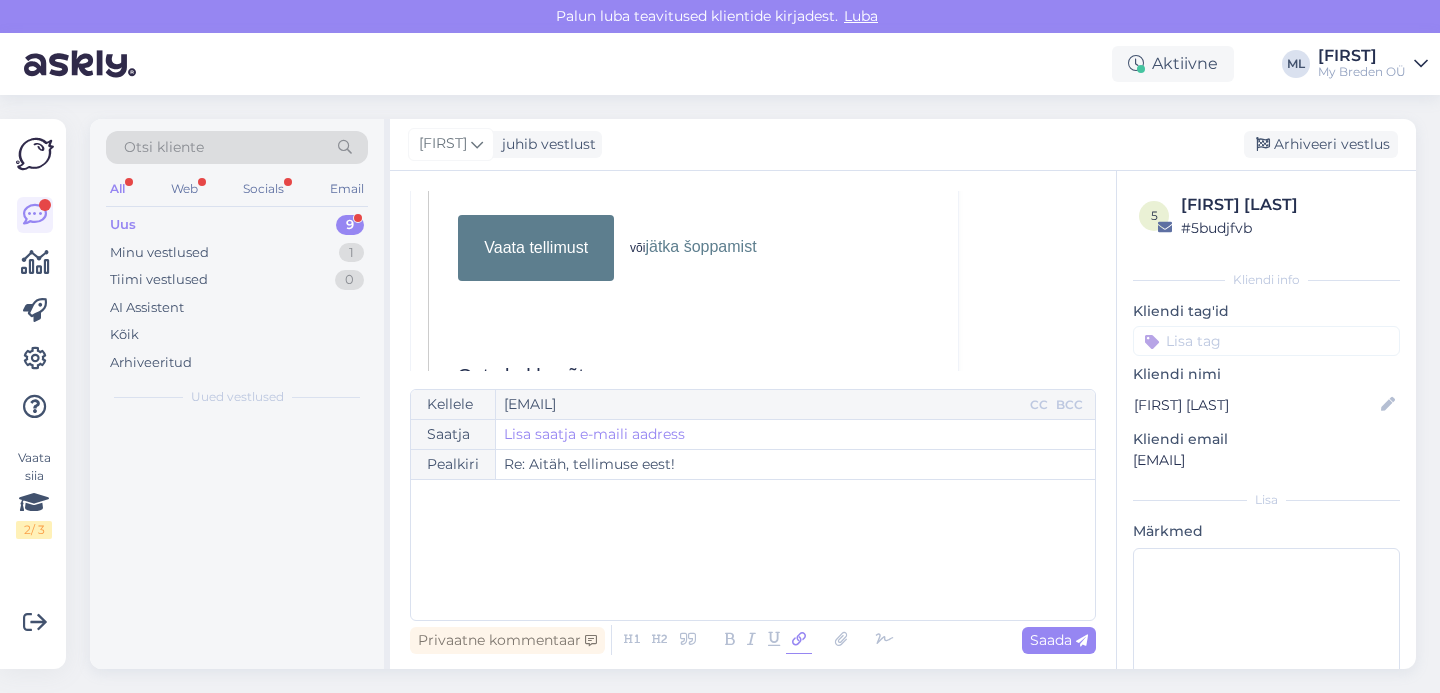 scroll, scrollTop: 54, scrollLeft: 0, axis: vertical 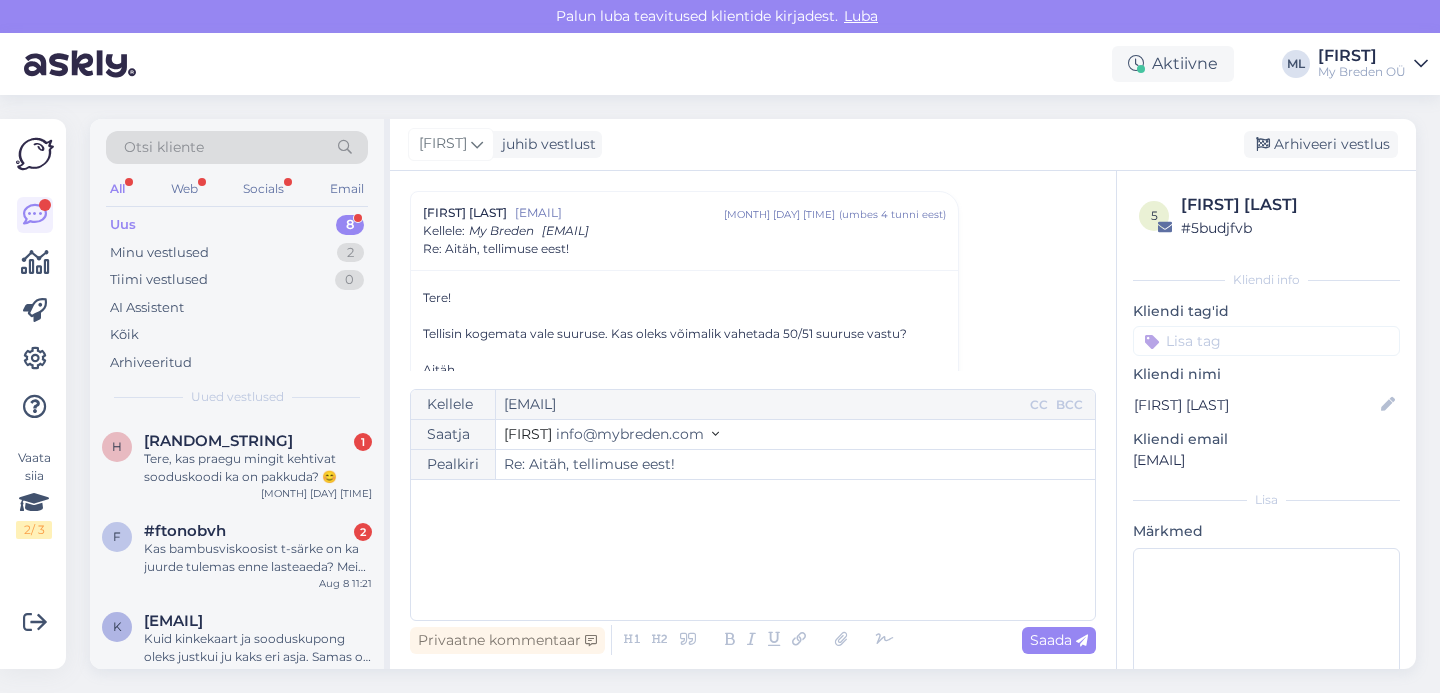 click on "Stella   [EMAIL]" at bounding box center (611, 434) 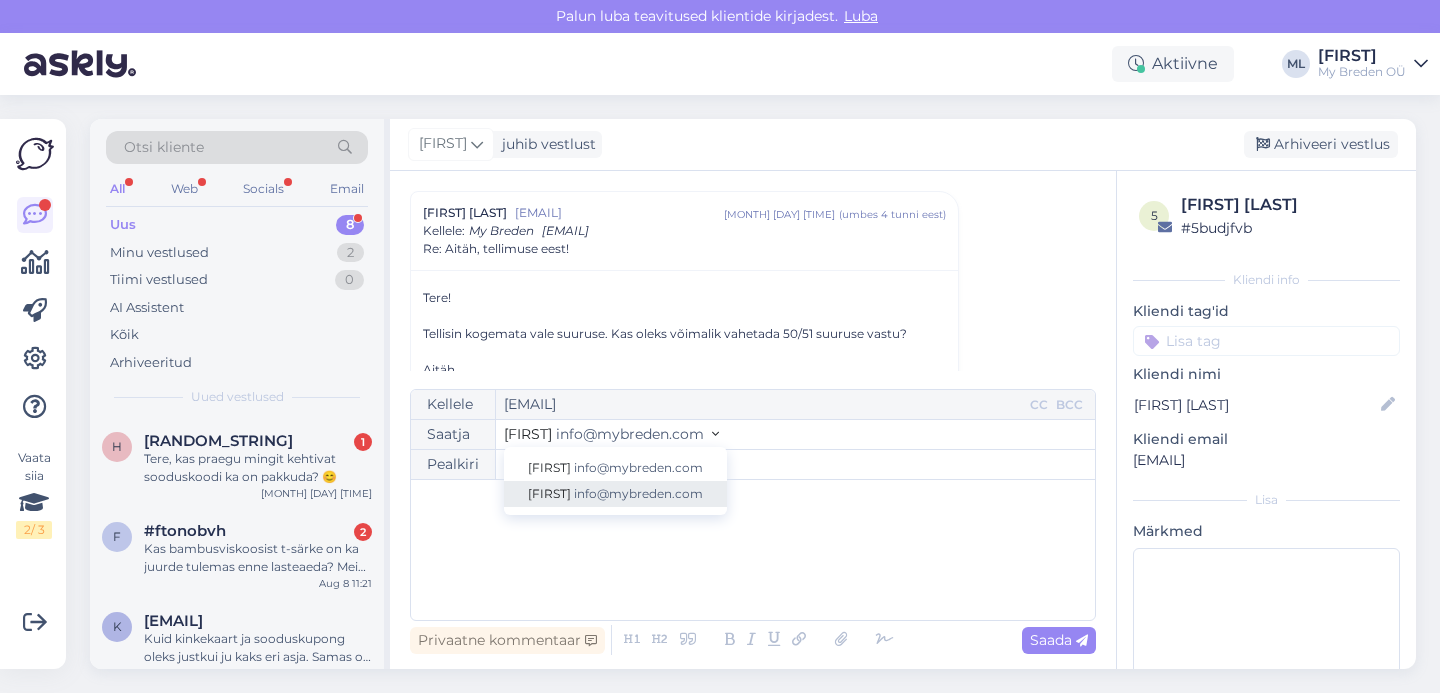 click on "info@mybreden.com" at bounding box center (638, 493) 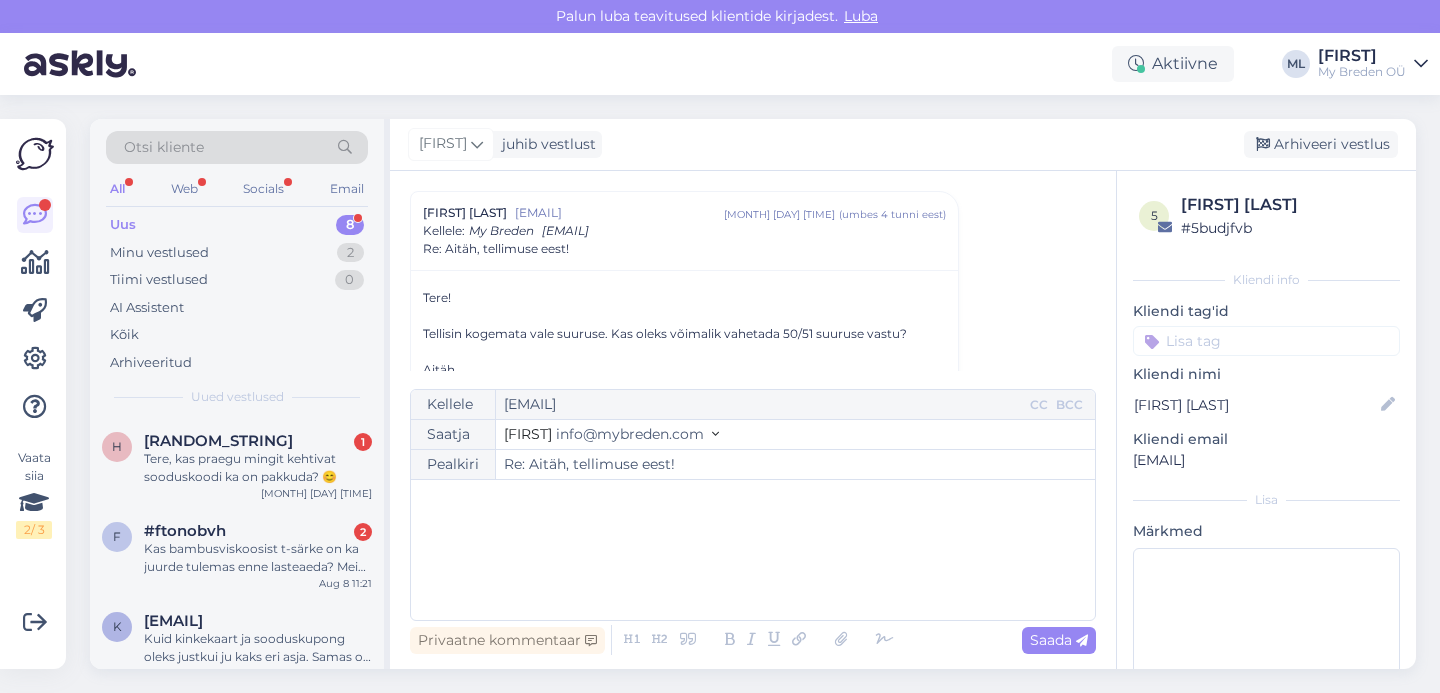 click on "﻿" at bounding box center [753, 500] 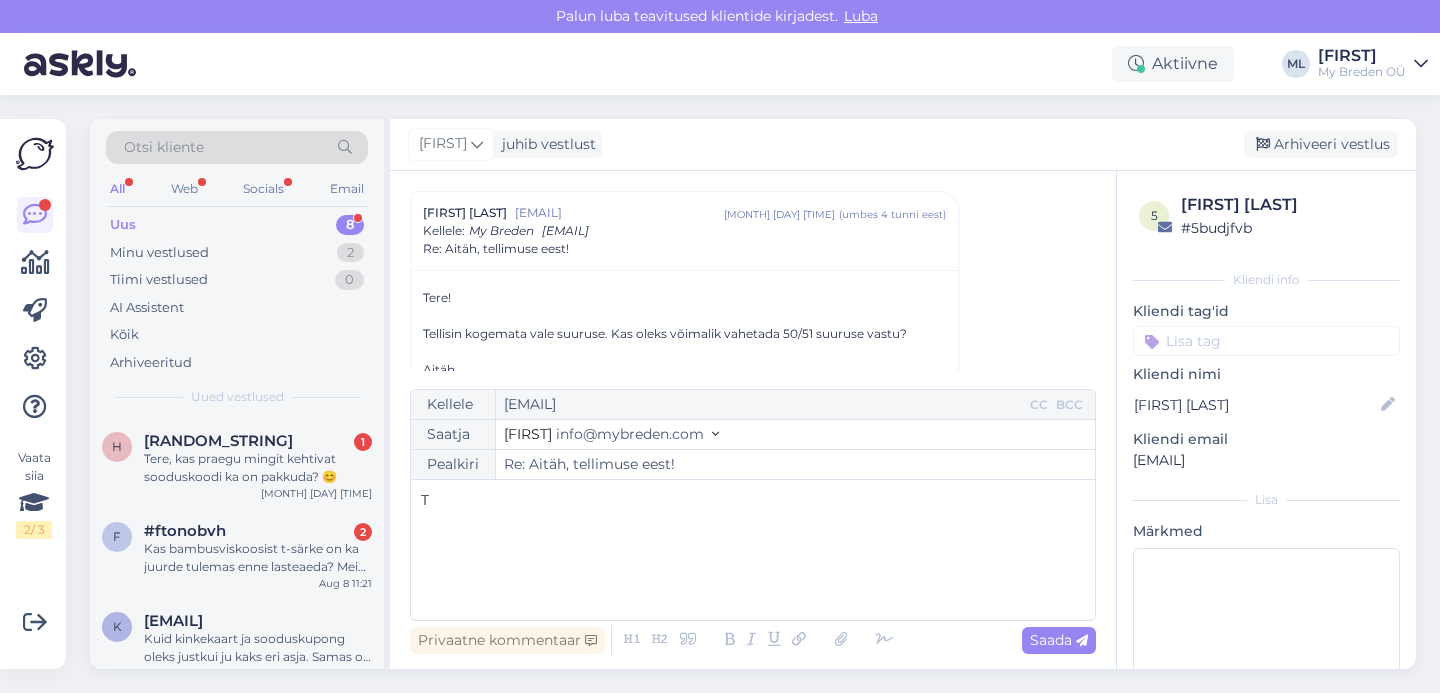 type 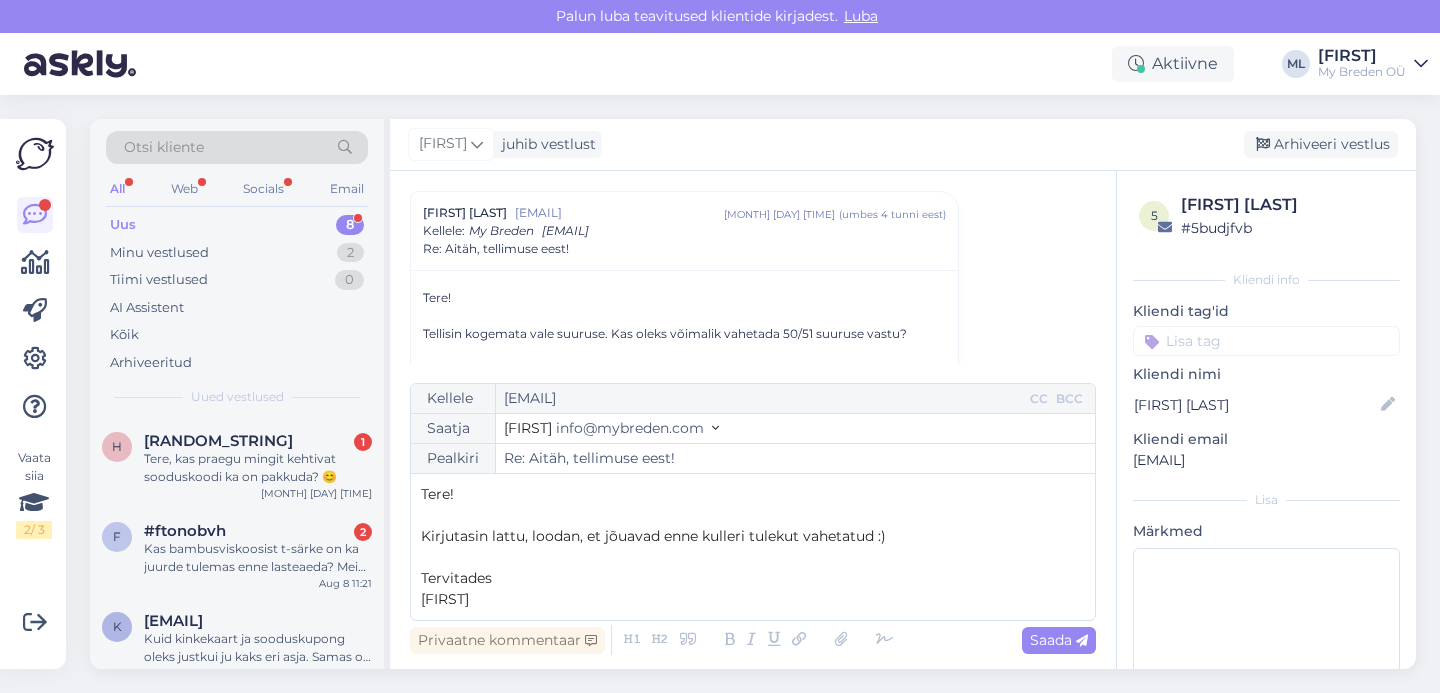 click on "Saada" at bounding box center (1059, 640) 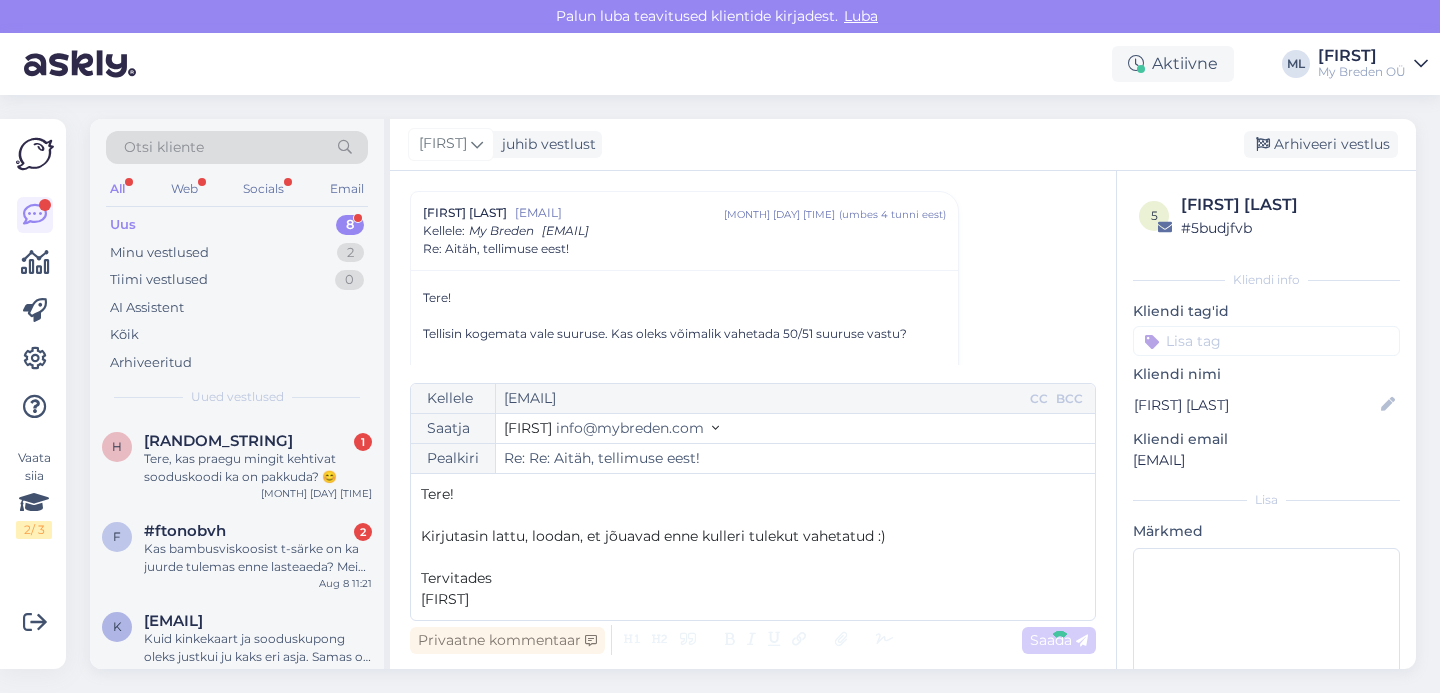 type on "Re: Aitäh, tellimuse eest!" 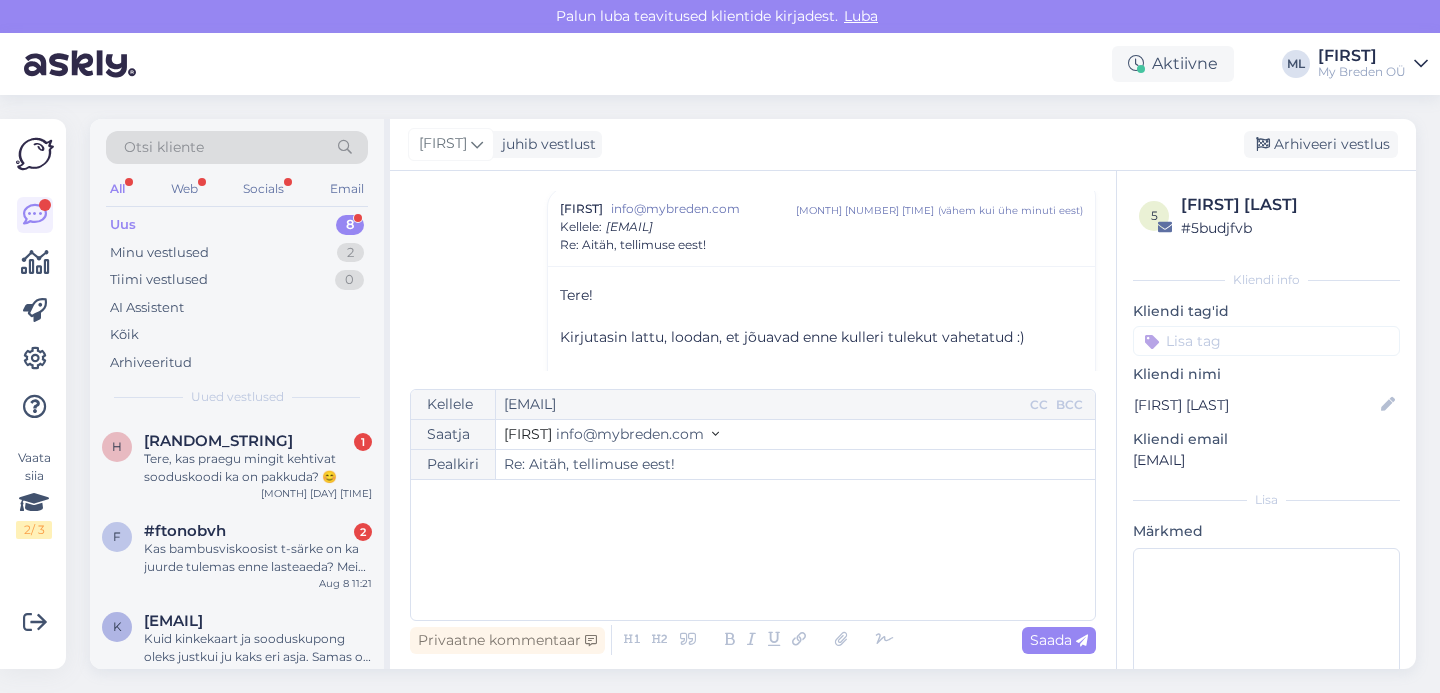 scroll, scrollTop: 1842, scrollLeft: 0, axis: vertical 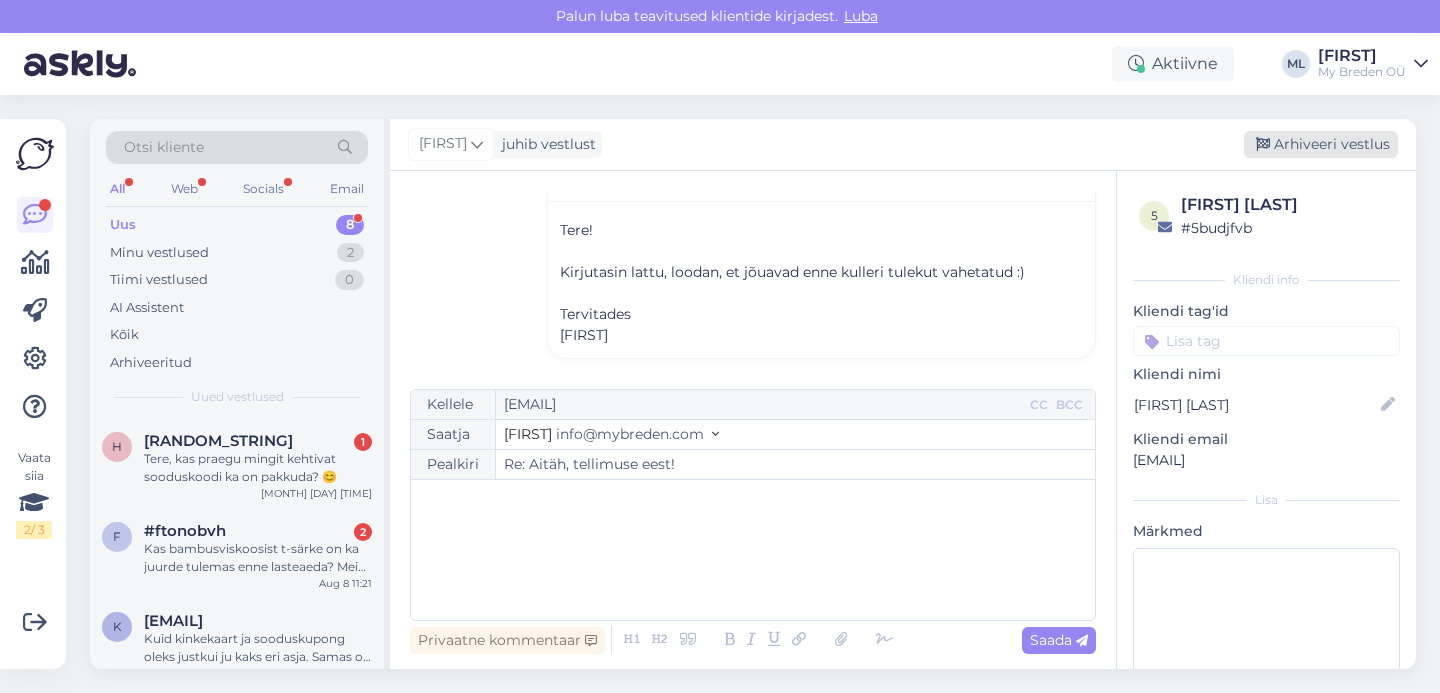 click on "Arhiveeri vestlus" at bounding box center (1321, 144) 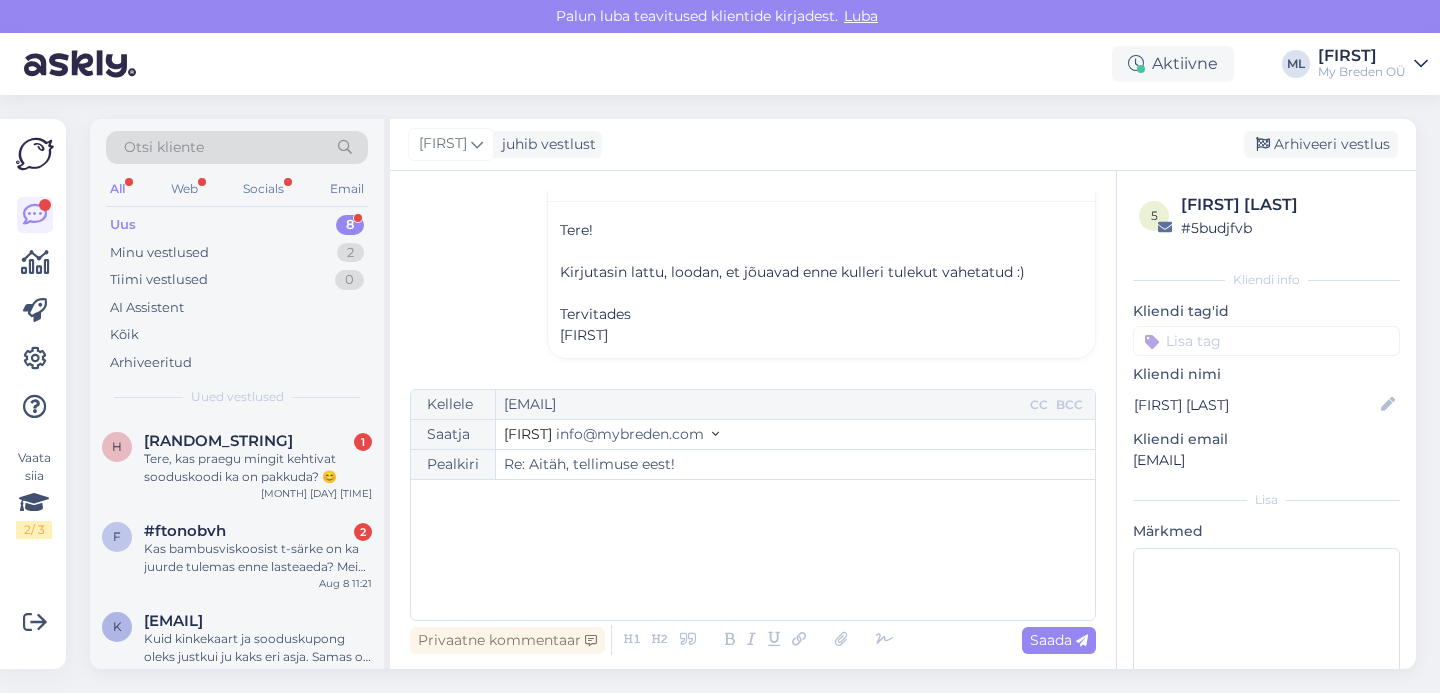 scroll, scrollTop: 1659, scrollLeft: 0, axis: vertical 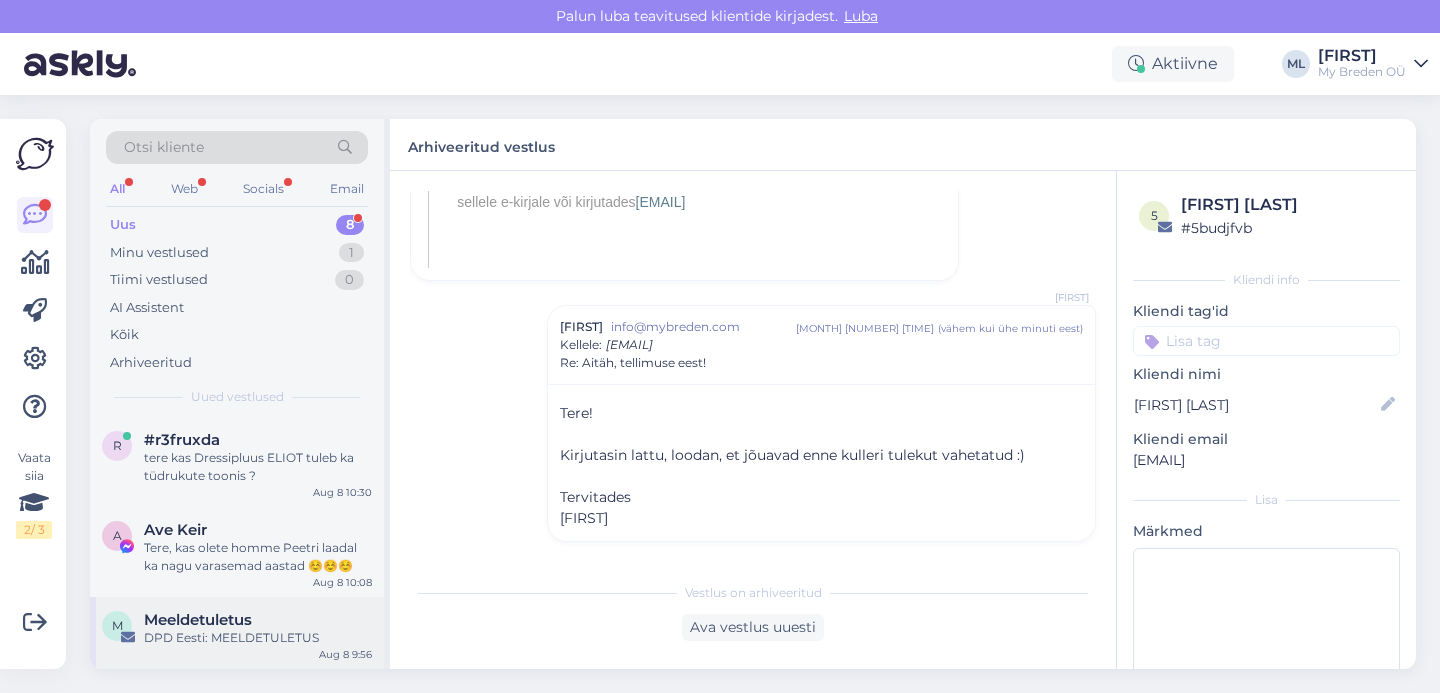 click on "Meeldetuletus" at bounding box center (198, 620) 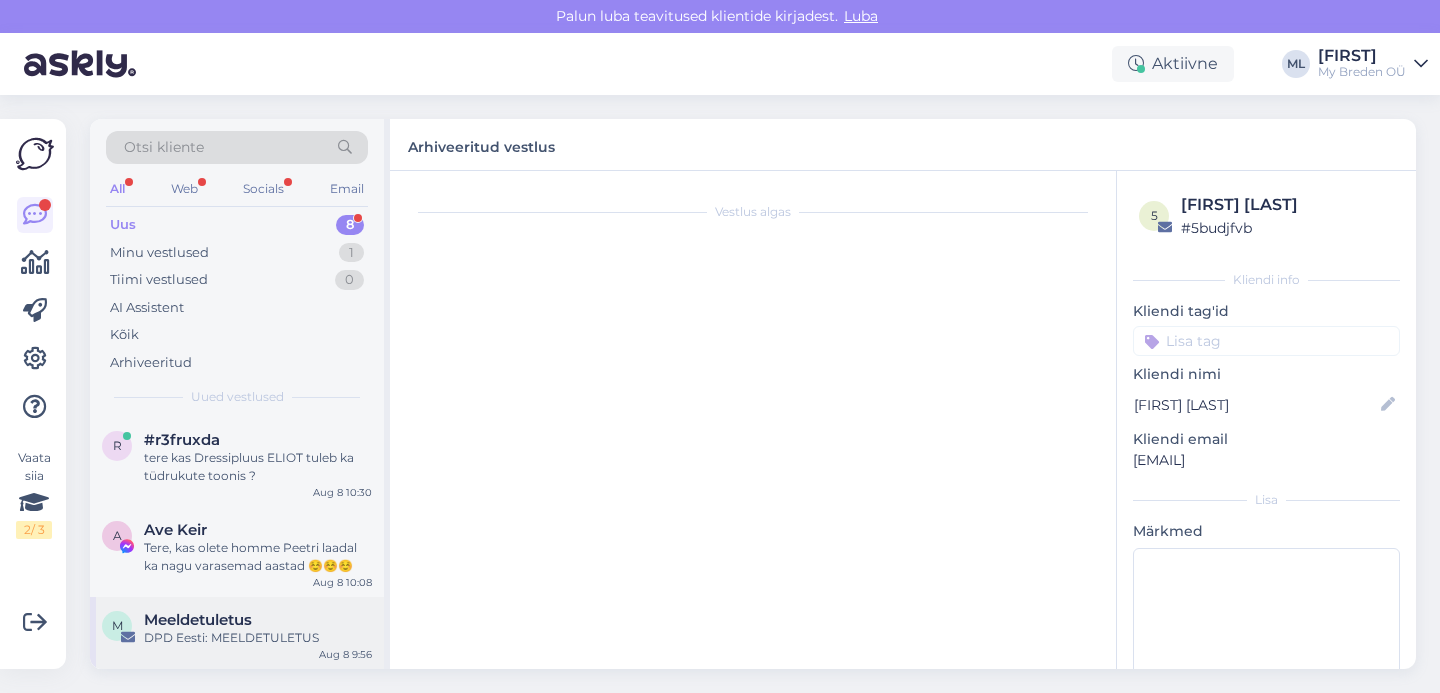 scroll, scrollTop: 0, scrollLeft: 0, axis: both 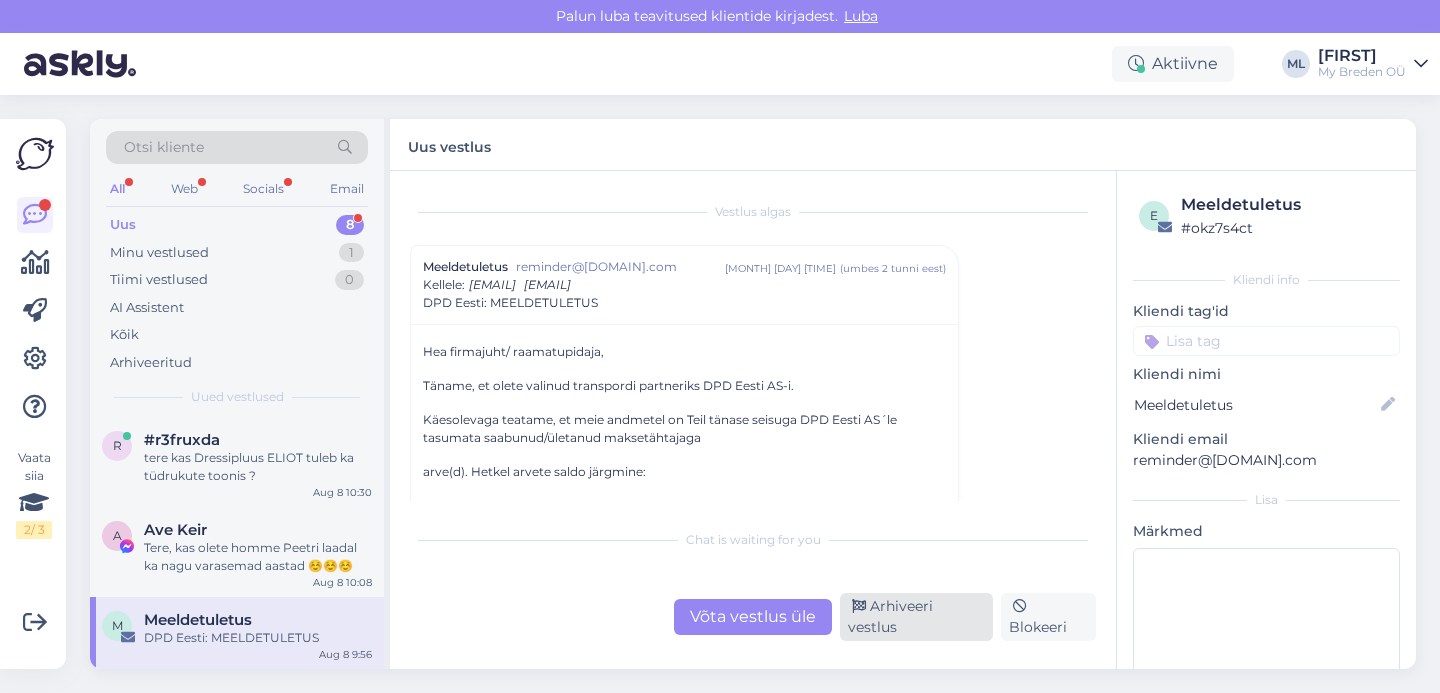 click on "Arhiveeri vestlus" at bounding box center (916, 617) 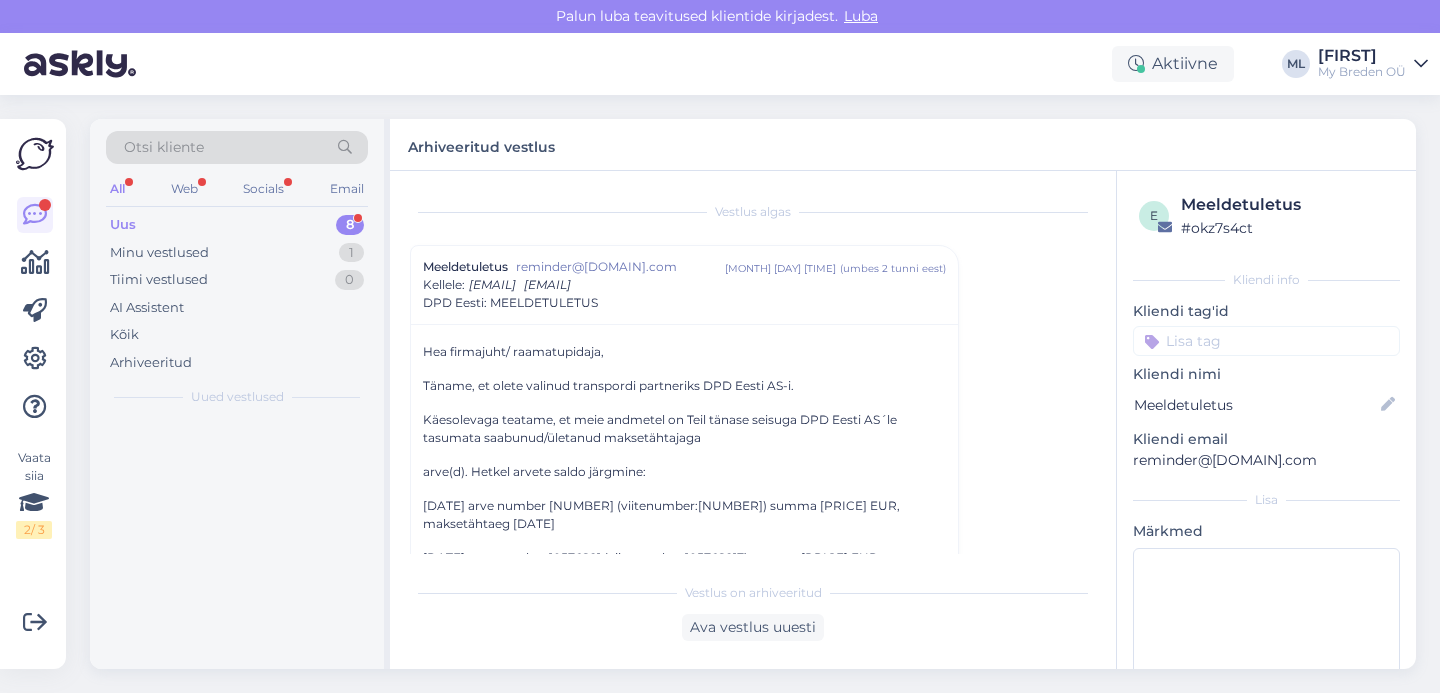 scroll, scrollTop: 54, scrollLeft: 0, axis: vertical 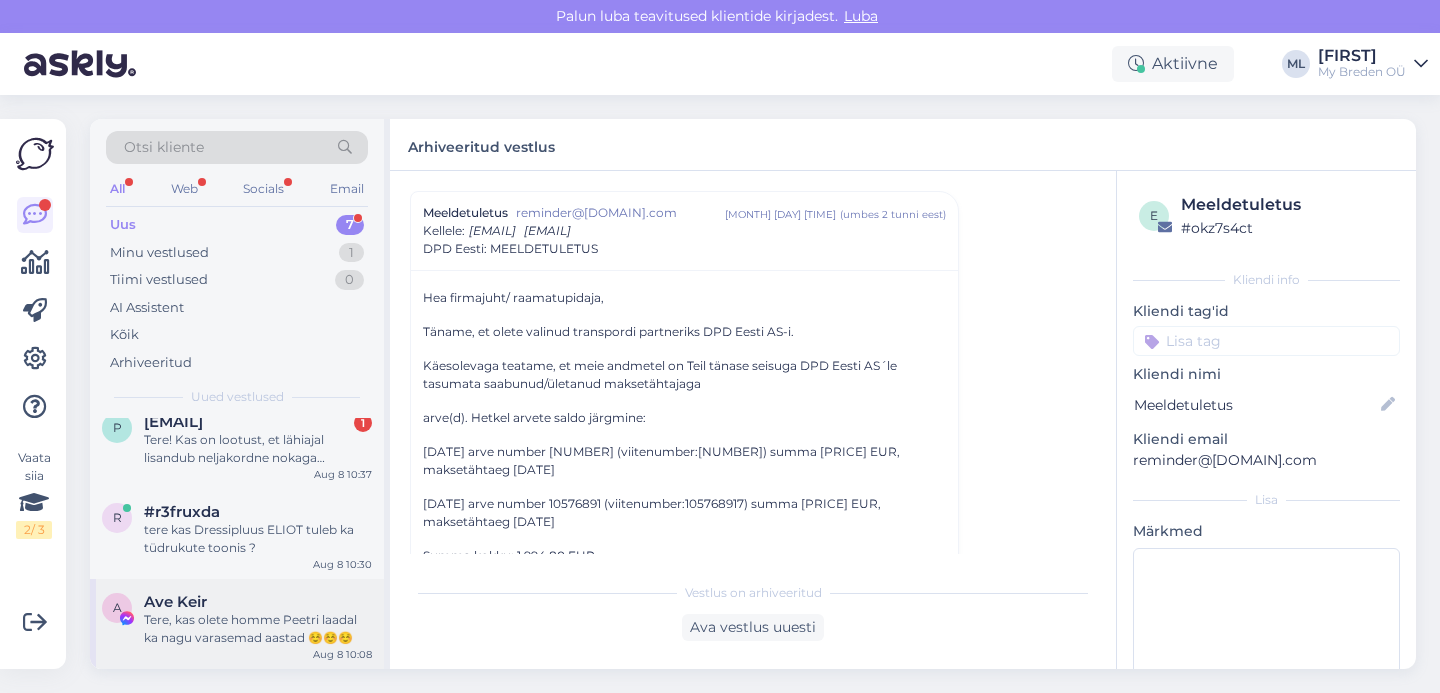 click on "Tere, kas olete homme Peetri laadal ka nagu varasemad aastad ☺️☺️☺️" at bounding box center [258, 629] 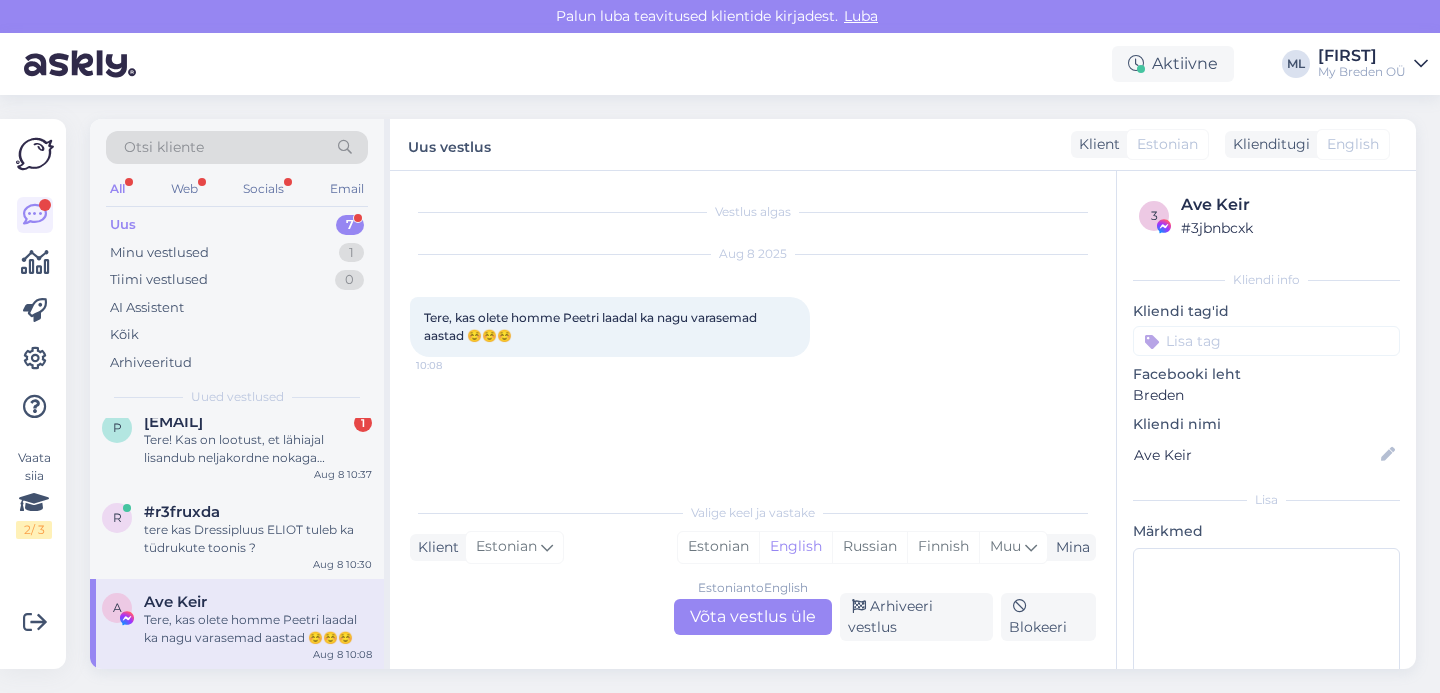 click on "Estonian  to  English Võta vestlus üle" at bounding box center (753, 617) 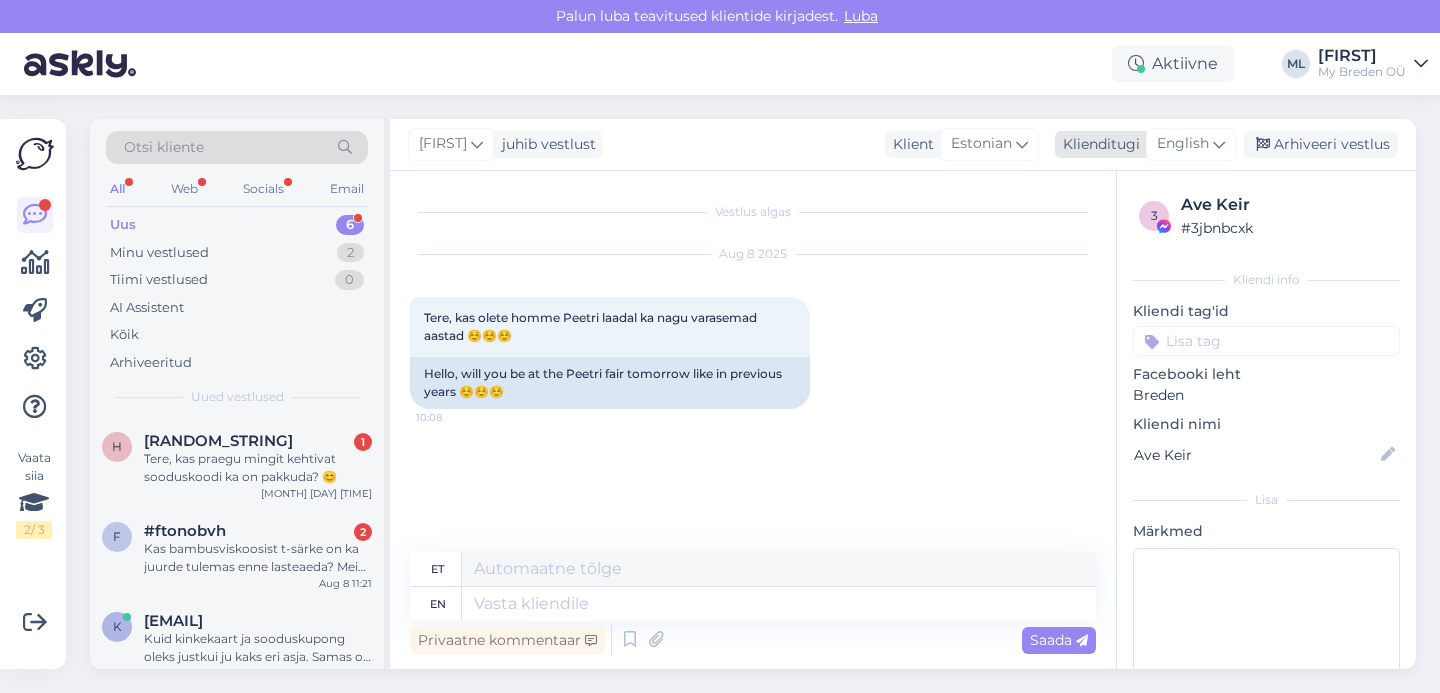 click on "English" at bounding box center (1183, 144) 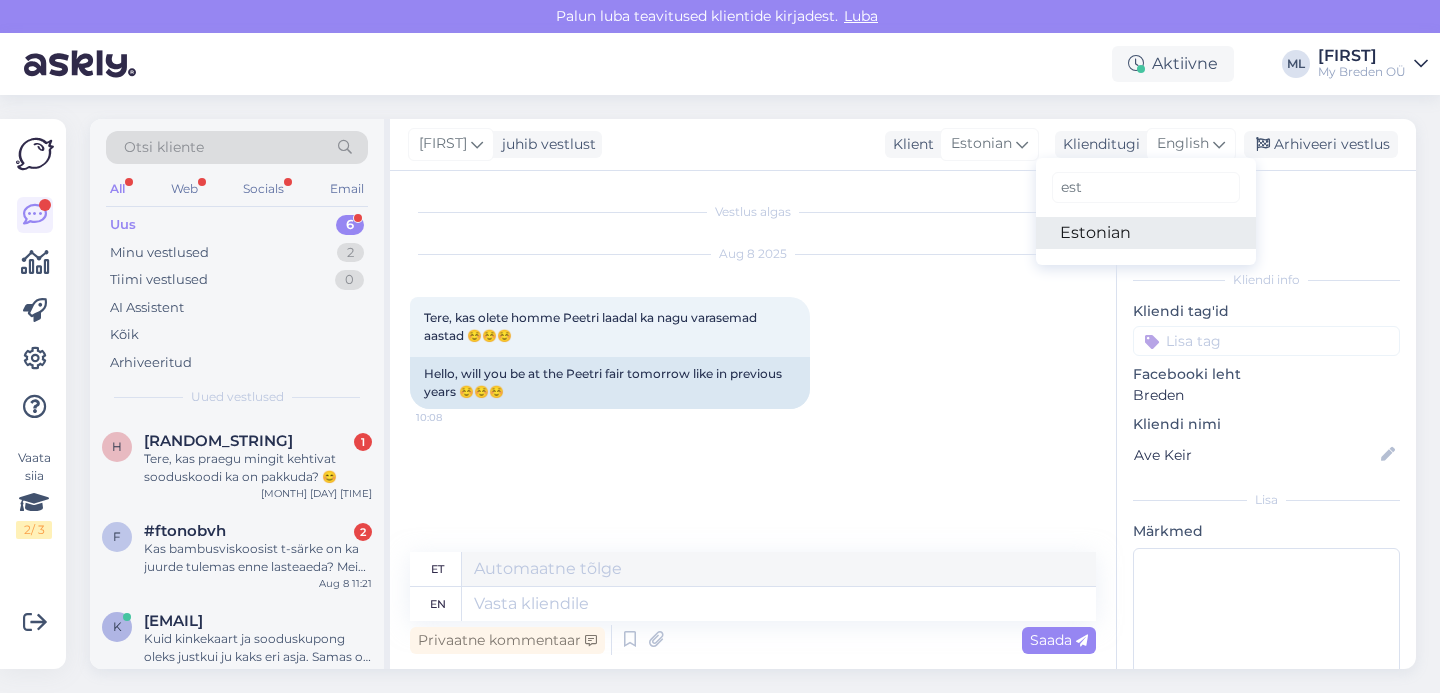 type on "est" 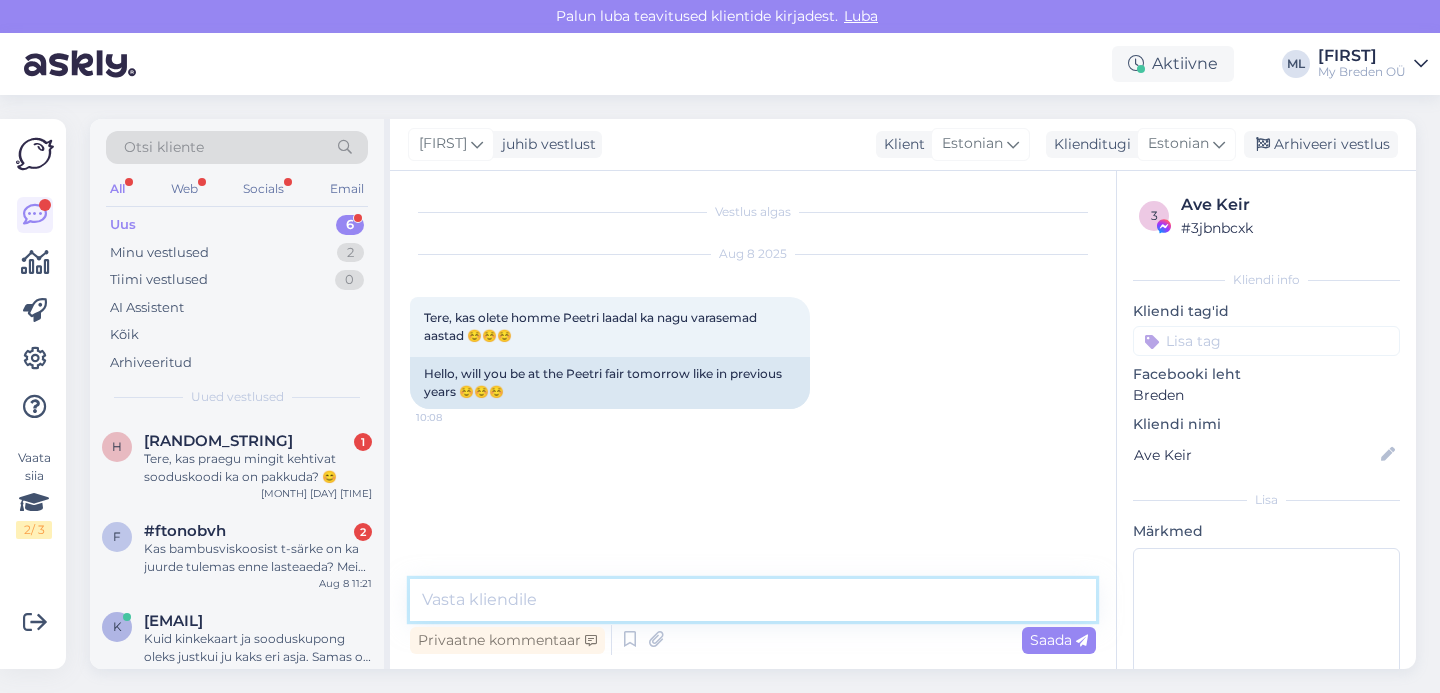 click at bounding box center (753, 600) 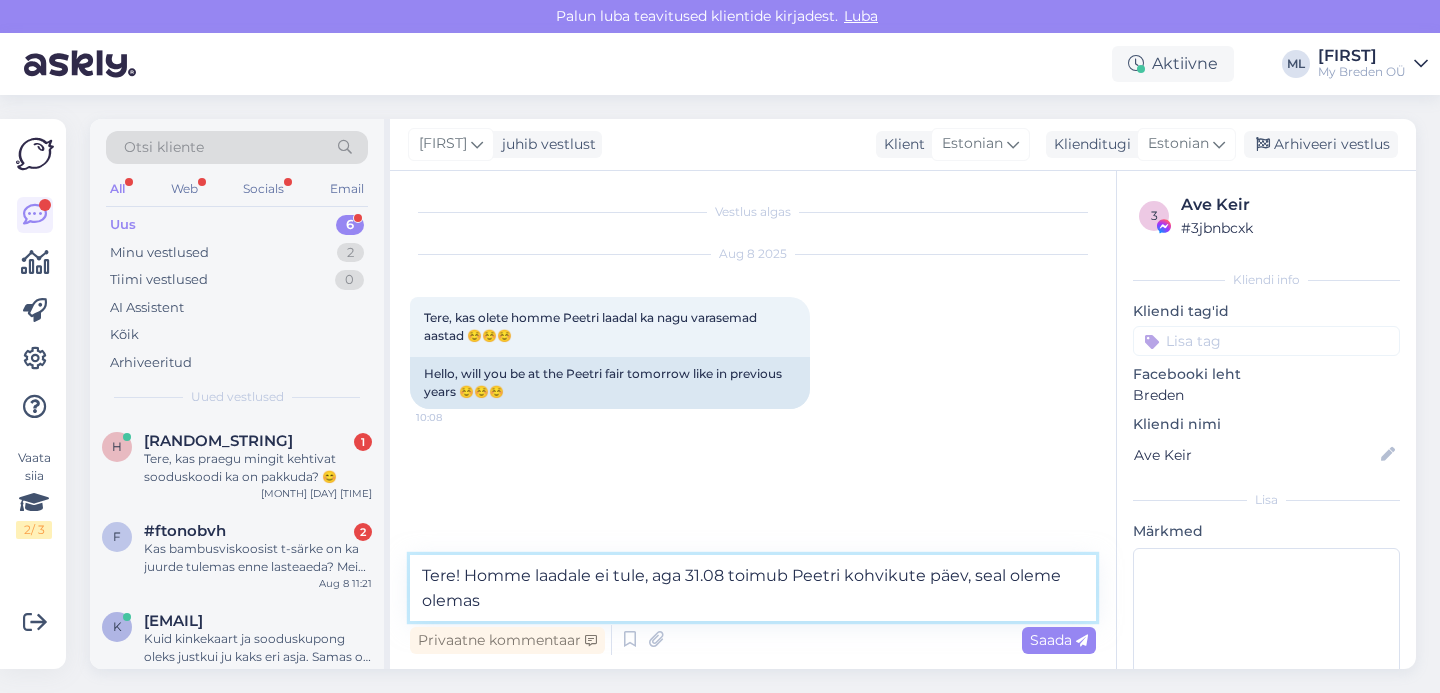 click on "Tere! Homme laadale ei tule, aga 31.08 toimub Peetri kohvikute päev, seal oleme olemas" at bounding box center [753, 588] 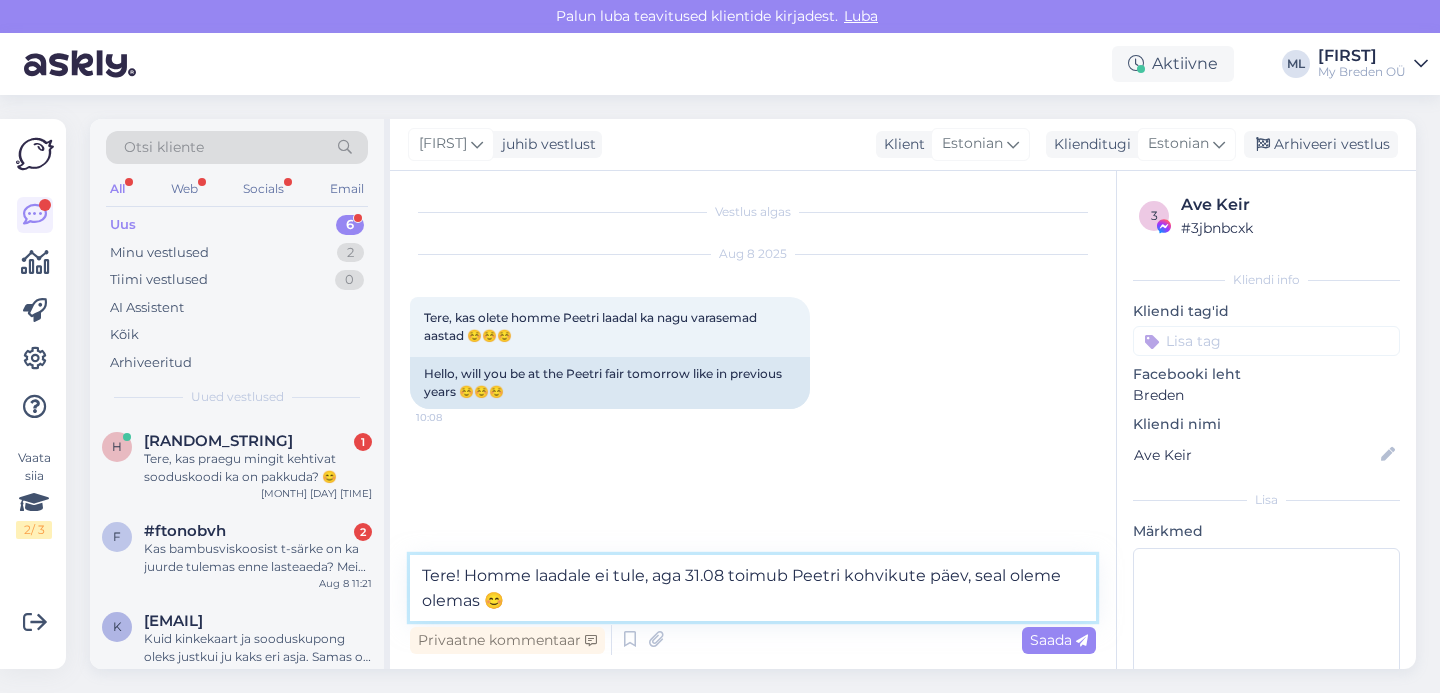 click on "Tere! Homme laadale ei tule, aga 31.08 toimub Peetri kohvikute päev, seal oleme olemas 😊" at bounding box center (753, 588) 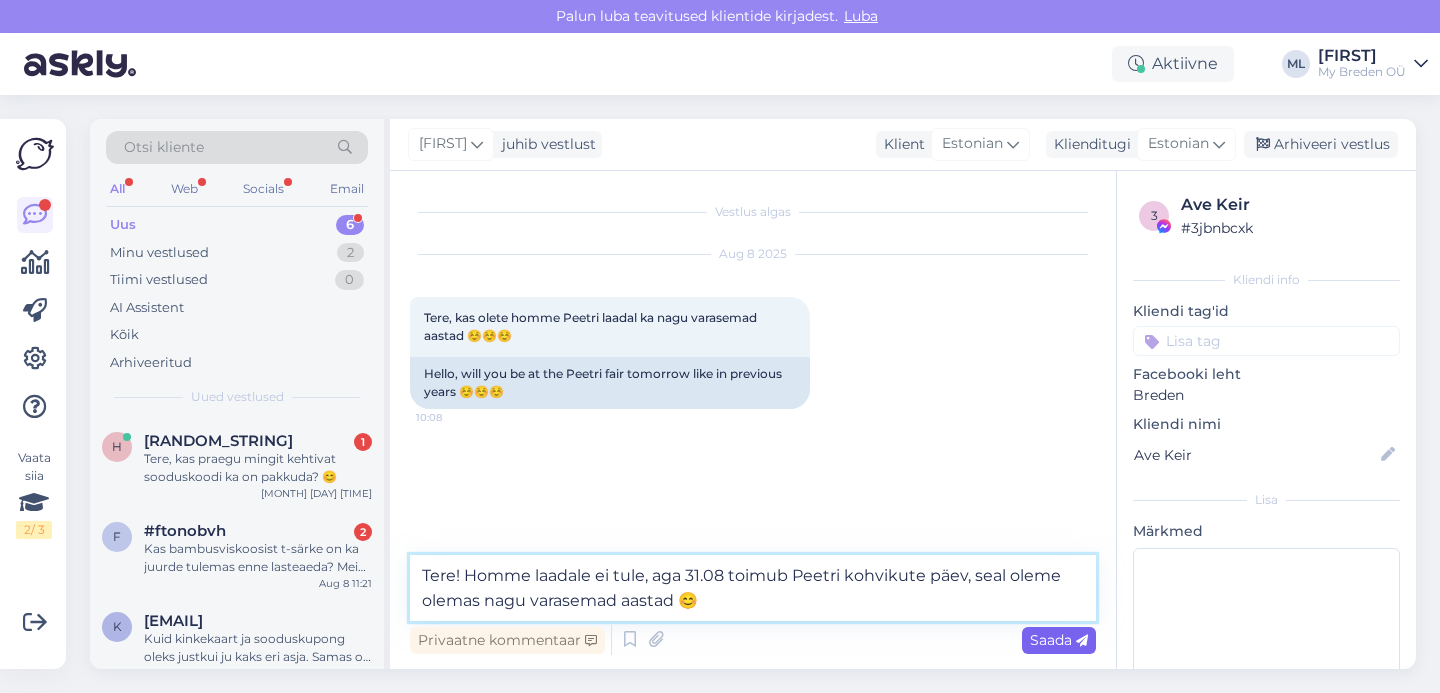 type on "Tere! Homme laadale ei tule, aga 31.08 toimub Peetri kohvikute päev, seal oleme olemas nagu varasemad aastad 😊" 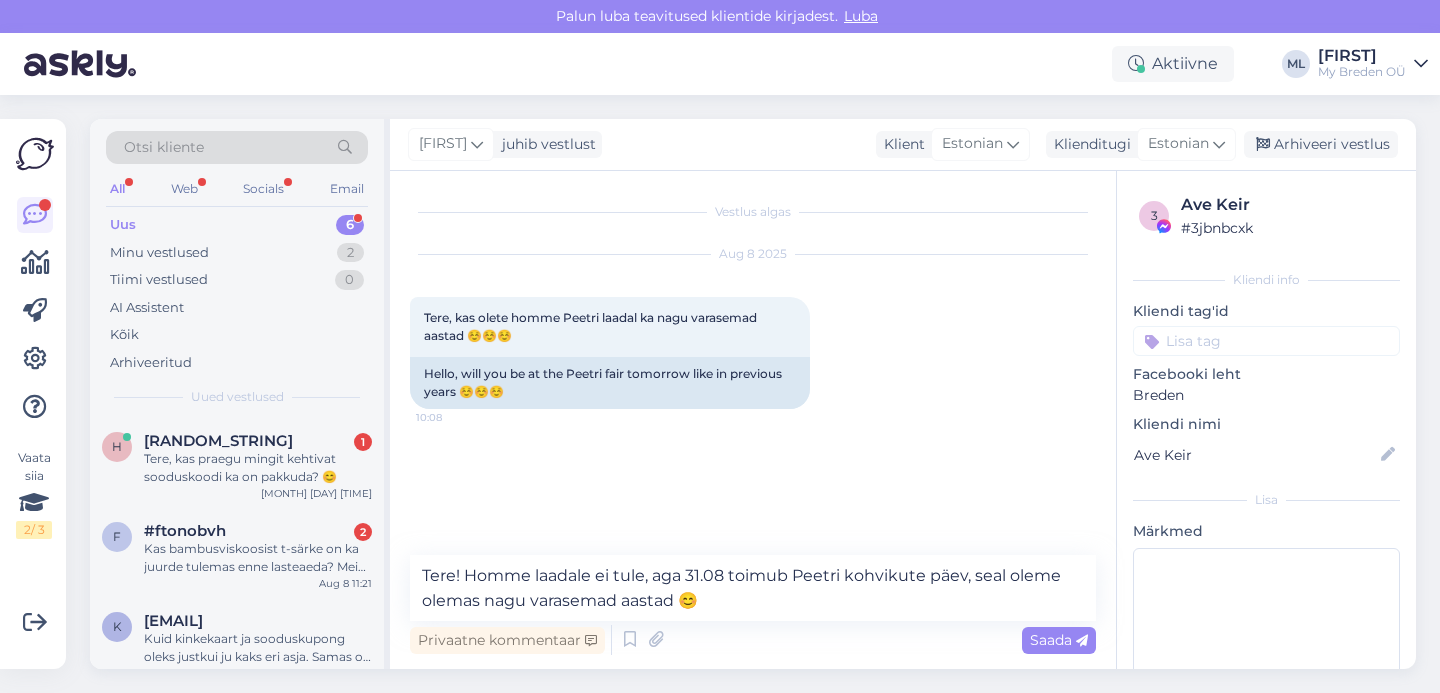 click on "Saada" at bounding box center (1059, 640) 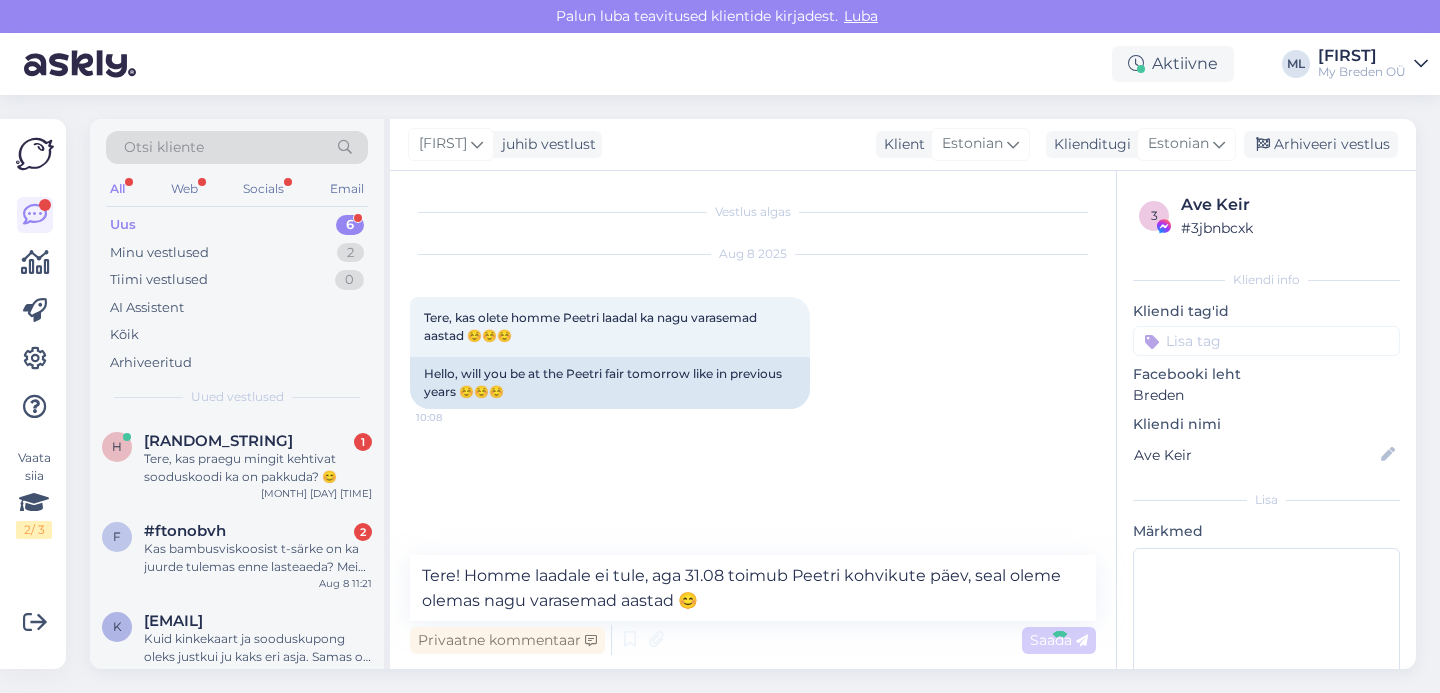 type 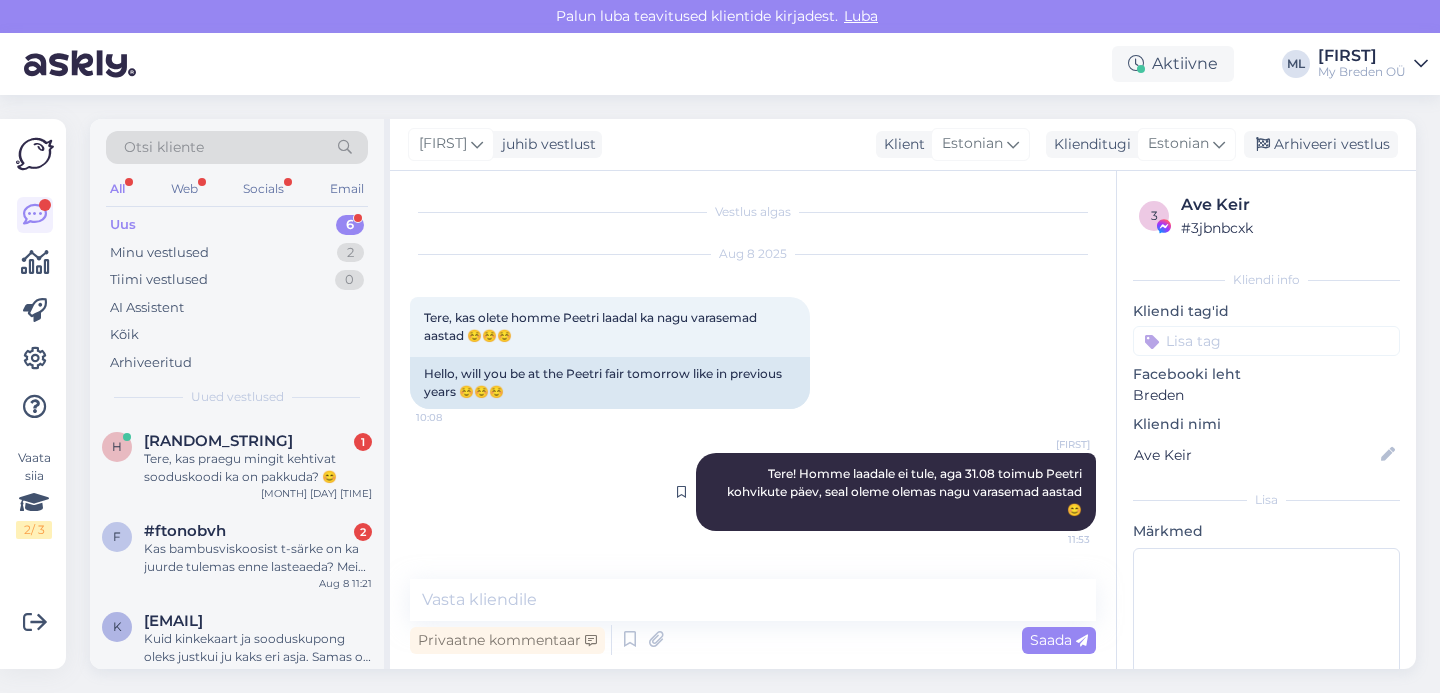 scroll, scrollTop: 0, scrollLeft: 0, axis: both 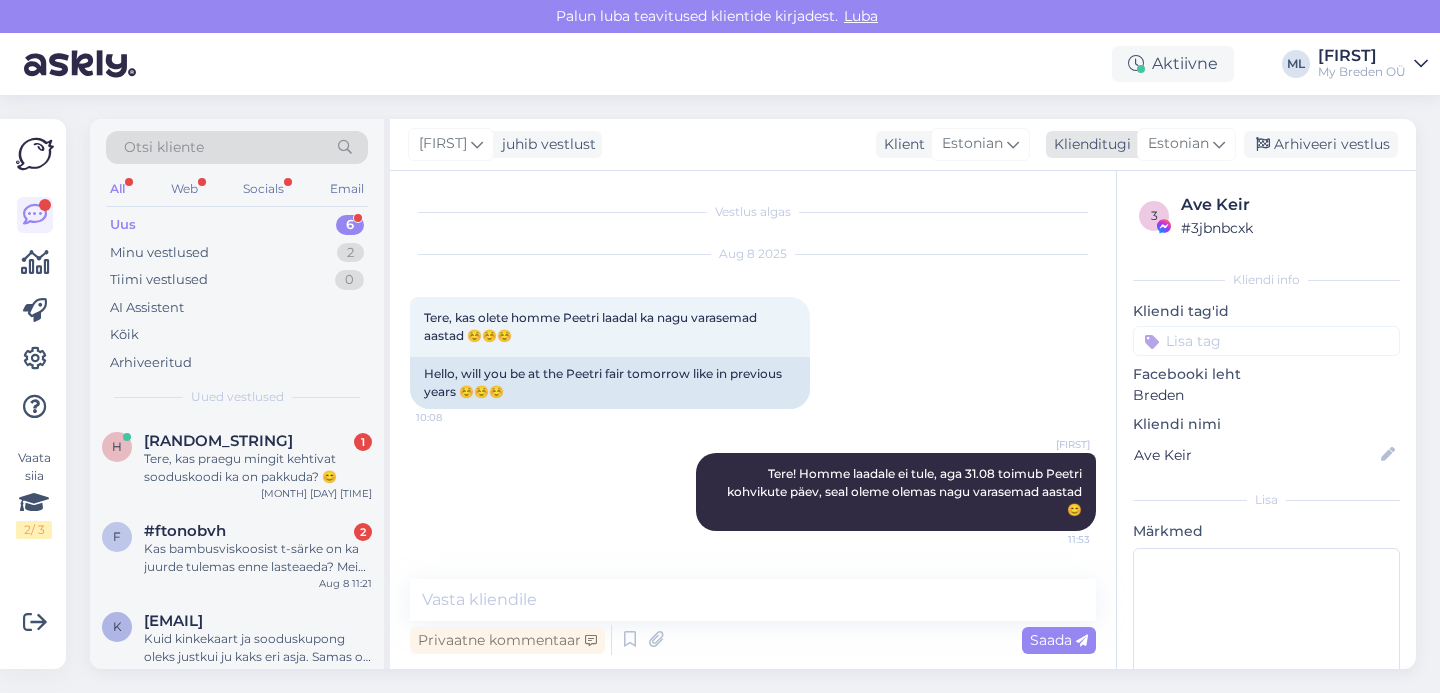 click on "Arhiveeri vestlus" at bounding box center [1321, 144] 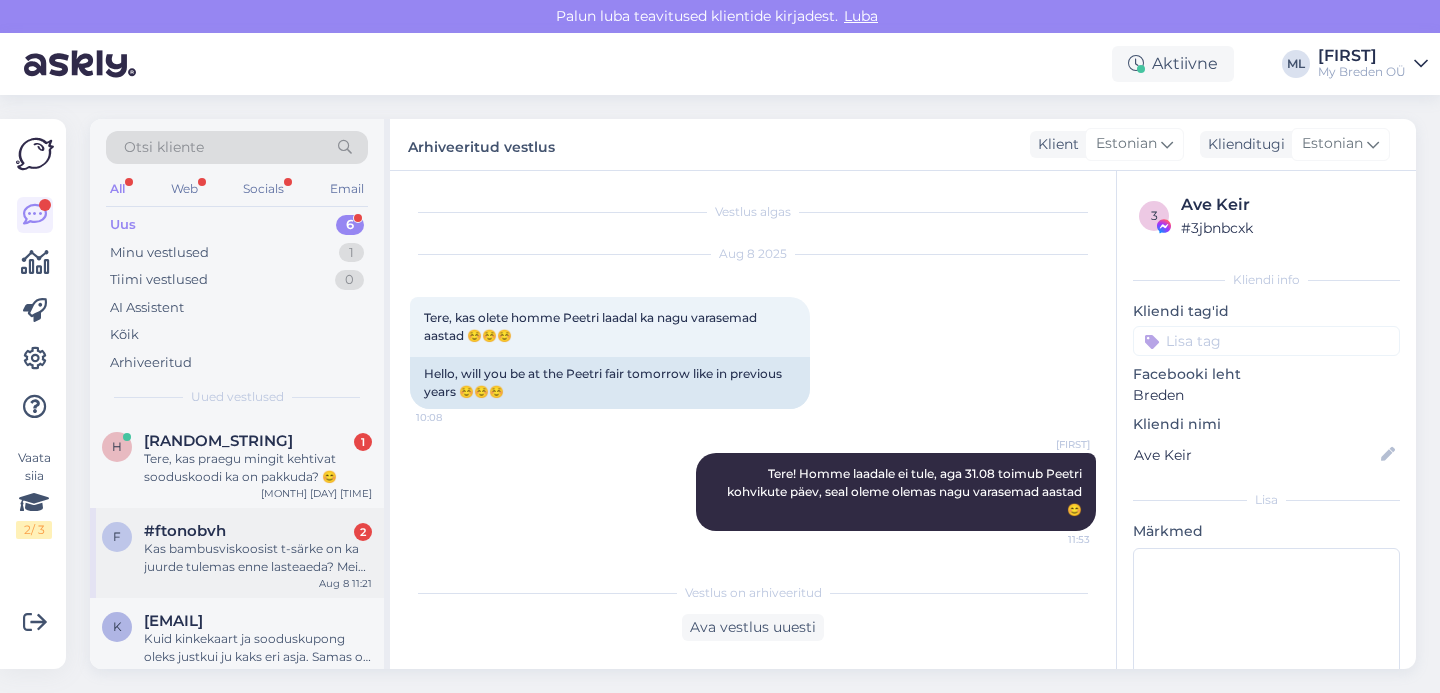 scroll, scrollTop: 271, scrollLeft: 0, axis: vertical 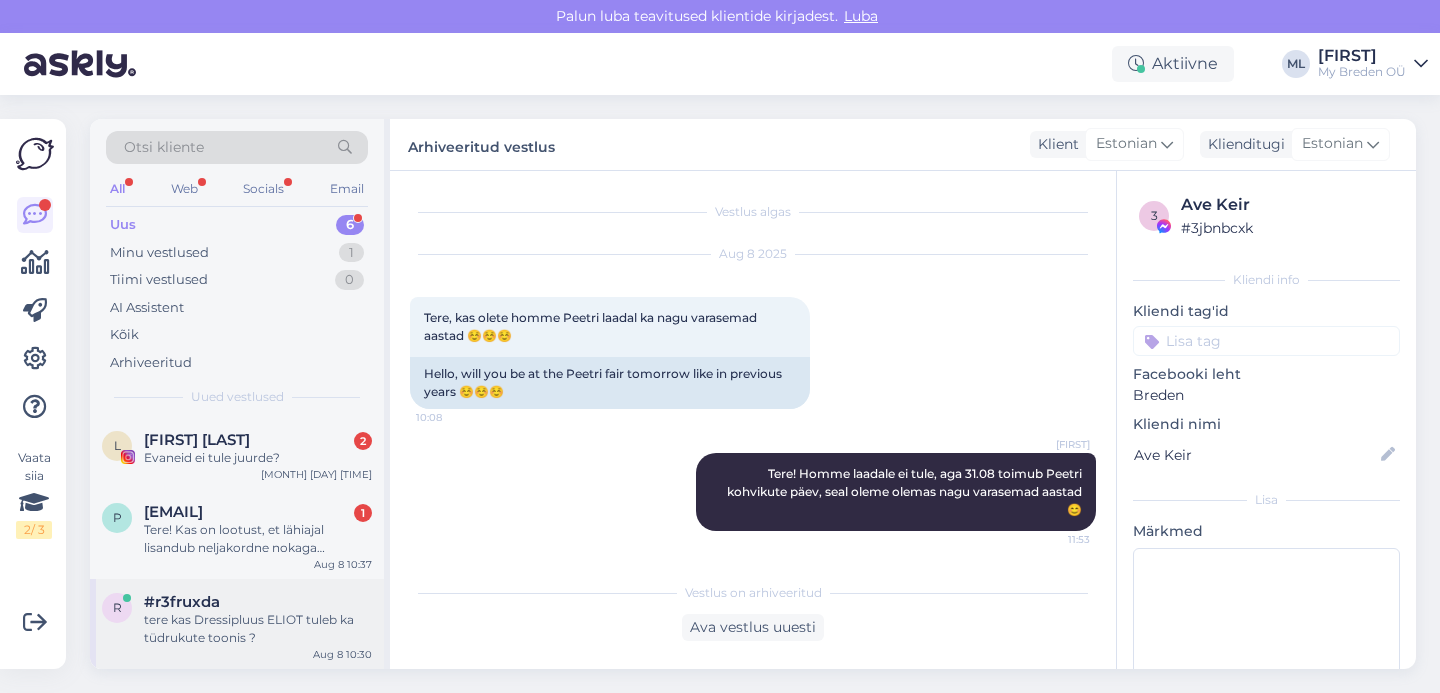 click on "#r3fruxda" at bounding box center (258, 602) 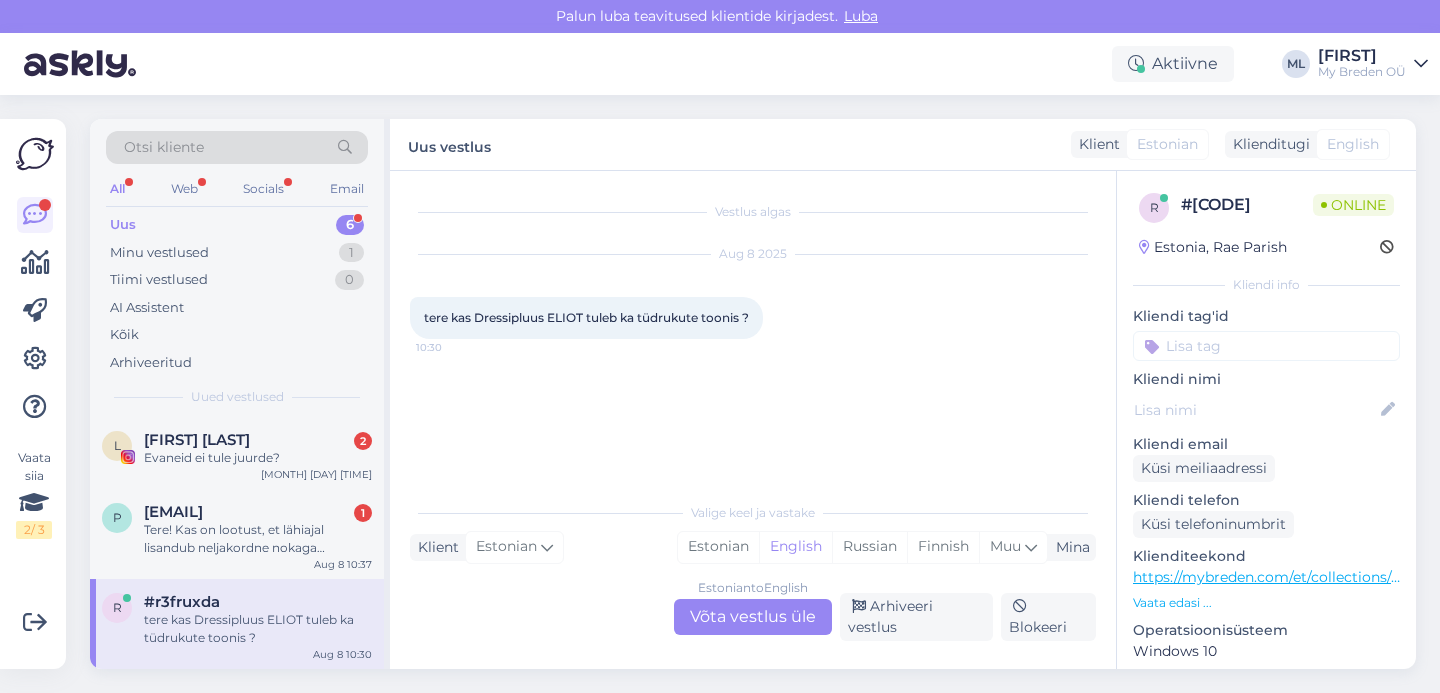 click on "Estonian  to  English Võta vestlus üle" at bounding box center [753, 617] 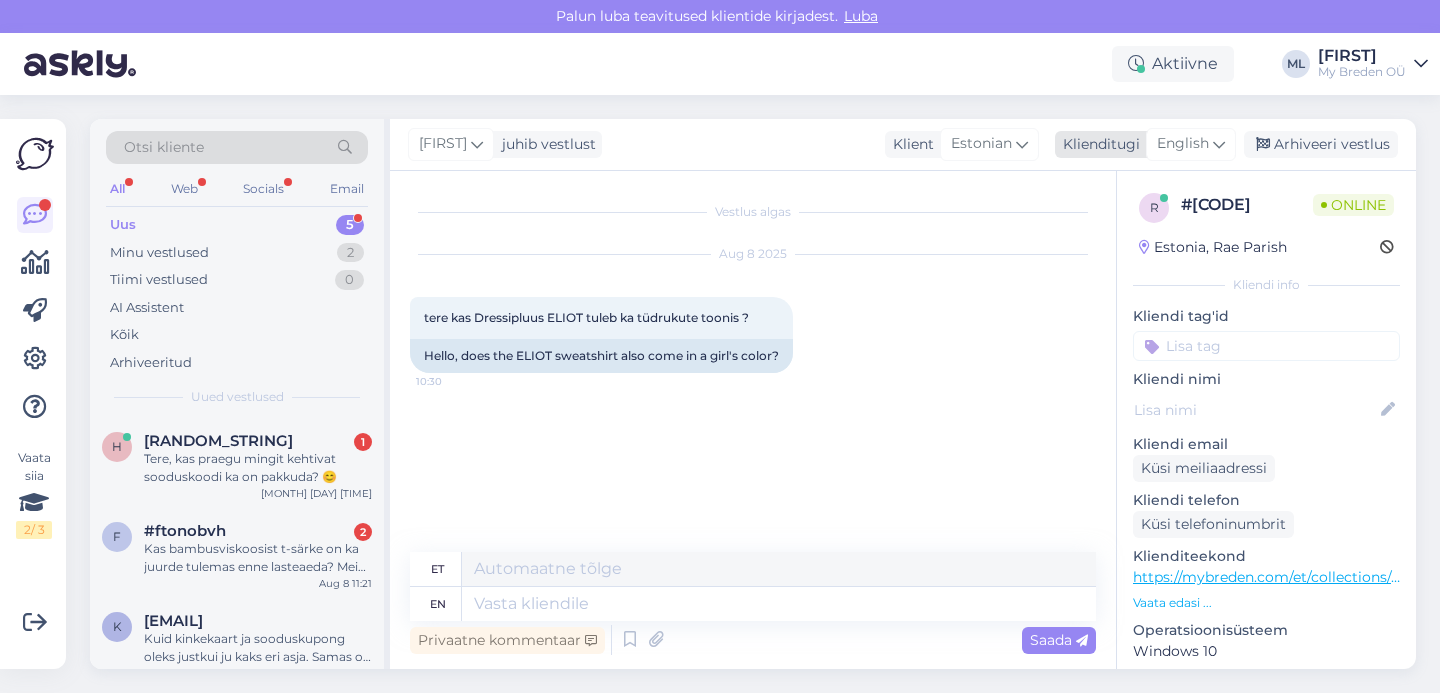 click on "English" at bounding box center (1183, 144) 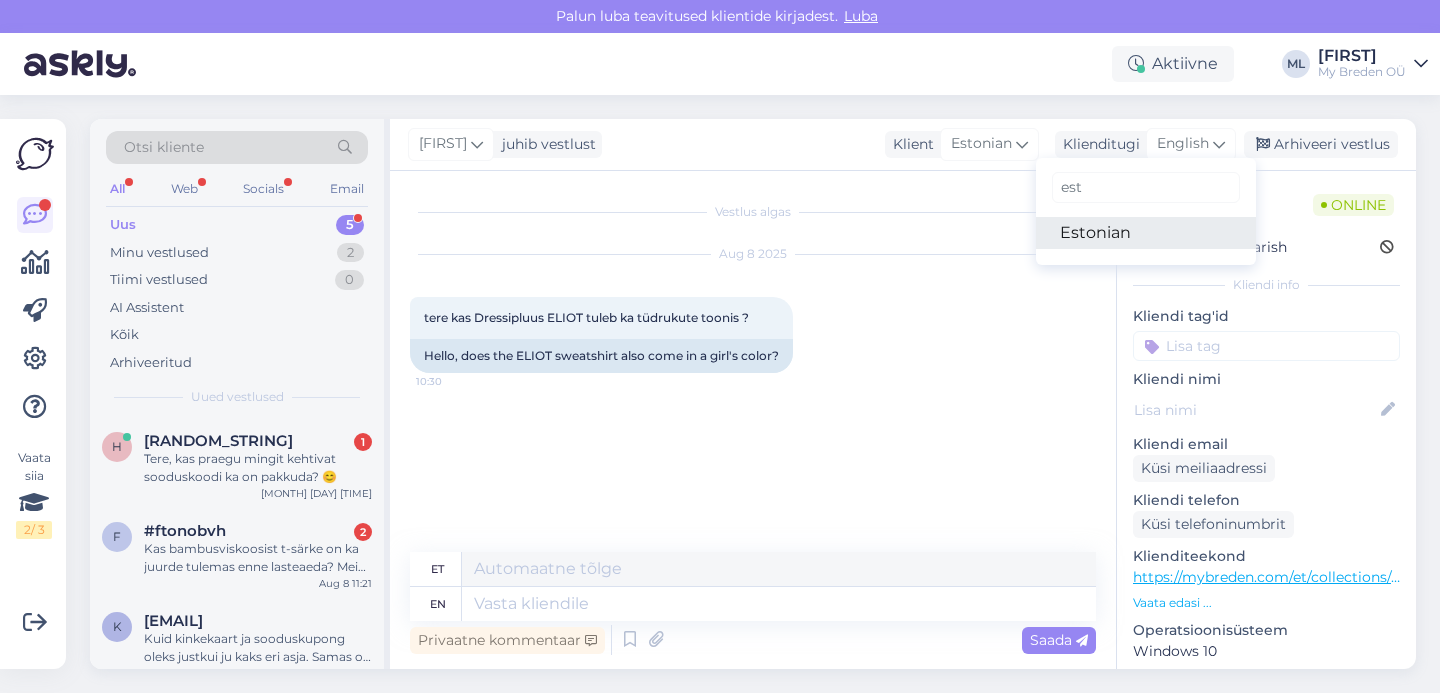 click on "Estonian" at bounding box center (1146, 233) 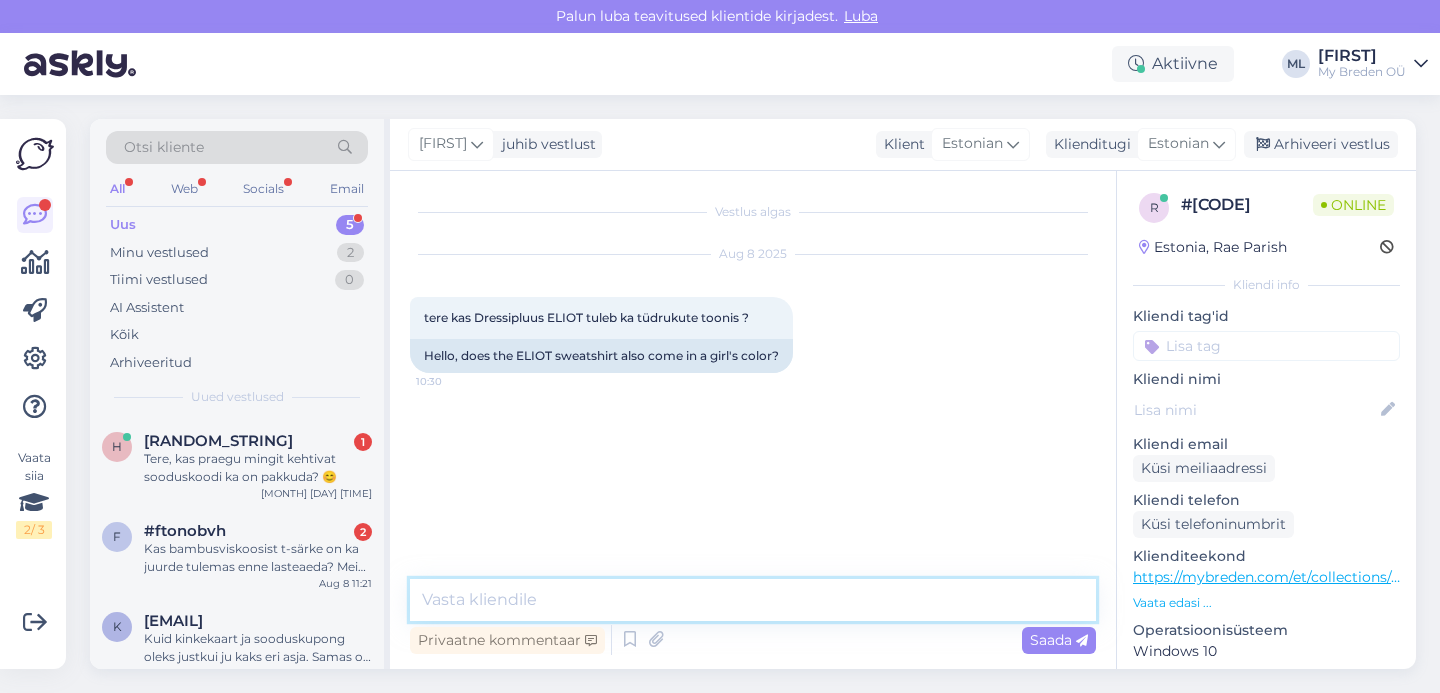 click at bounding box center (753, 600) 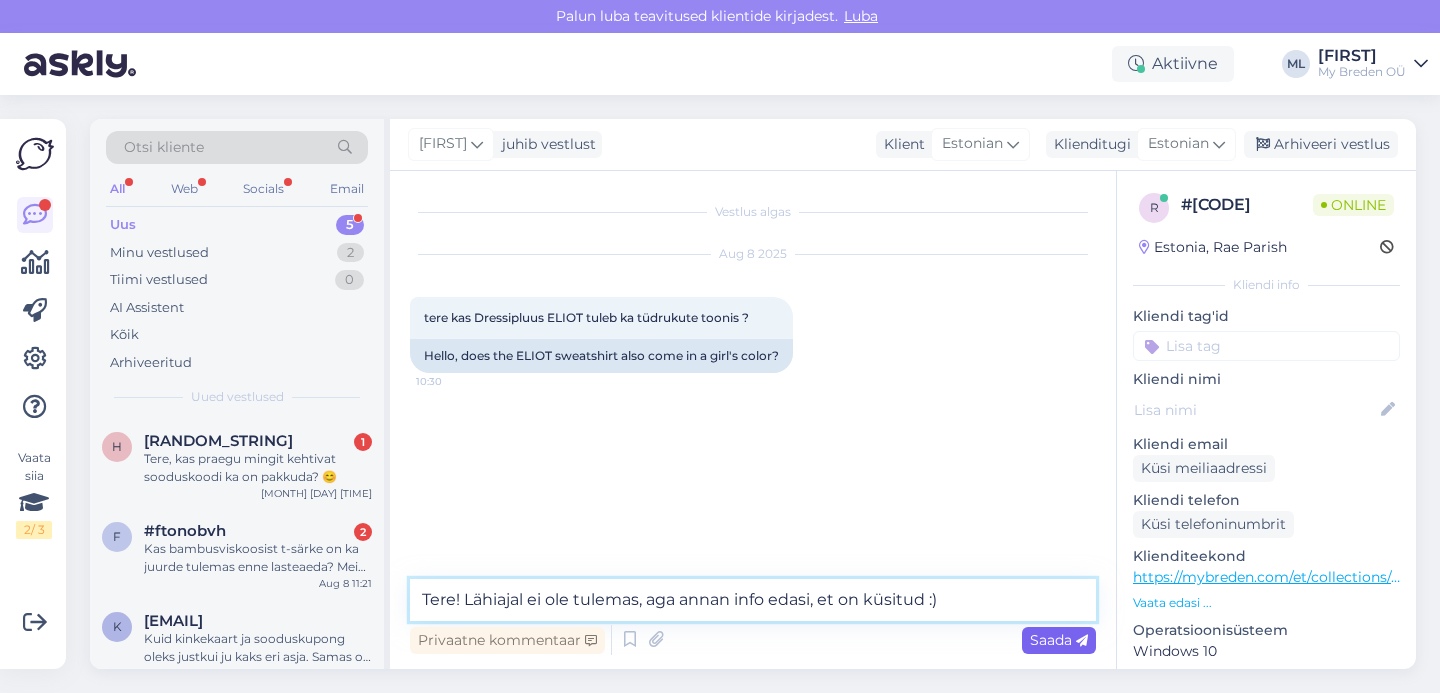 type on "Tere! Lähiajal ei ole tulemas, aga annan info edasi, et on küsitud :)" 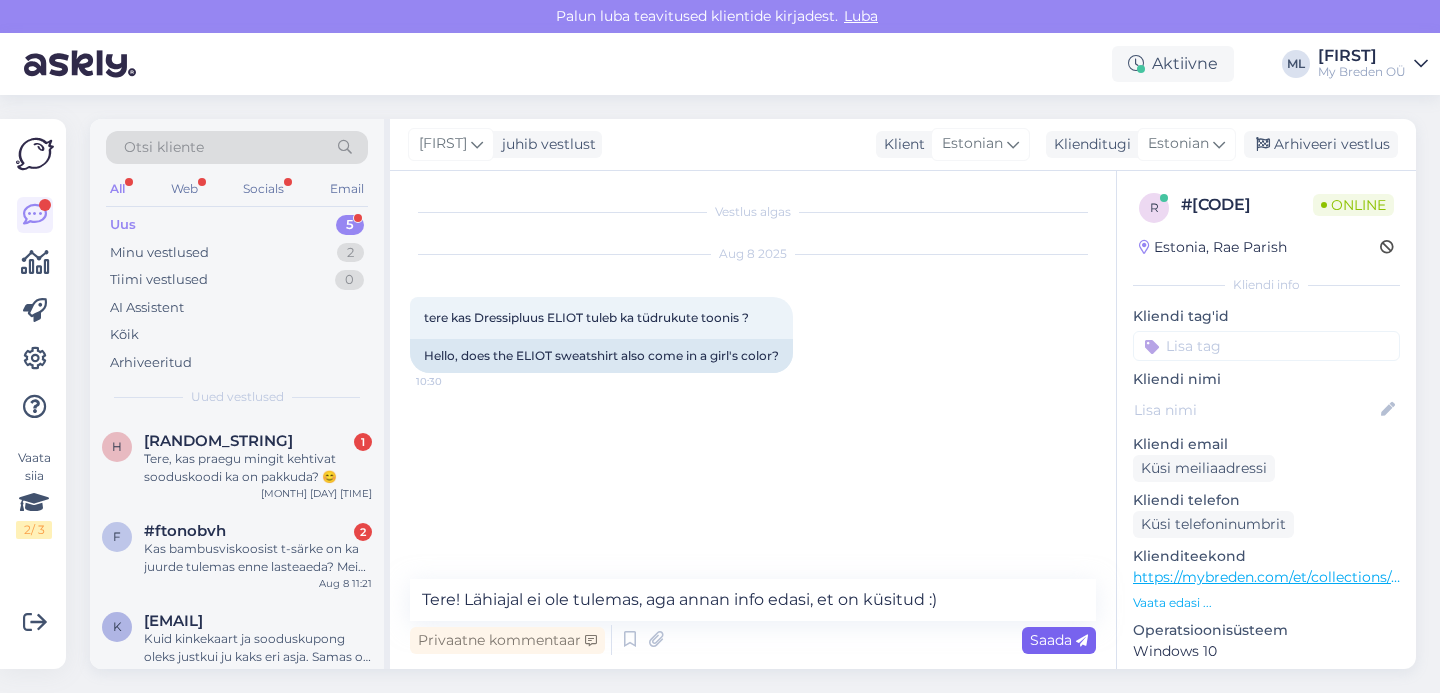 click on "Saada" at bounding box center [1059, 640] 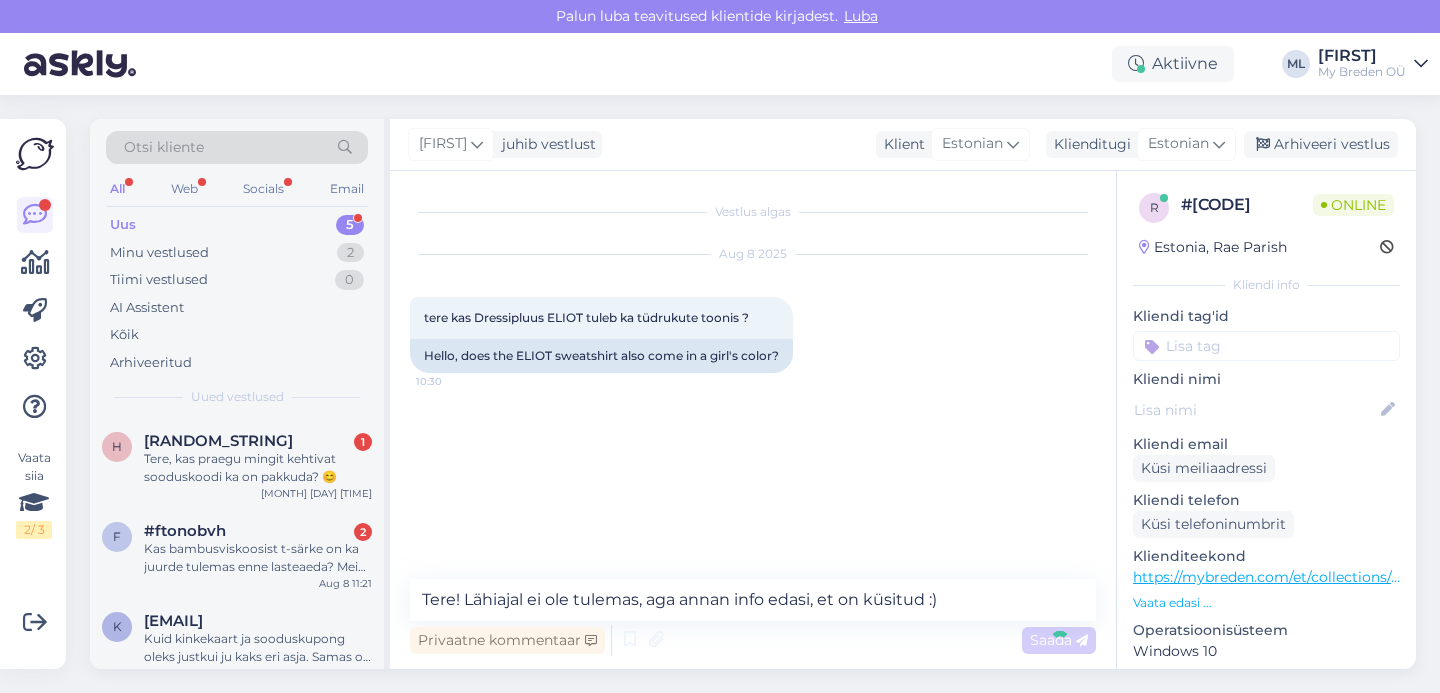 type 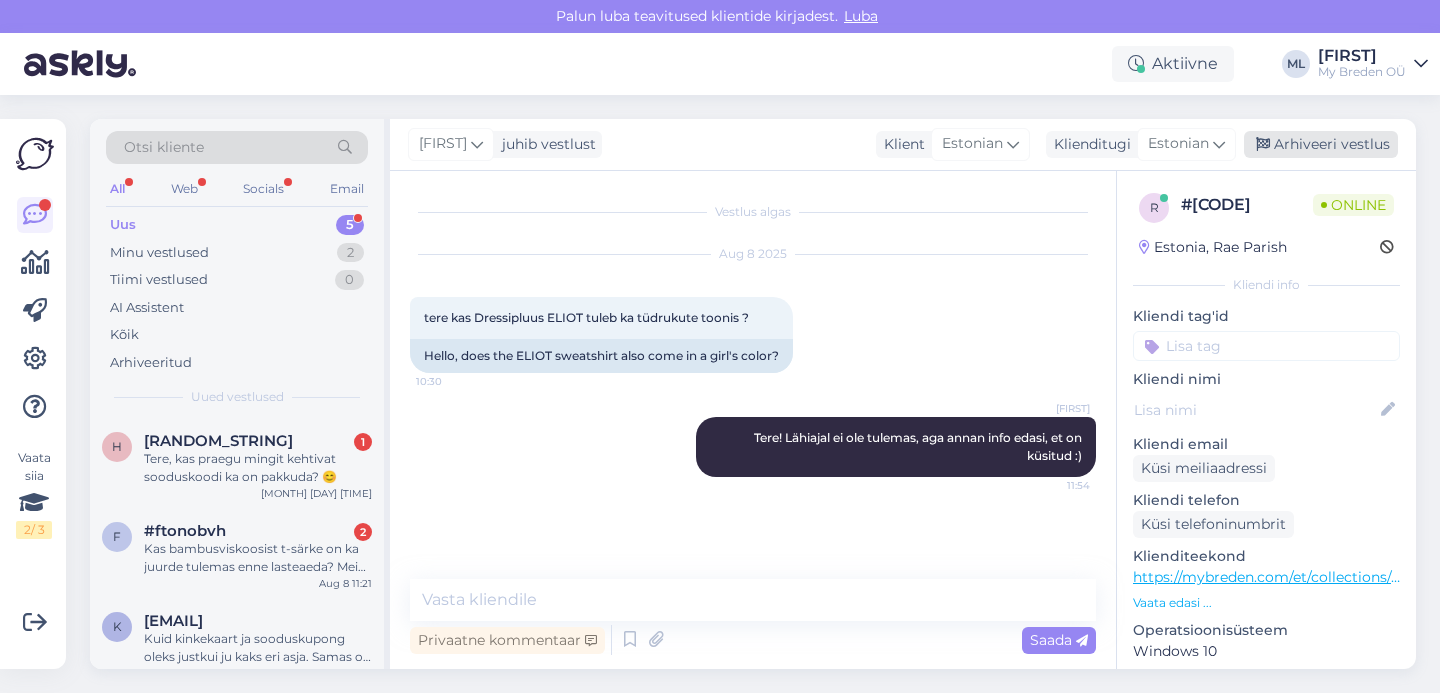 click on "Arhiveeri vestlus" at bounding box center [1321, 144] 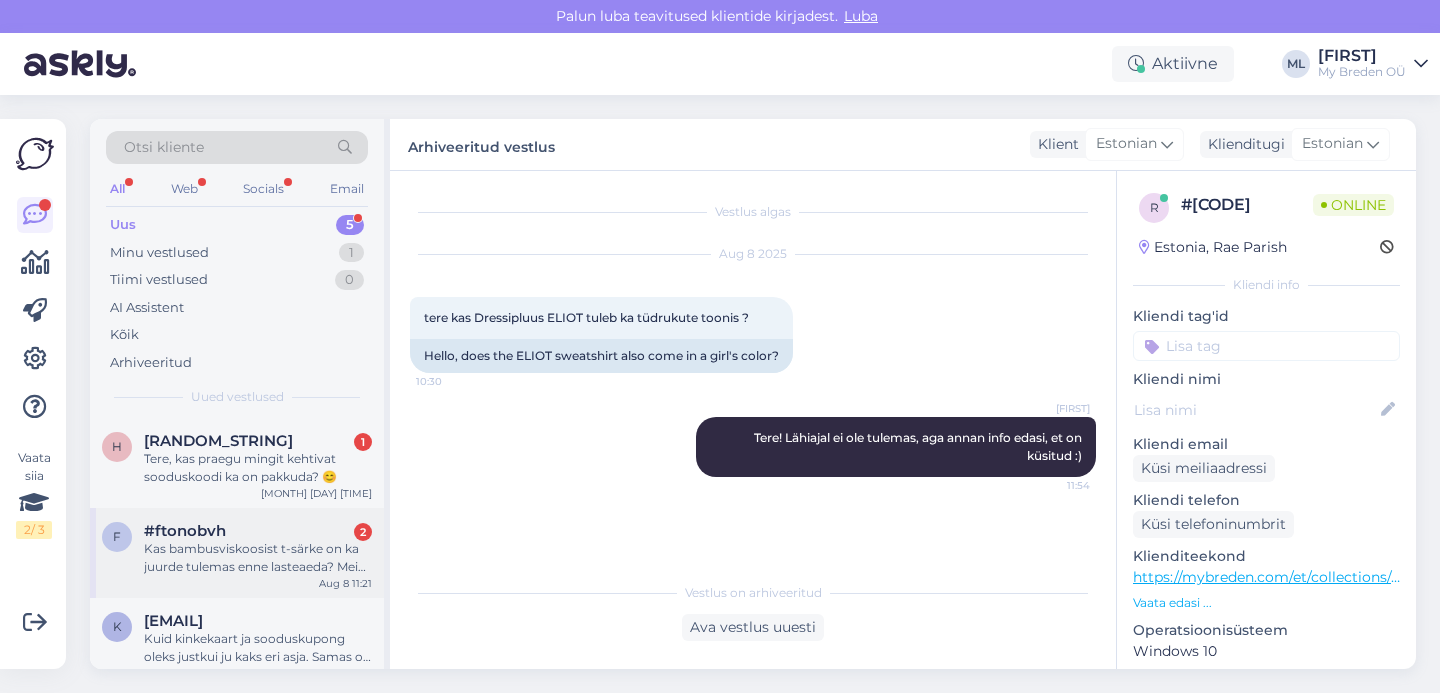scroll, scrollTop: 181, scrollLeft: 0, axis: vertical 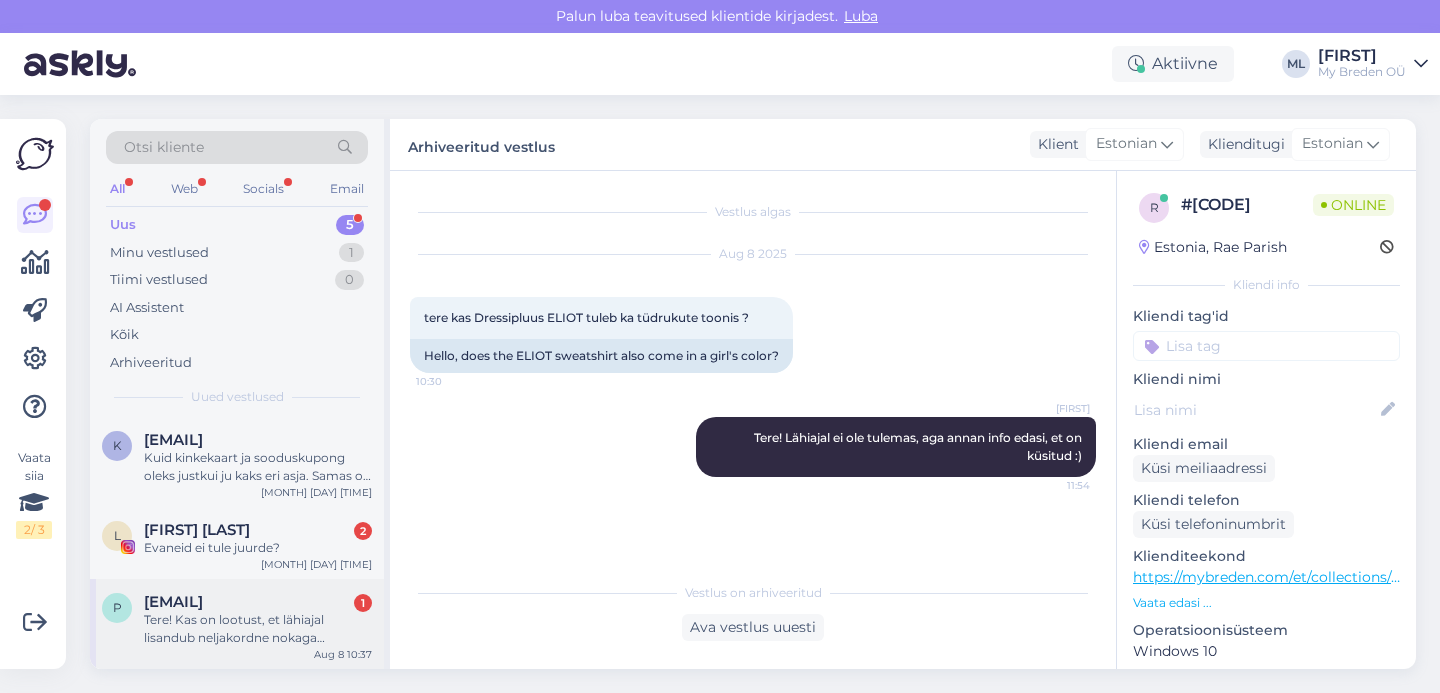 click on "Tere! Kas on lootust, et lähiajal lisandub neljakordne nokaga meriinomüts ka täiskasvanute suuruses! Väga loodan, et lisandub sest tundub täiega praktiline müts ja tahaks seda ise kanda! https://mybreden.com/et/products/kevad-sugis-nokamuts-lastele-bo-uhevarviline-outlet" at bounding box center [258, 629] 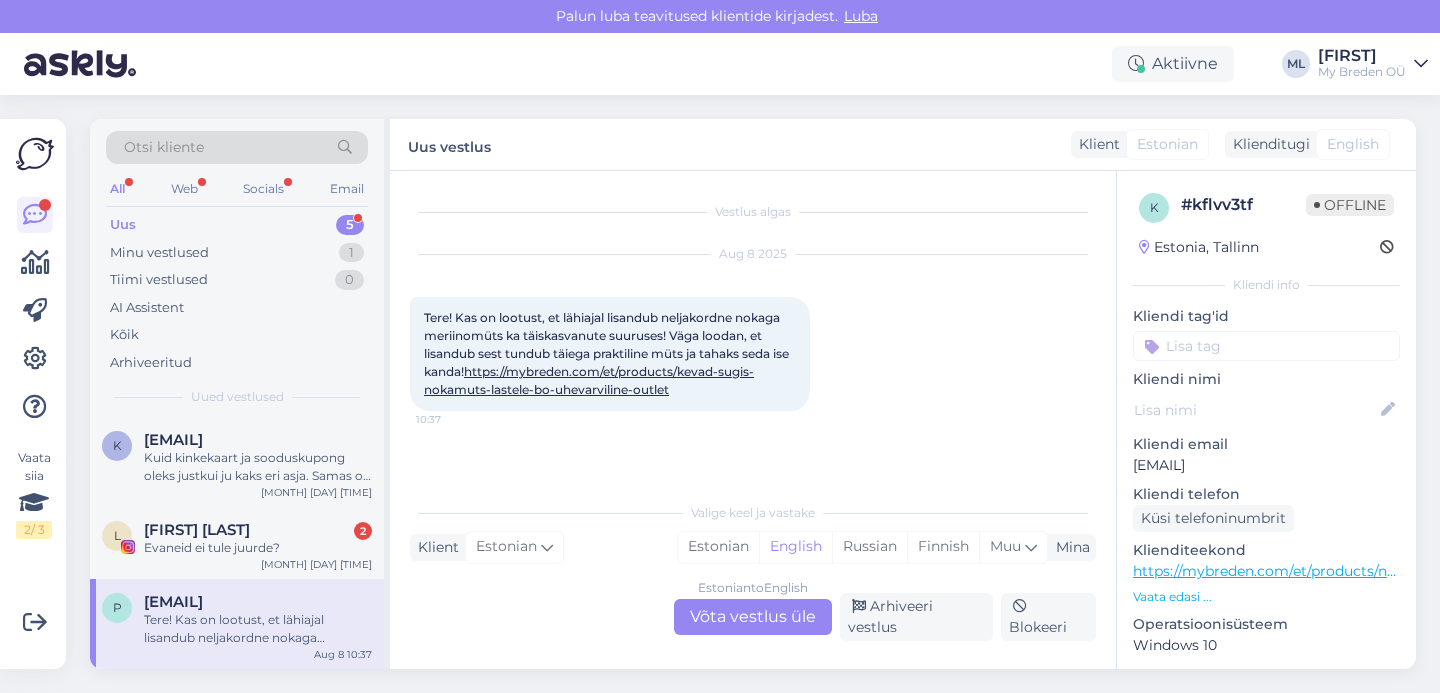 click on "Estonian  to  English Võta vestlus üle" at bounding box center (753, 617) 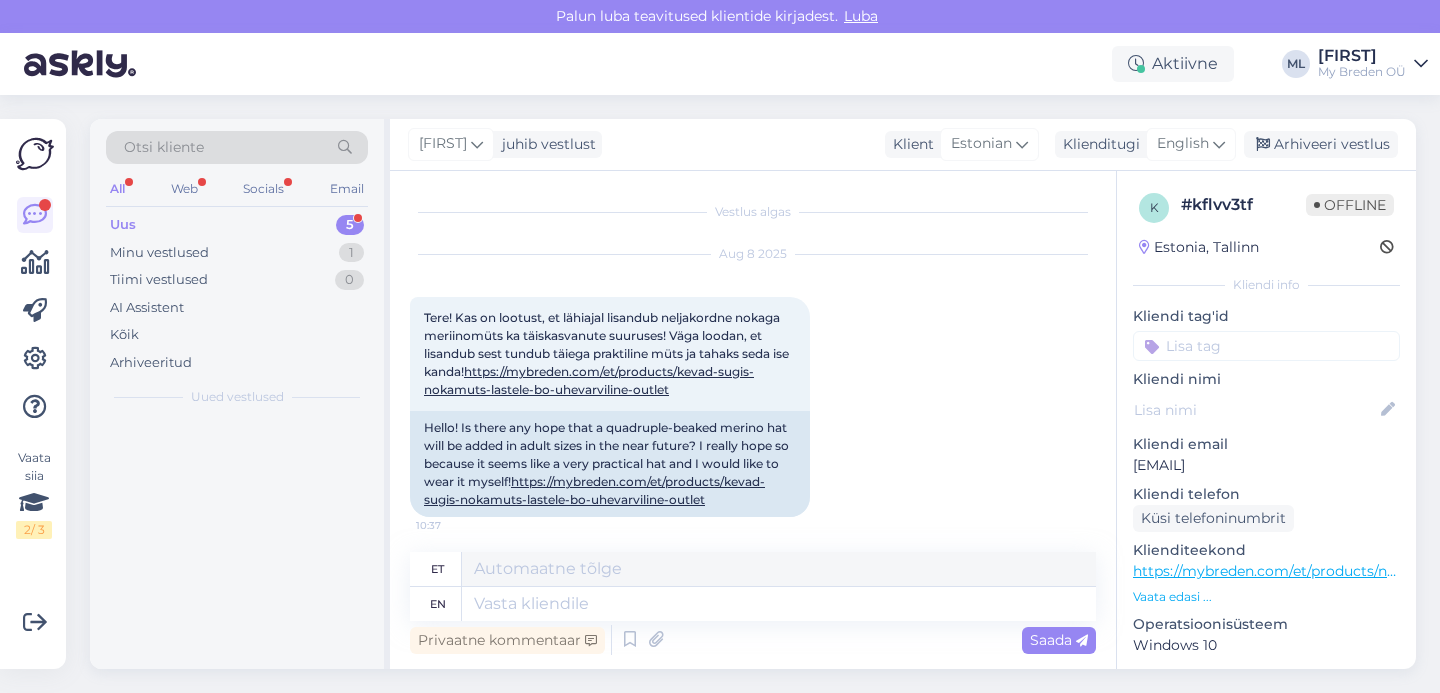 click on "Privaatne kommentaar Saada" at bounding box center (753, 640) 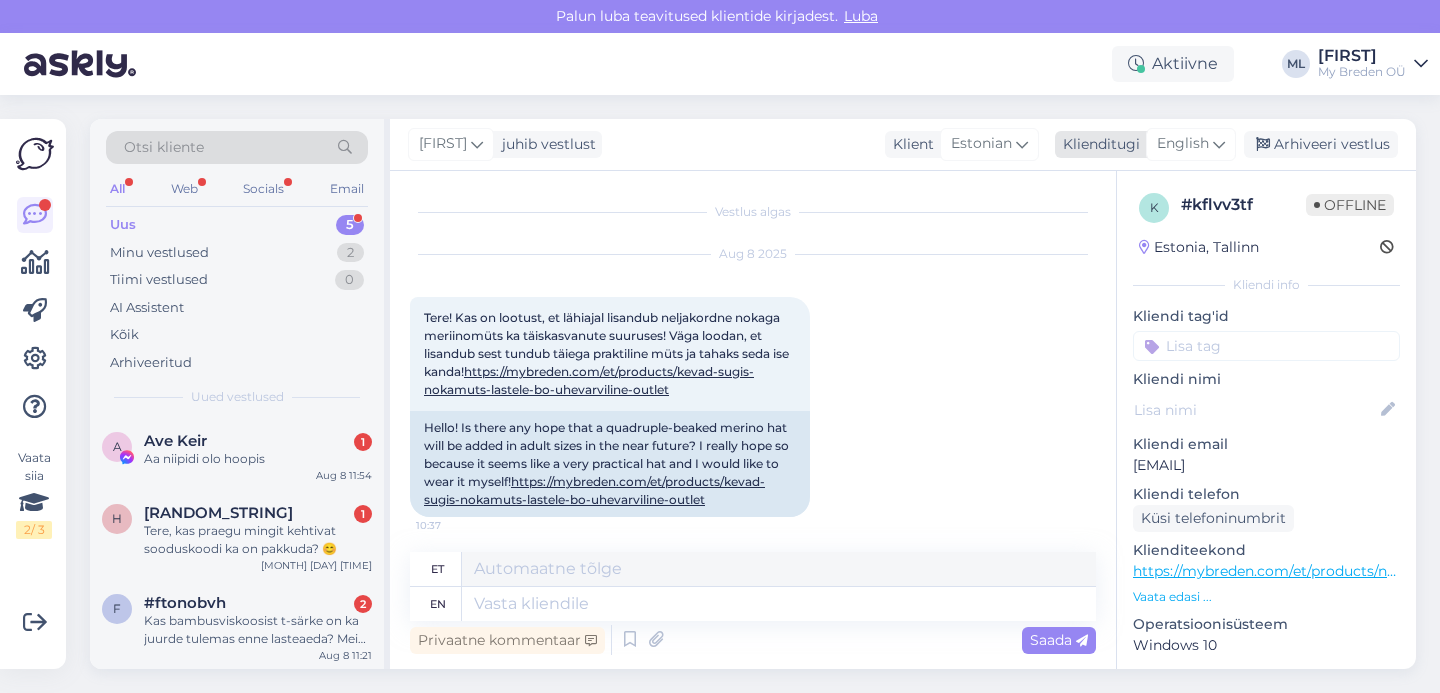 click on "English" at bounding box center [1191, 144] 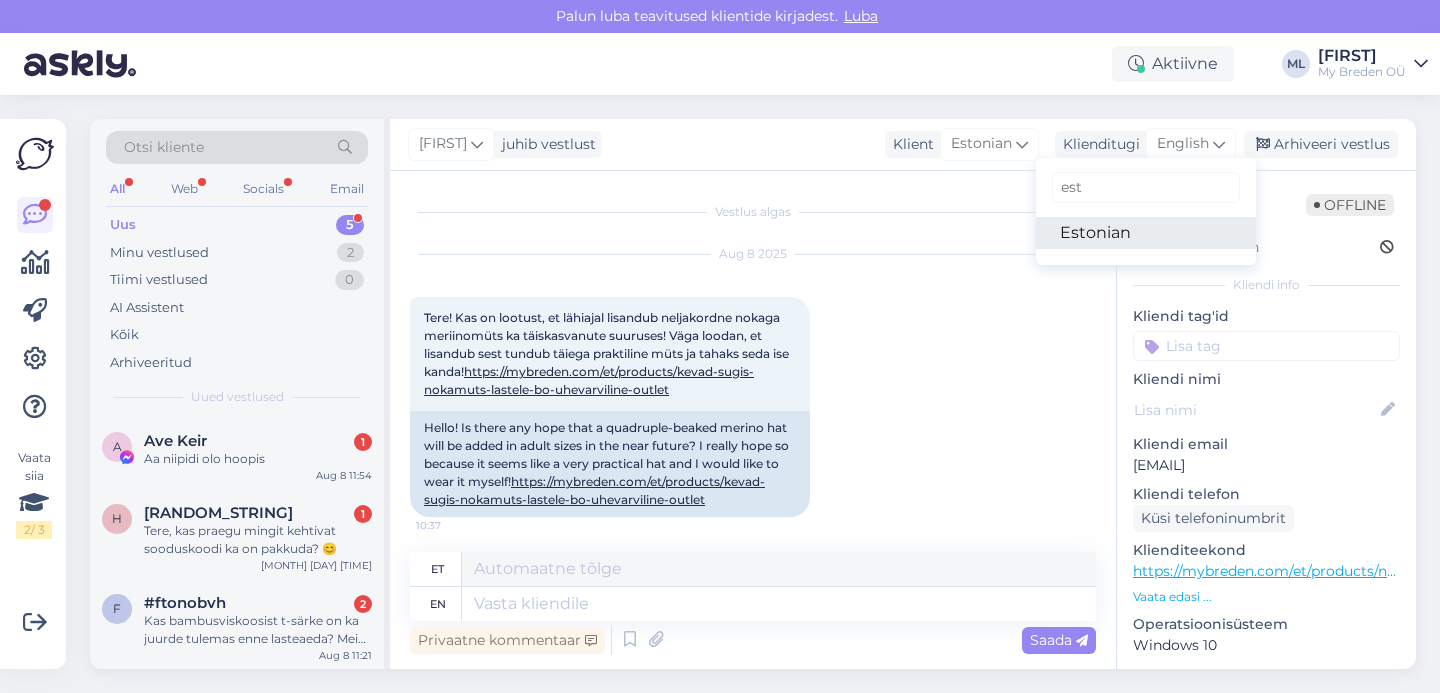 click on "Estonian" at bounding box center (1146, 233) 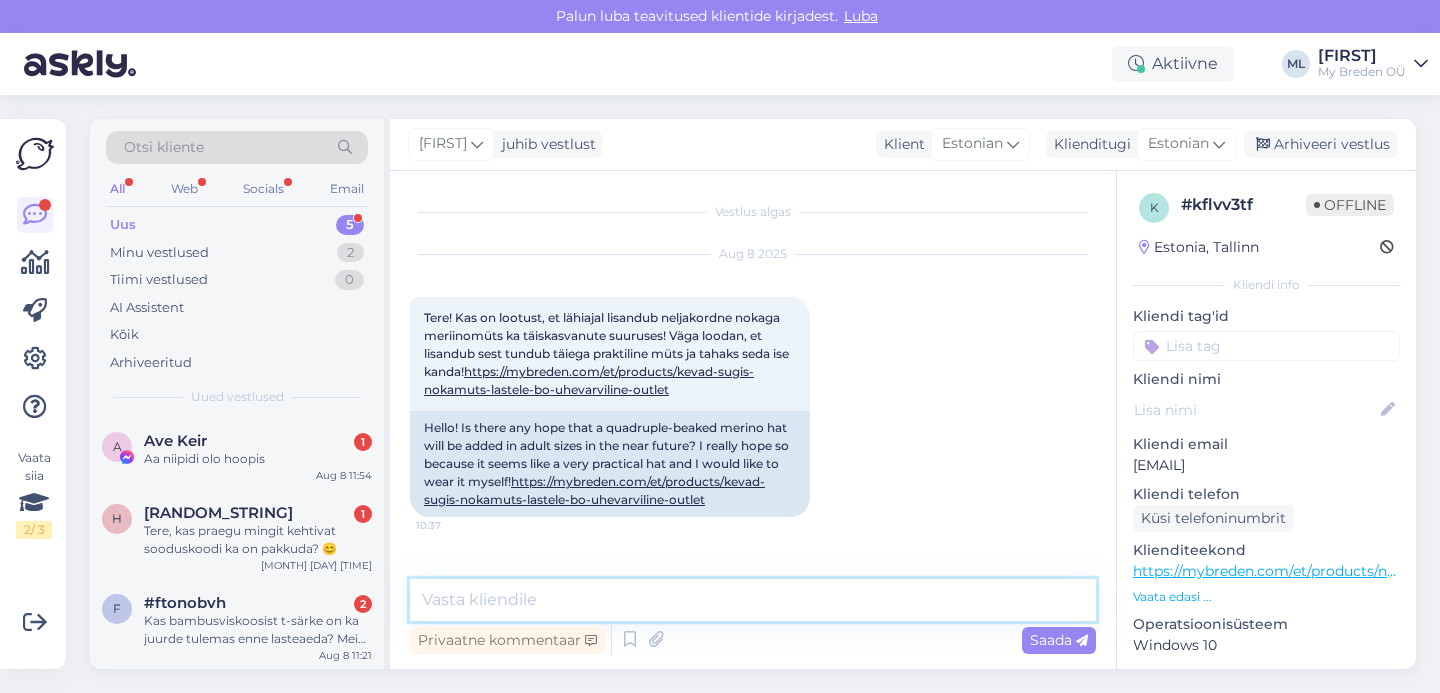 click at bounding box center [753, 600] 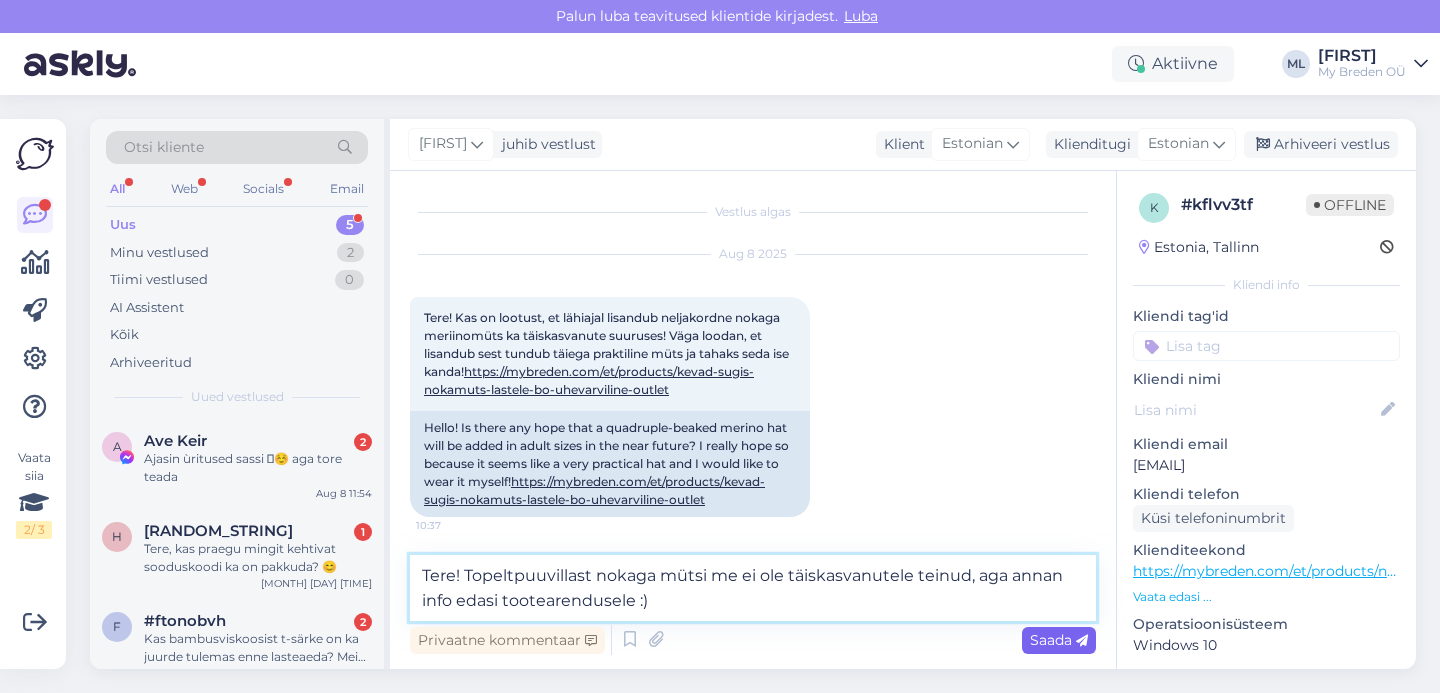 type on "Tere! Topeltpuuvillast nokaga mütsi me ei ole täiskasvanutele teinud, aga annan info edasi tootearendusele :)" 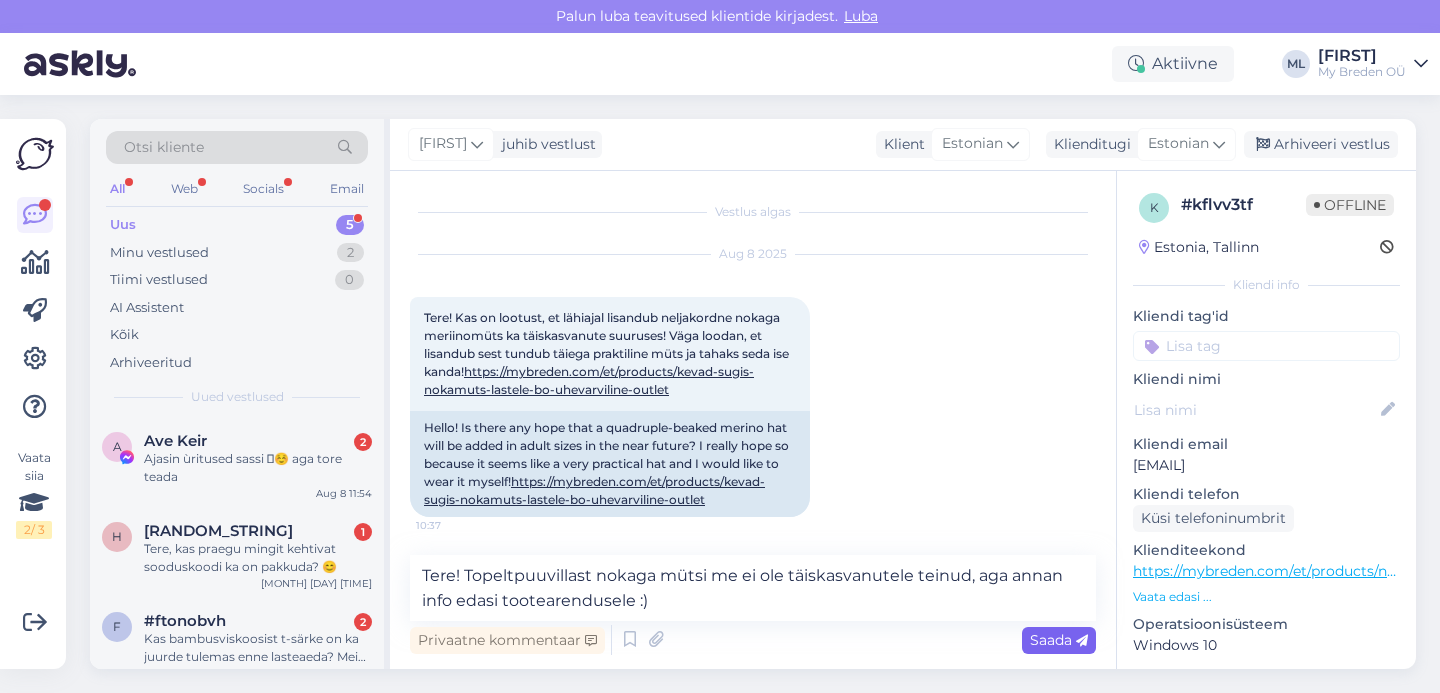 click on "Saada" at bounding box center [1059, 640] 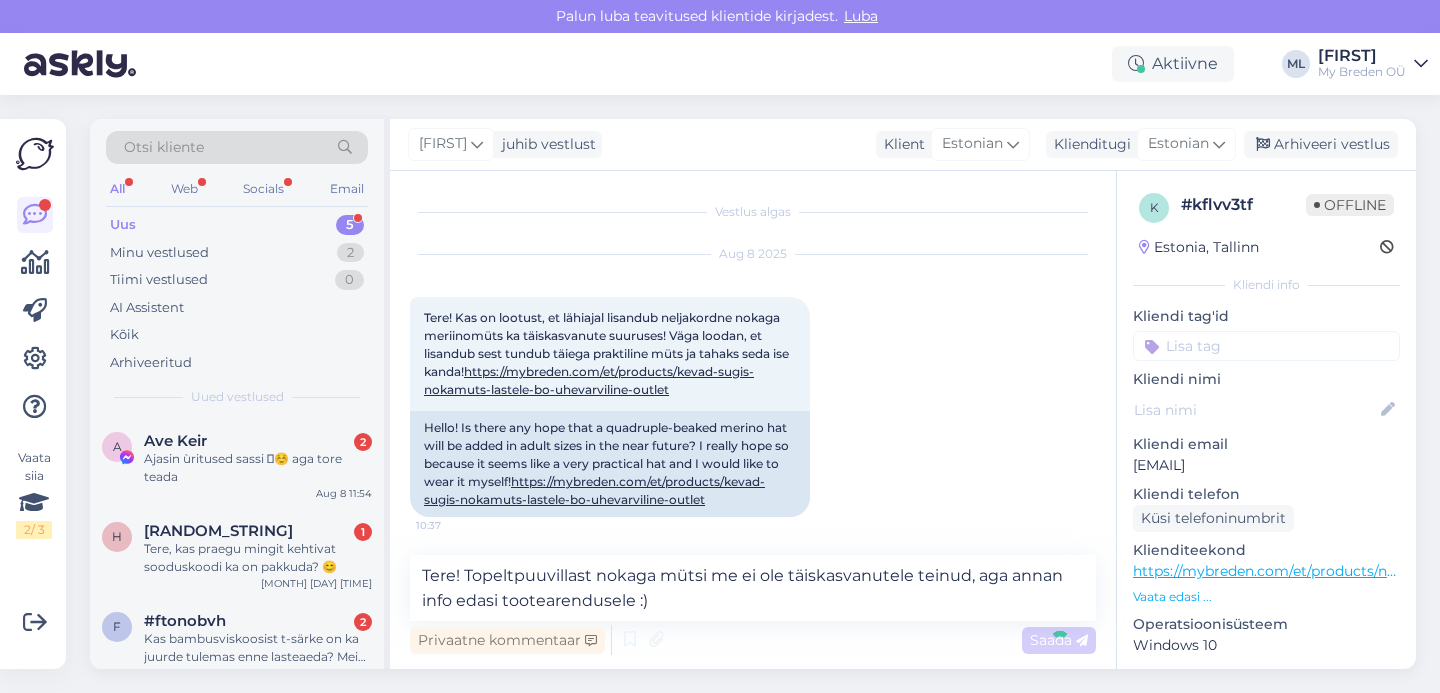 type 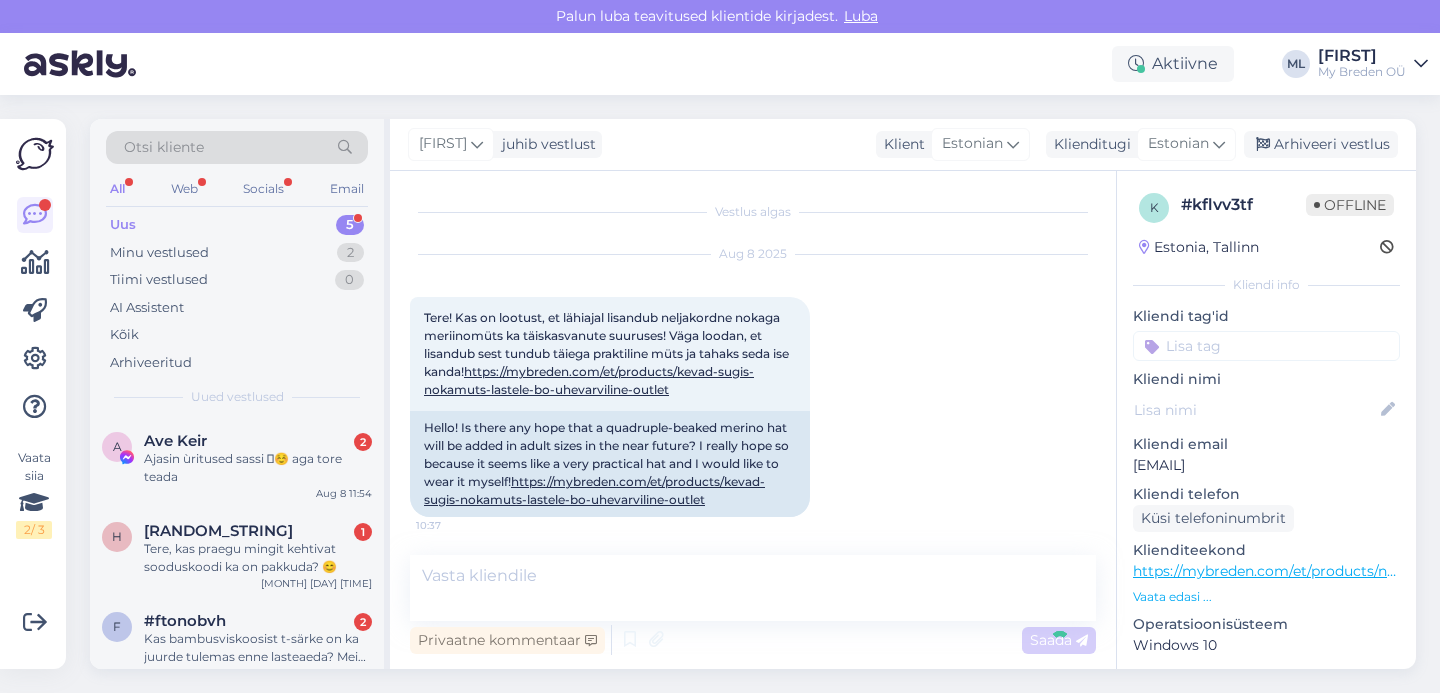 scroll, scrollTop: 100, scrollLeft: 0, axis: vertical 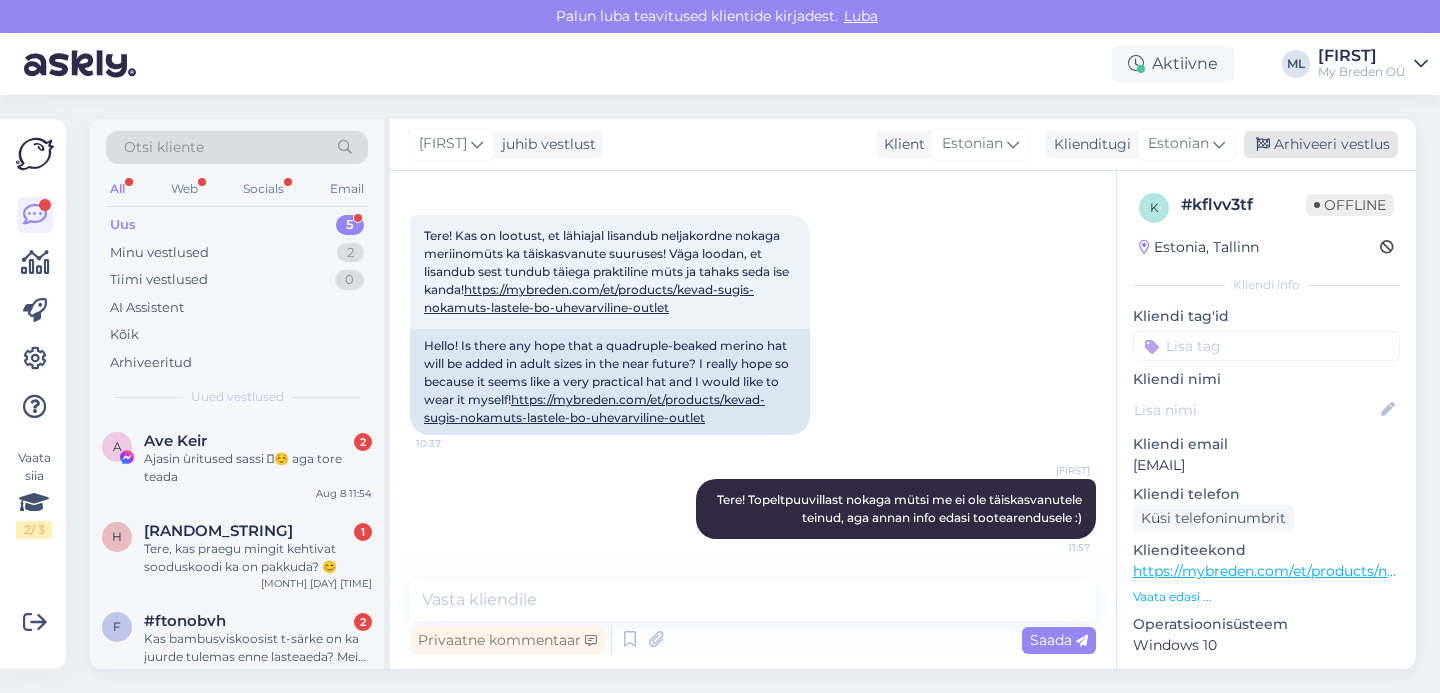 click on "Arhiveeri vestlus" at bounding box center (1321, 144) 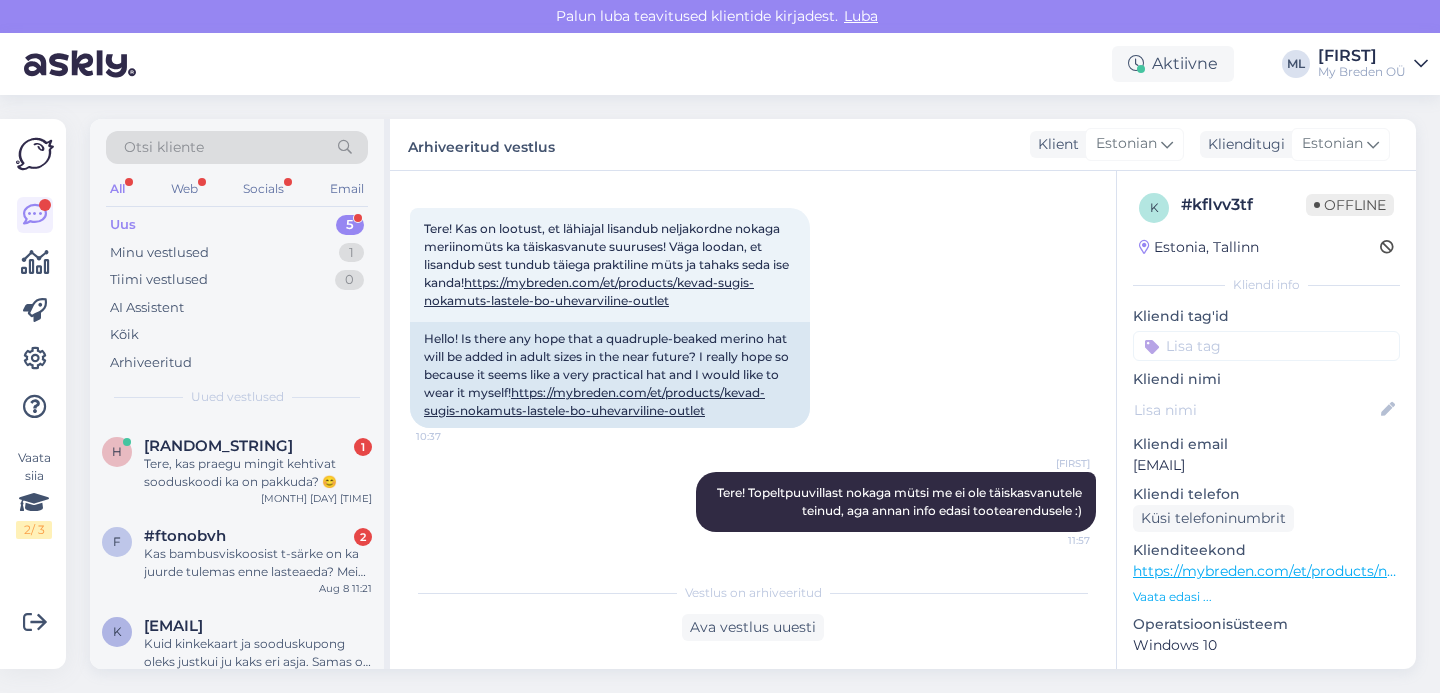 scroll, scrollTop: 181, scrollLeft: 0, axis: vertical 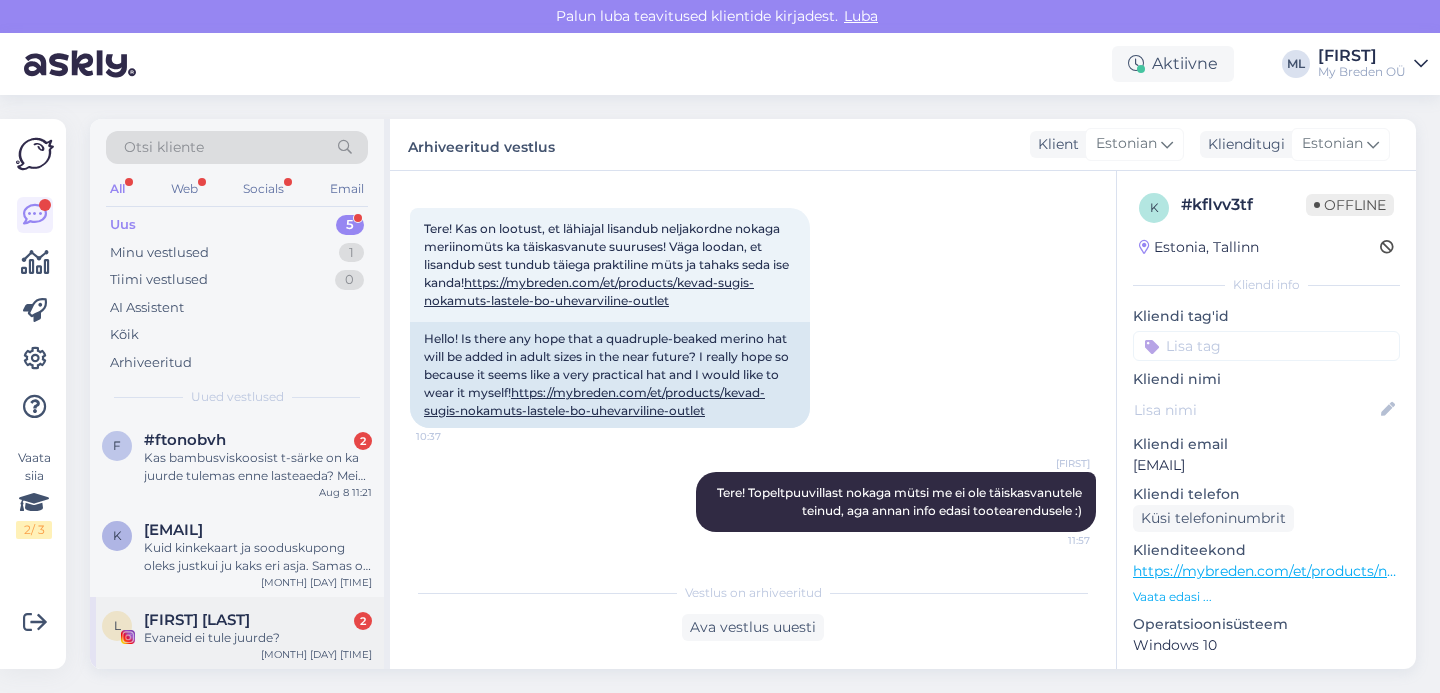 click on "[NAME] [NAME] 2 Evaneid ei tule juurde? [MONTH] [TIME]" at bounding box center (237, 633) 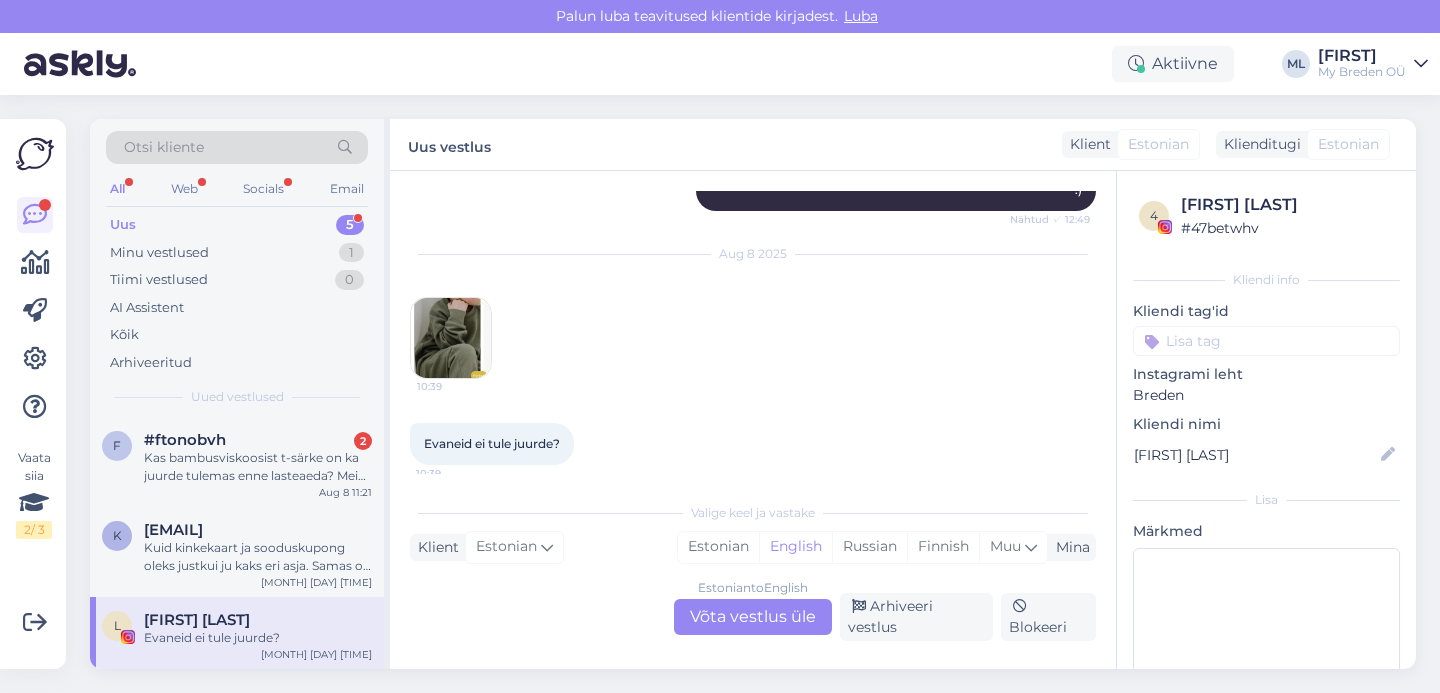 click at bounding box center [451, 338] 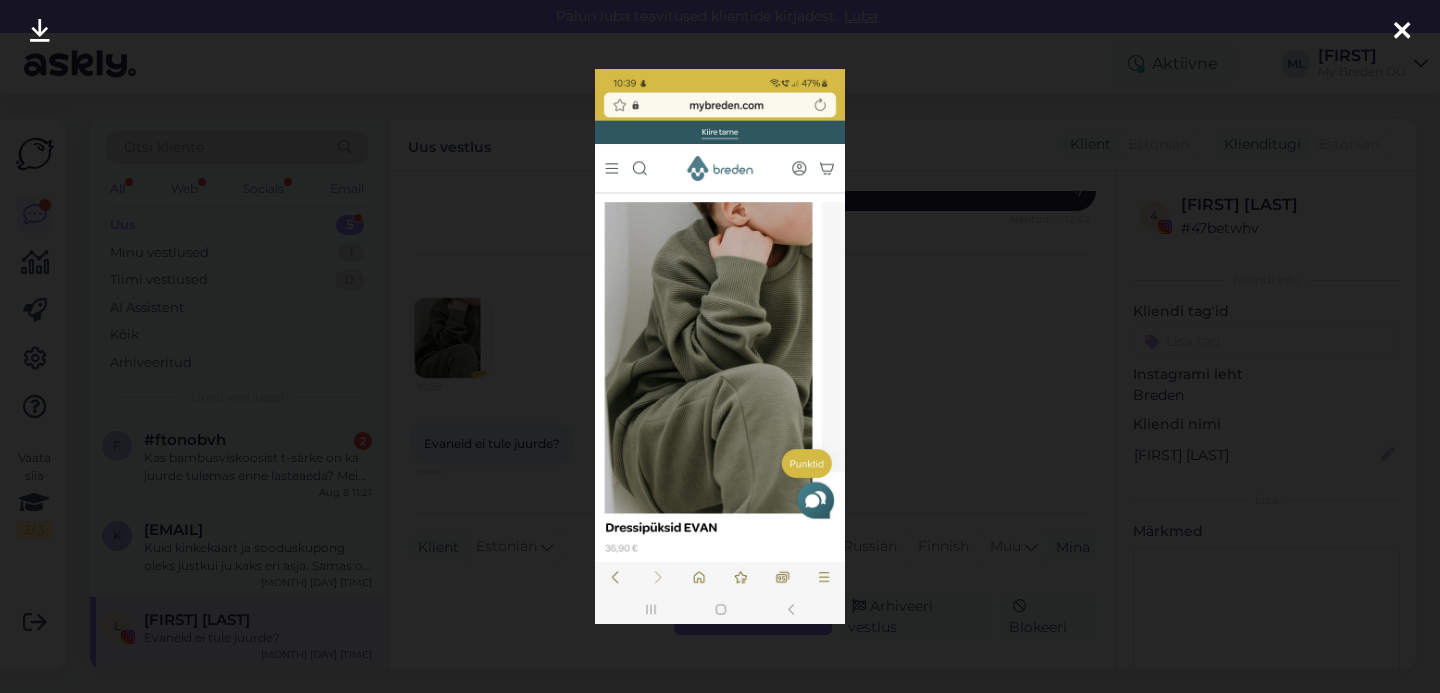 click at bounding box center [1402, 32] 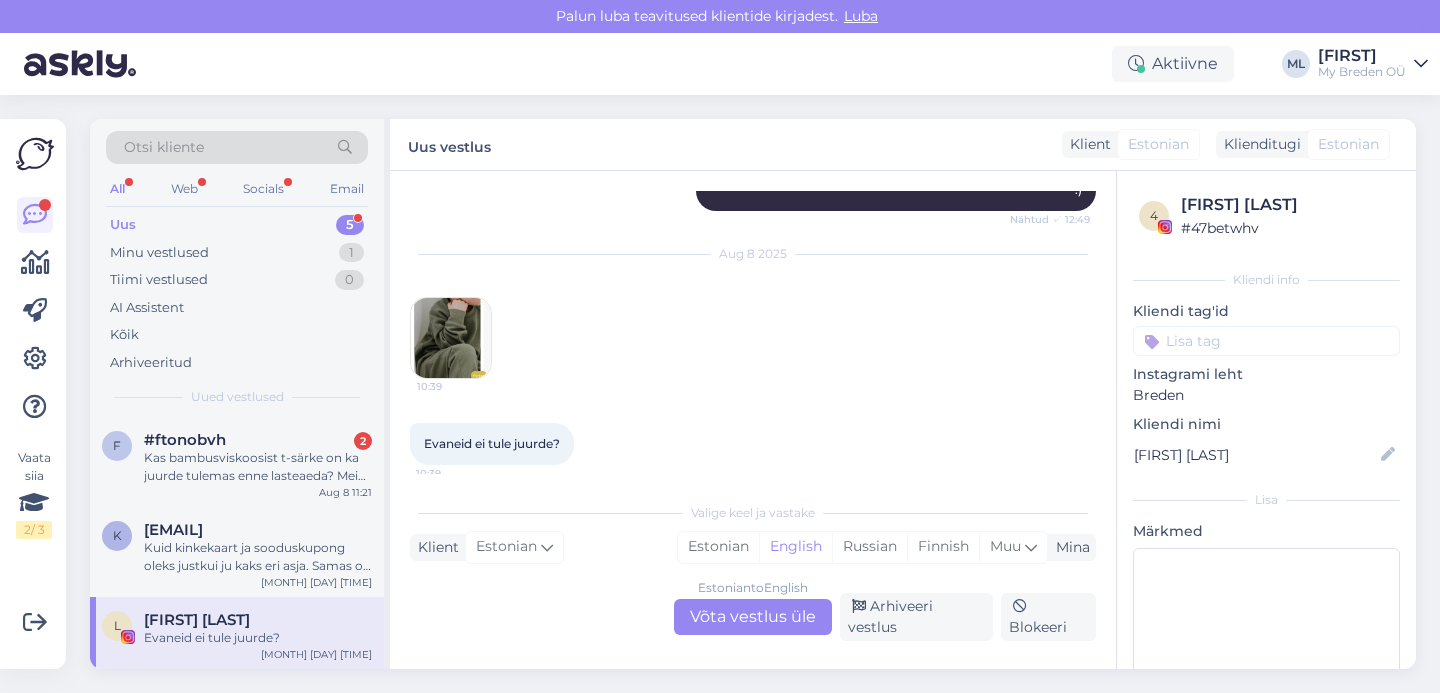 drag, startPoint x: 730, startPoint y: 623, endPoint x: 713, endPoint y: 648, distance: 30.232433 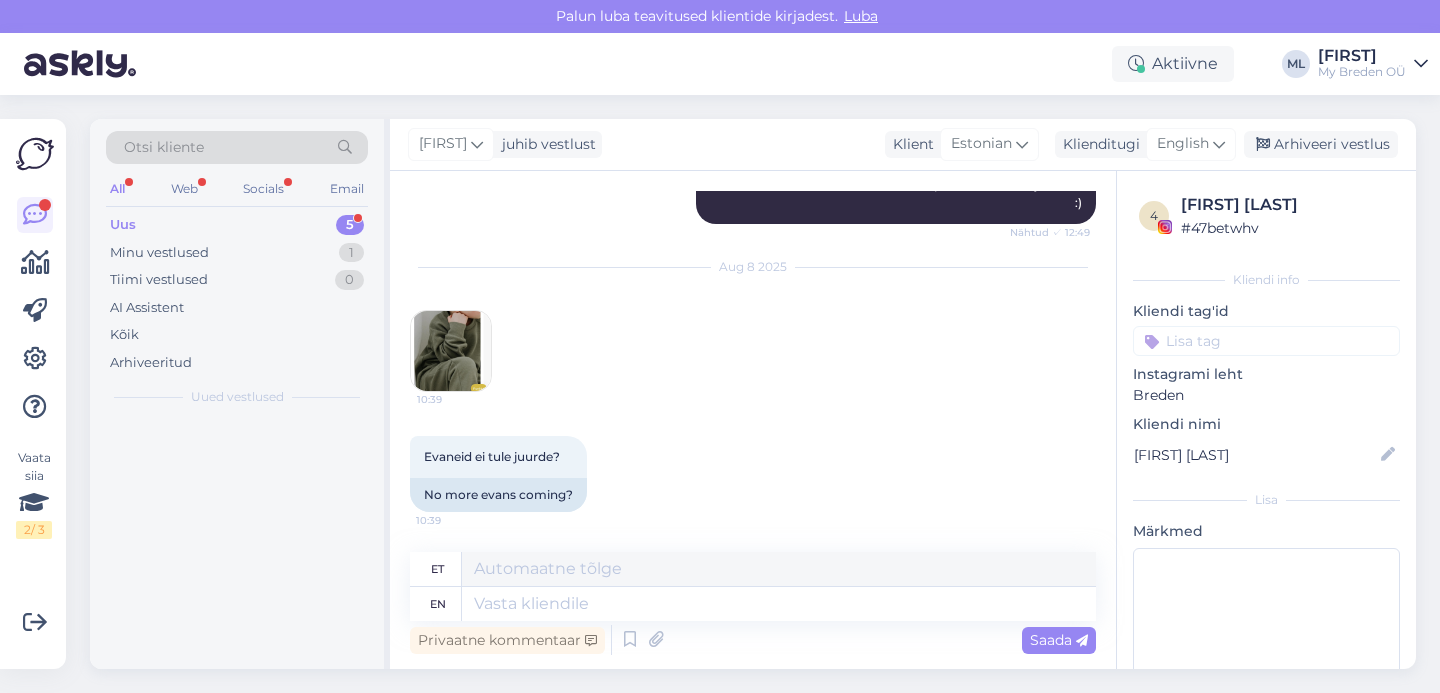 scroll, scrollTop: 619, scrollLeft: 0, axis: vertical 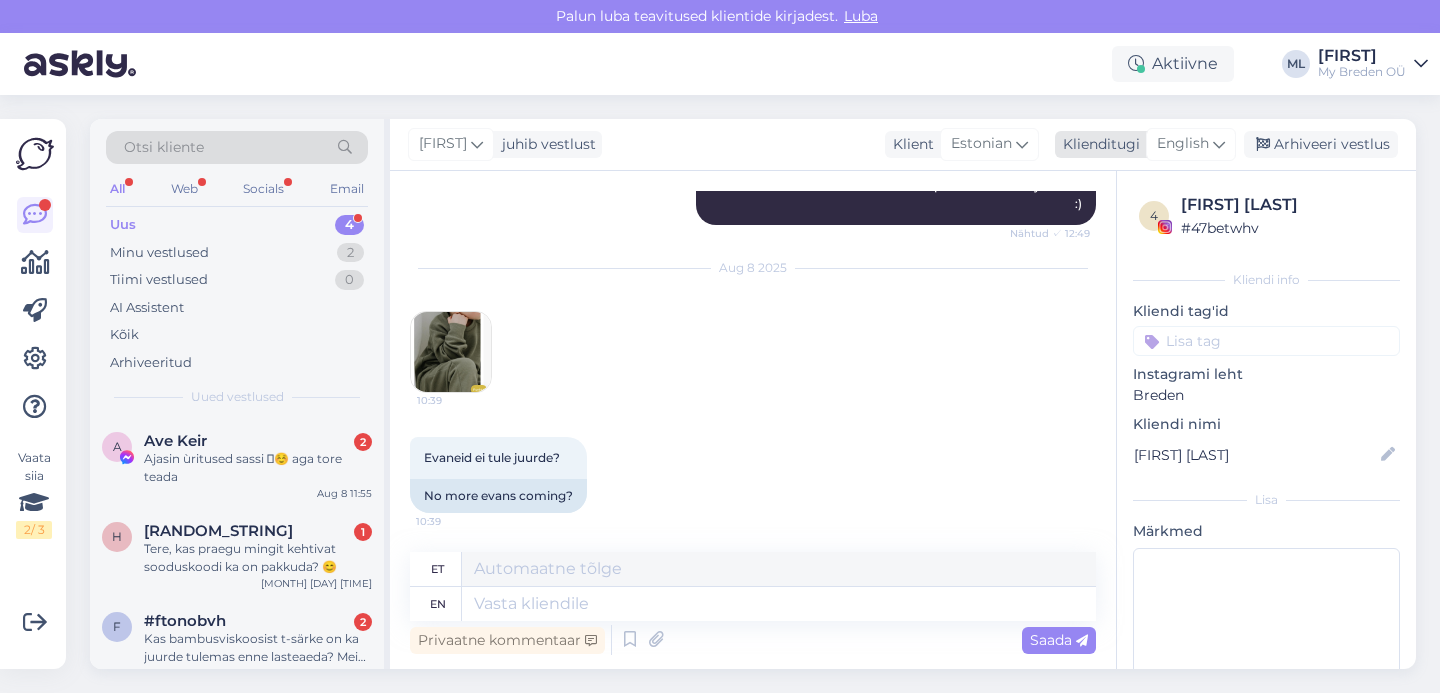 click on "English" at bounding box center (1183, 144) 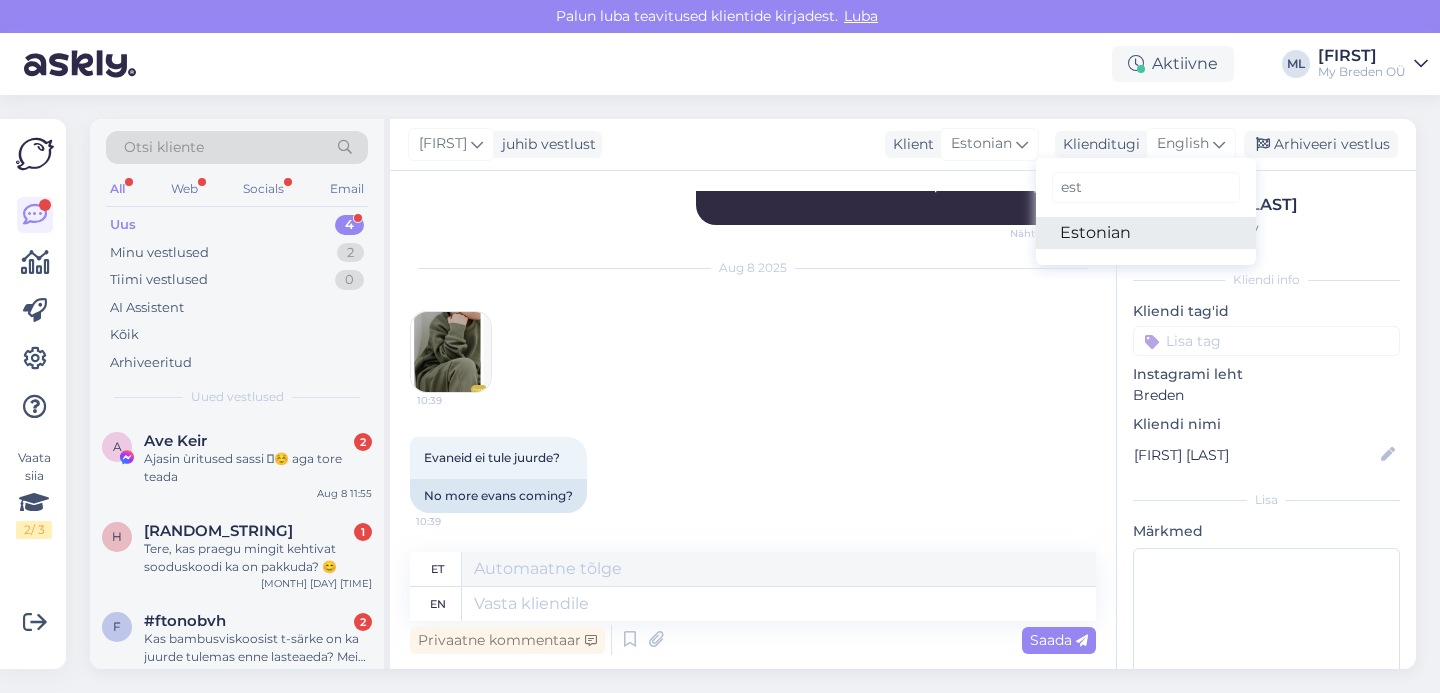 click on "Estonian" at bounding box center [1146, 233] 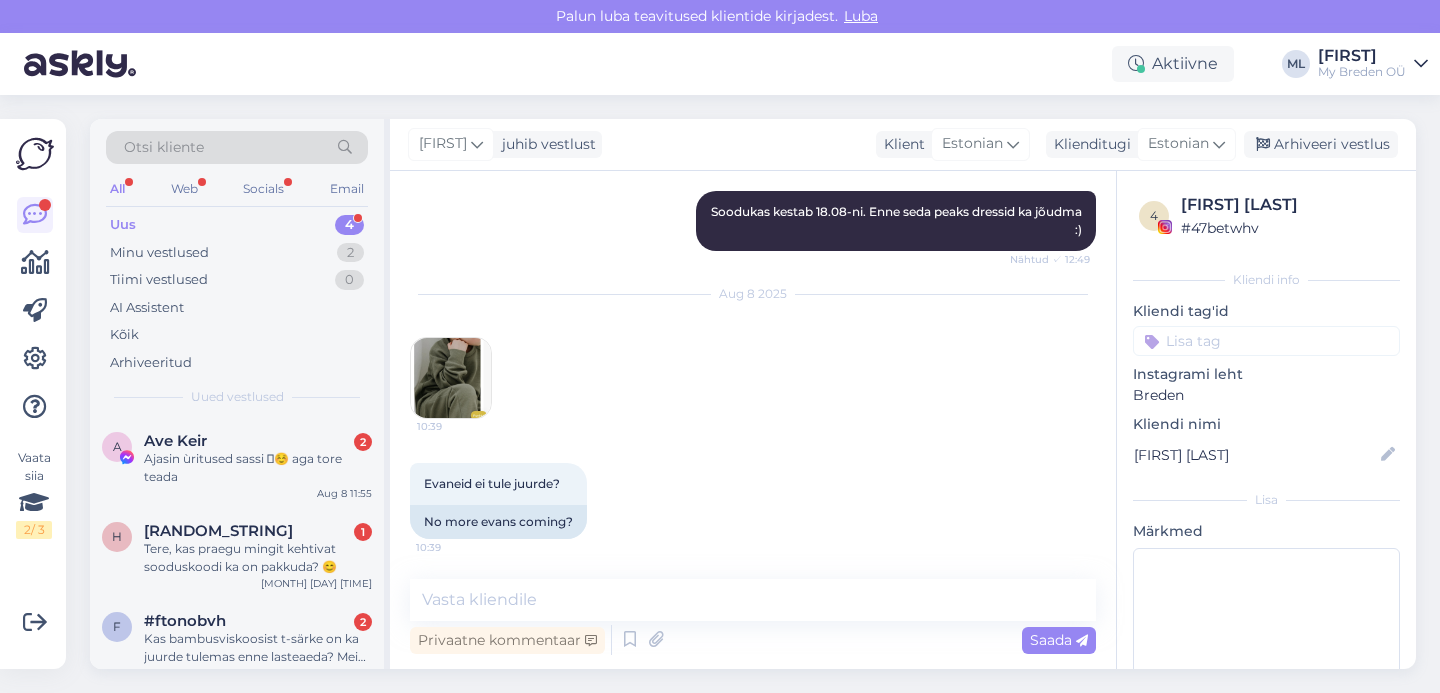scroll, scrollTop: 592, scrollLeft: 0, axis: vertical 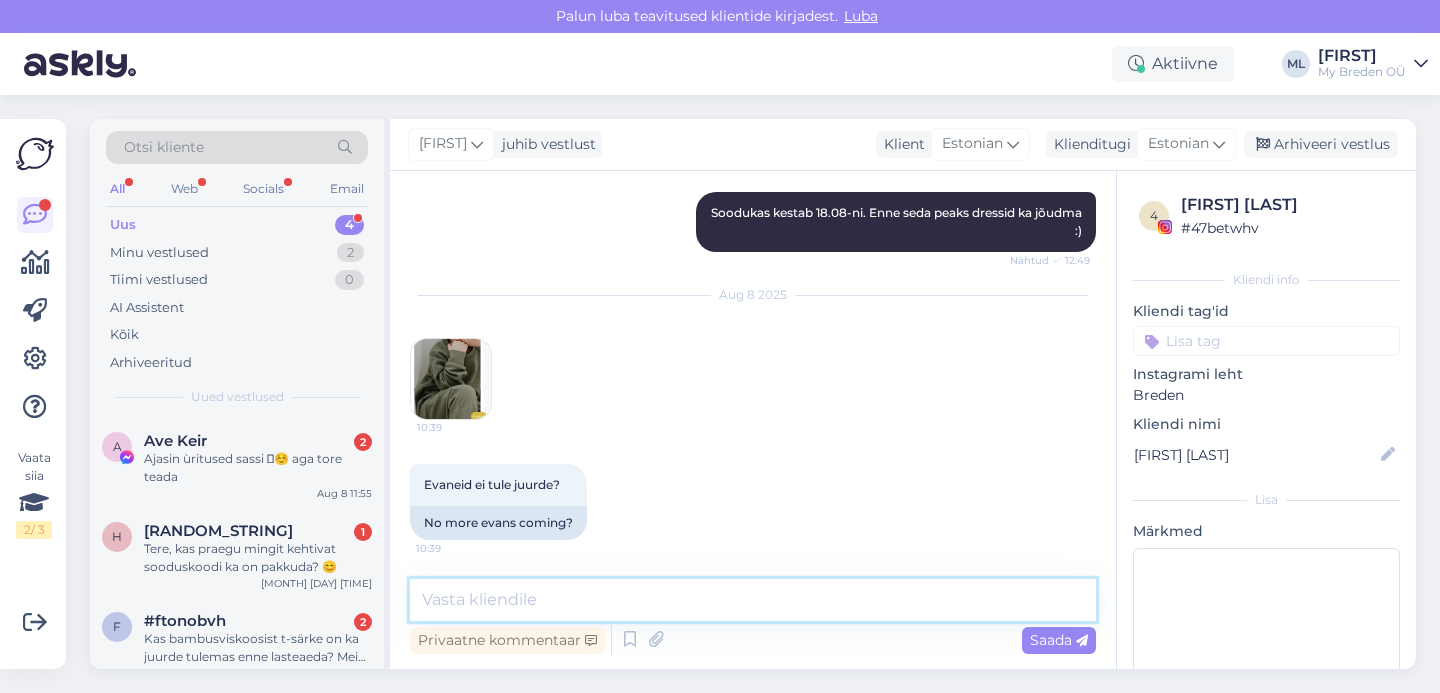 click at bounding box center [753, 600] 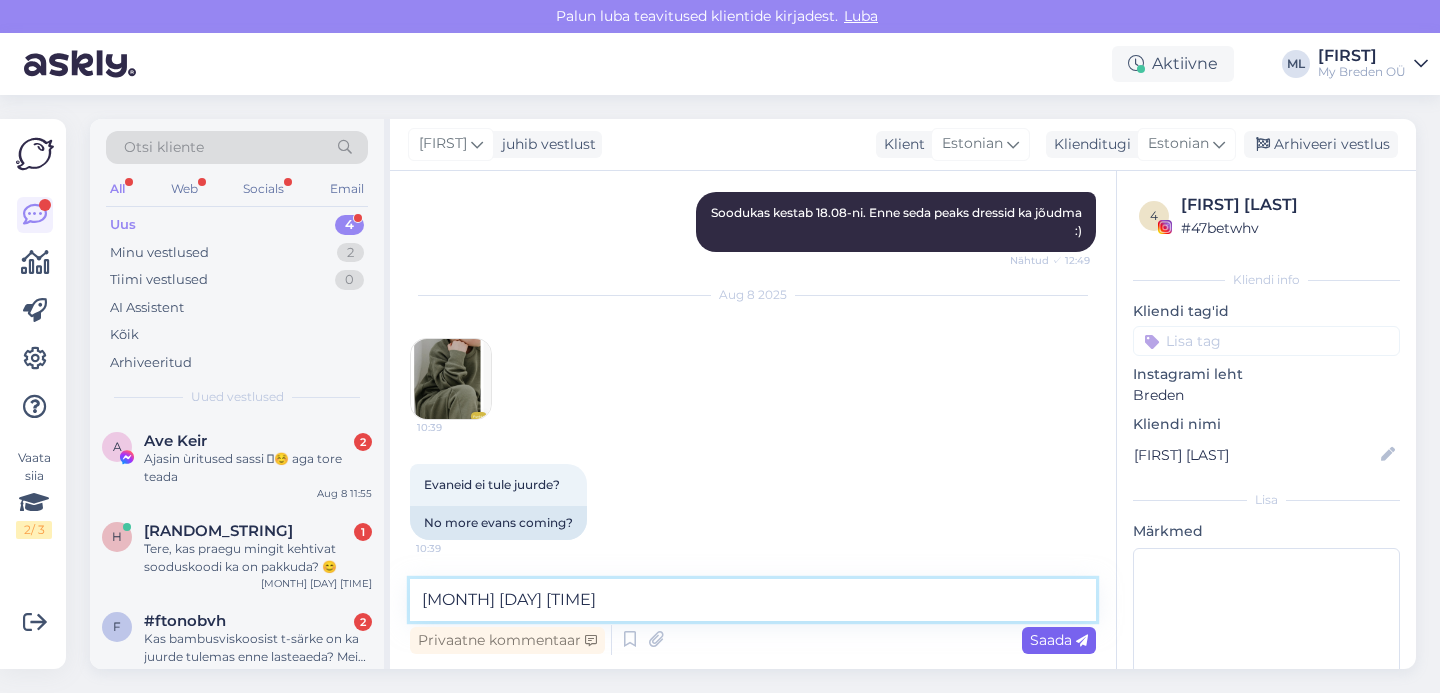 type on "[MONTH] [DAY] [TIME]" 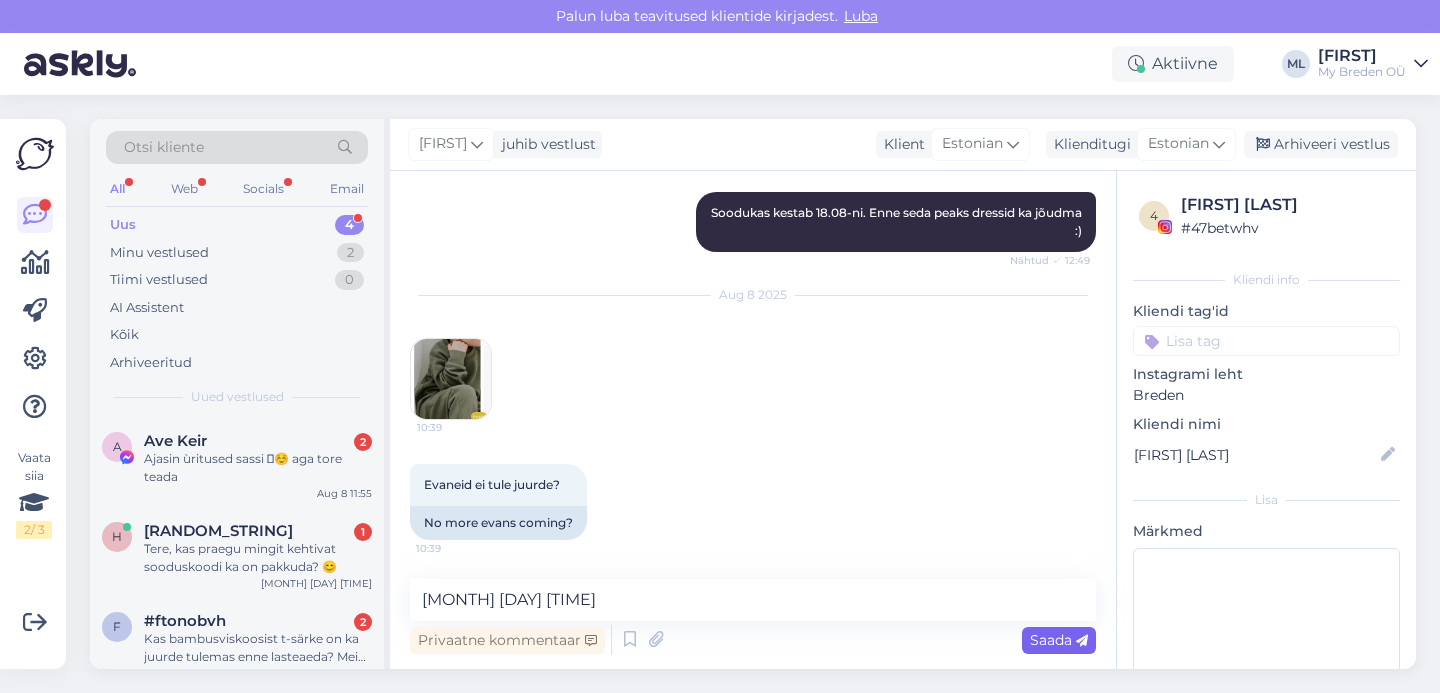 click on "Saada" at bounding box center (1059, 640) 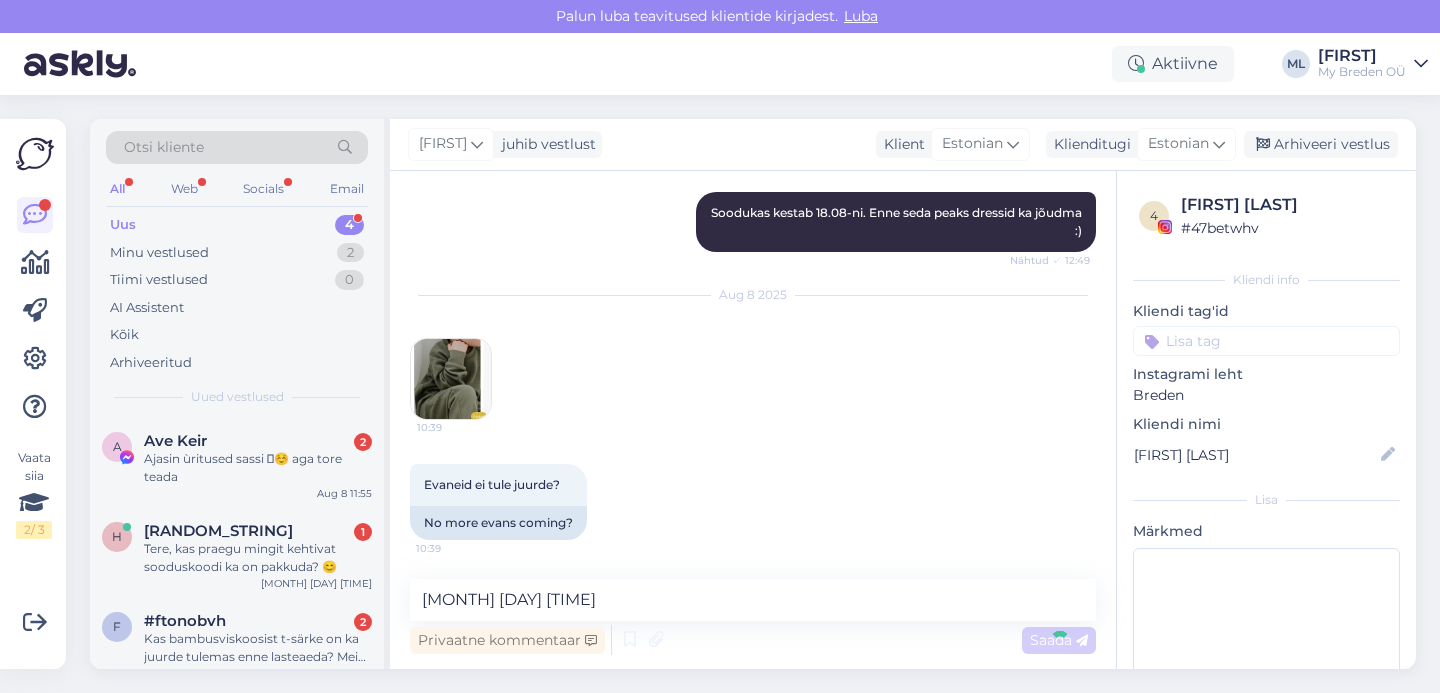 type 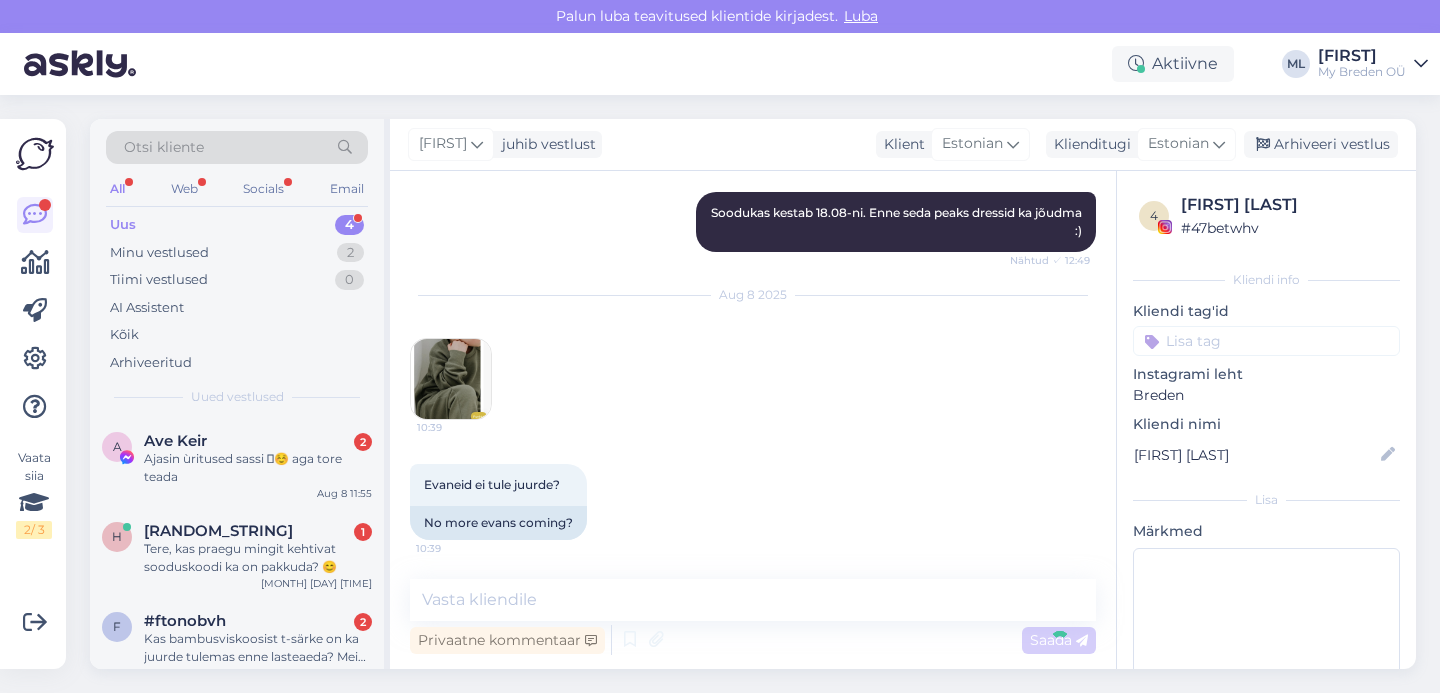 scroll, scrollTop: 678, scrollLeft: 0, axis: vertical 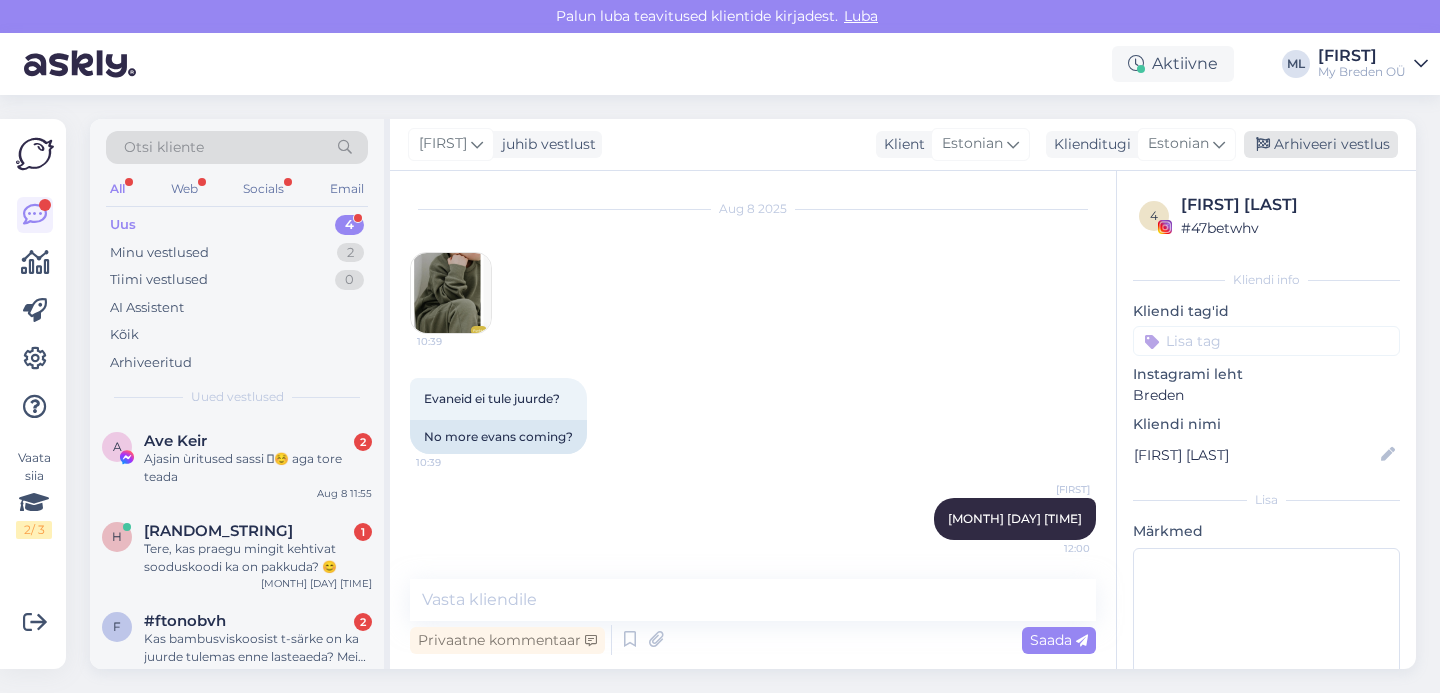 click on "Arhiveeri vestlus" at bounding box center [1321, 144] 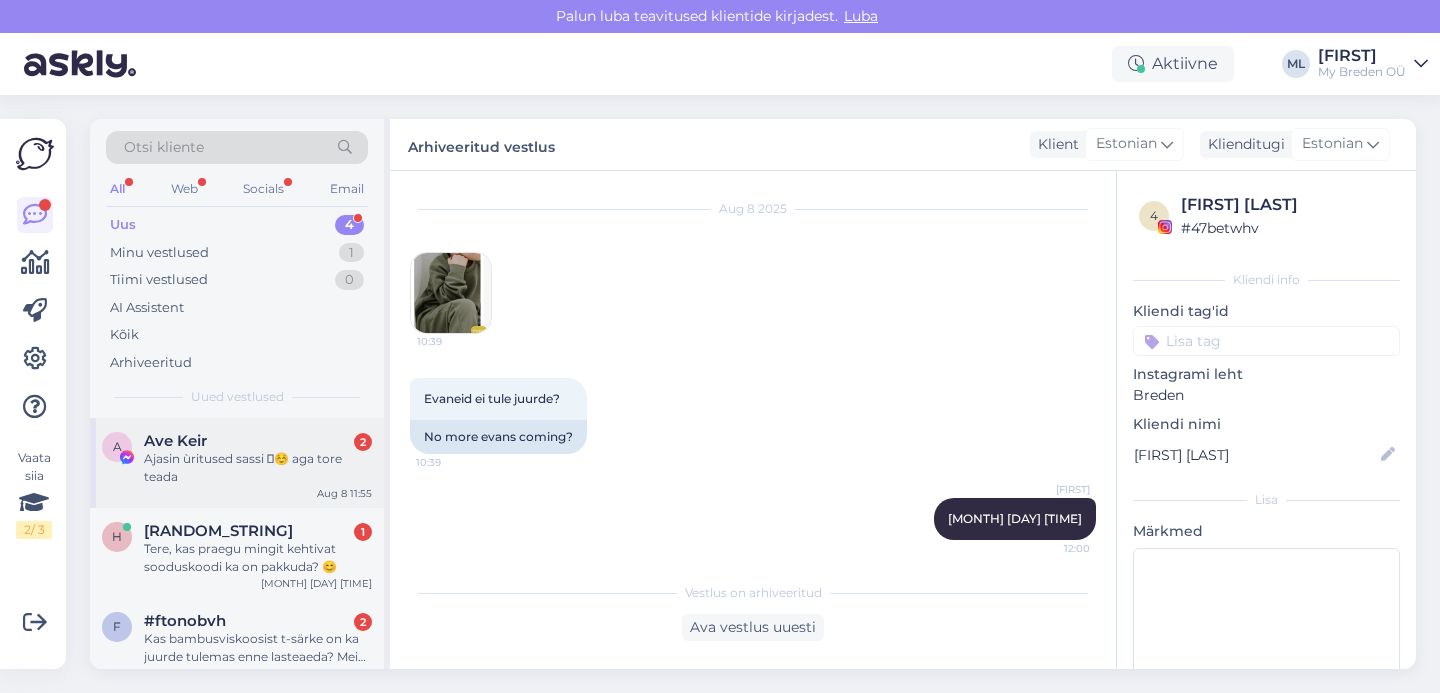 click on "A [FIRST] [LAST] [TIME] [MONTH] [DAY] [TIME]" at bounding box center [237, 463] 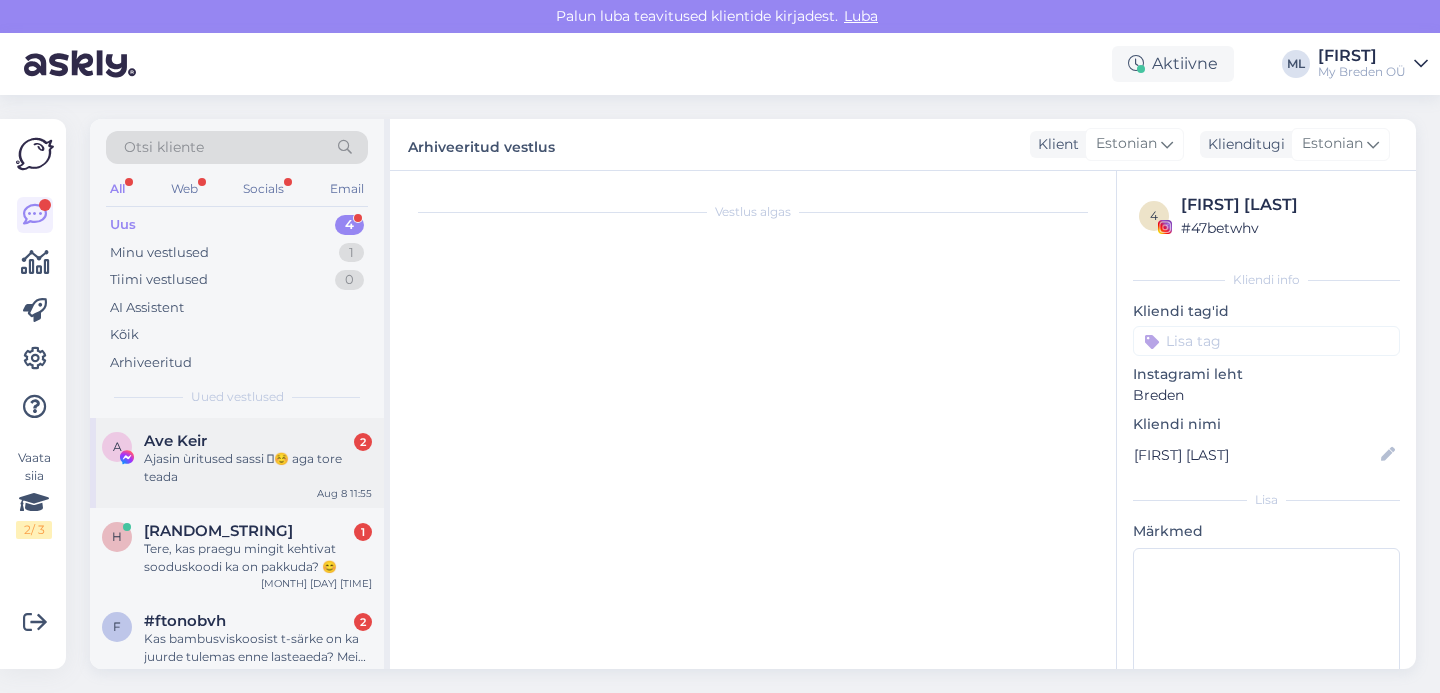 scroll, scrollTop: 239, scrollLeft: 0, axis: vertical 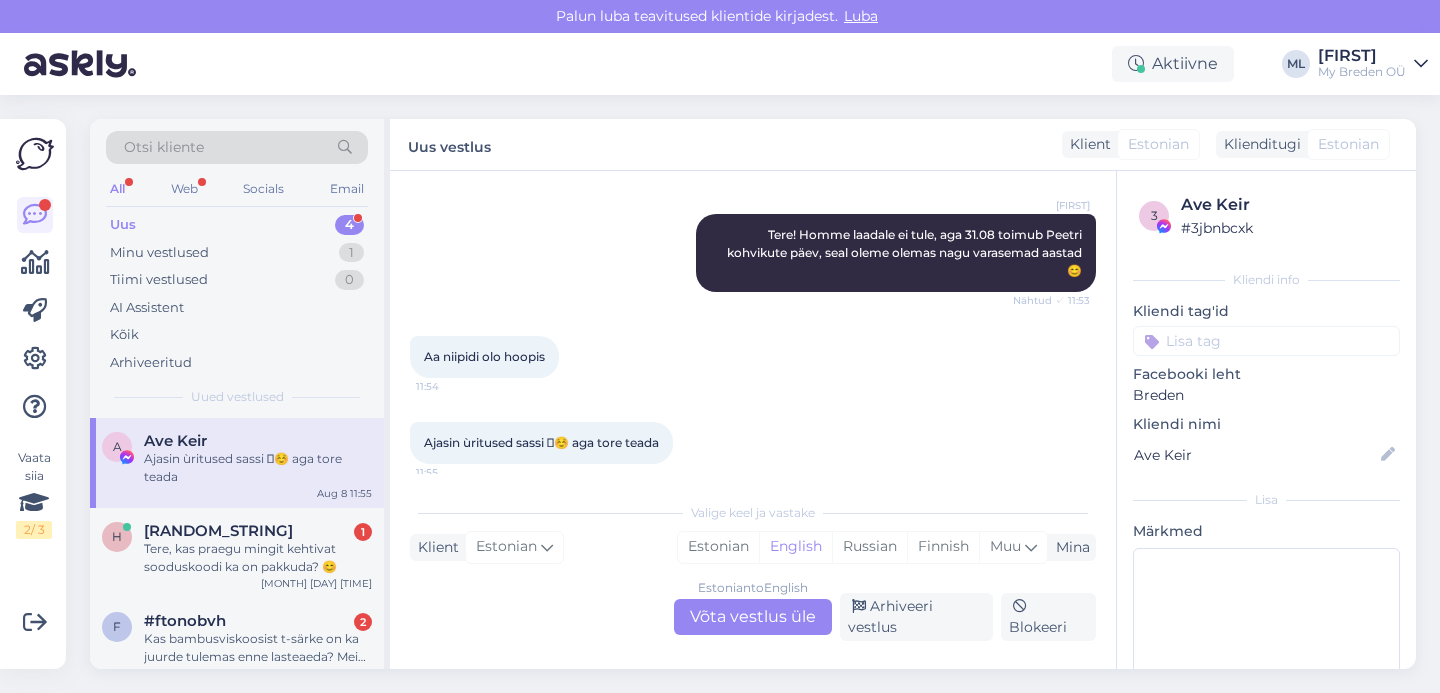 click on "Estonian  to  English Võta vestlus üle" at bounding box center [753, 617] 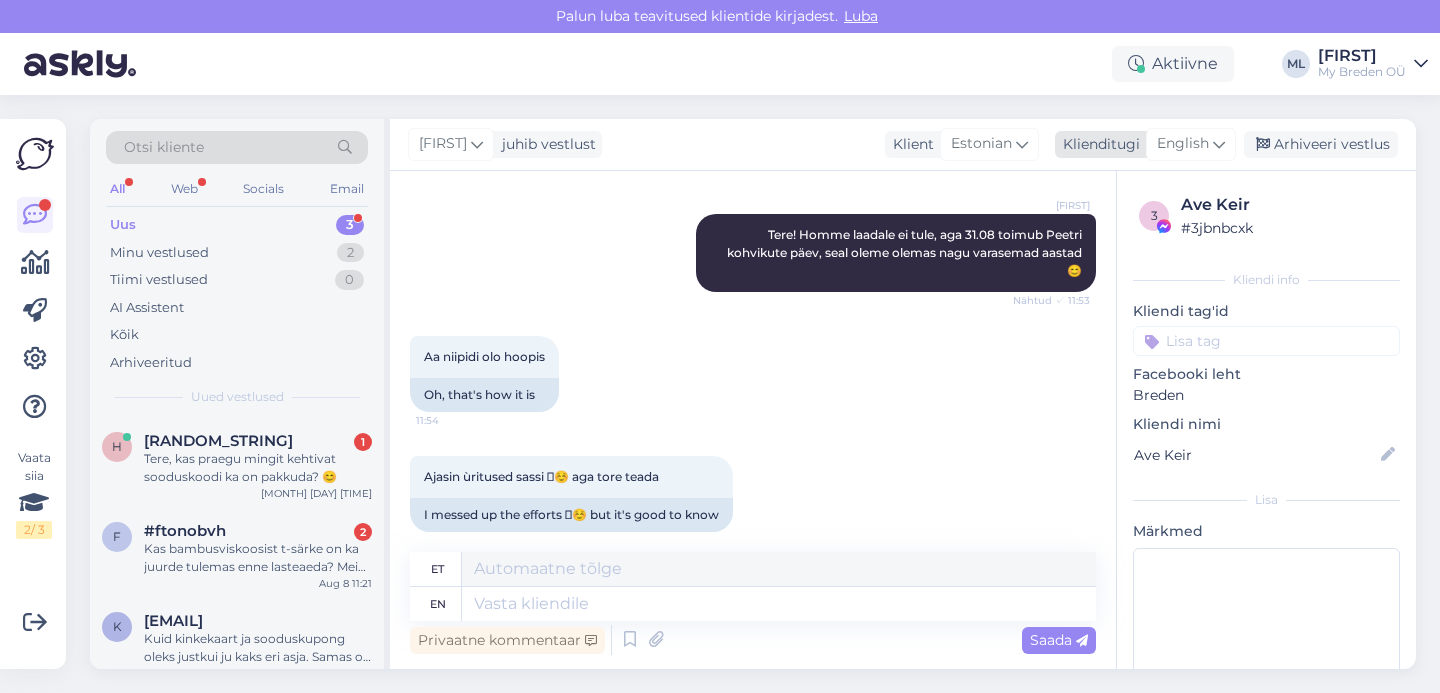 click on "English" at bounding box center [1183, 144] 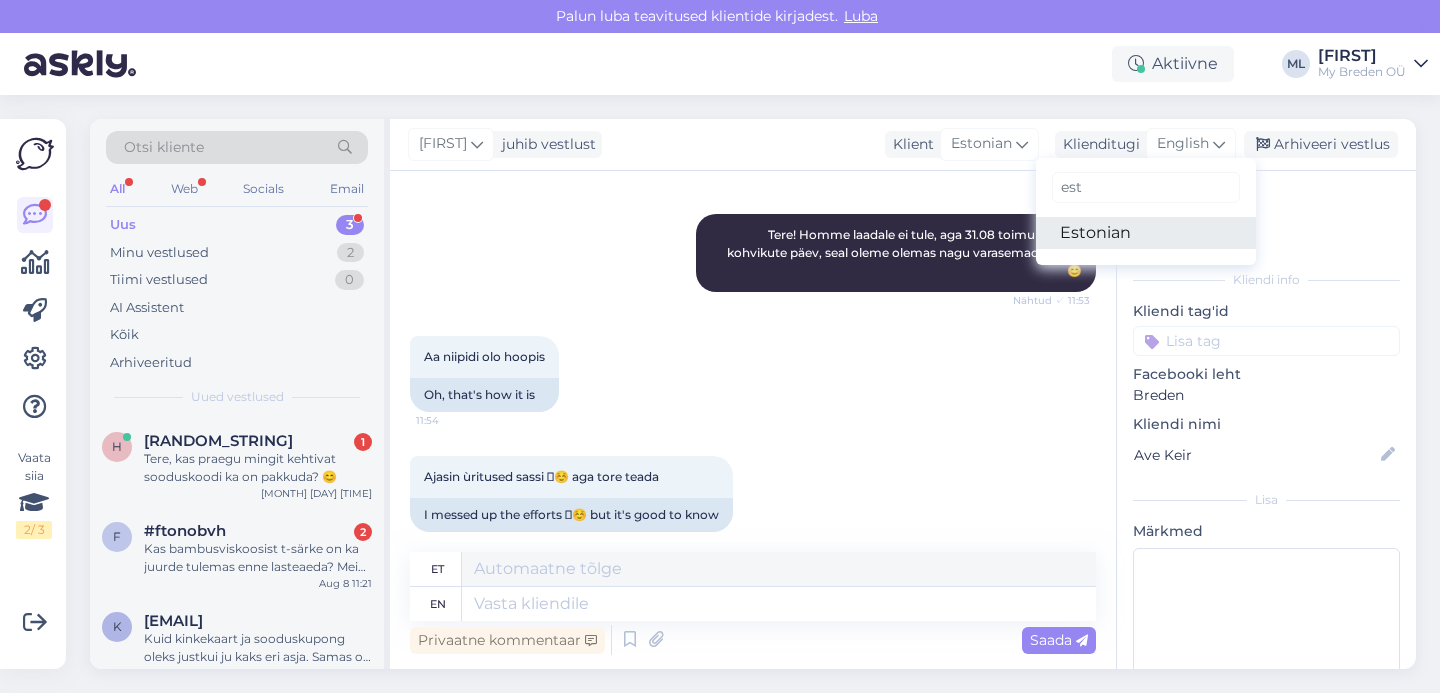 click on "Estonian" at bounding box center [1146, 233] 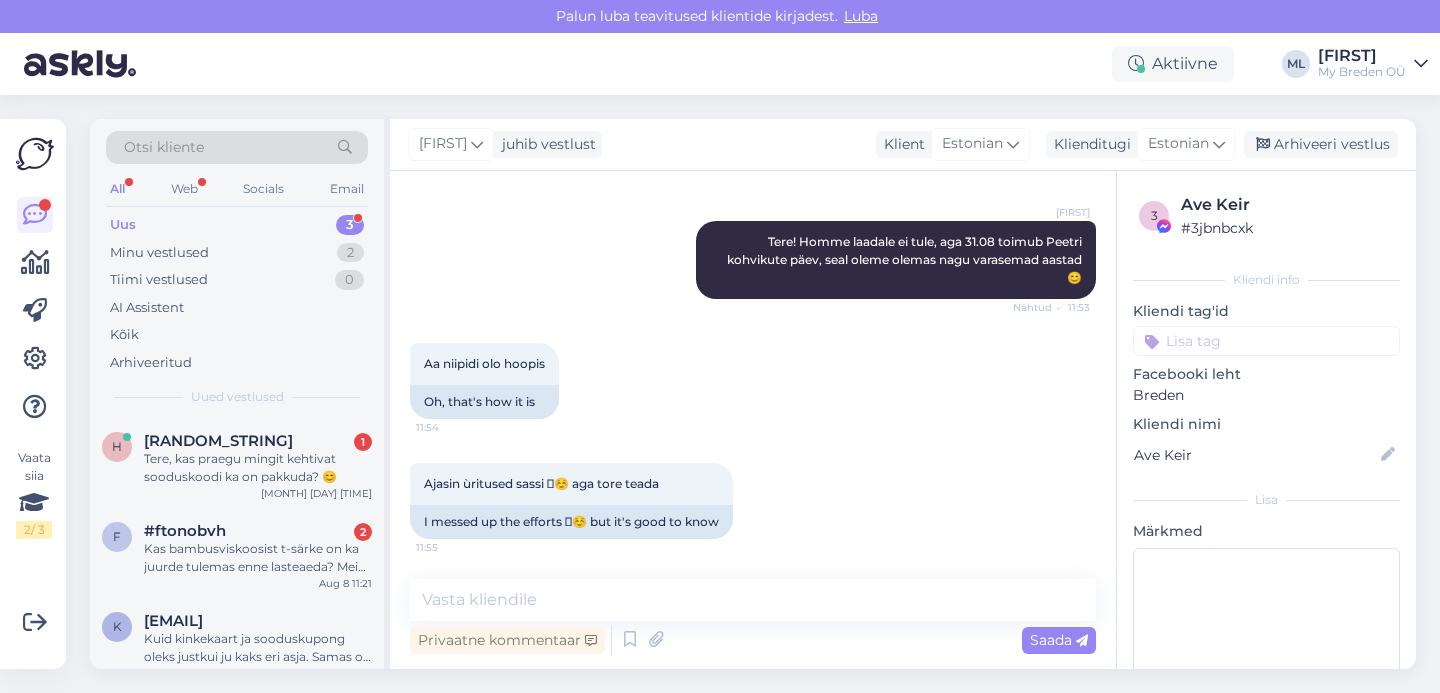 scroll, scrollTop: 232, scrollLeft: 0, axis: vertical 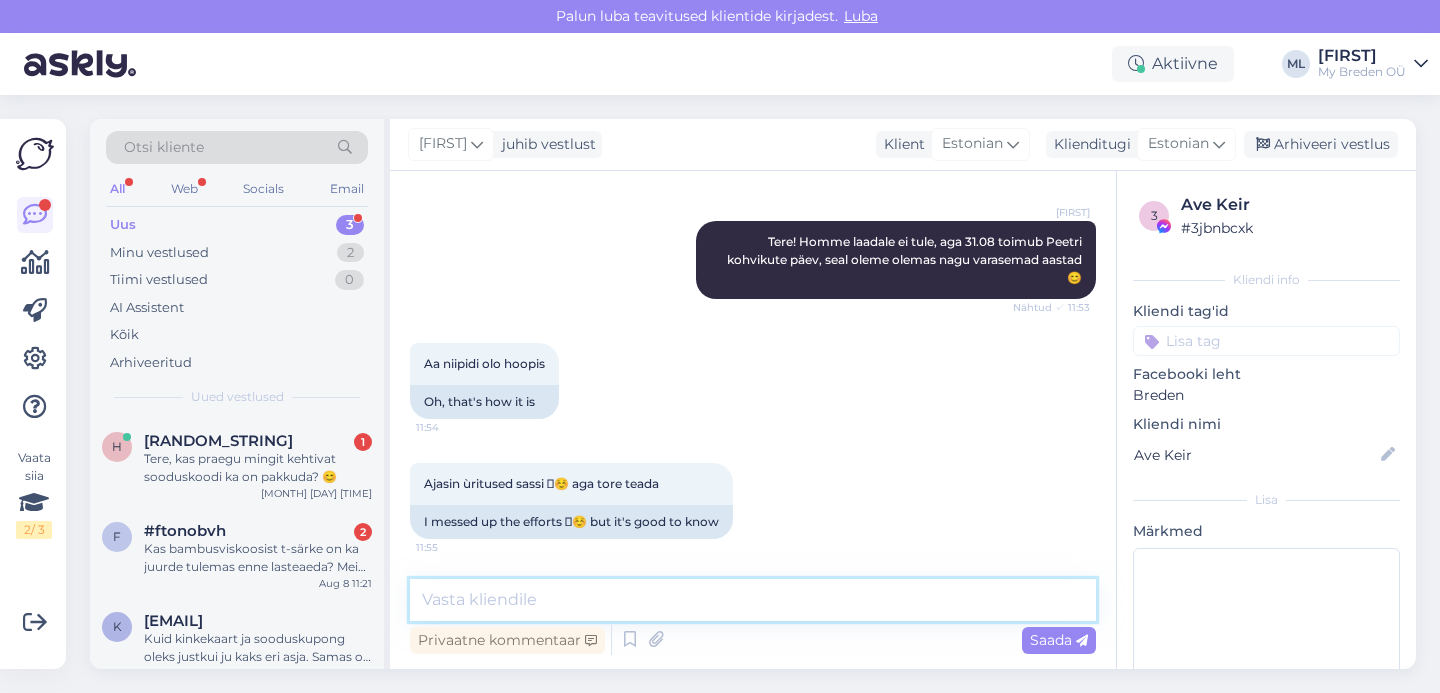 click at bounding box center [753, 600] 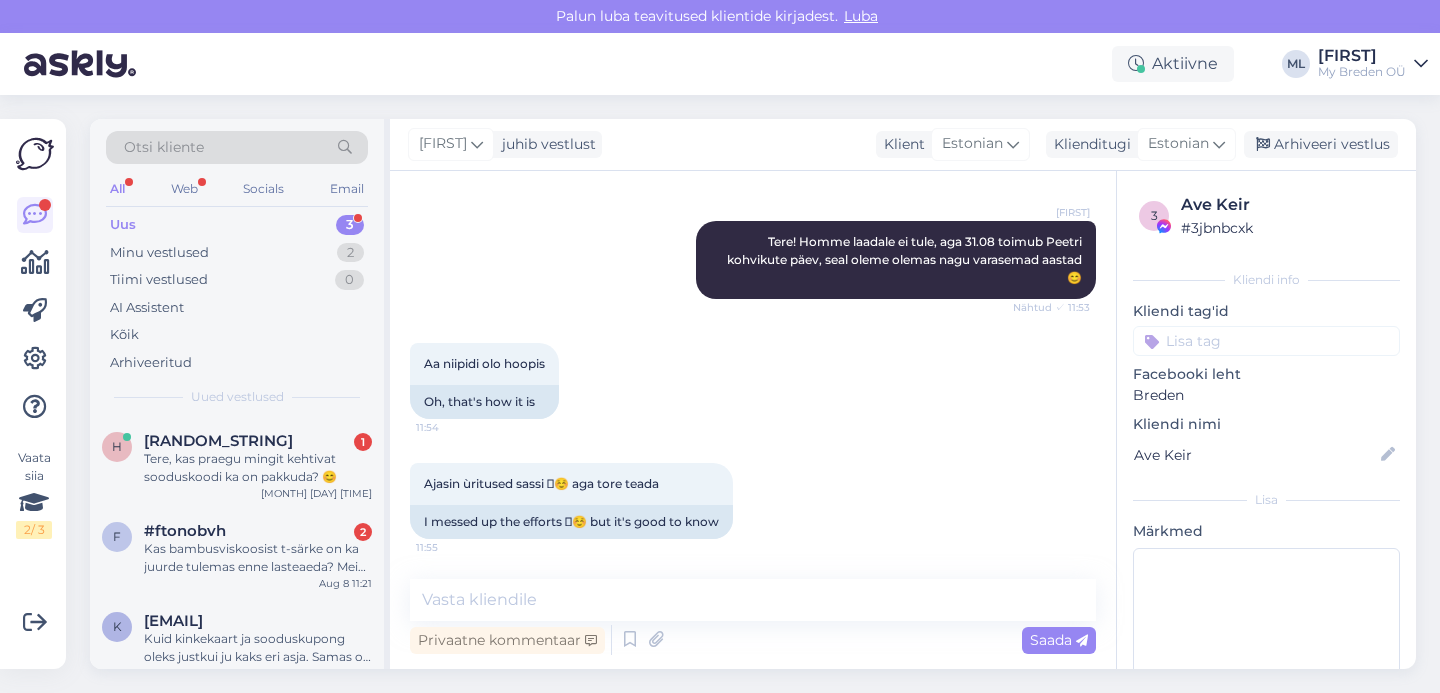 click on "Aa niipidi olo hoopis [TIME] Oh, that's how it is" at bounding box center [753, 381] 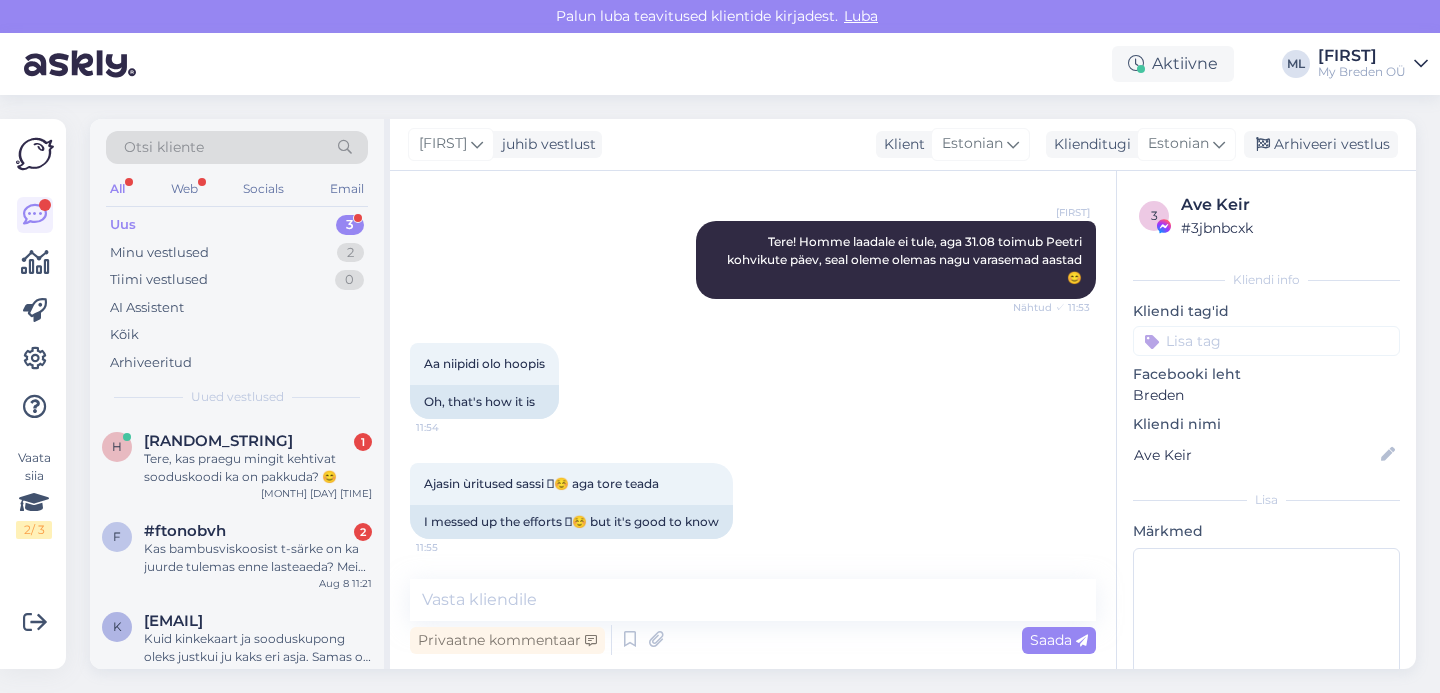 click on "[FIRST]  juhib vestlust Klient Estonian Klienditugi Estonian est Estonian Arhiveeri vestlus" at bounding box center (903, 145) 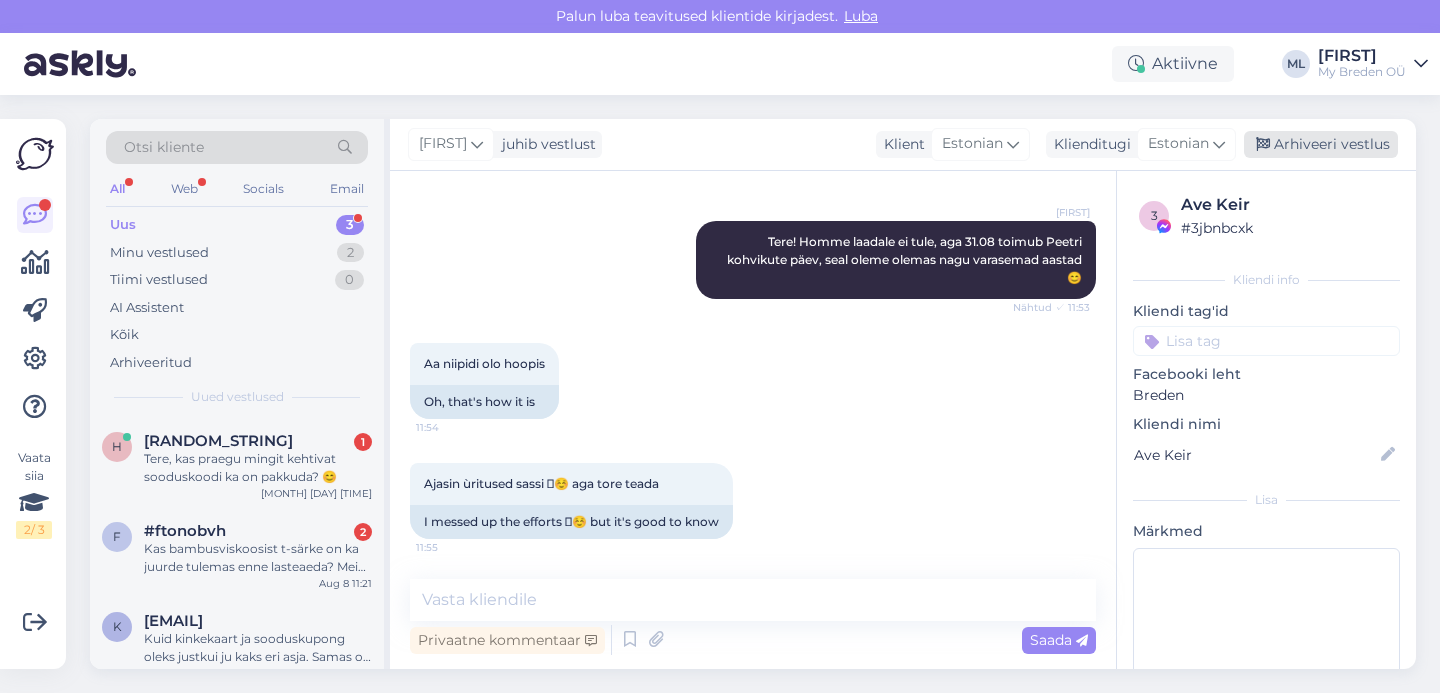 click on "Arhiveeri vestlus" at bounding box center [1321, 144] 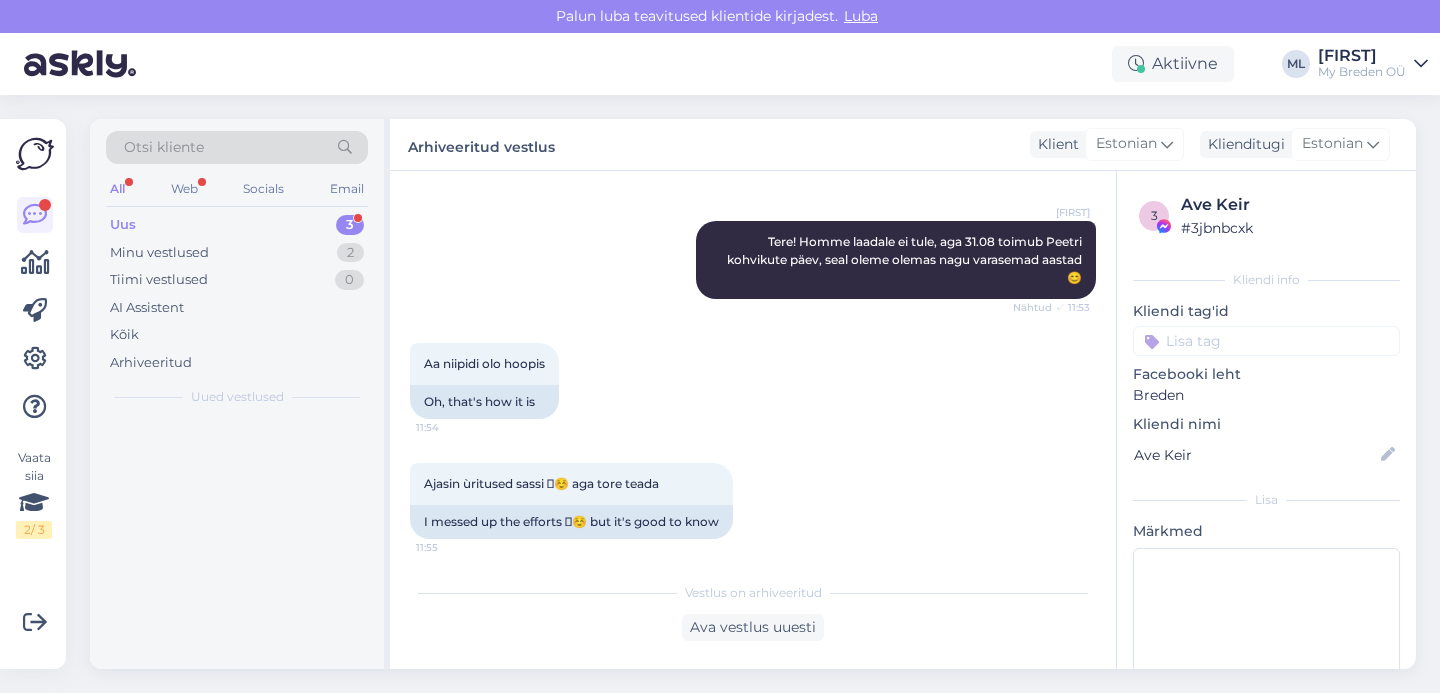 scroll, scrollTop: 239, scrollLeft: 0, axis: vertical 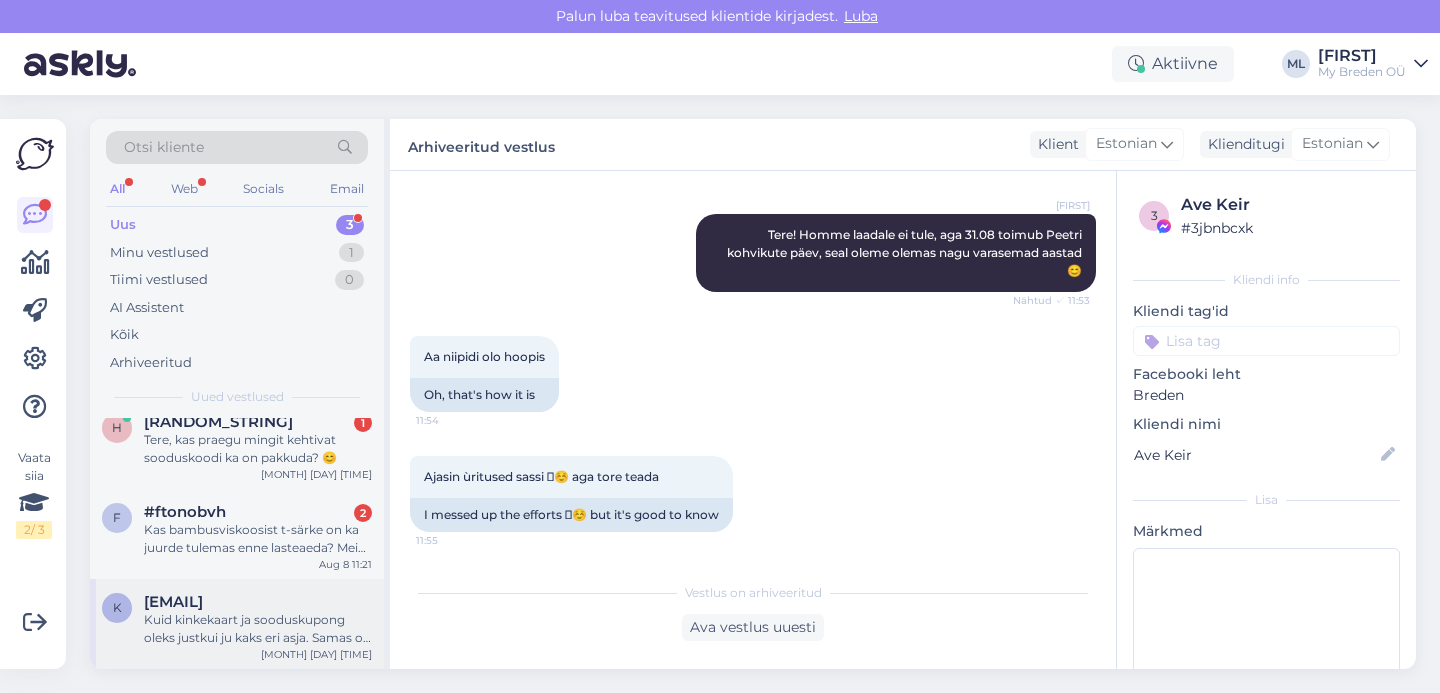 click on "[EMAIL]" at bounding box center (173, 602) 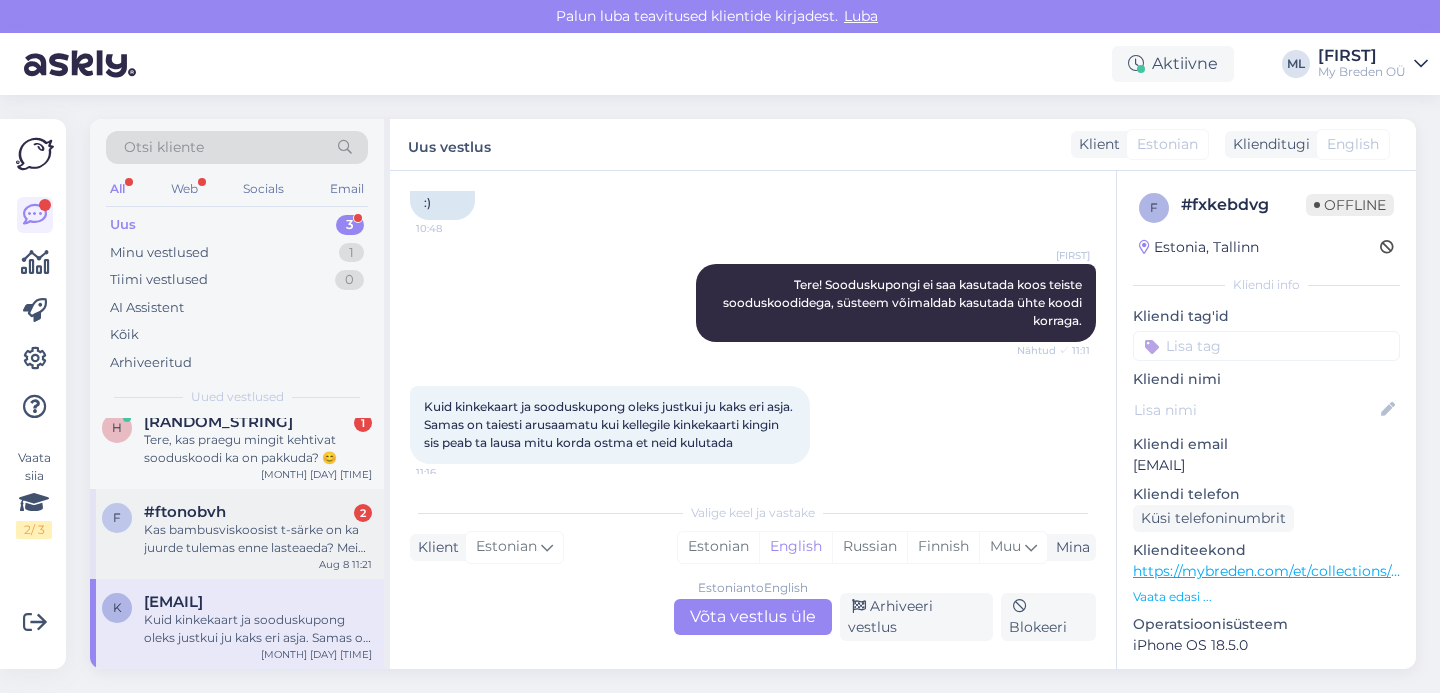 click on "Kas bambusviskoosist t-särke on ka juurde tulemas enne lasteaeda? Meie suurus on ammu otsas :(" at bounding box center (258, 539) 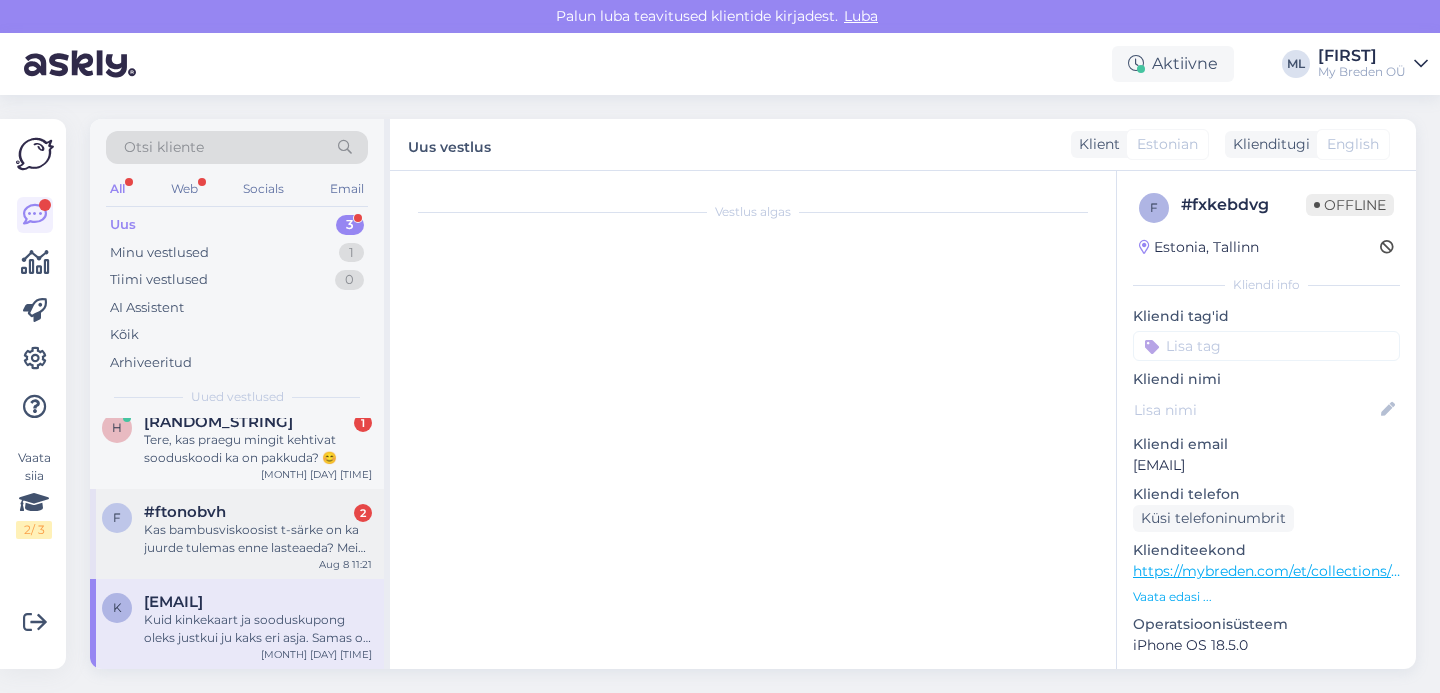 scroll, scrollTop: 0, scrollLeft: 0, axis: both 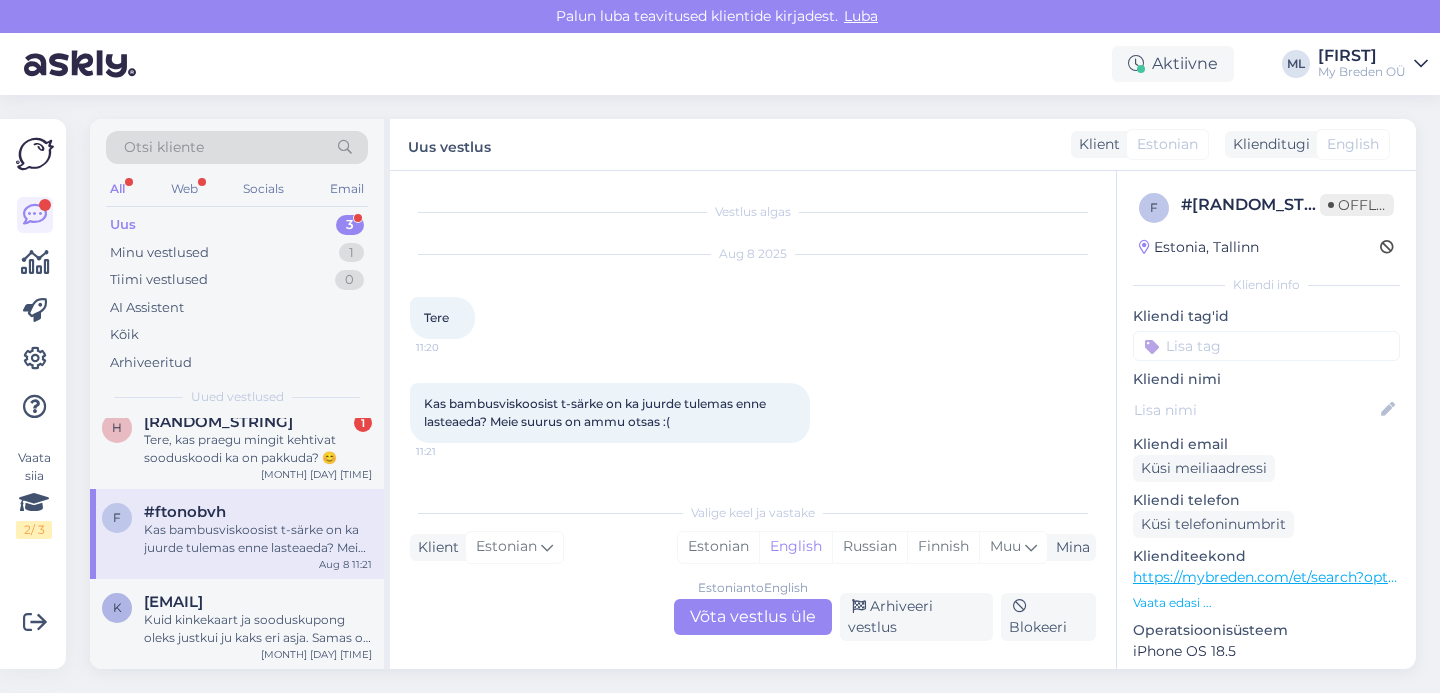 click on "Estonian  to  English Võta vestlus üle" at bounding box center (753, 617) 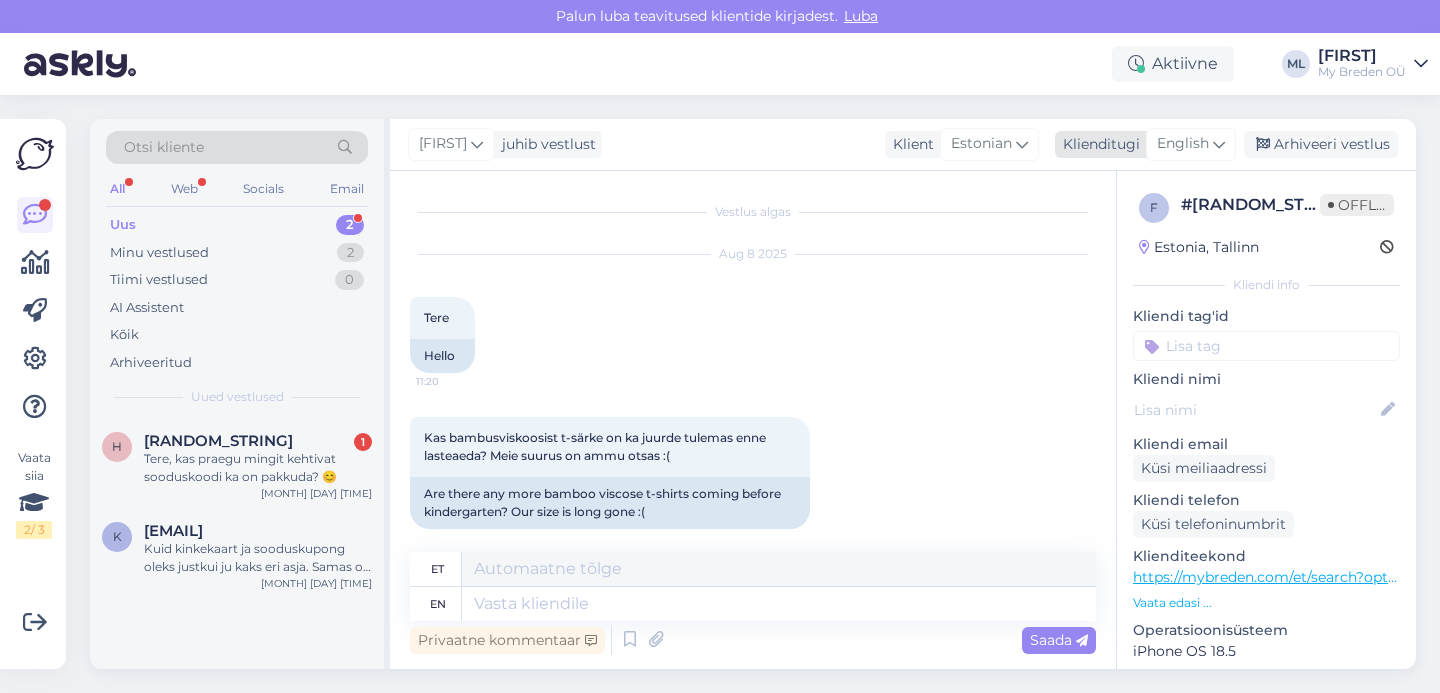 click on "English" at bounding box center (1183, 144) 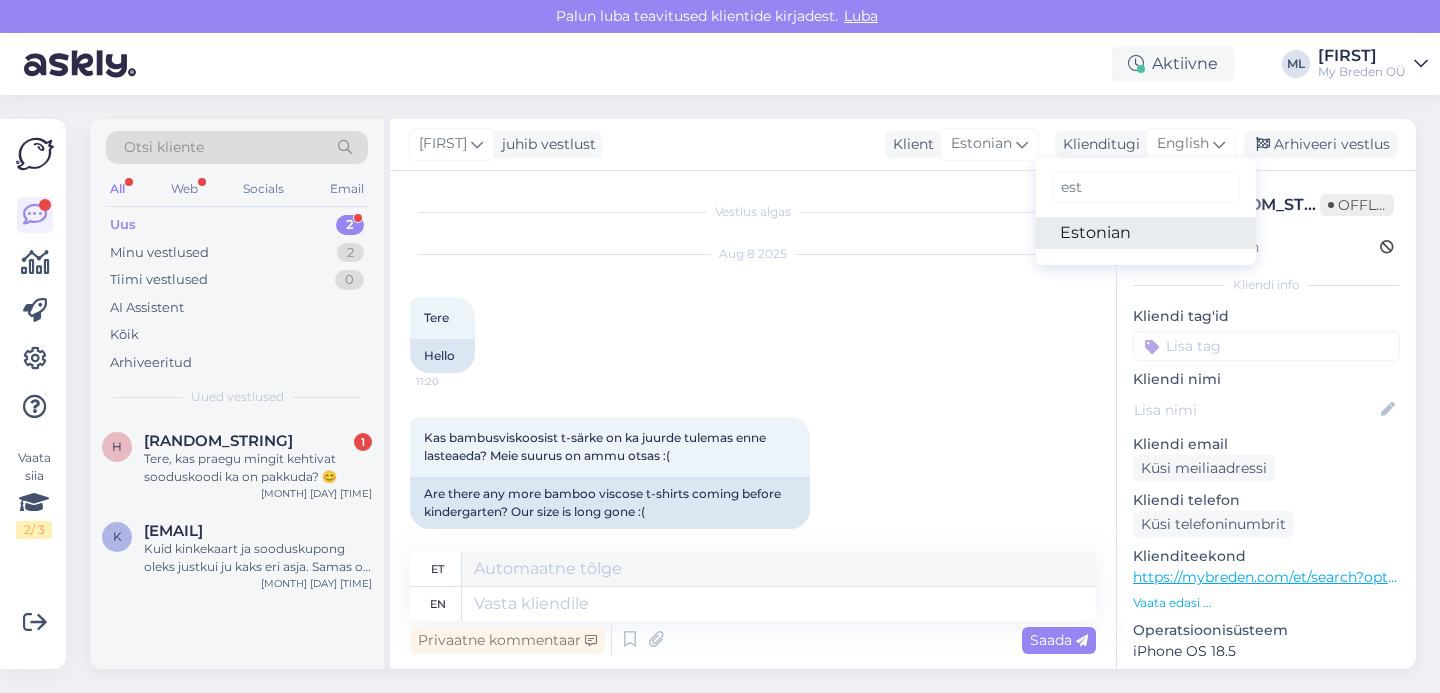 click on "Estonian" at bounding box center [1146, 233] 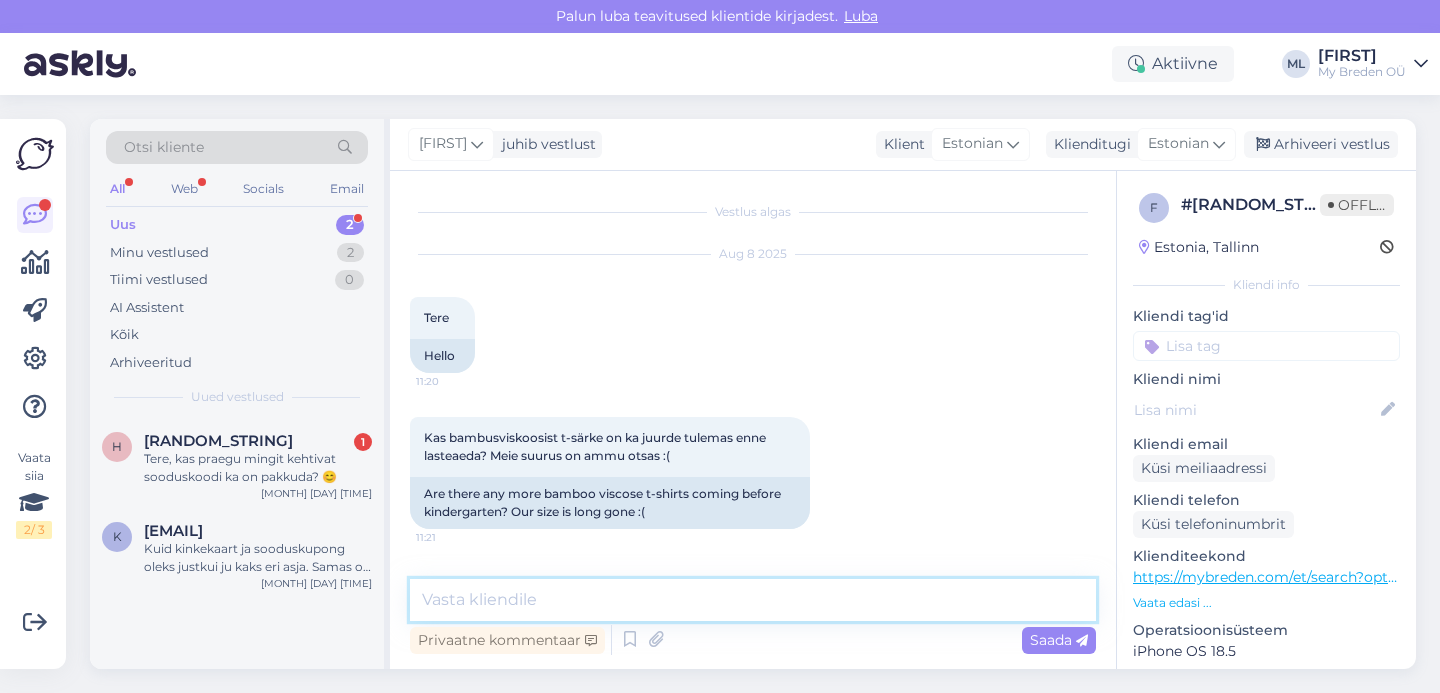 click at bounding box center [753, 600] 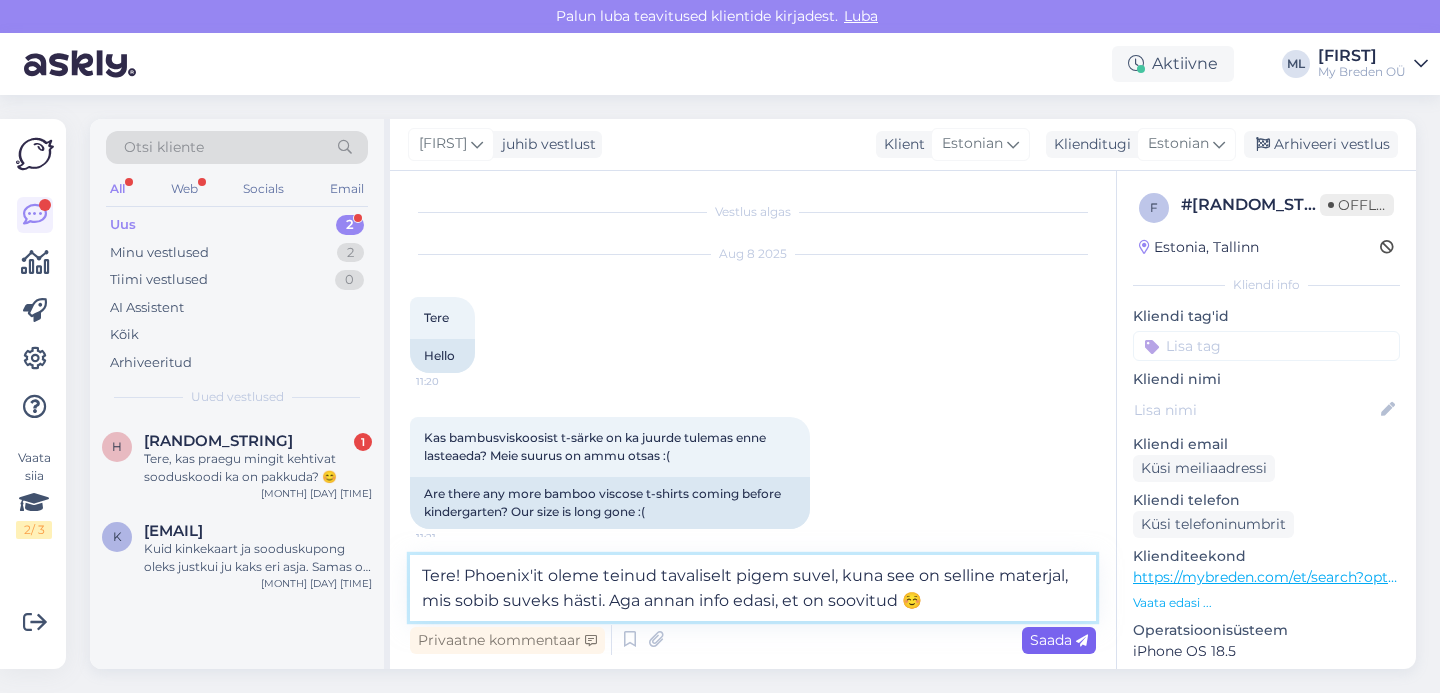 type on "Tere! Phoenix'it oleme teinud tavaliselt pigem suvel, kuna see on selline materjal, mis sobib suveks hästi. Aga annan info edasi, et on soovitud ☺️" 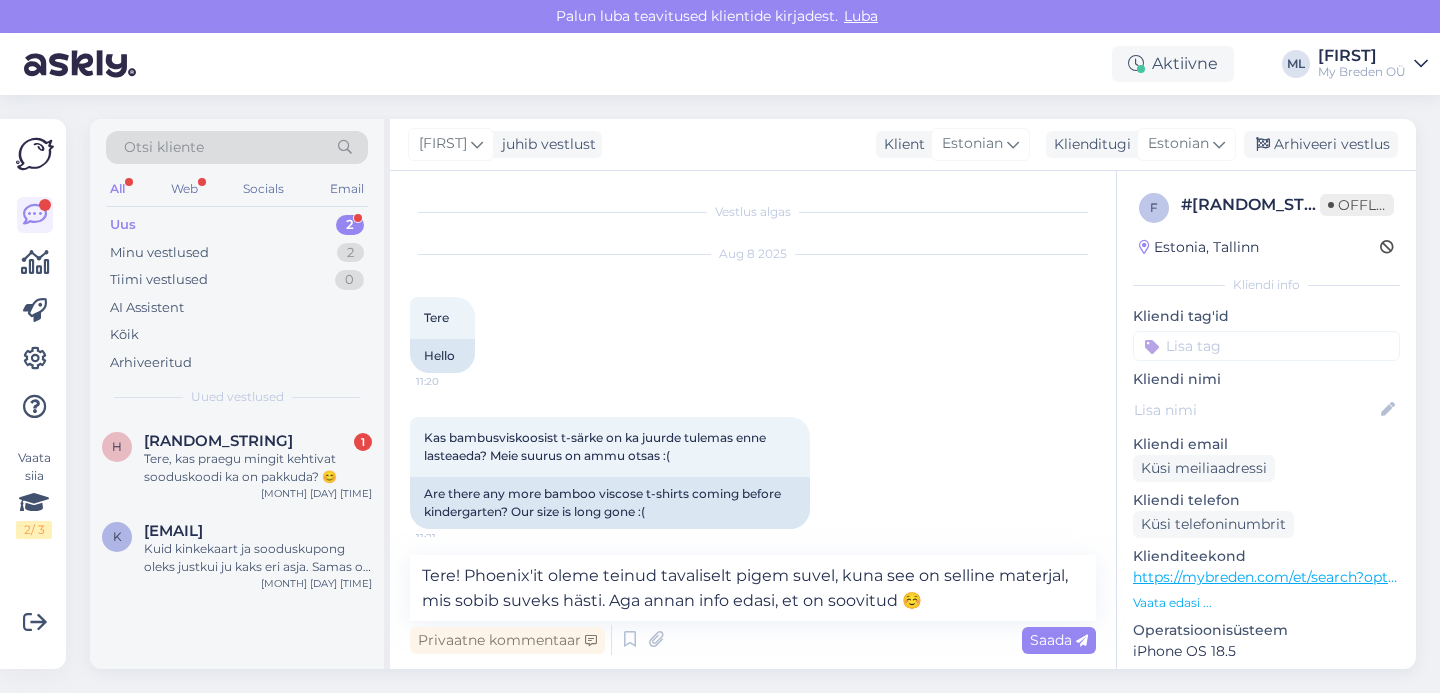 click on "Saada" at bounding box center (1059, 640) 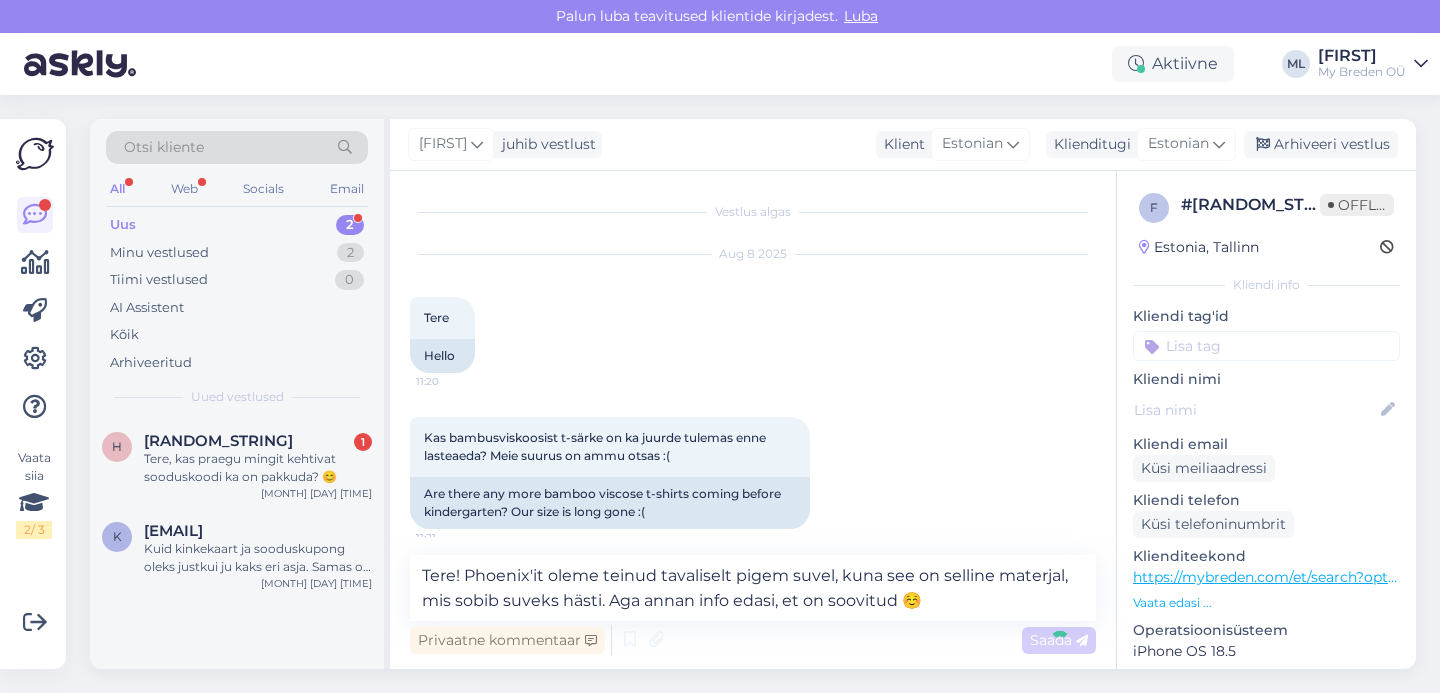 type 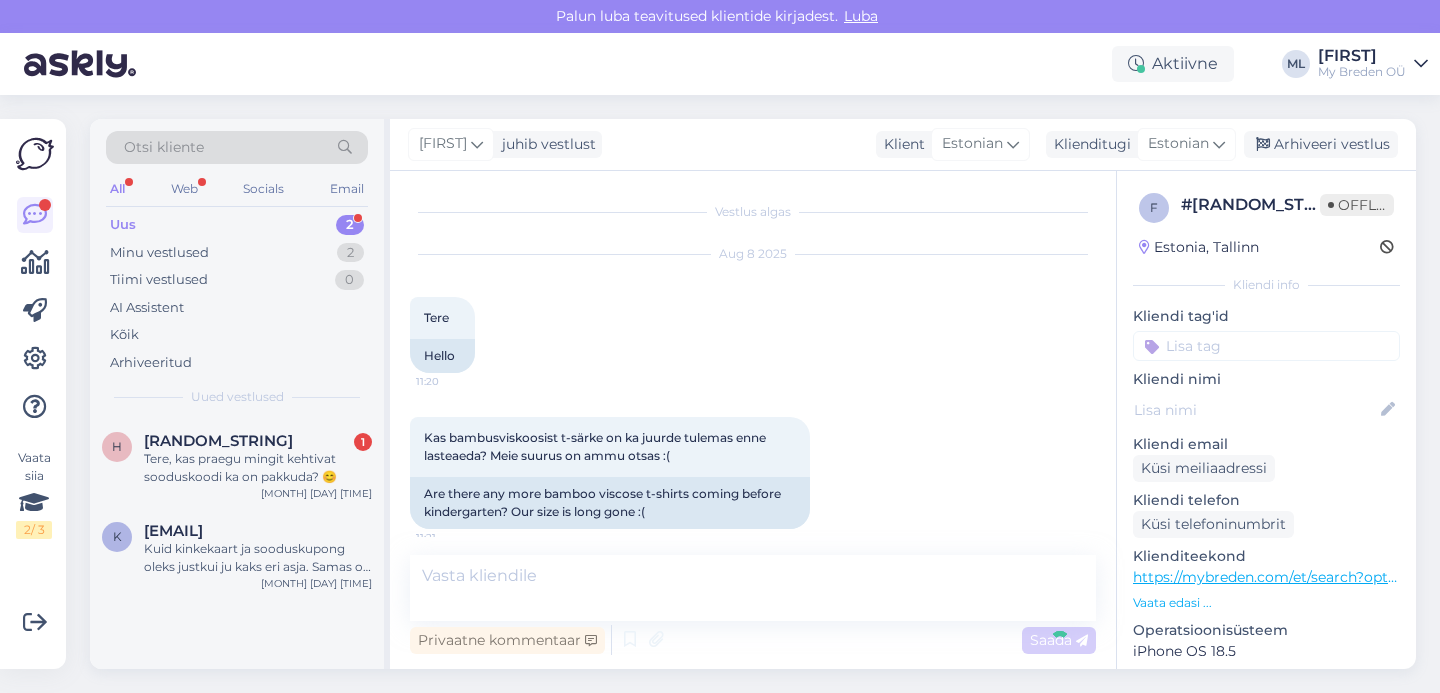 scroll, scrollTop: 112, scrollLeft: 0, axis: vertical 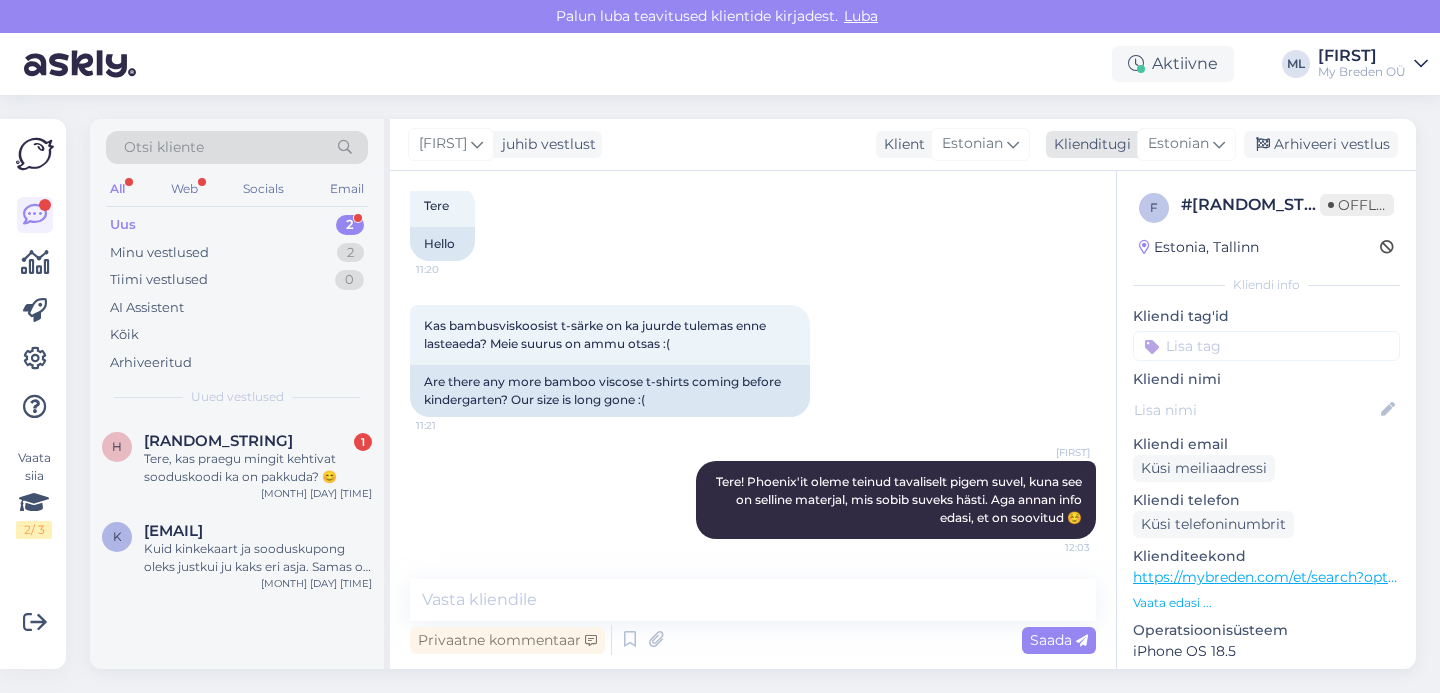 click on "Arhiveeri vestlus" at bounding box center [1321, 144] 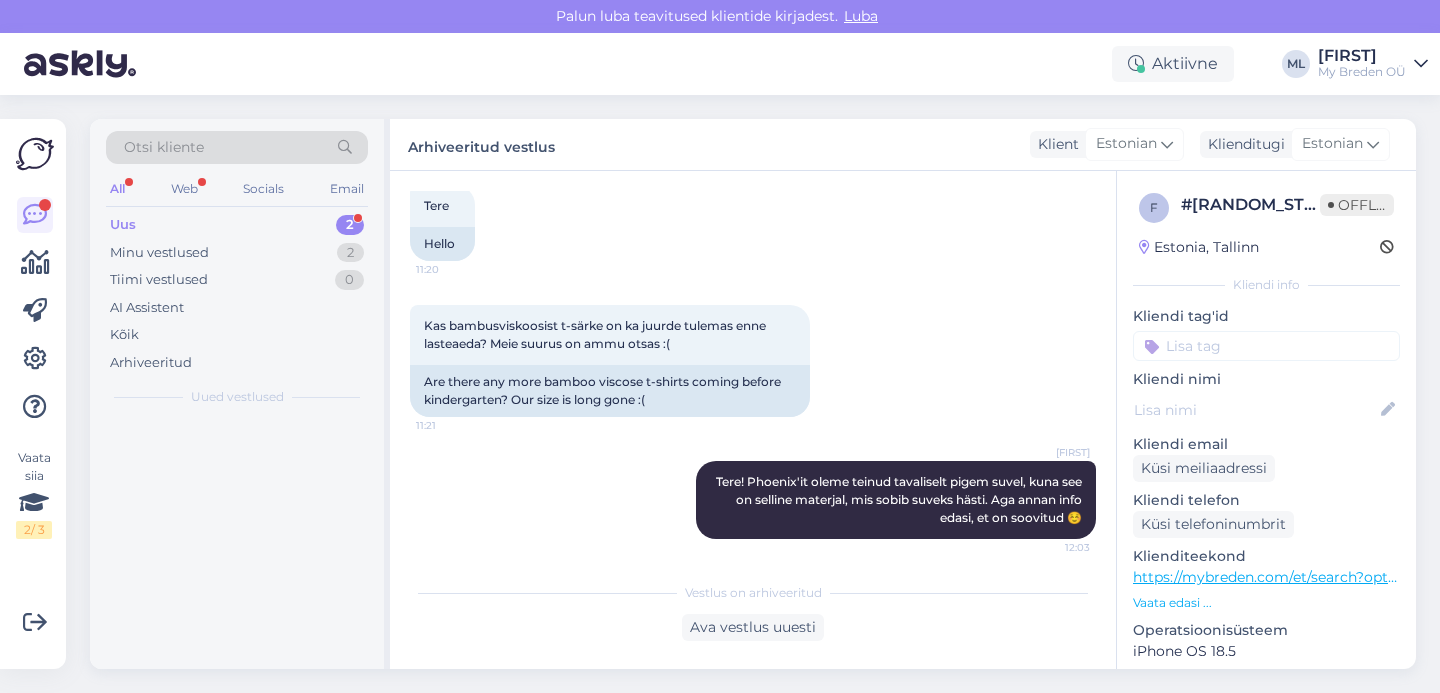 scroll, scrollTop: 119, scrollLeft: 0, axis: vertical 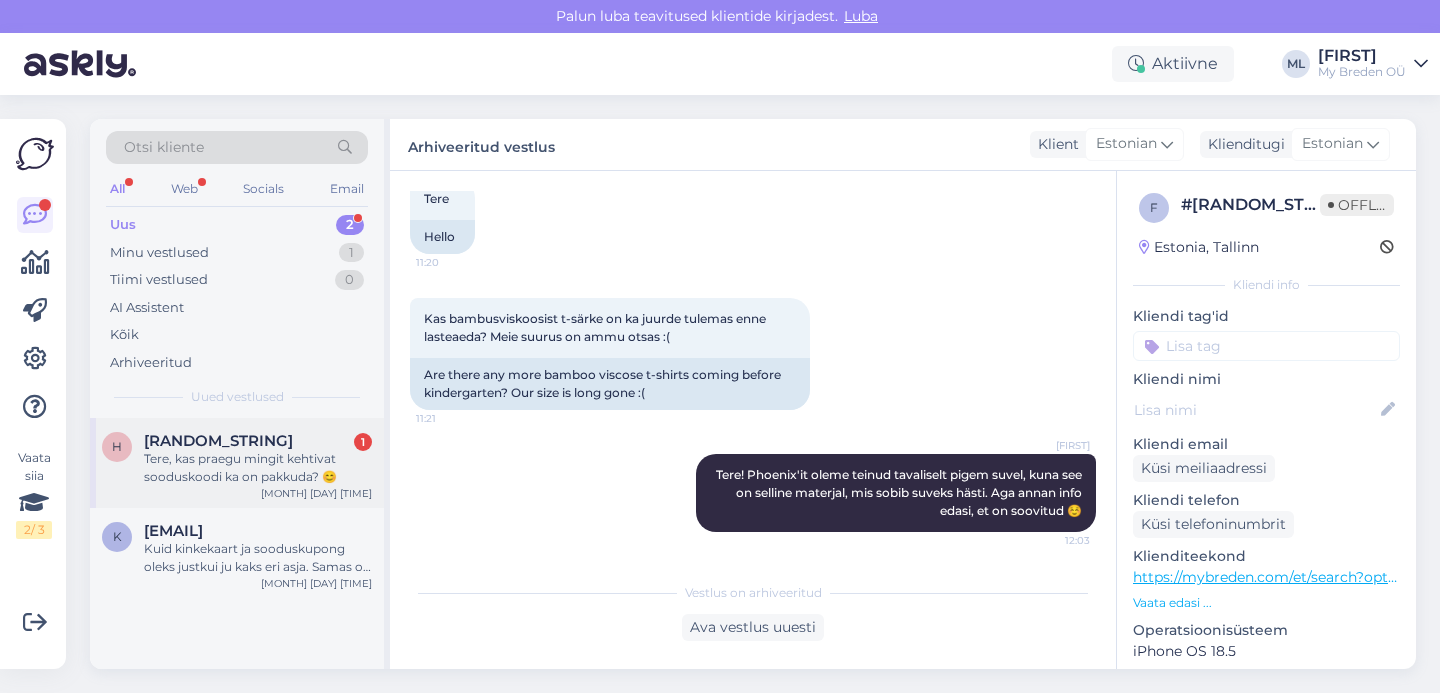 click on "Tere, kas praegu mingit kehtivat sooduskoodi ka on pakkuda? 😊" at bounding box center (258, 468) 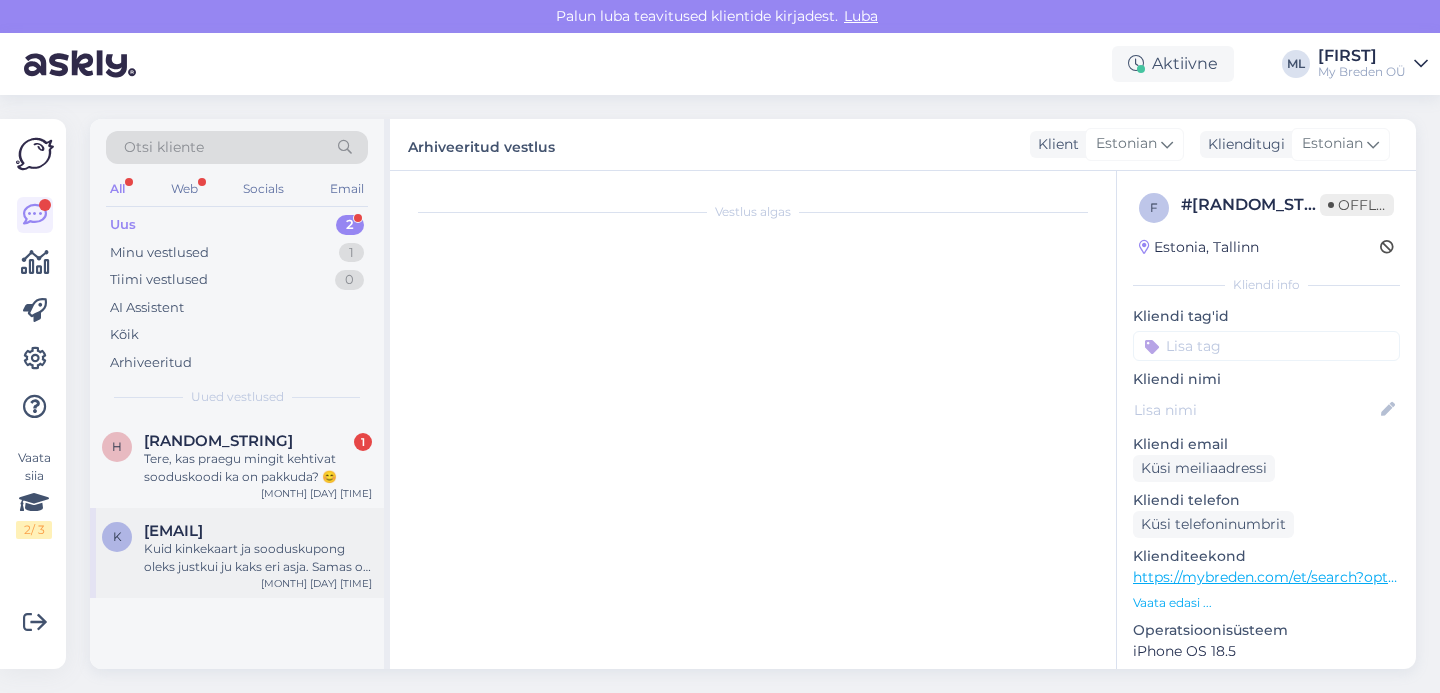 scroll, scrollTop: 0, scrollLeft: 0, axis: both 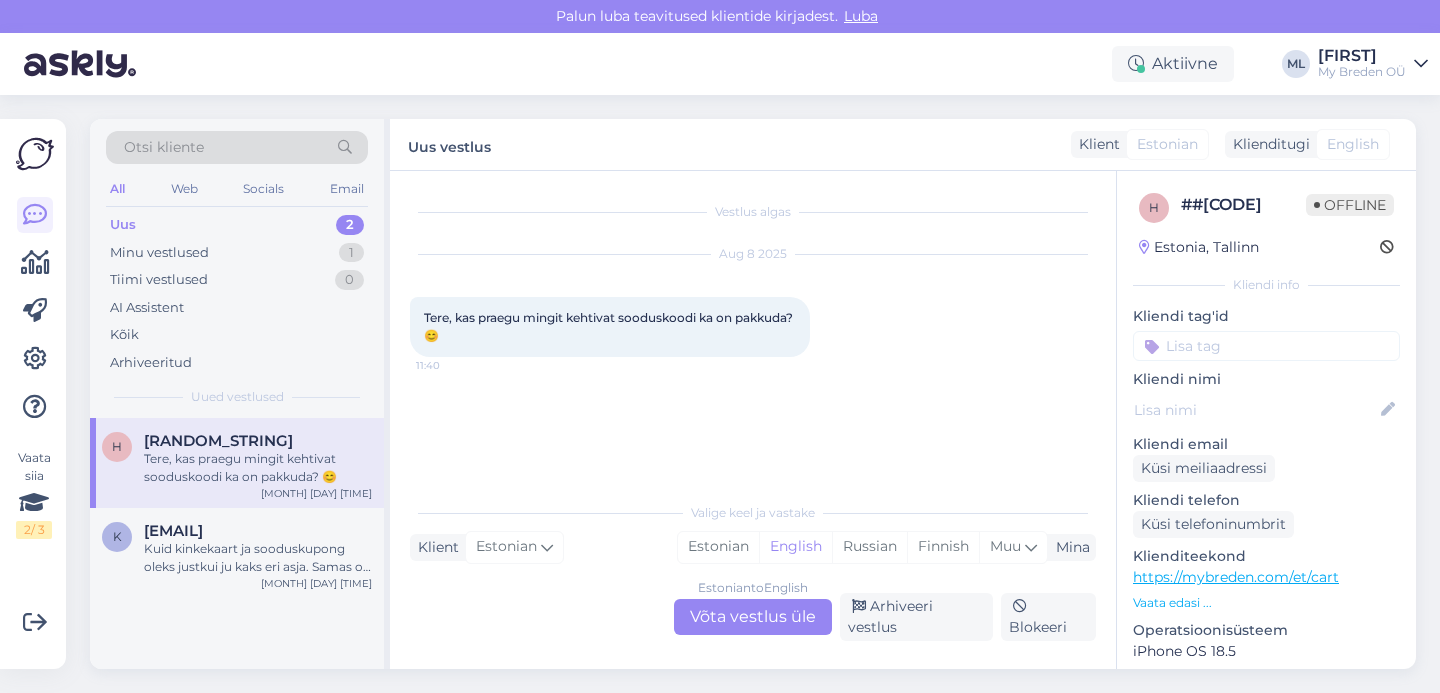 drag, startPoint x: 751, startPoint y: 625, endPoint x: 758, endPoint y: 634, distance: 11.401754 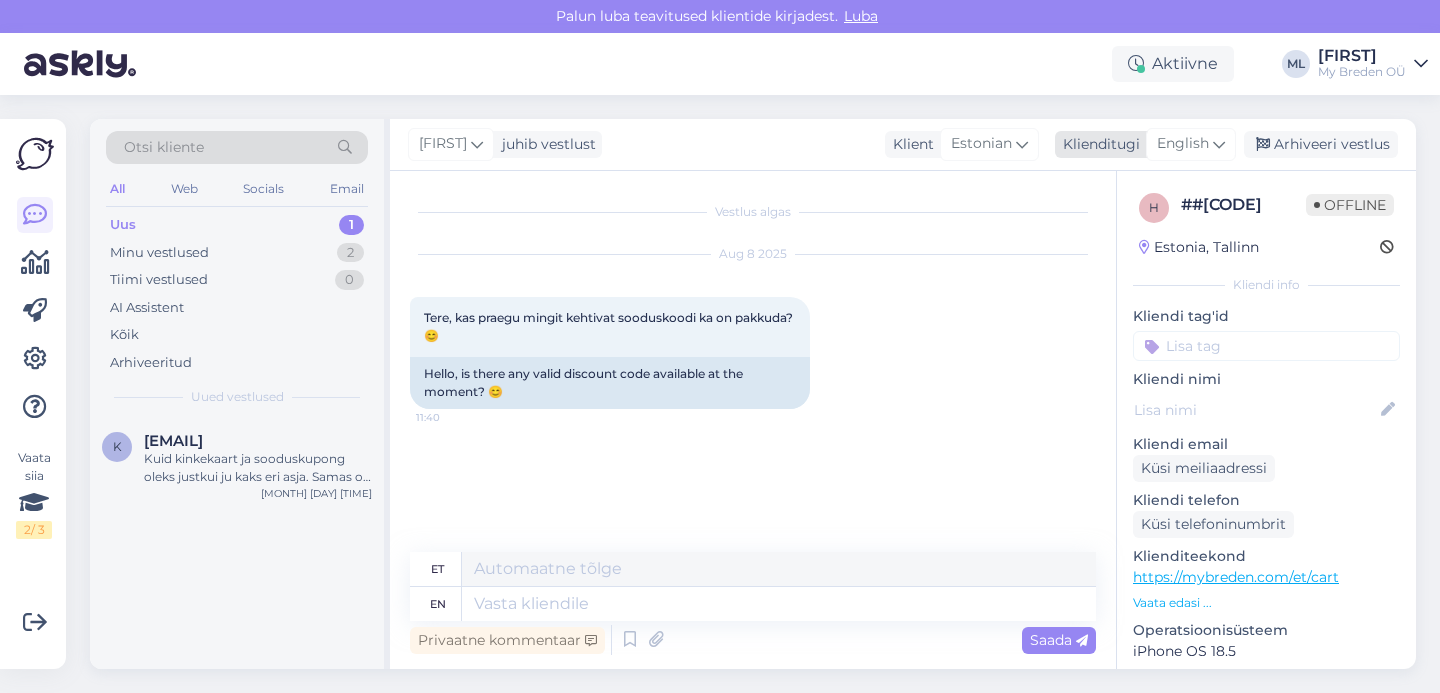 click on "English" at bounding box center [1183, 144] 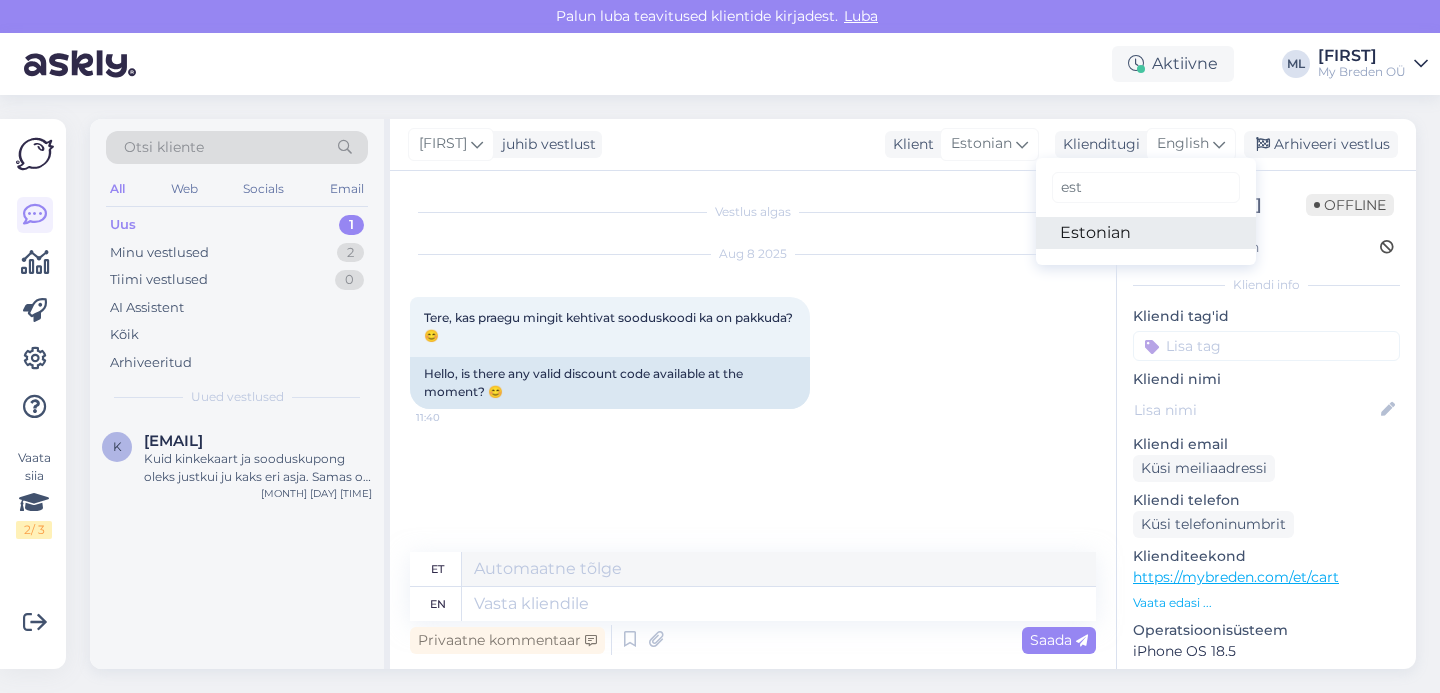 drag, startPoint x: 1115, startPoint y: 230, endPoint x: 1099, endPoint y: 242, distance: 20 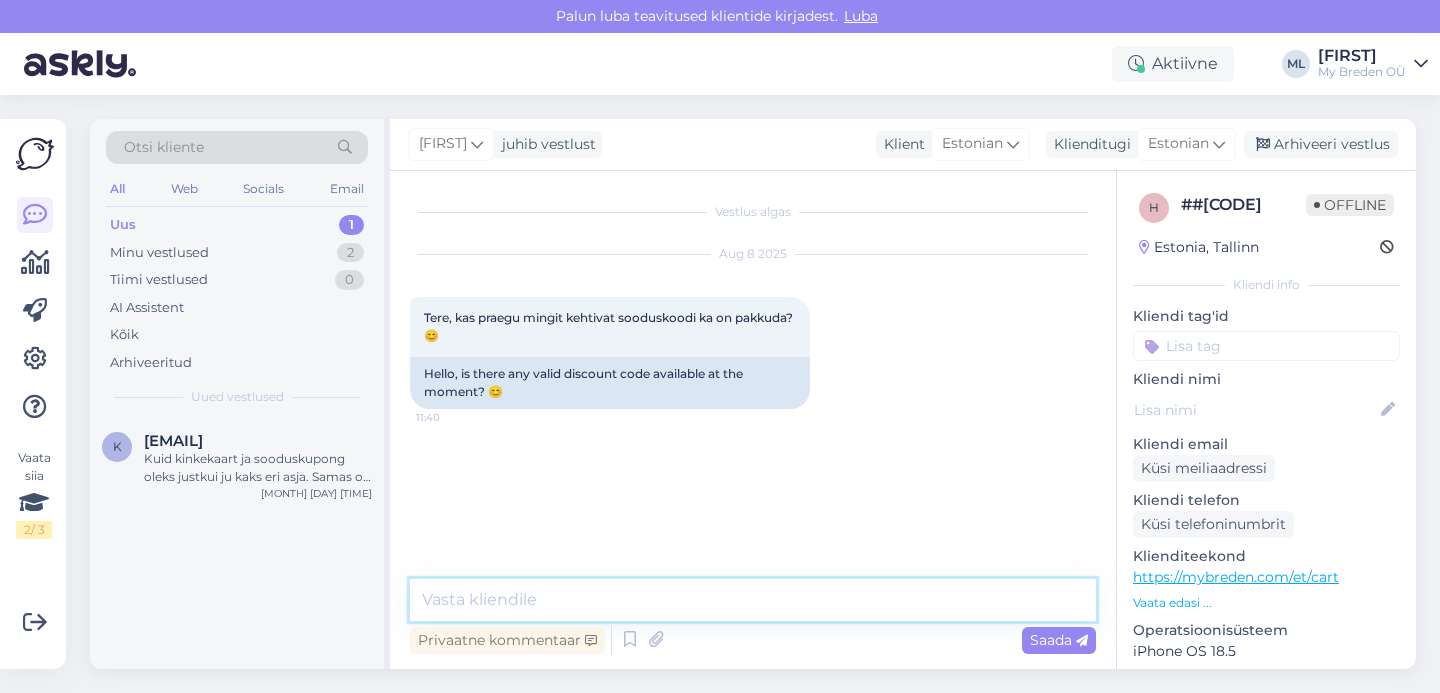 click at bounding box center [753, 600] 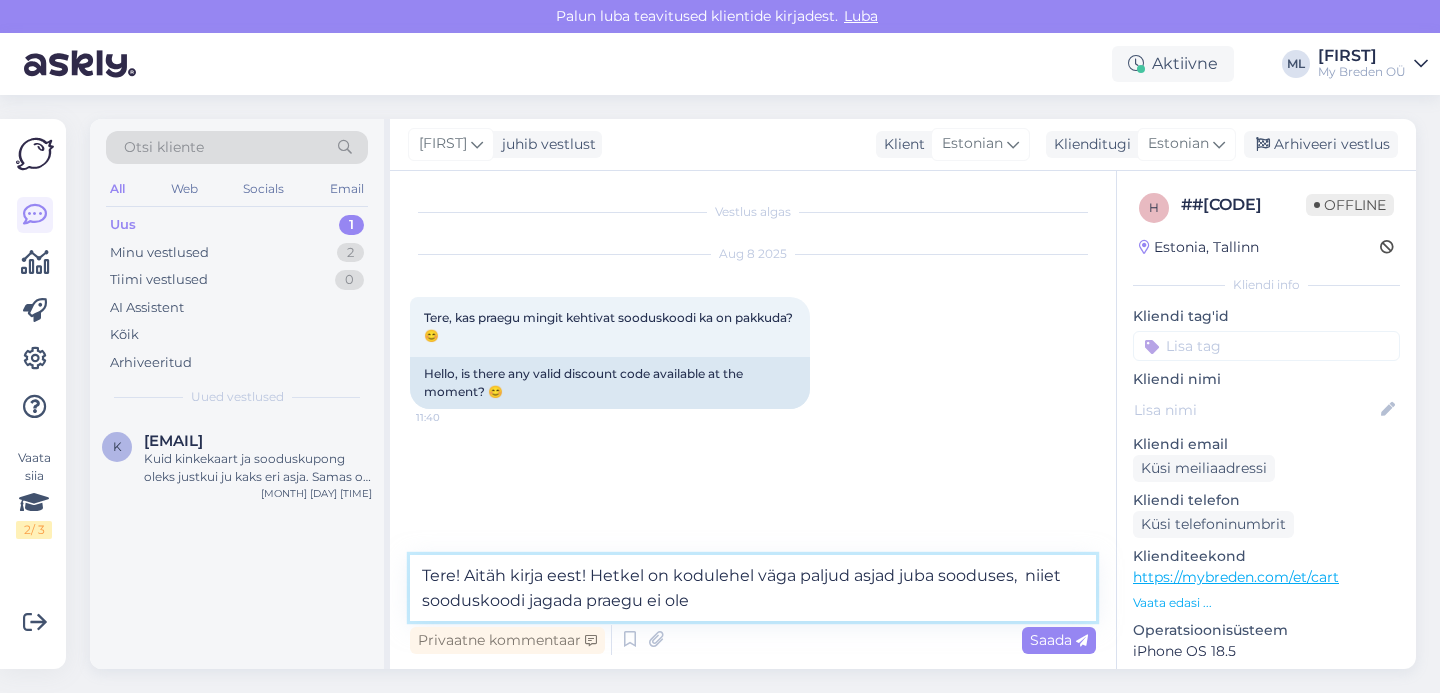 type on "Tere! Aitäh kirja eest! Hetkel on kodulehel väga paljud asjad juba sooduses,  niiet sooduskoodi jagada praegu ei ole" 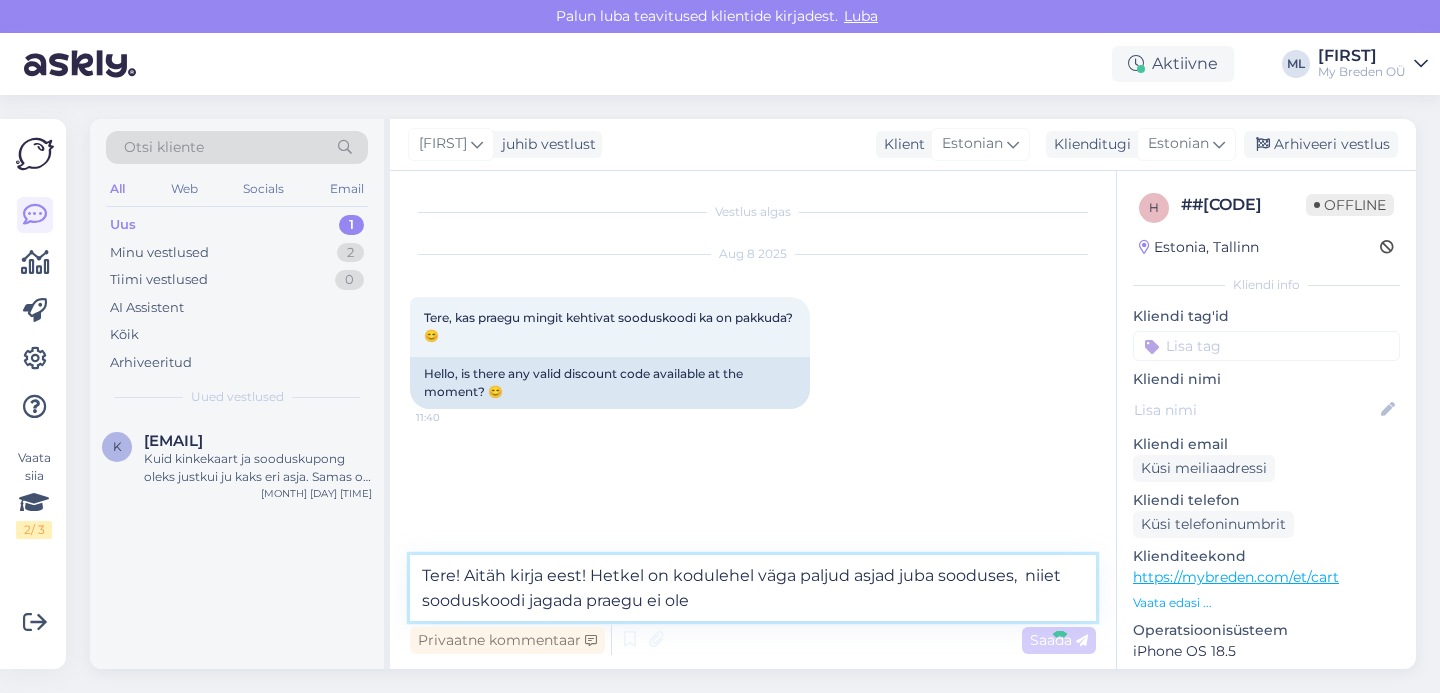type 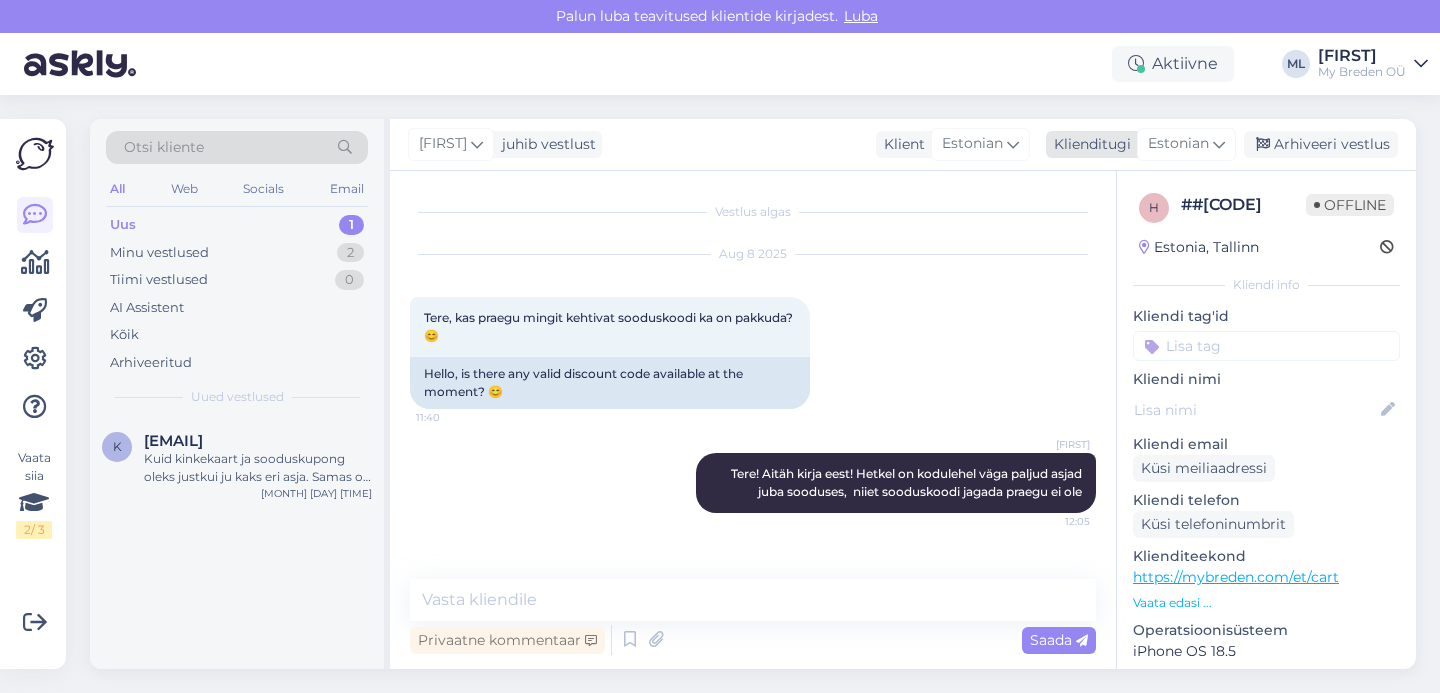 drag, startPoint x: 1343, startPoint y: 145, endPoint x: 1262, endPoint y: 137, distance: 81.394104 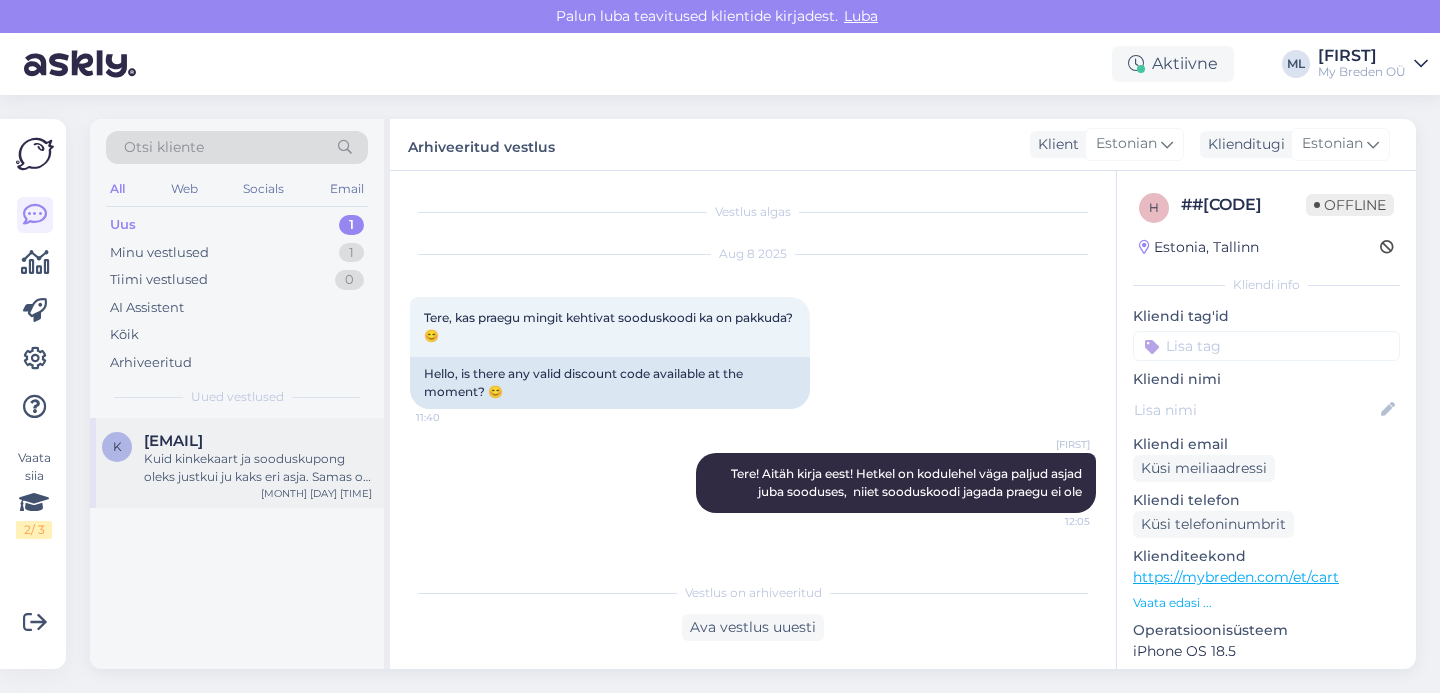 click on "[EMAIL]" at bounding box center [173, 441] 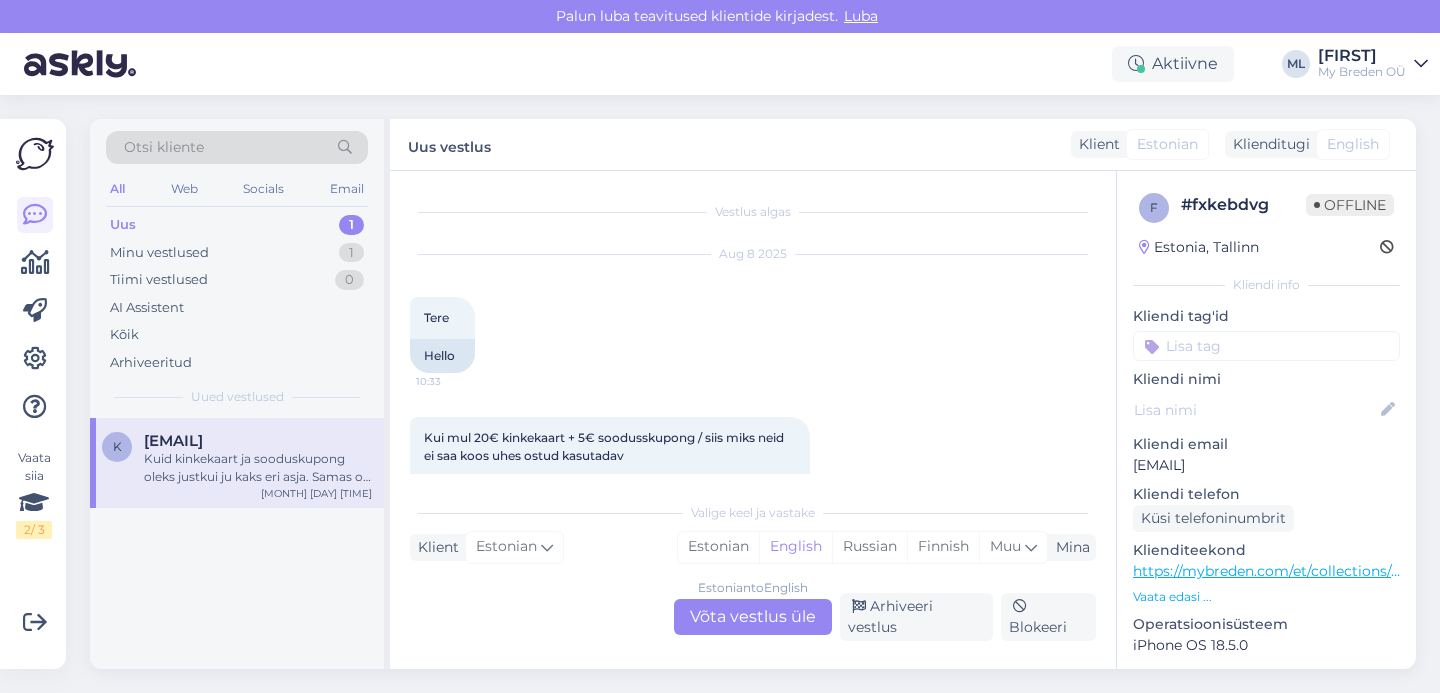 scroll, scrollTop: 429, scrollLeft: 0, axis: vertical 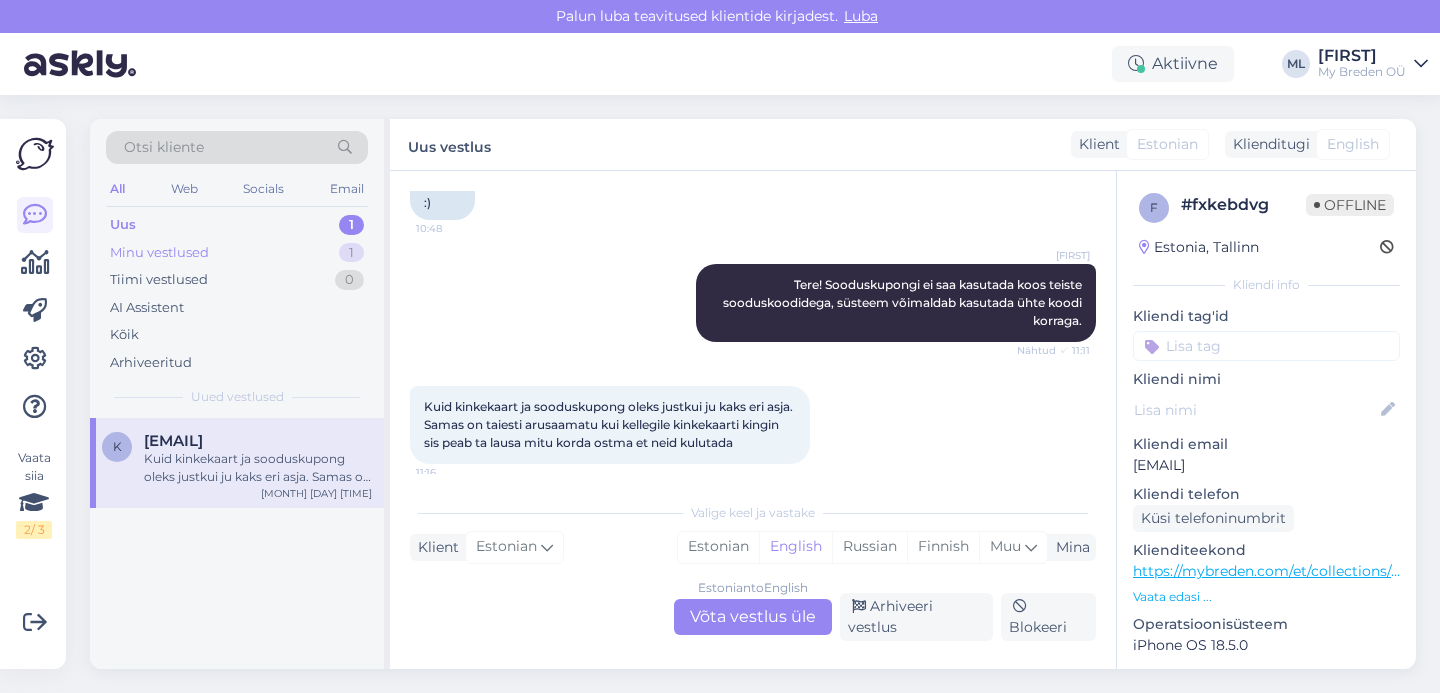 click on "Minu vestlused 1" at bounding box center [237, 253] 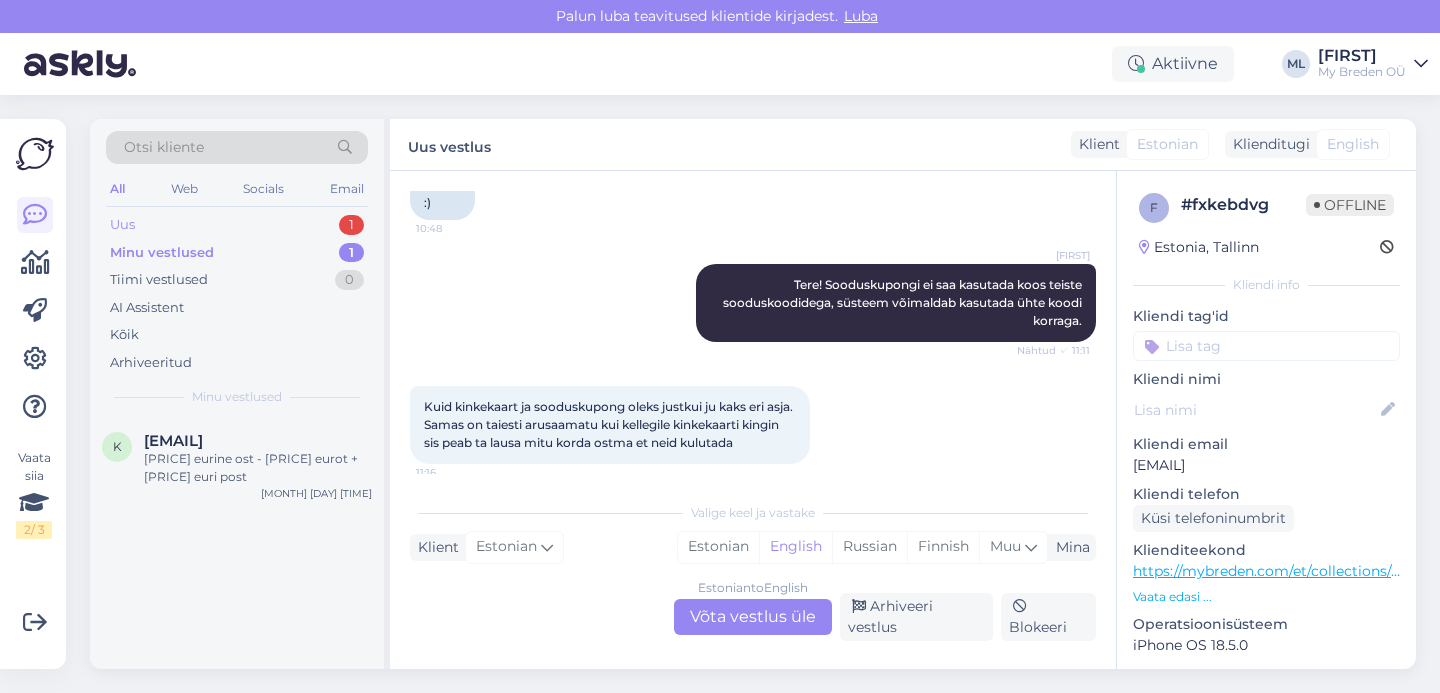 click on "Uus 1" at bounding box center [237, 225] 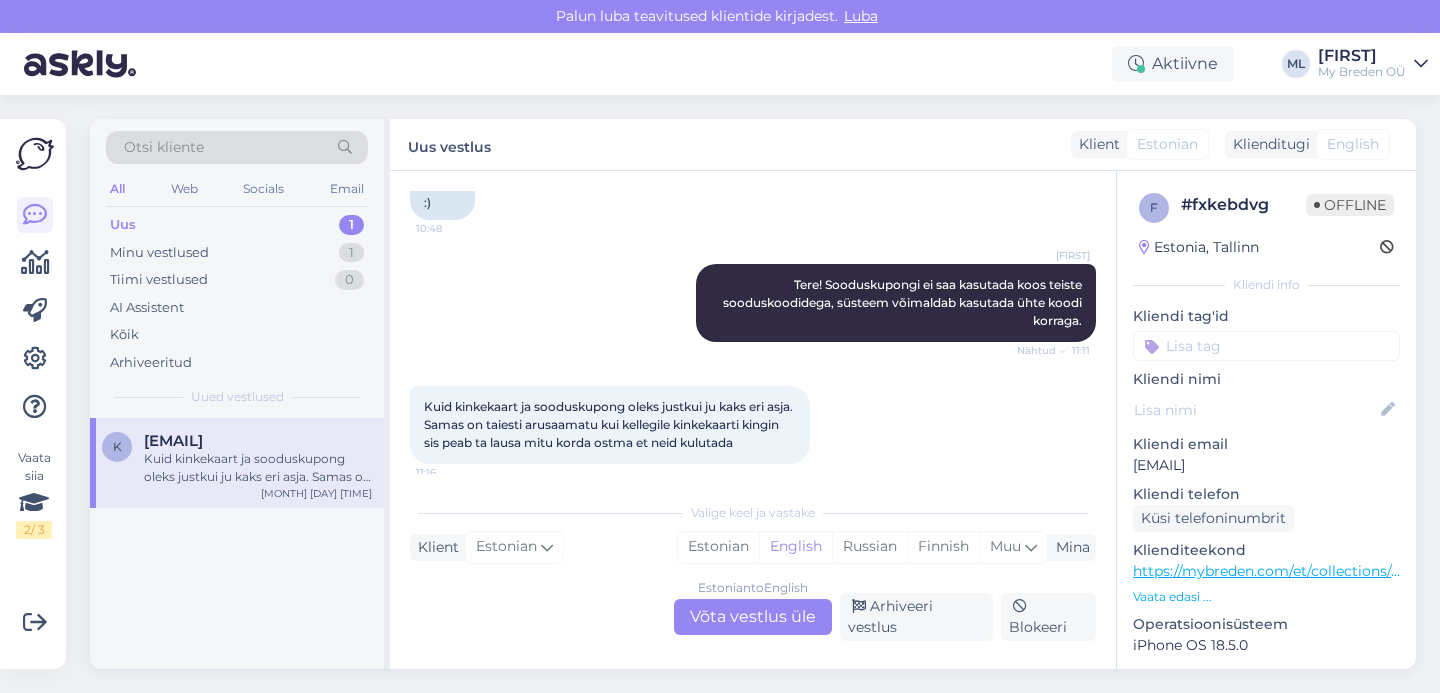 click on "[EMAIL]" at bounding box center [173, 441] 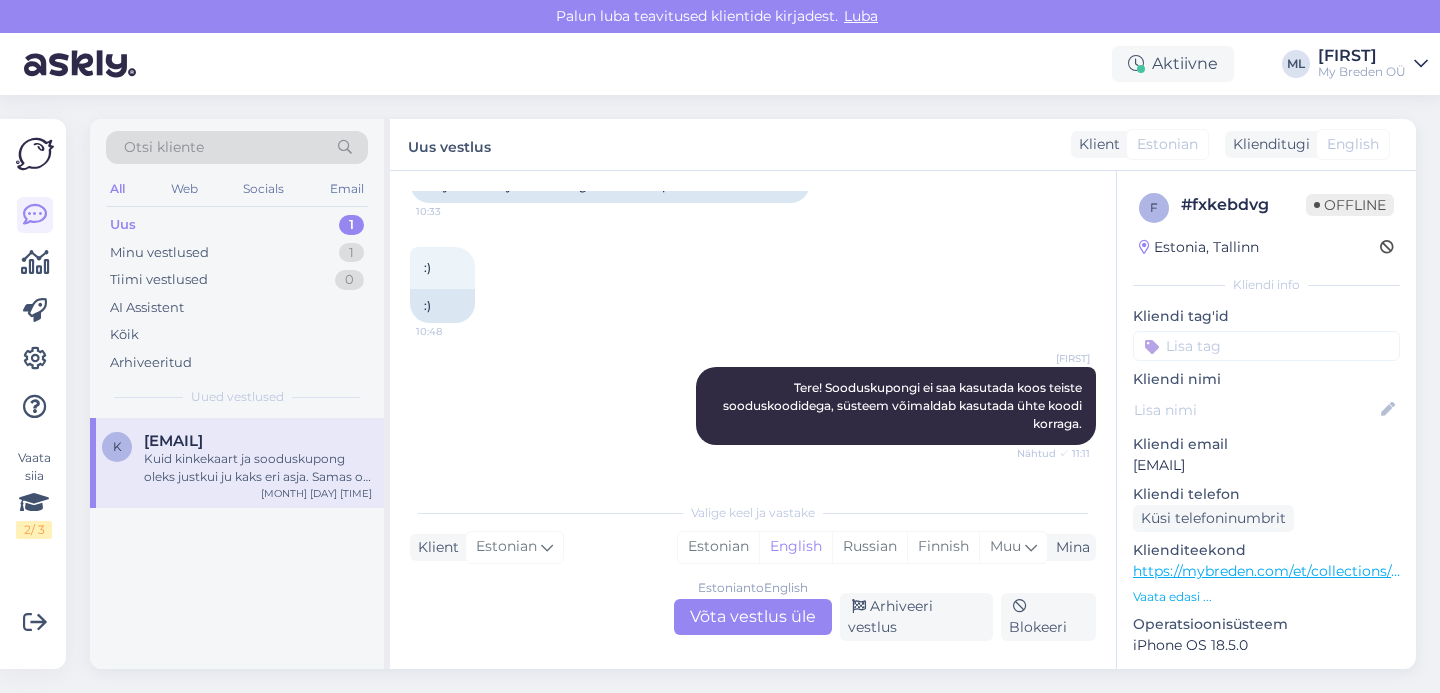 scroll, scrollTop: 429, scrollLeft: 0, axis: vertical 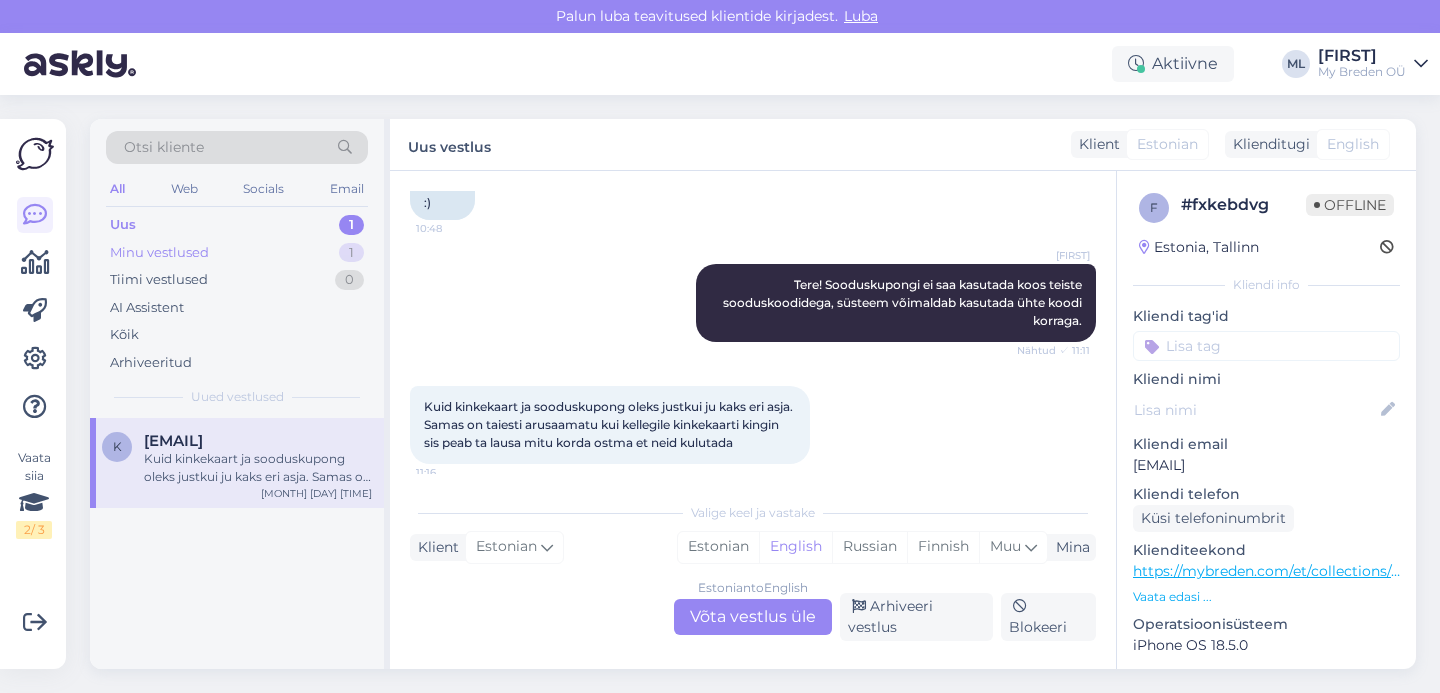 click on "Minu vestlused 1" at bounding box center [237, 253] 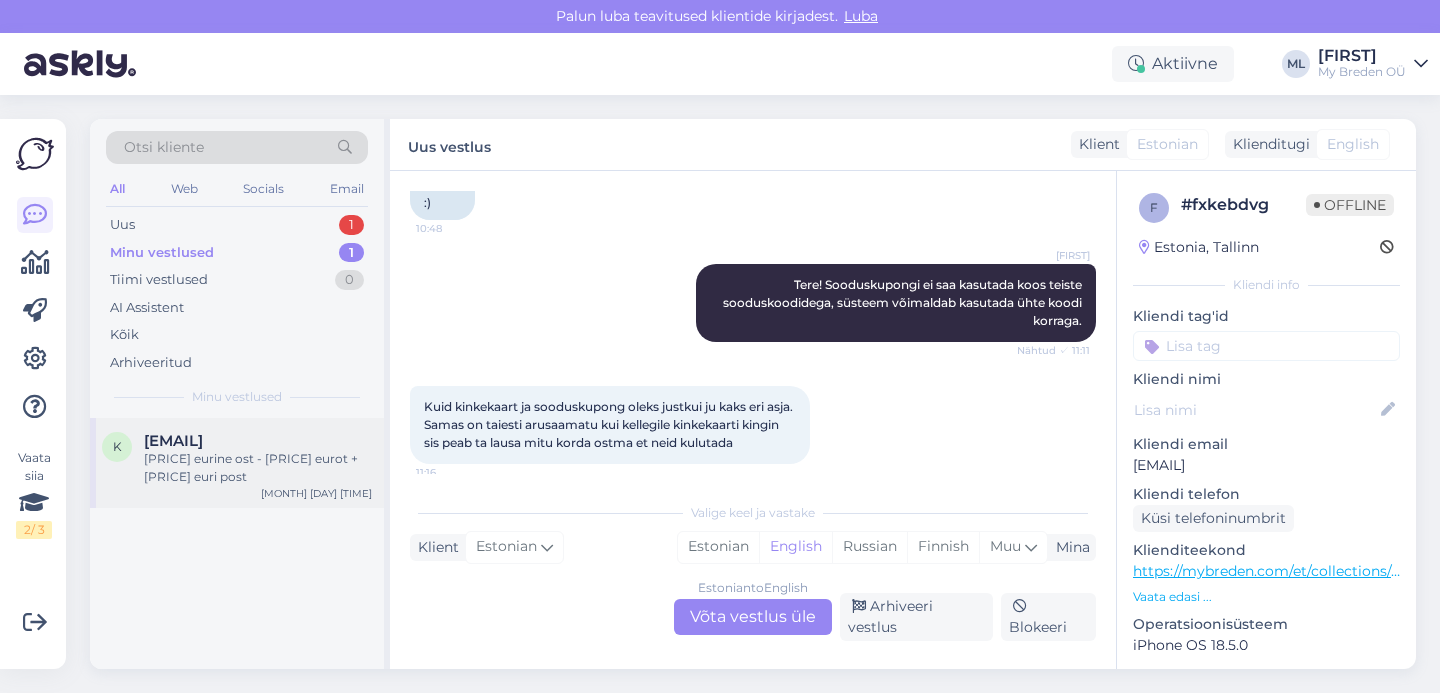 click on "[PRICE] eurine ost - [PRICE] eurot + [PRICE] euri post" at bounding box center [258, 468] 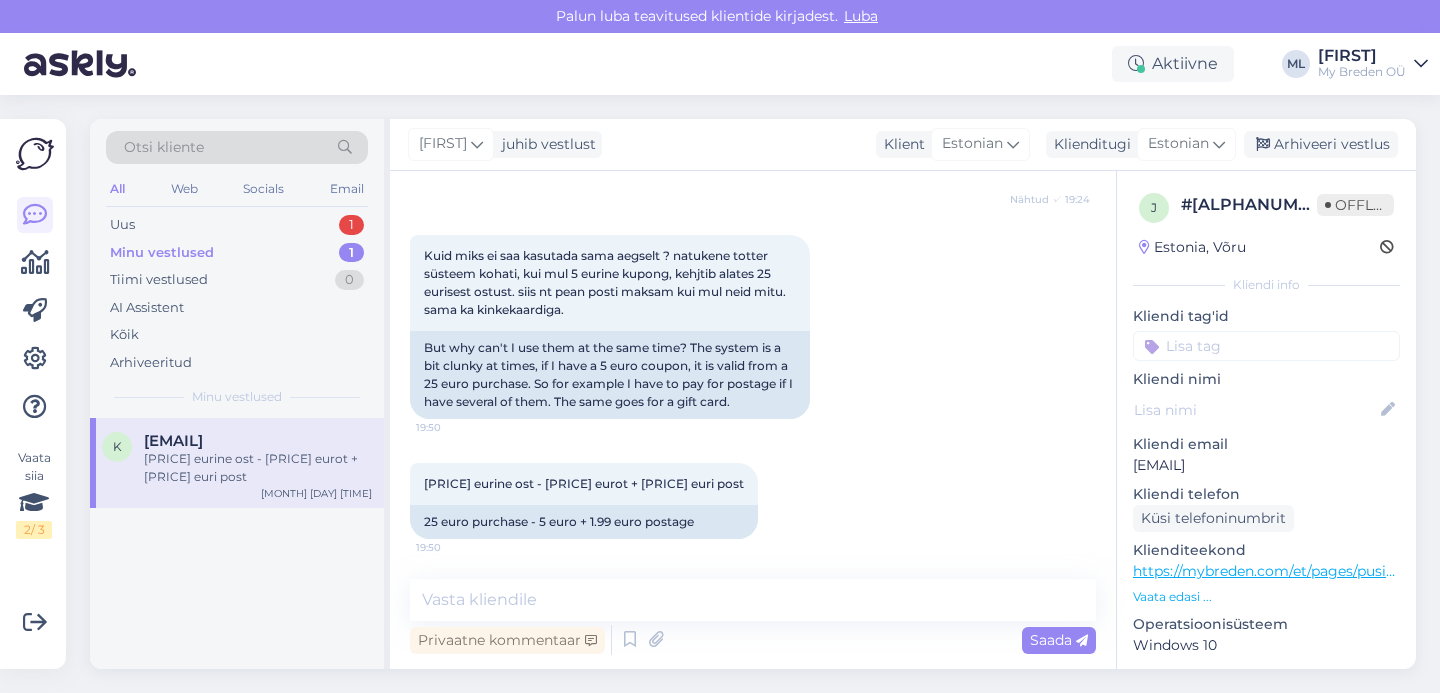 click on "Minu vestlused 1" at bounding box center (237, 253) 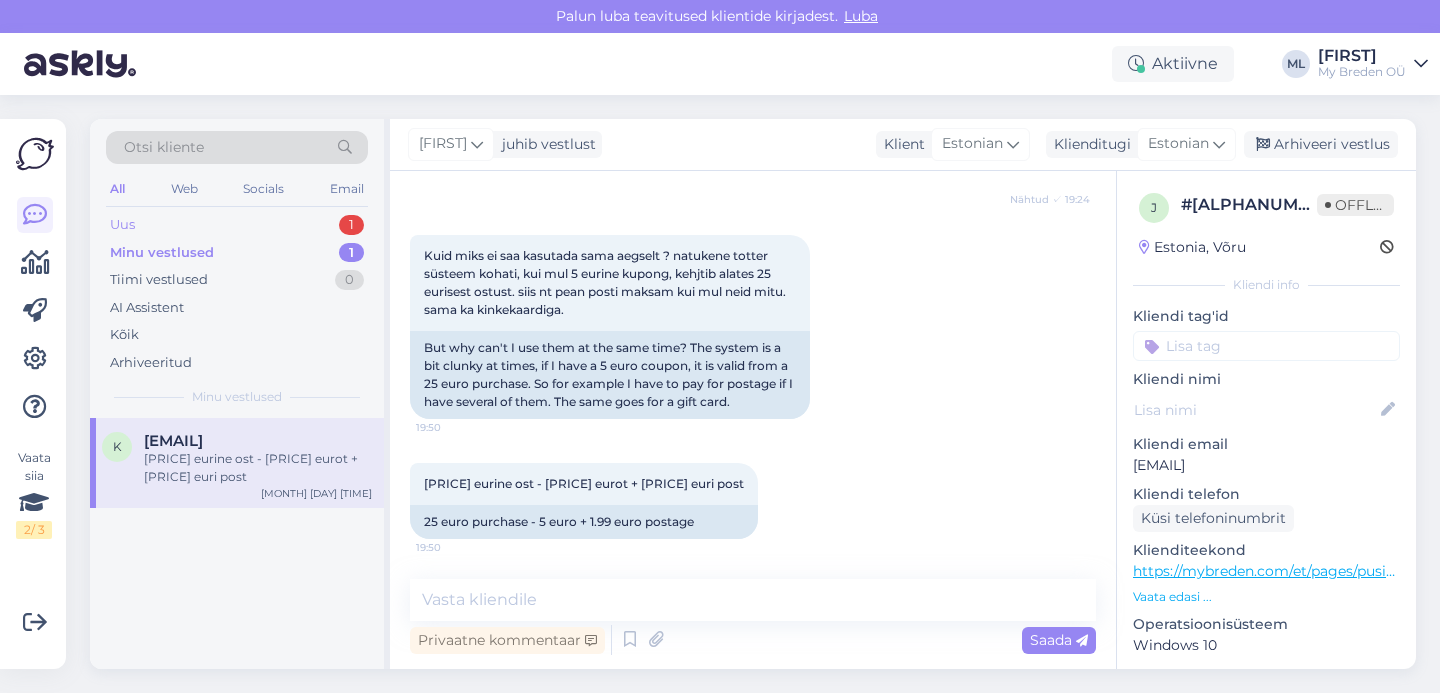 click on "Uus 1" at bounding box center (237, 225) 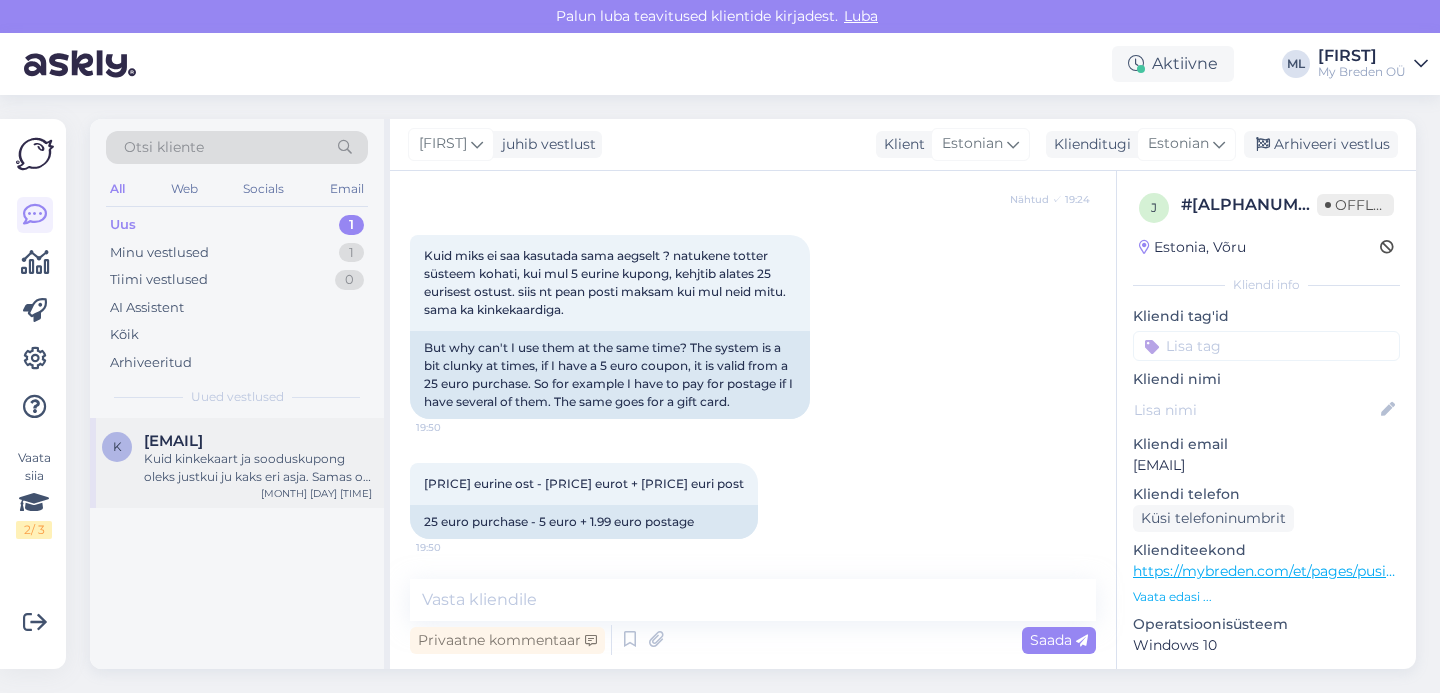 drag, startPoint x: 262, startPoint y: 446, endPoint x: 249, endPoint y: 465, distance: 23.021729 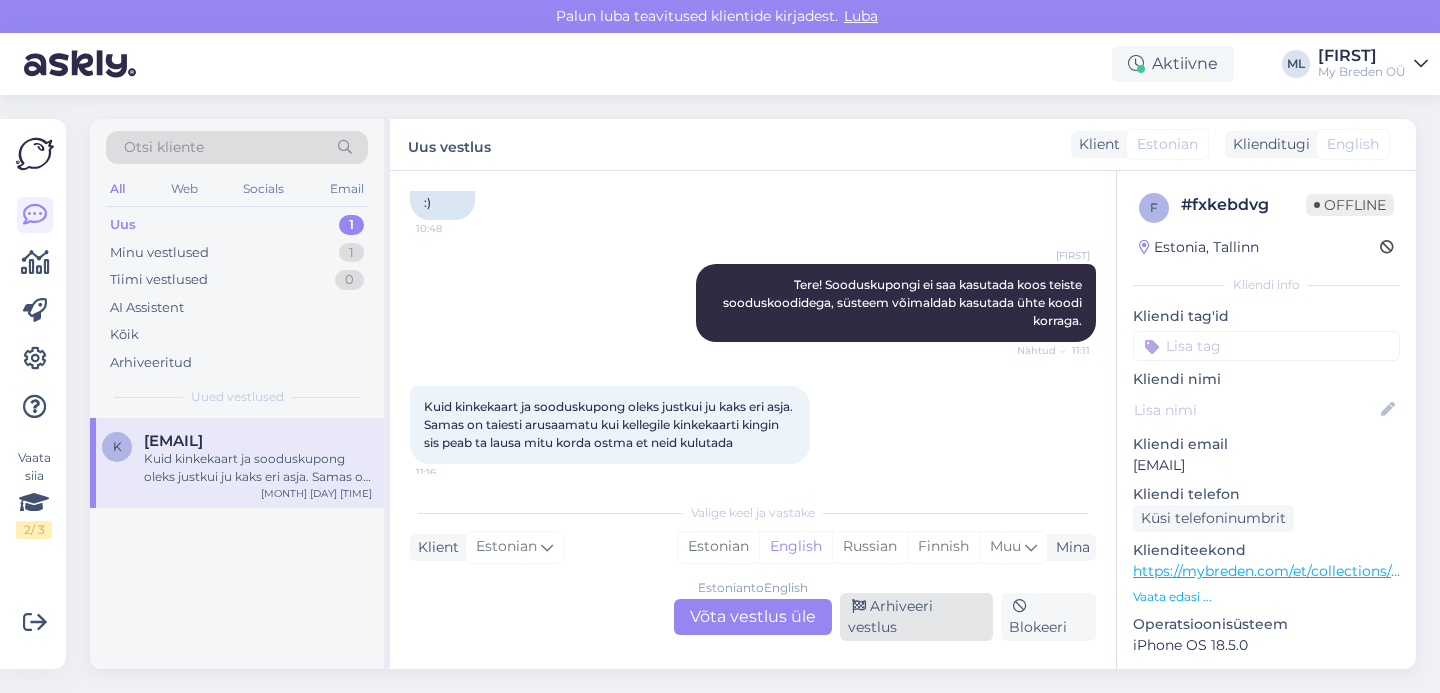 click on "Arhiveeri vestlus" at bounding box center [916, 617] 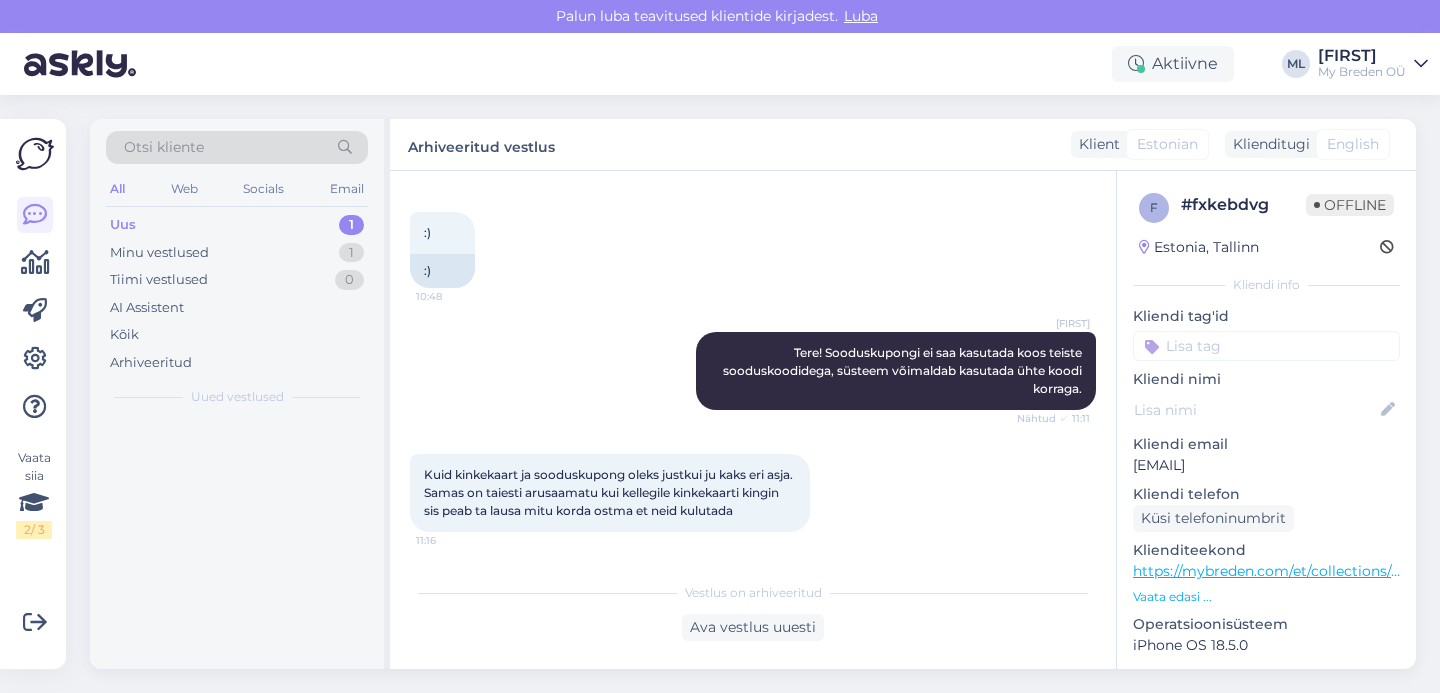 scroll, scrollTop: 361, scrollLeft: 0, axis: vertical 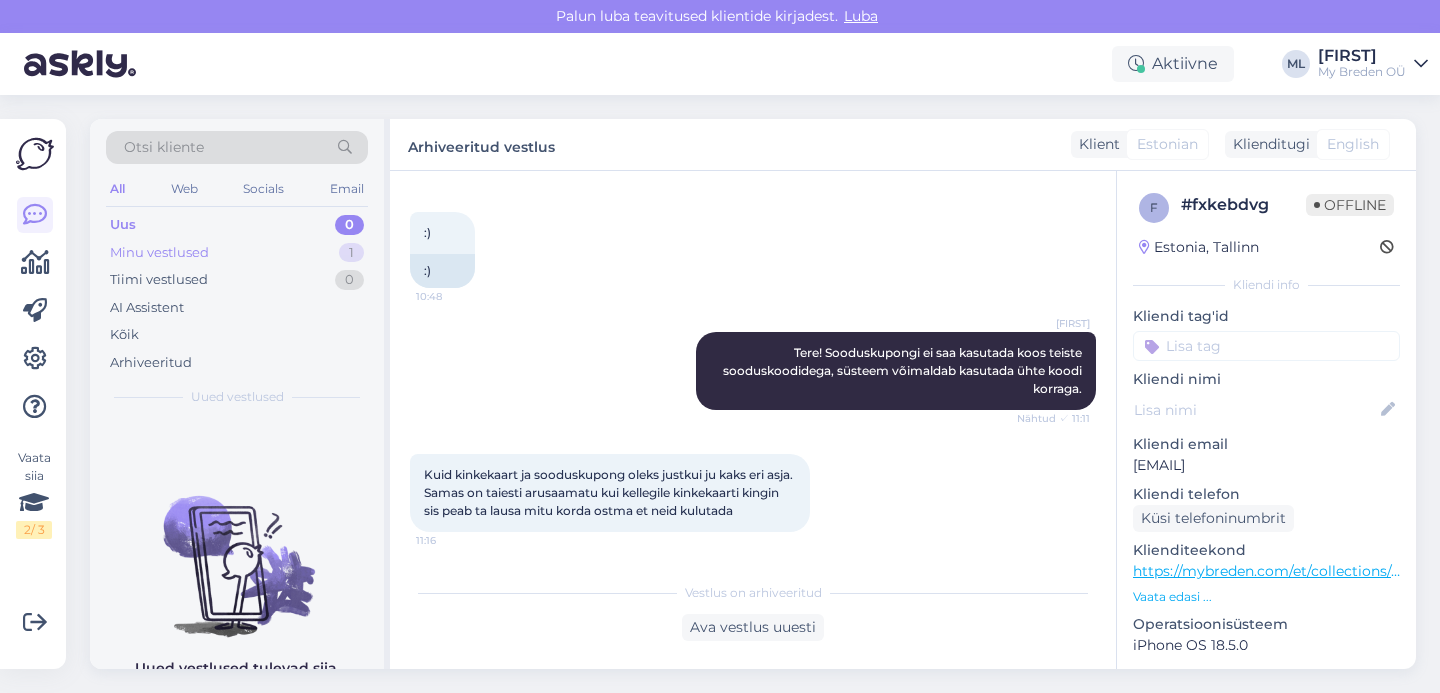 click on "Minu vestlused 1" at bounding box center (237, 253) 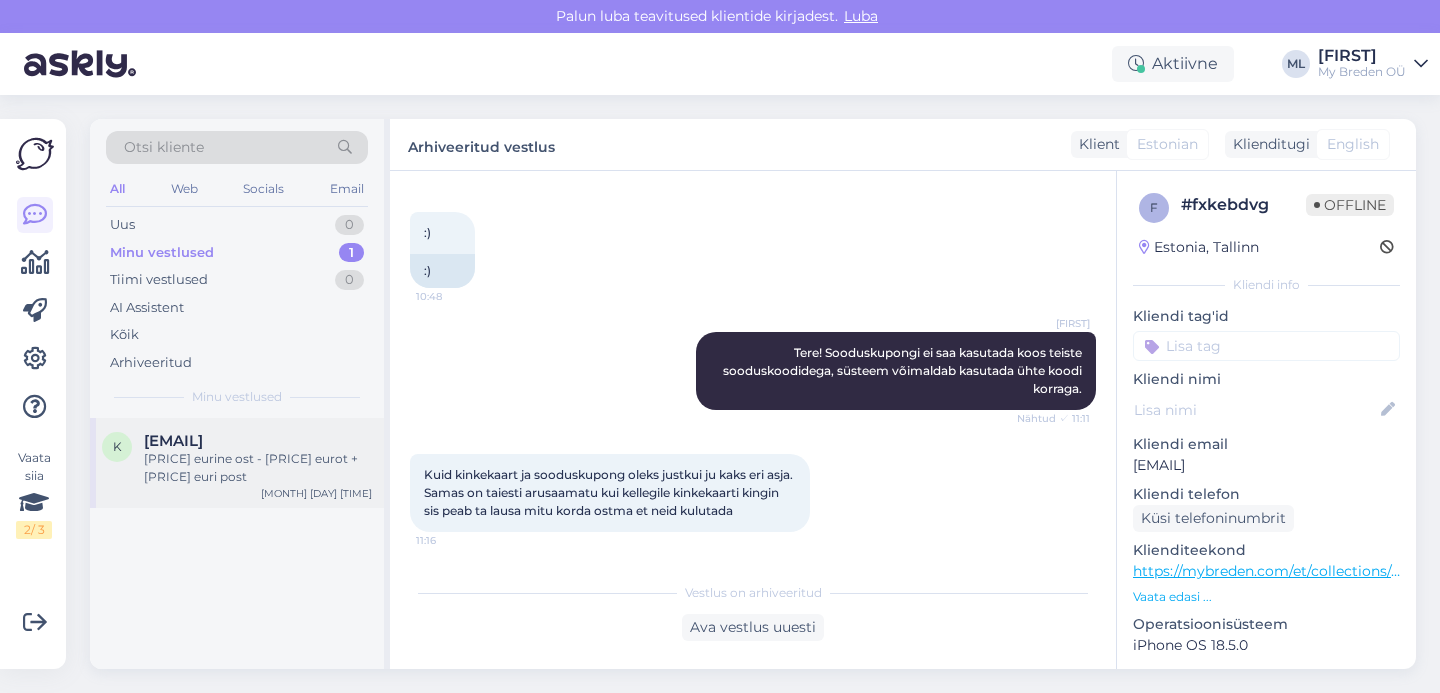 click on "[EMAIL]" at bounding box center (173, 441) 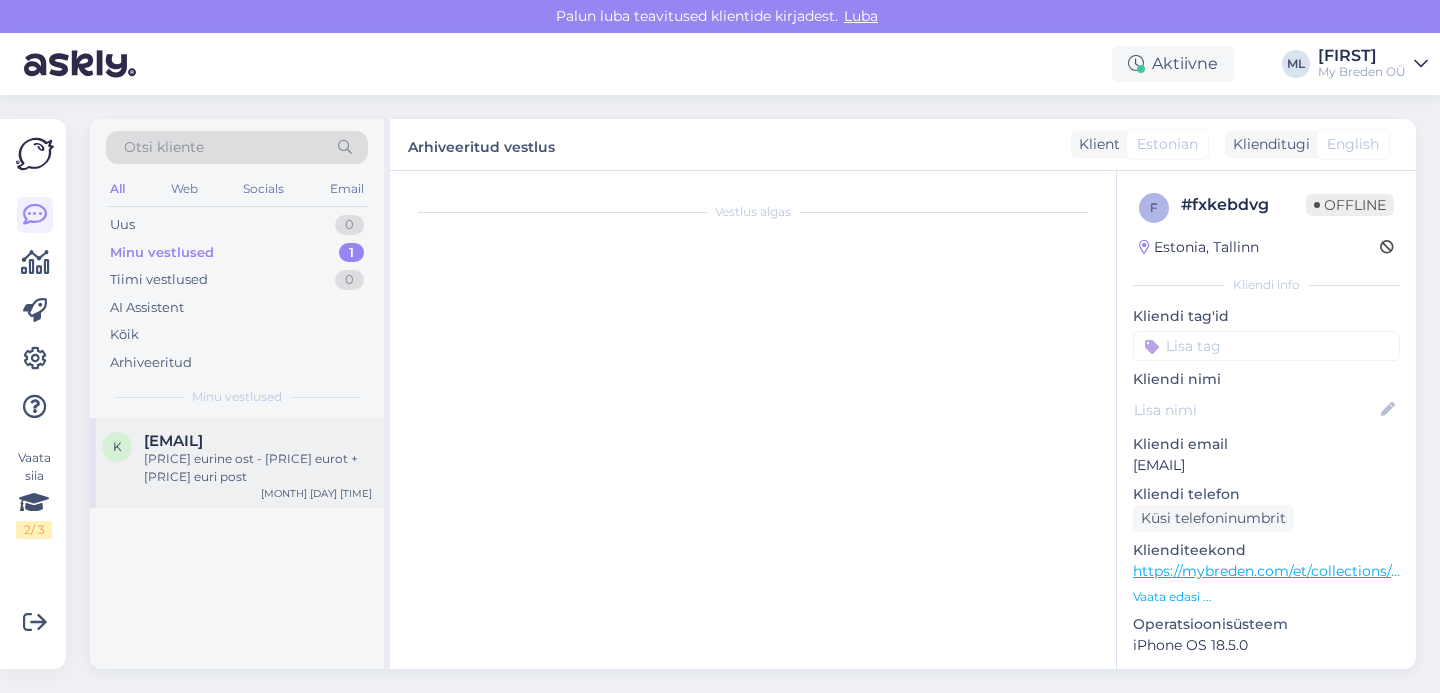 scroll, scrollTop: 3590, scrollLeft: 0, axis: vertical 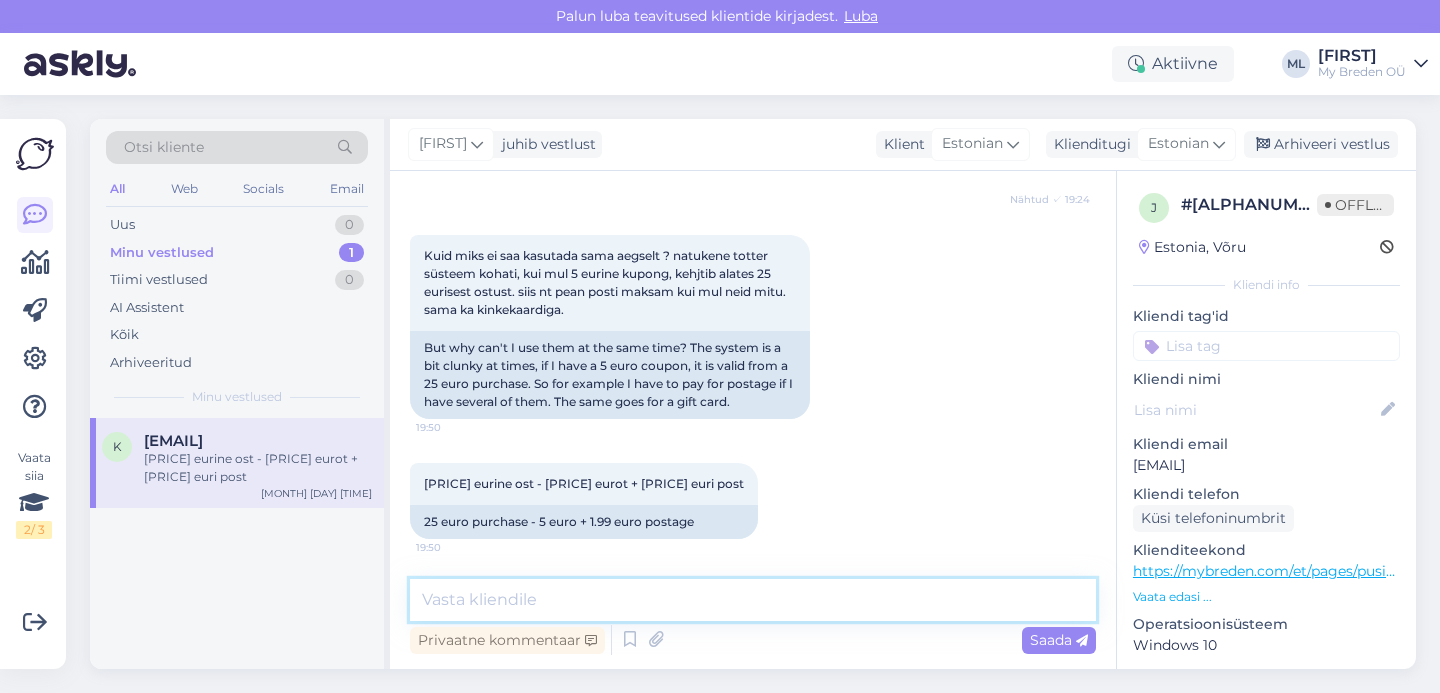 click at bounding box center [753, 600] 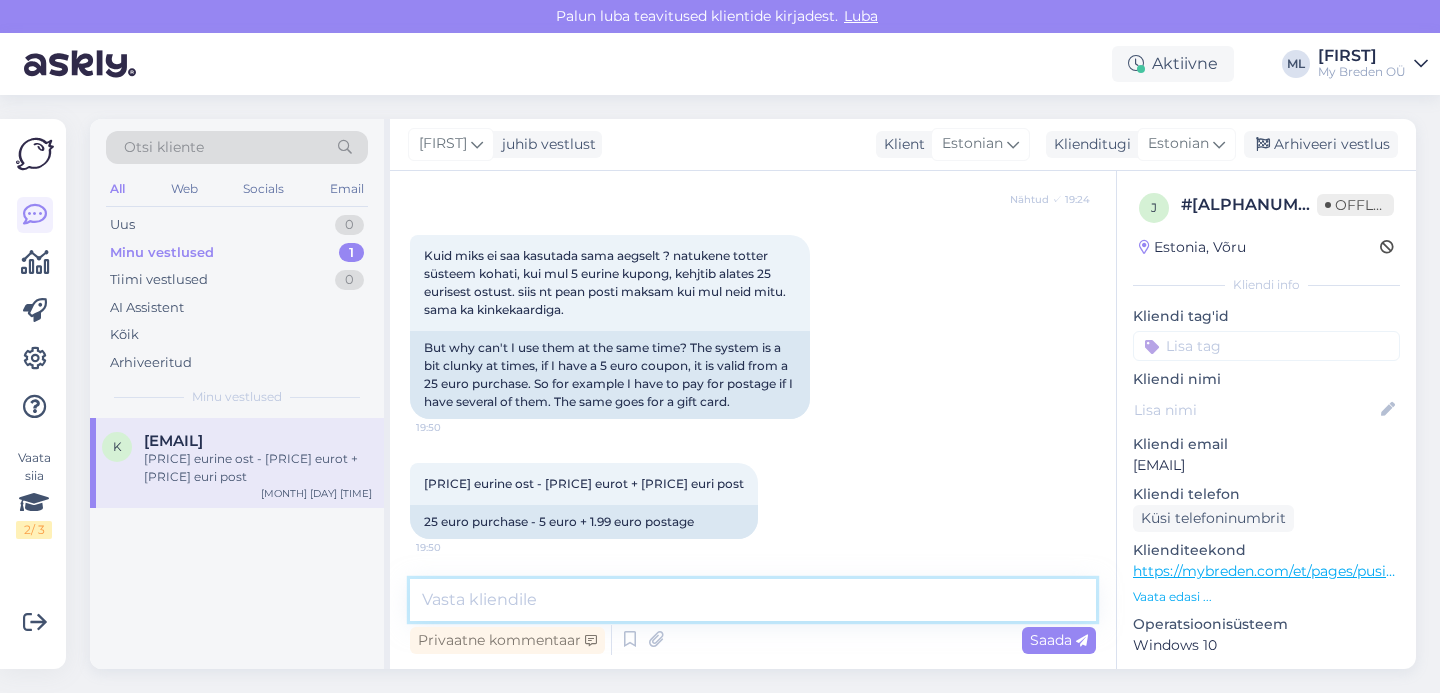 paste on "Tere!
Meie e-pood töötab Shopify platvormil, mis lubab korraga kasutada ainult ühte sooduskoodi. Kahjuks pole süsteem selliselt üles ehitatud, et mitut kupongi saaks ühe ostu jooksul rakendada – see on platvormi tehniline piirang, mitte meie enda seatud reegel.
Saan täiesti aru, et see võib tunduda ebamugav, eriti kui Sul on mitu kupongi. Hea uudis on see, et kupongid ei aegu kohe ning saad neid kasutada erinevate ostude puhul.
Kui tellimus jääb kupongi kasutamise järel alla 35 euro, siis kahjuks tasuta transport ei rakendu – see kehtib ainult ostudele, mille lõppsumma peale soodustusi on vähemalt 35 €." 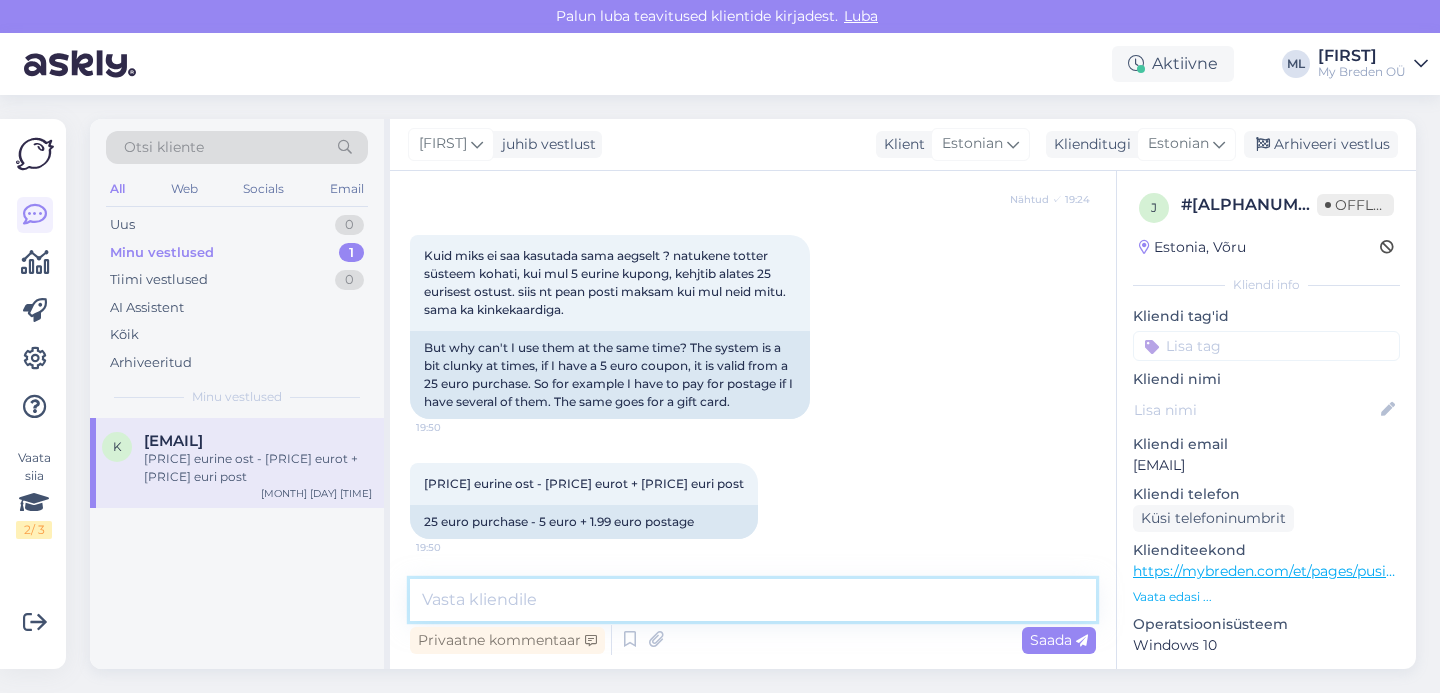 type on "Tere!
Meie e-pood töötab Shopify platvormil, mis lubab korraga kasutada ainult ühte sooduskoodi. Kahjuks pole süsteem selliselt üles ehitatud, et mitut kupongi saaks ühe ostu jooksul rakendada – see on platvormi tehniline piirang, mitte meie enda seatud reegel.
Saan täiesti aru, et see võib tunduda ebamugav, eriti kui Sul on mitu kupongi. Hea uudis on see, et kupongid ei aegu kohe ning saad neid kasutada erinevate ostude puhul.
Kui tellimus jääb kupongi kasutamise järel alla 35 euro, siis kahjuks tasuta transport ei rakendu – see kehtib ainult ostudele, mille lõppsumma peale soodustusi on vähemalt 35 €." 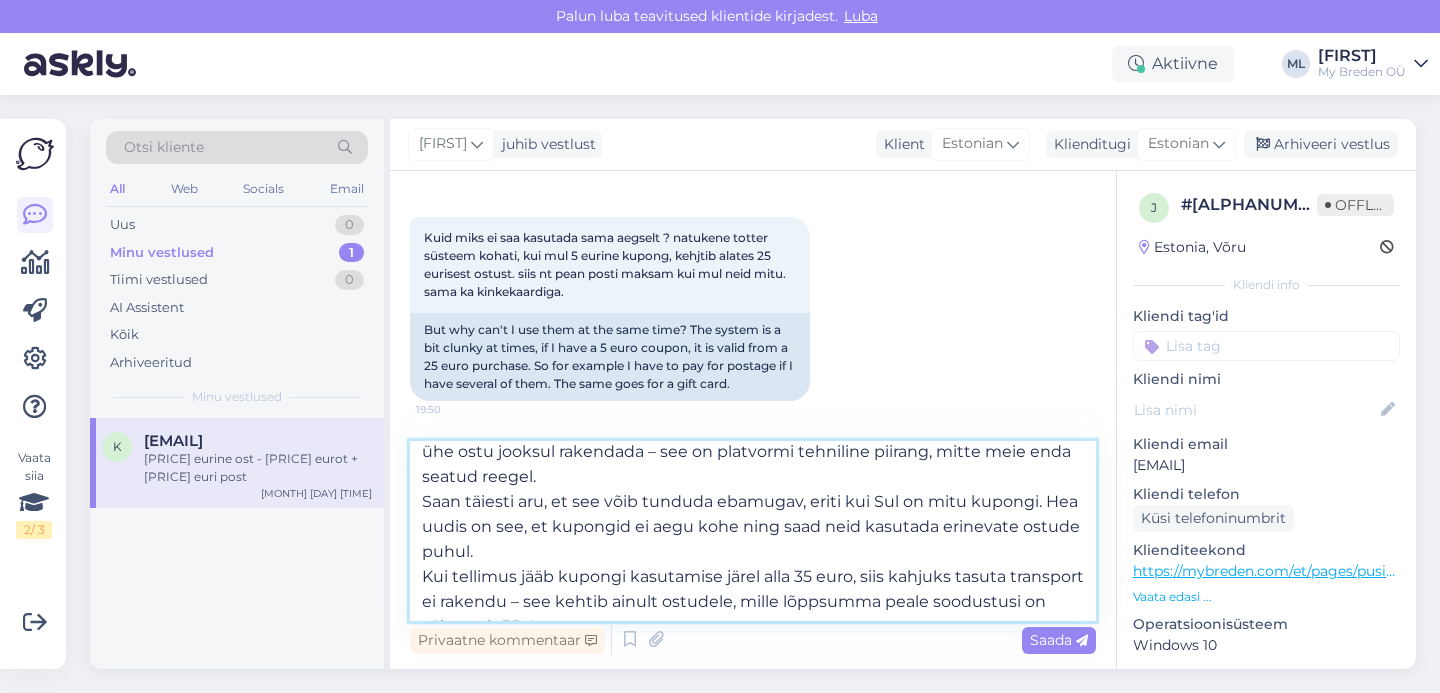 scroll, scrollTop: 71, scrollLeft: 0, axis: vertical 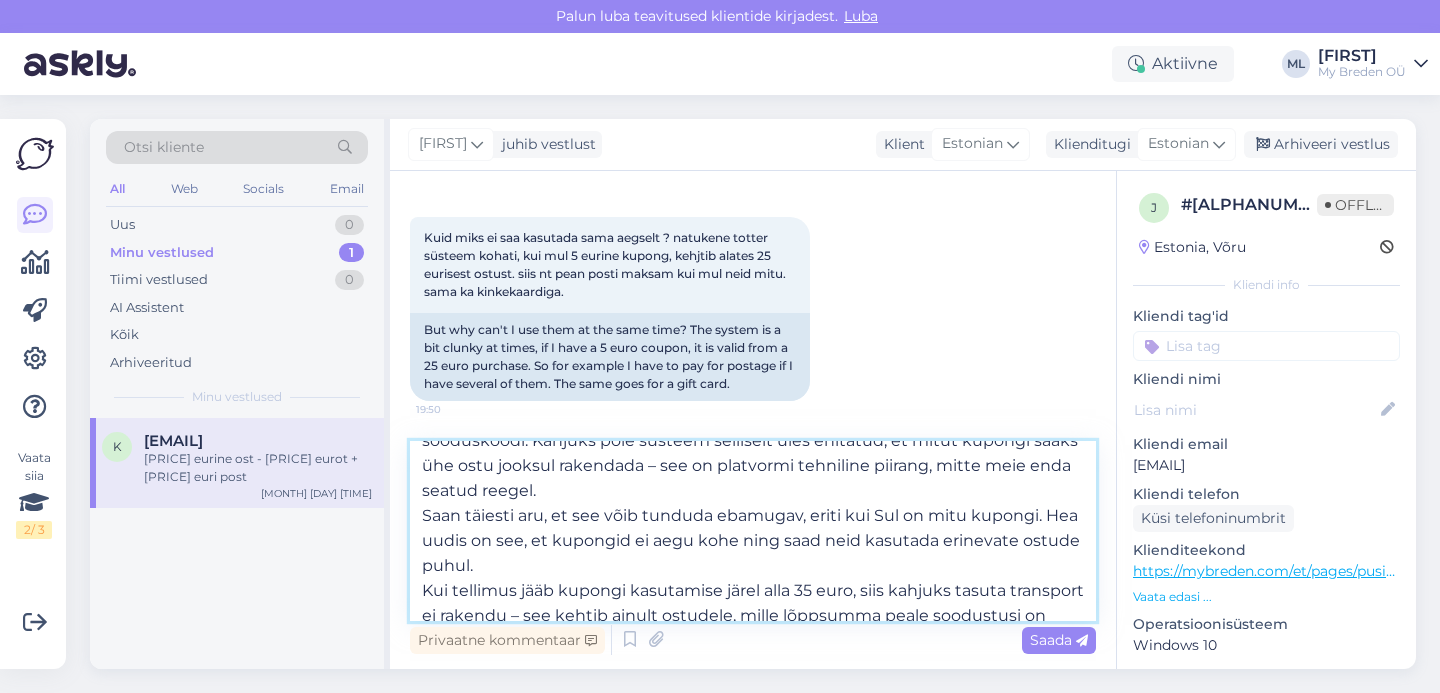click on "Tere!
Meie e-pood töötab Shopify platvormil, mis lubab korraga kasutada ainult ühte sooduskoodi. Kahjuks pole süsteem selliselt üles ehitatud, et mitut kupongi saaks ühe ostu jooksul rakendada – see on platvormi tehniline piirang, mitte meie enda seatud reegel.
Saan täiesti aru, et see võib tunduda ebamugav, eriti kui Sul on mitu kupongi. Hea uudis on see, et kupongid ei aegu kohe ning saad neid kasutada erinevate ostude puhul.
Kui tellimus jääb kupongi kasutamise järel alla 35 euro, siis kahjuks tasuta transport ei rakendu – see kehtib ainult ostudele, mille lõppsumma peale soodustusi on vähemalt 35 €." at bounding box center (753, 531) 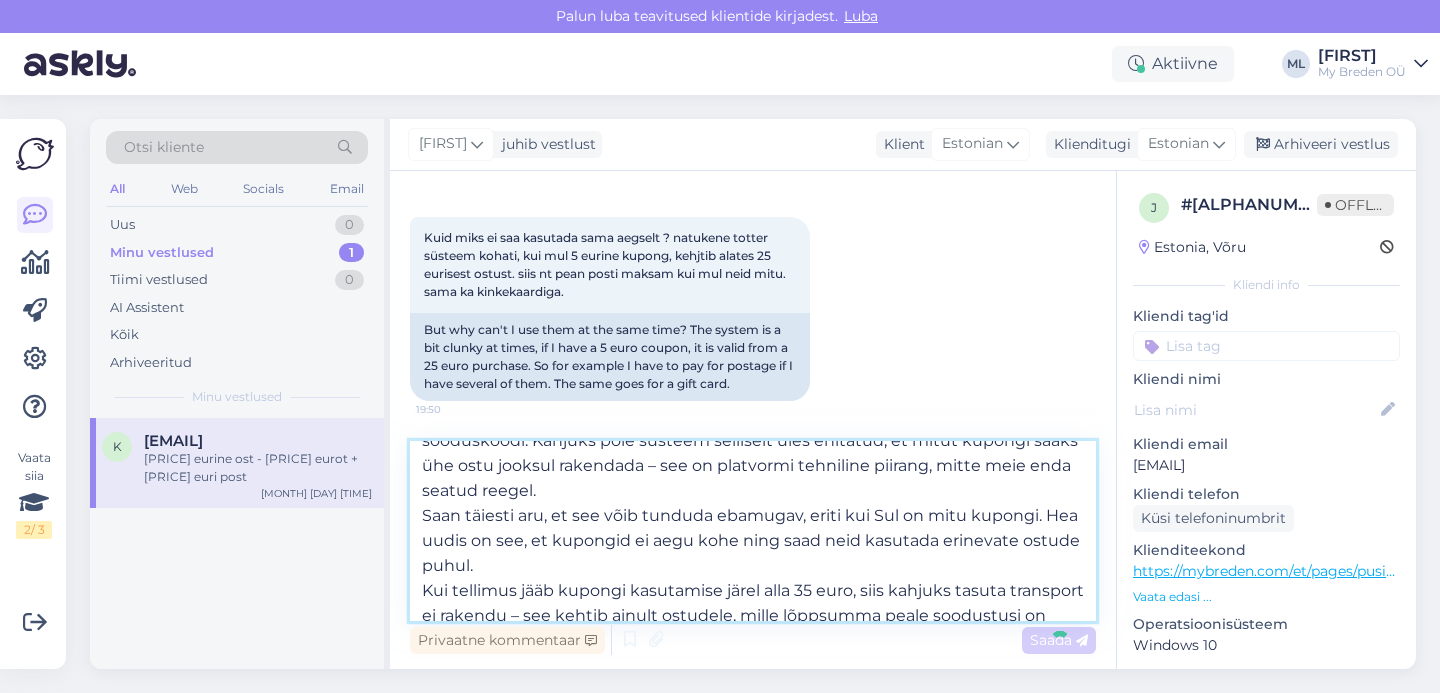 type 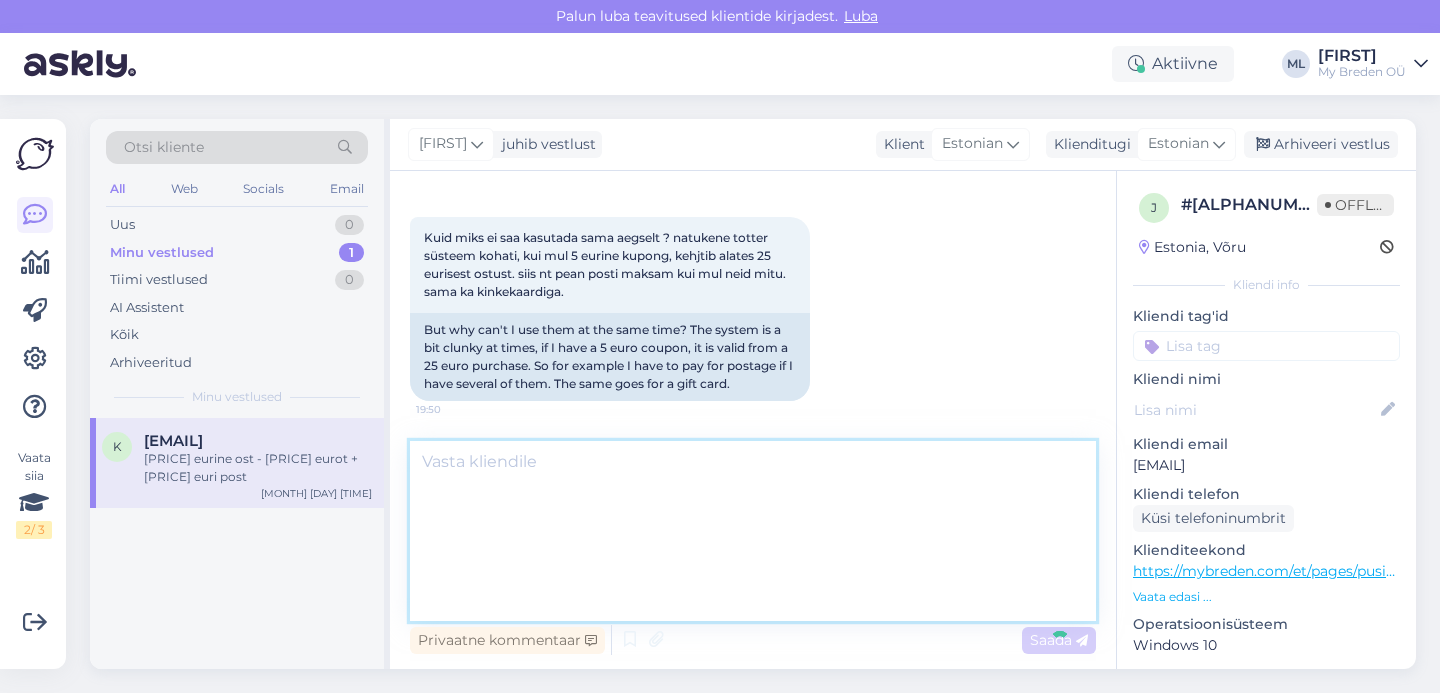 scroll, scrollTop: 4132, scrollLeft: 0, axis: vertical 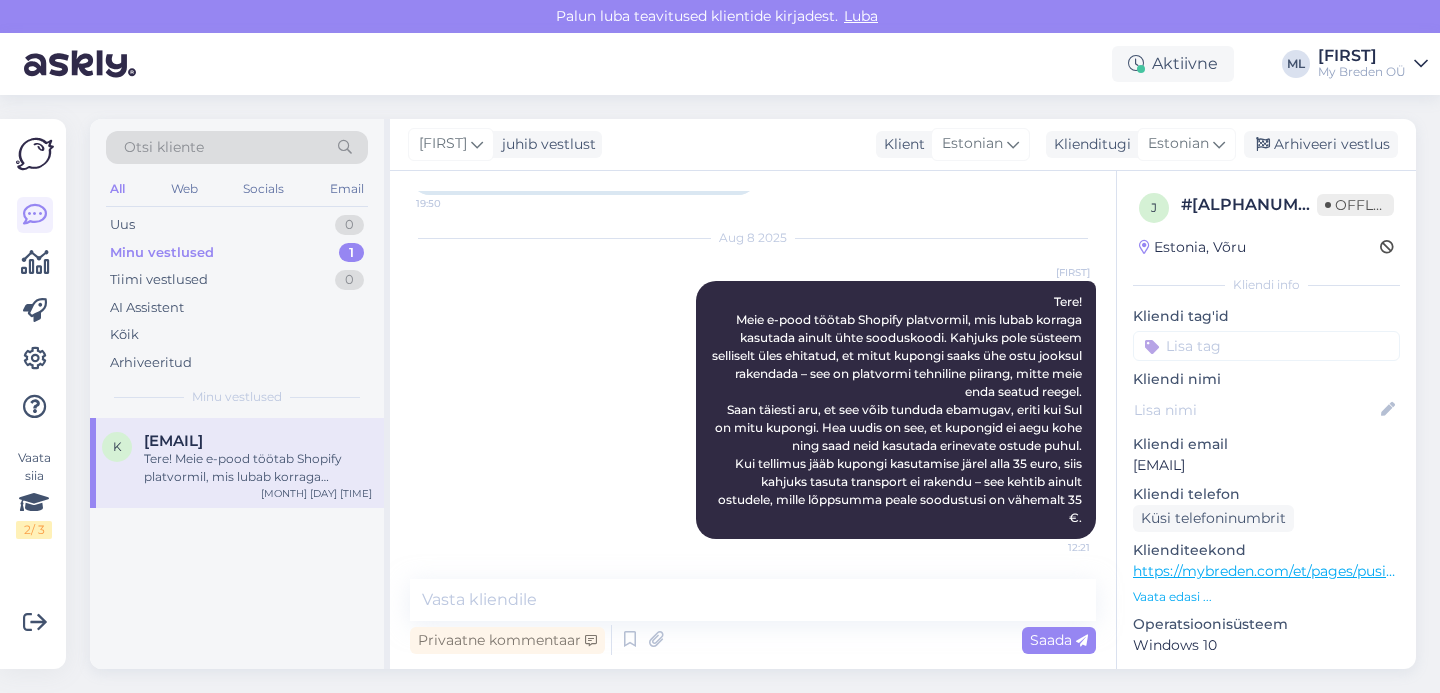 click on "Minu vestlused 1" at bounding box center (237, 253) 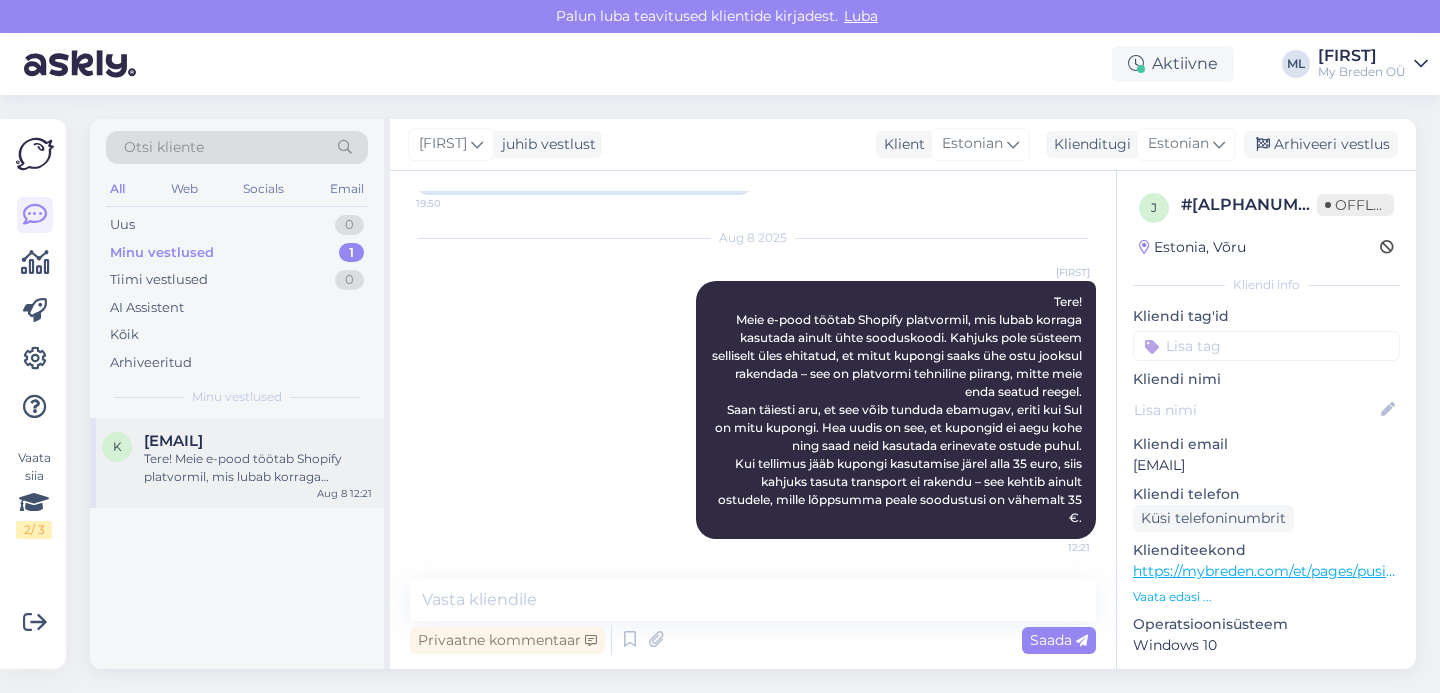 click on "Tere!
Meie e-pood töötab Shopify platvormil, mis lubab korraga kasutada ainult ühte sooduskoodi. Kahjuks pole süsteem selliselt üles ehitatud, et mitut kupongi saaks ühe ostu jooksul rakendada – see on platvormi tehniline piirang, mitte meie enda seatud reegel.
Saan täiesti aru, et see võib tunduda ebamugav, eriti kui Sul on mitu kupongi. Hea uudis on see, et kupongid ei aegu kohe ning saad neid kasutada erinevate ostude puhul.
Kui tellimus jääb kupongi kasutamise järel alla 35 euro, siis kahjuks tasuta transport ei rakendu – see kehtib ainult ostudele, mille lõppsumma peale soodustusi on vähemalt 35 €." at bounding box center (258, 468) 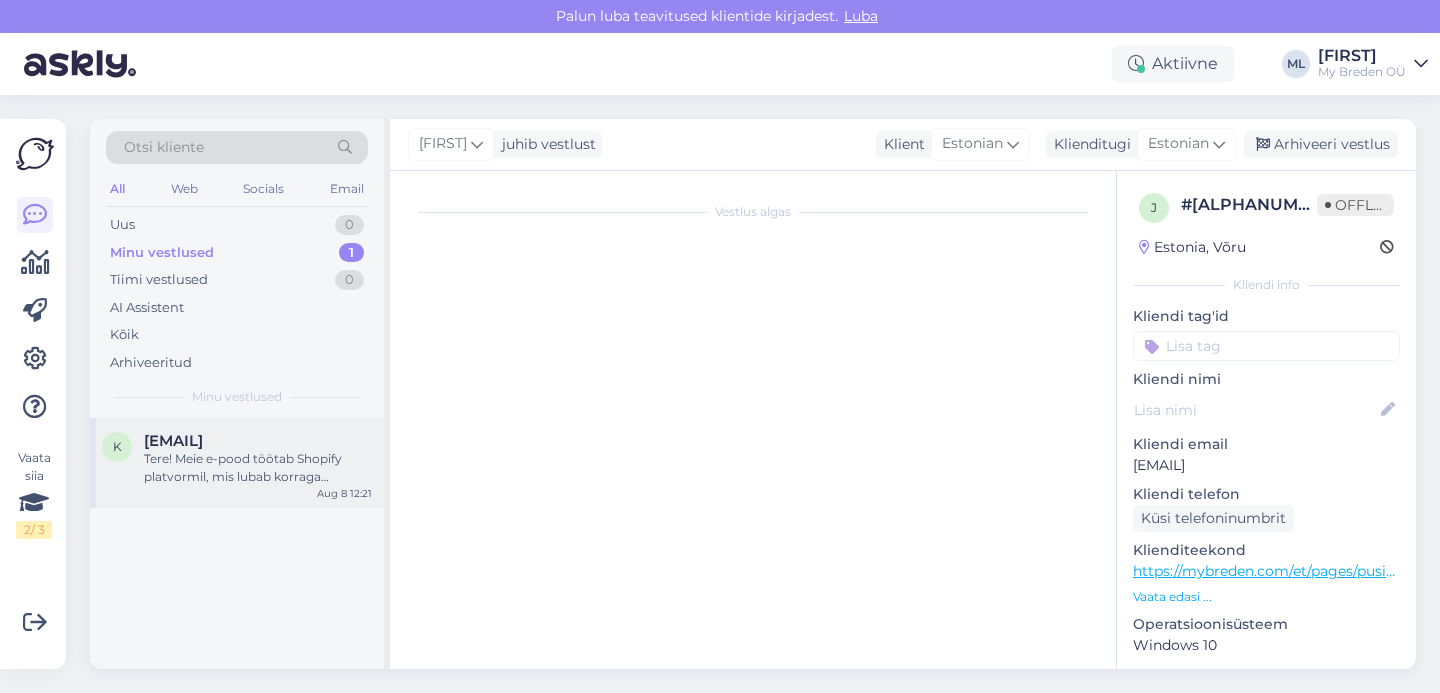 scroll, scrollTop: 3960, scrollLeft: 0, axis: vertical 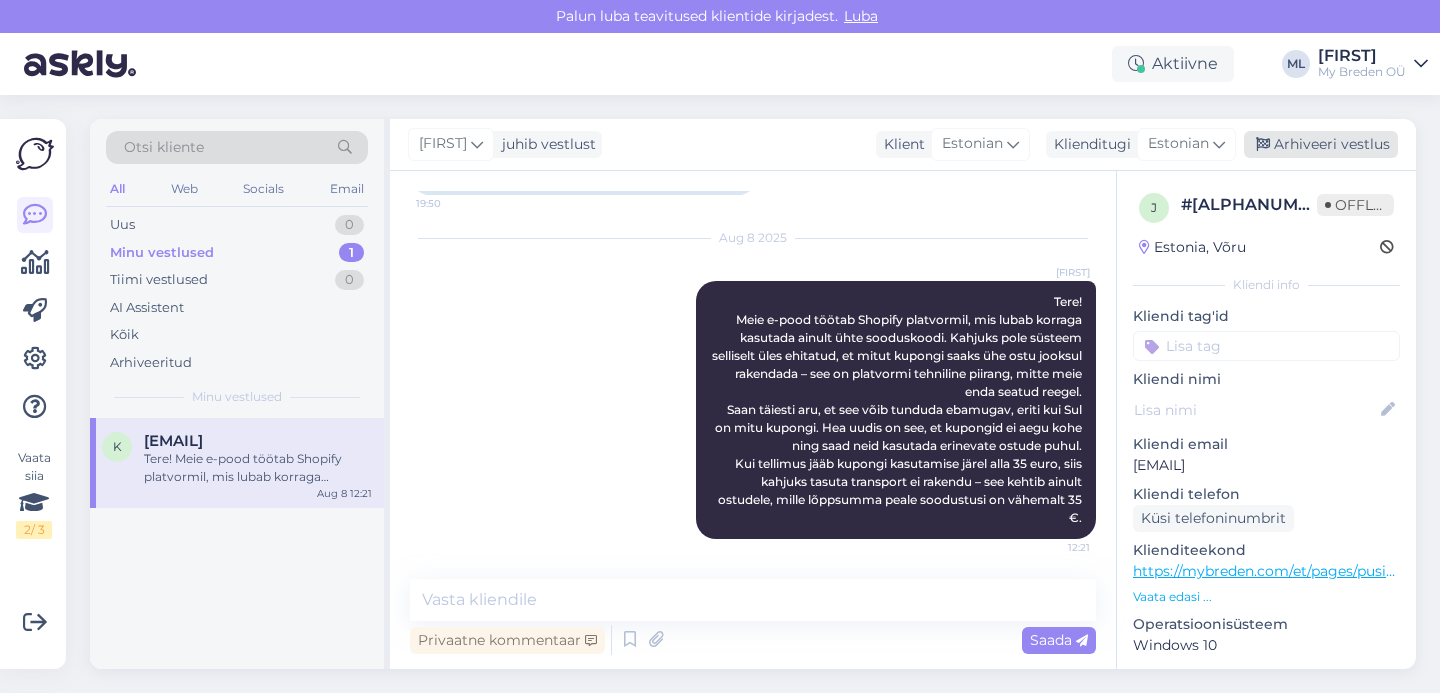 click on "Arhiveeri vestlus" at bounding box center [1321, 144] 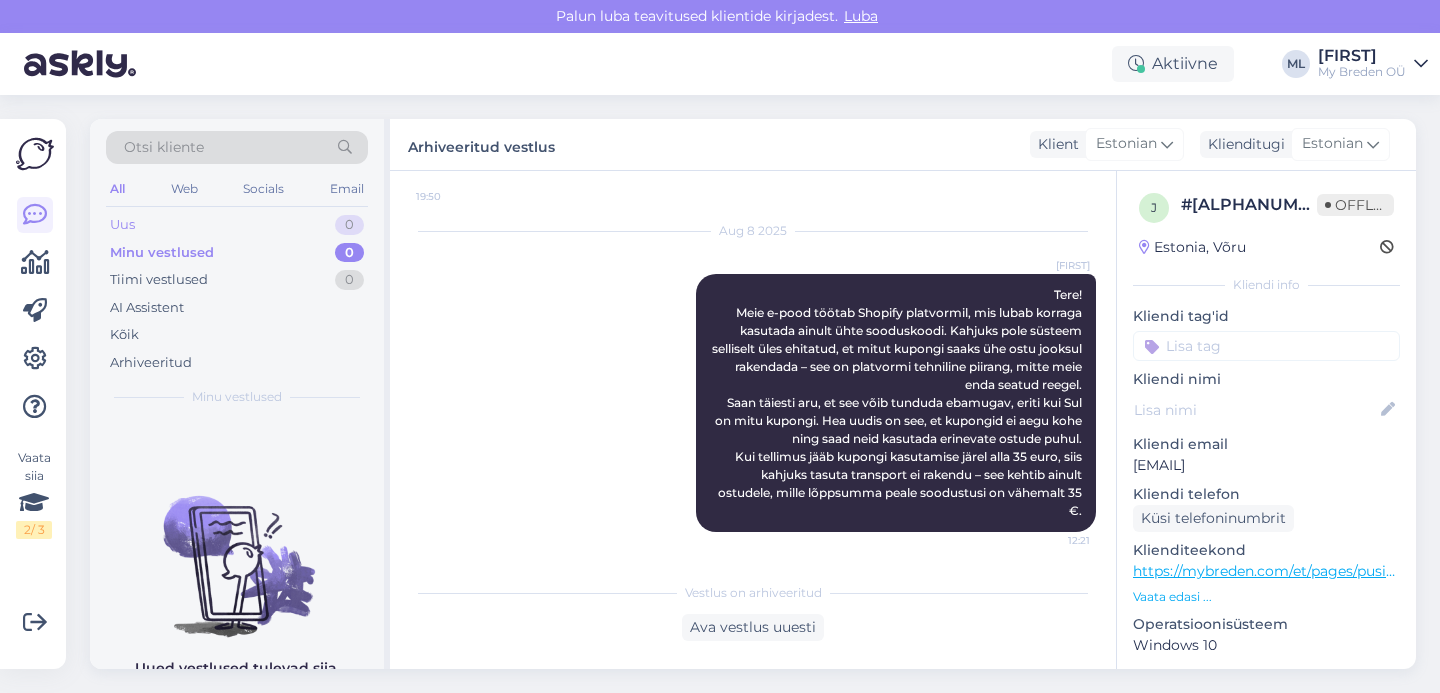 click on "Uus" at bounding box center (122, 225) 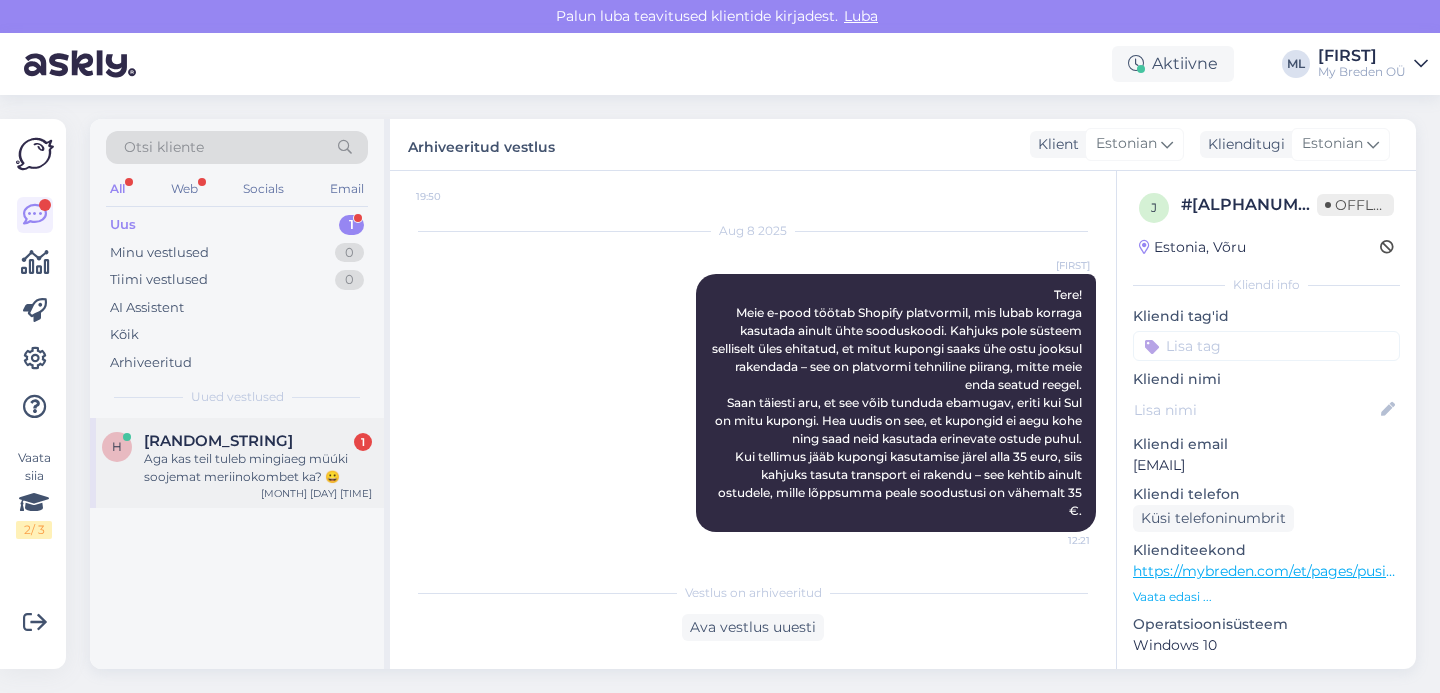 click on "[RANDOM_STRING]" at bounding box center [218, 441] 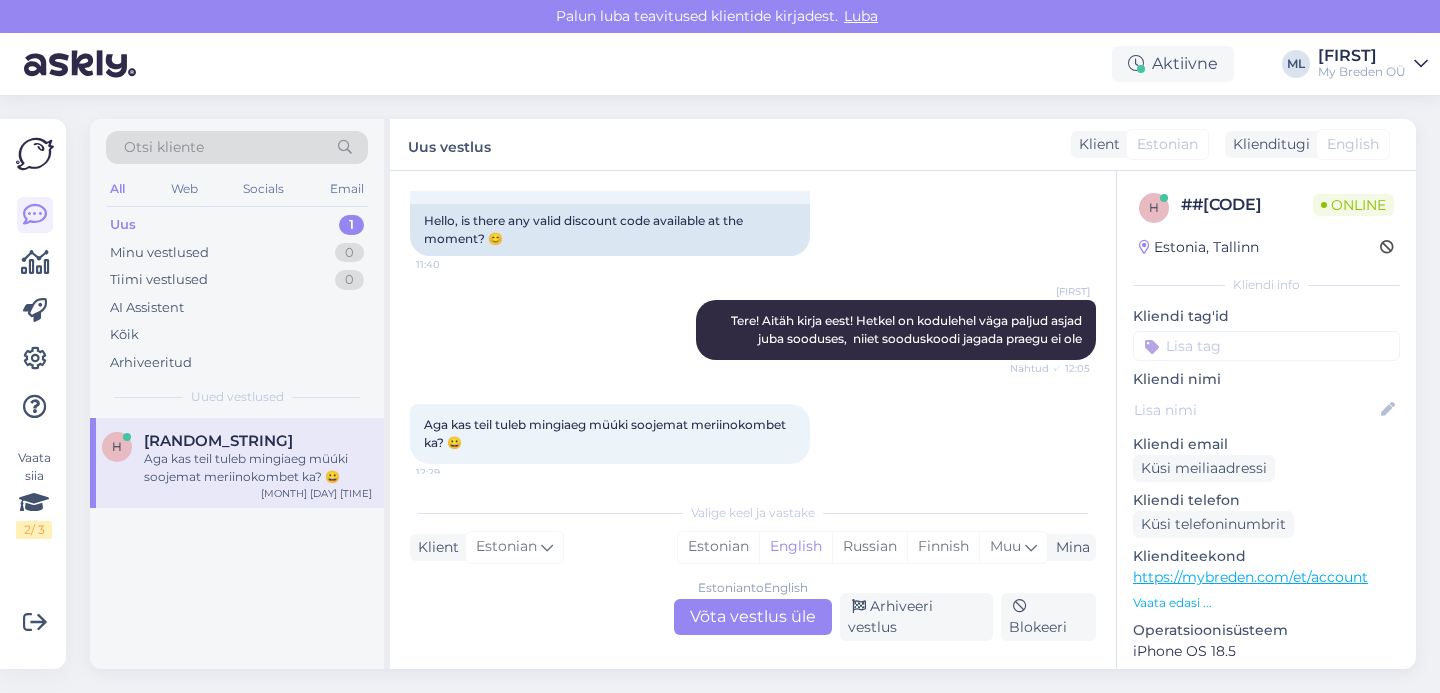 click on "Estonian  to  English Võta vestlus üle" at bounding box center [753, 617] 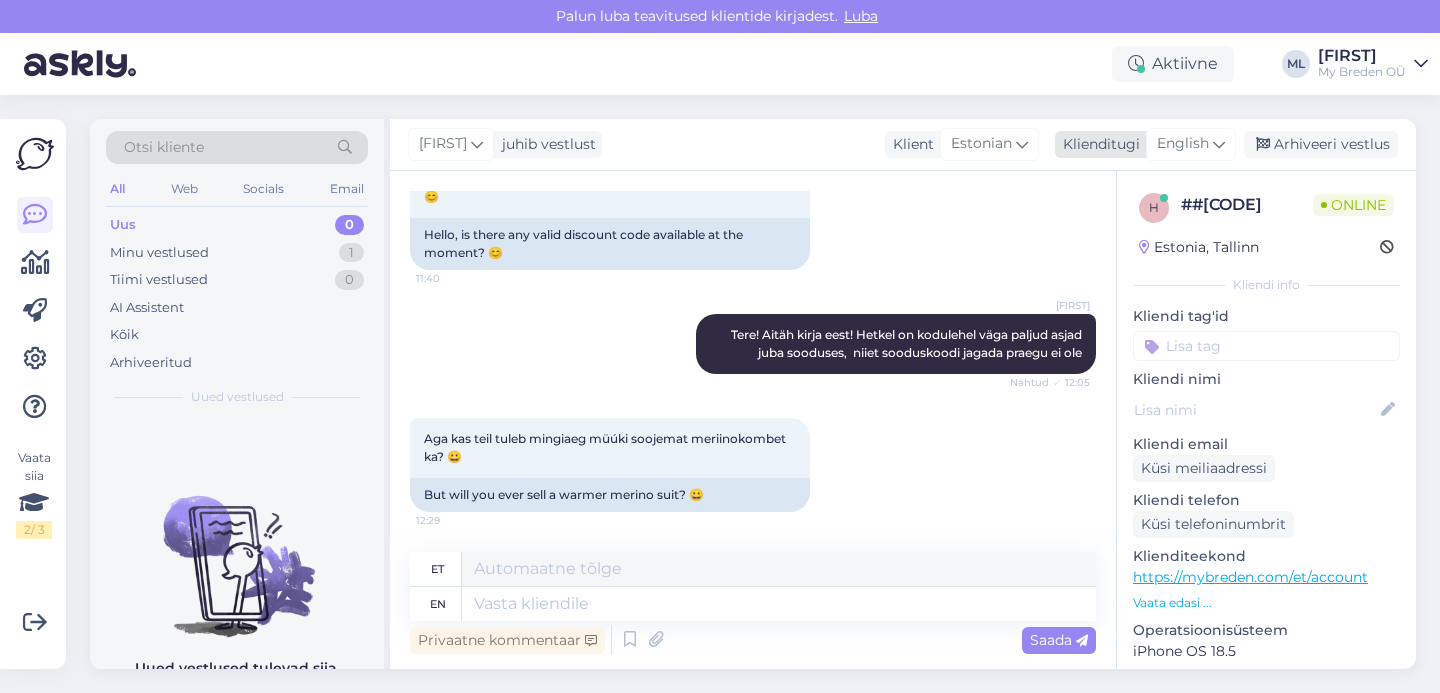 click at bounding box center [1219, 144] 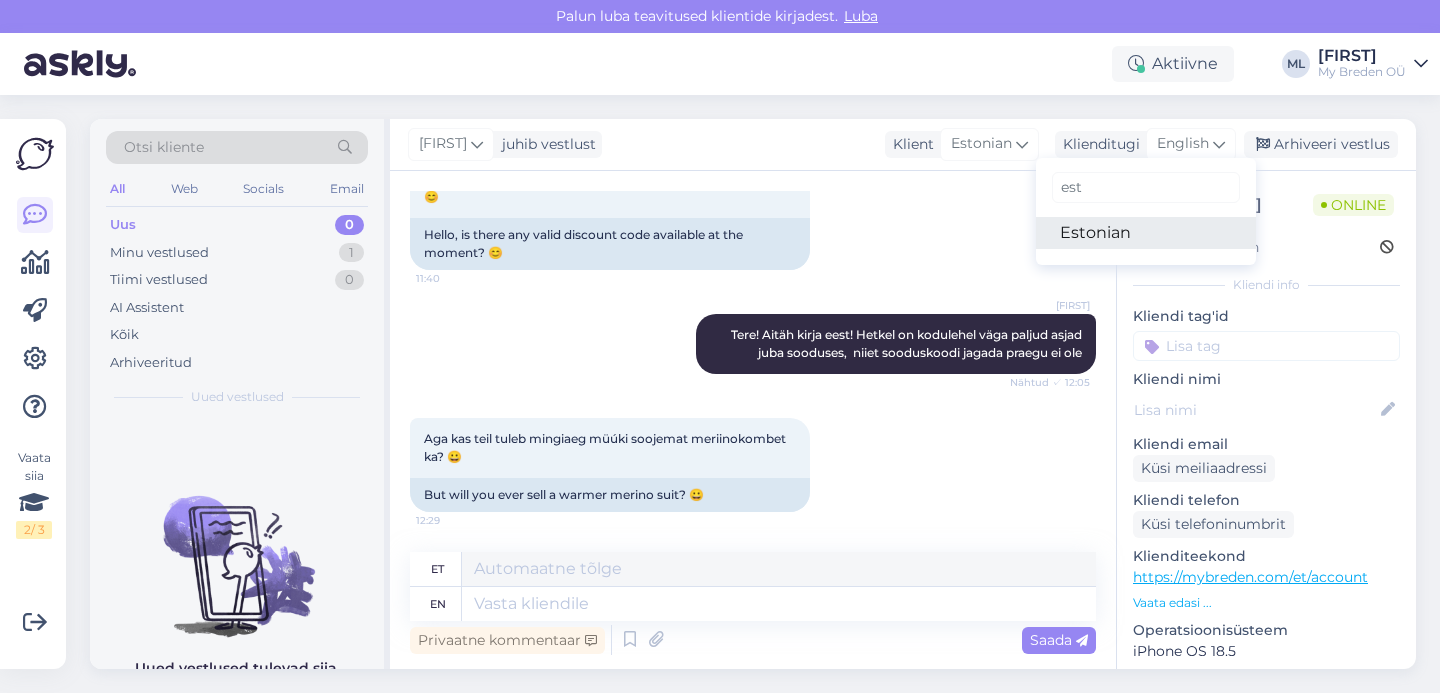 click on "Estonian" at bounding box center (1146, 233) 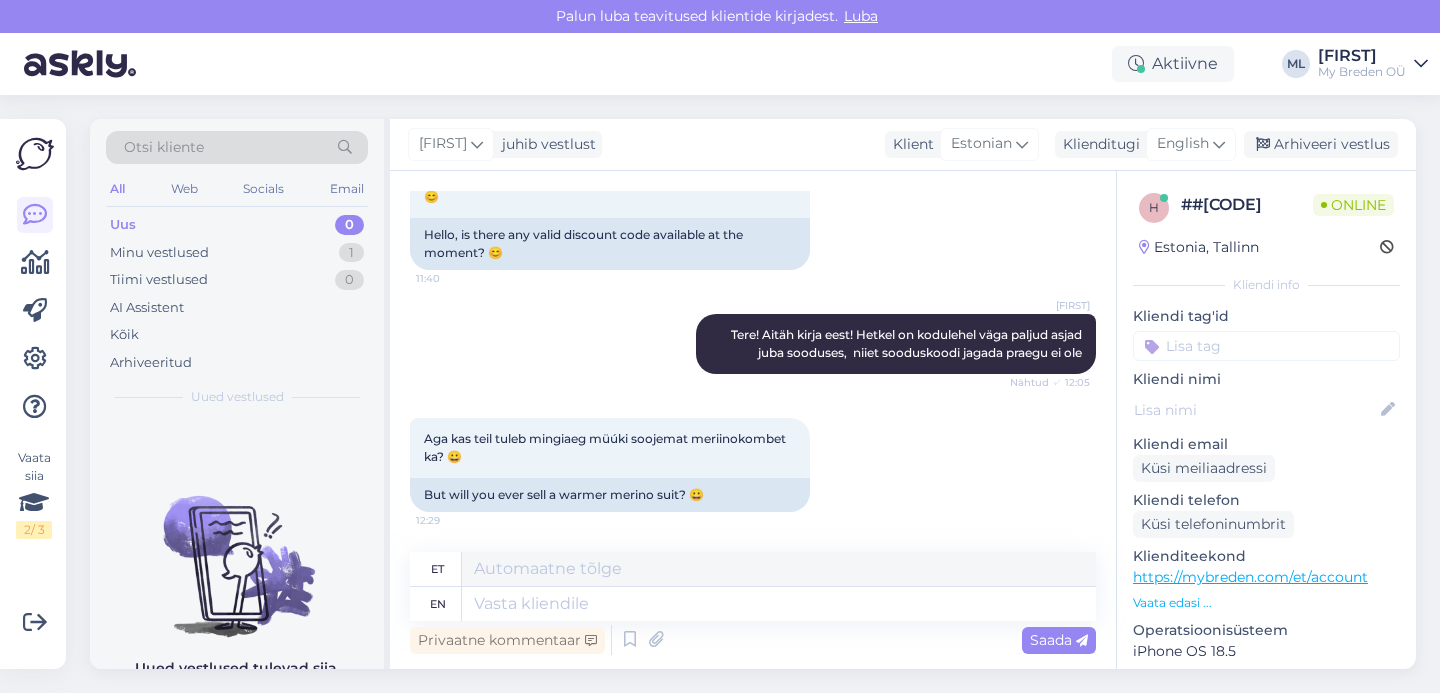 scroll, scrollTop: 112, scrollLeft: 0, axis: vertical 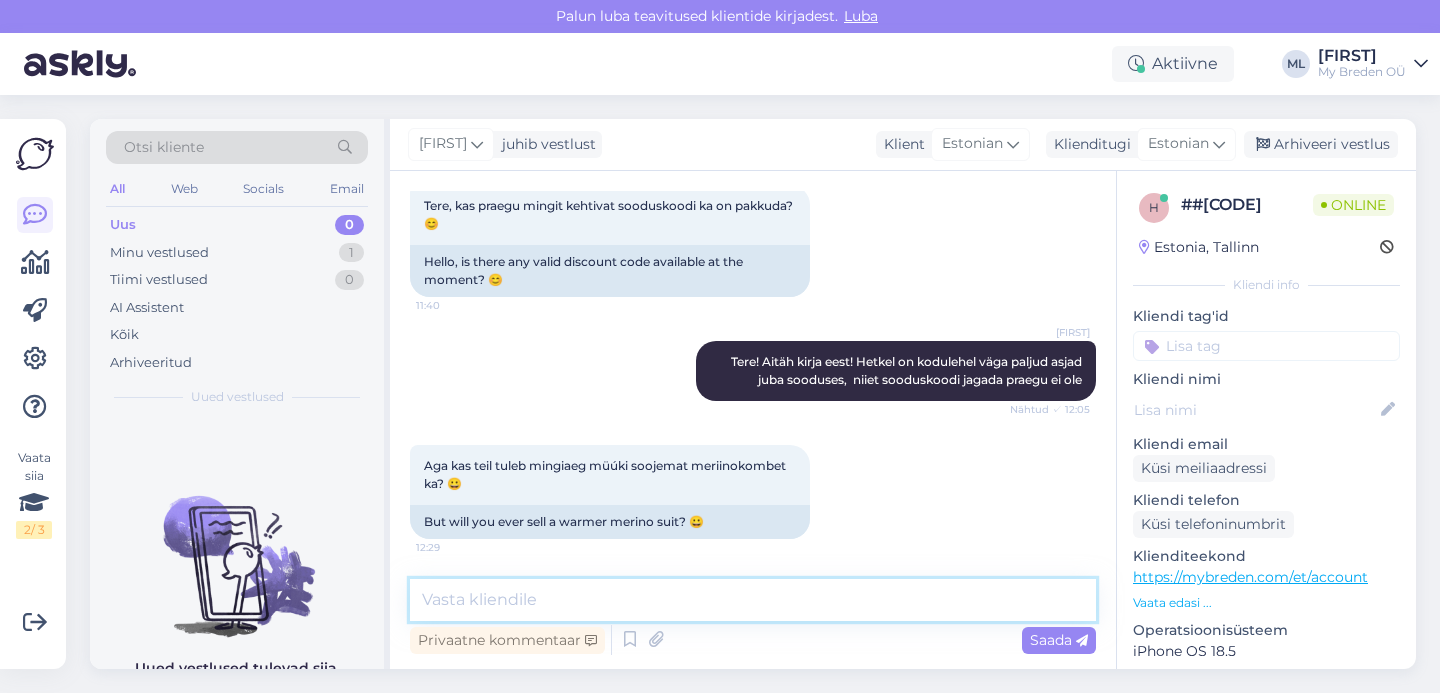 click at bounding box center (753, 600) 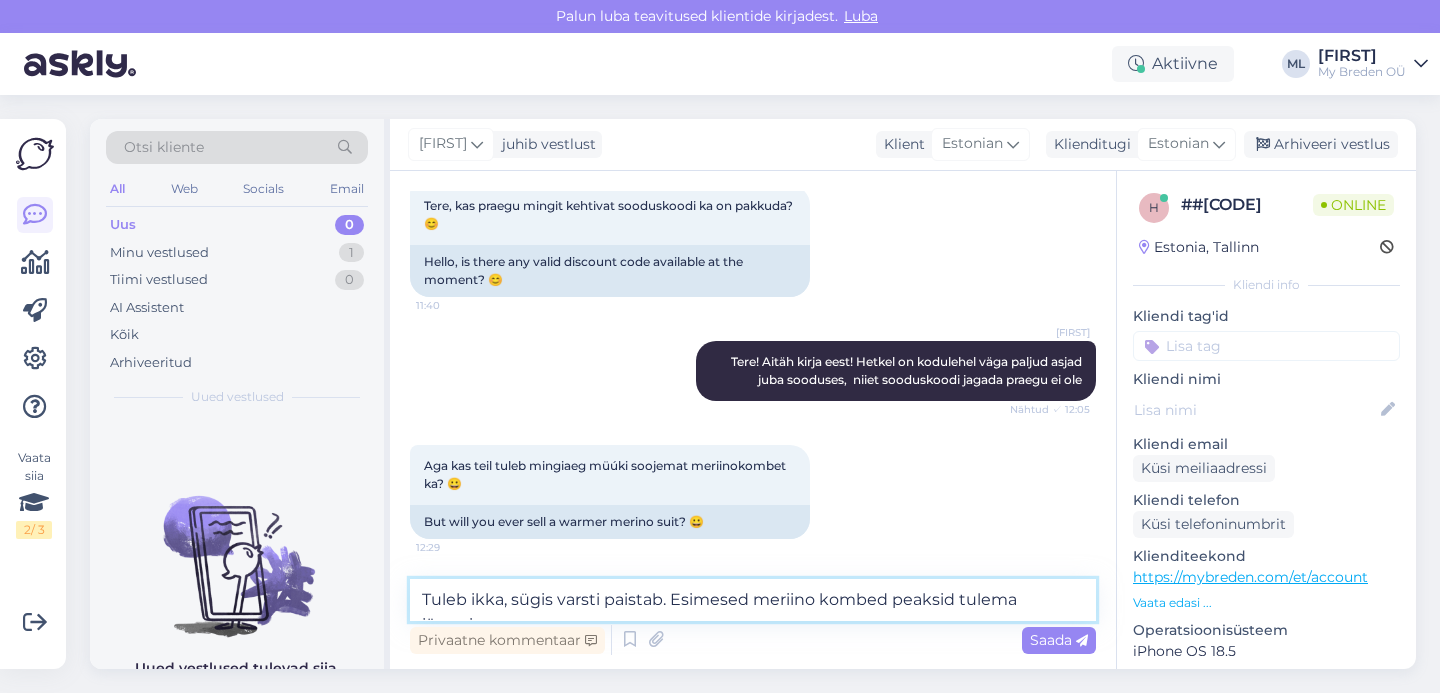 scroll, scrollTop: 136, scrollLeft: 0, axis: vertical 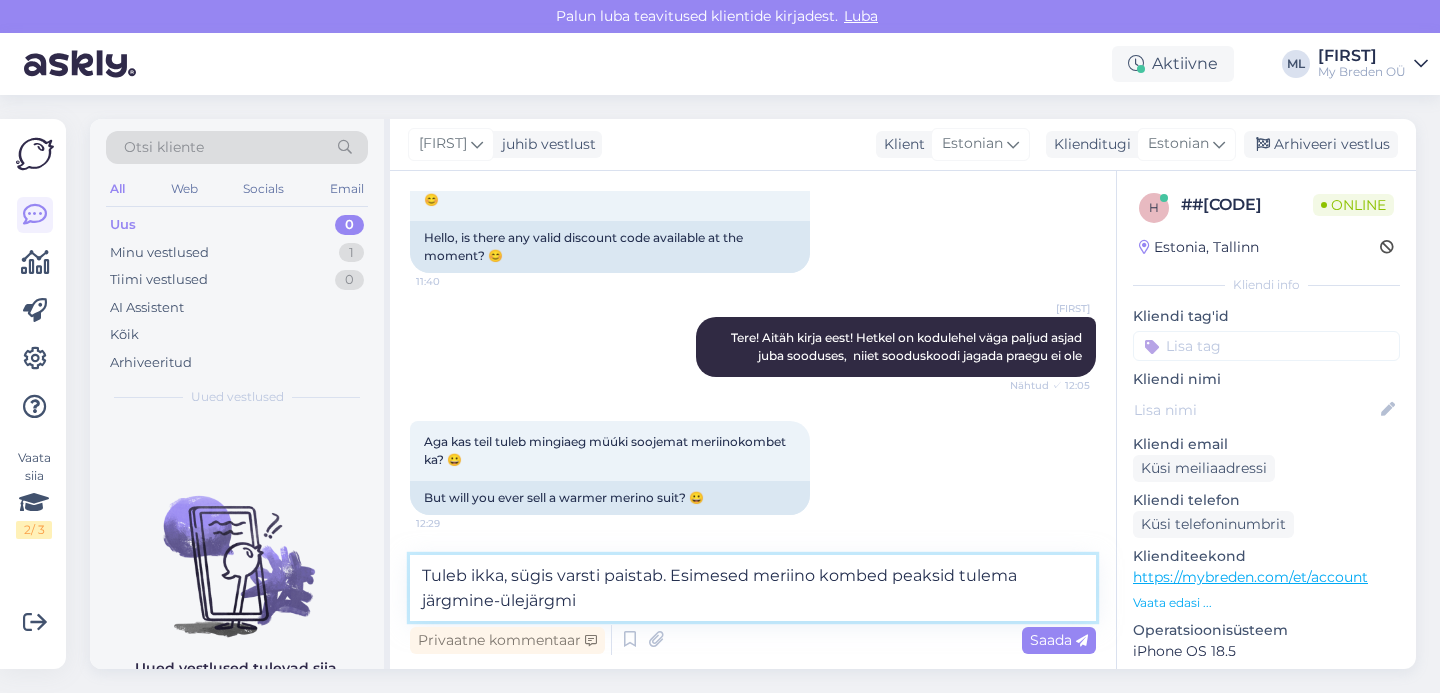 drag, startPoint x: 490, startPoint y: 594, endPoint x: 503, endPoint y: 604, distance: 16.40122 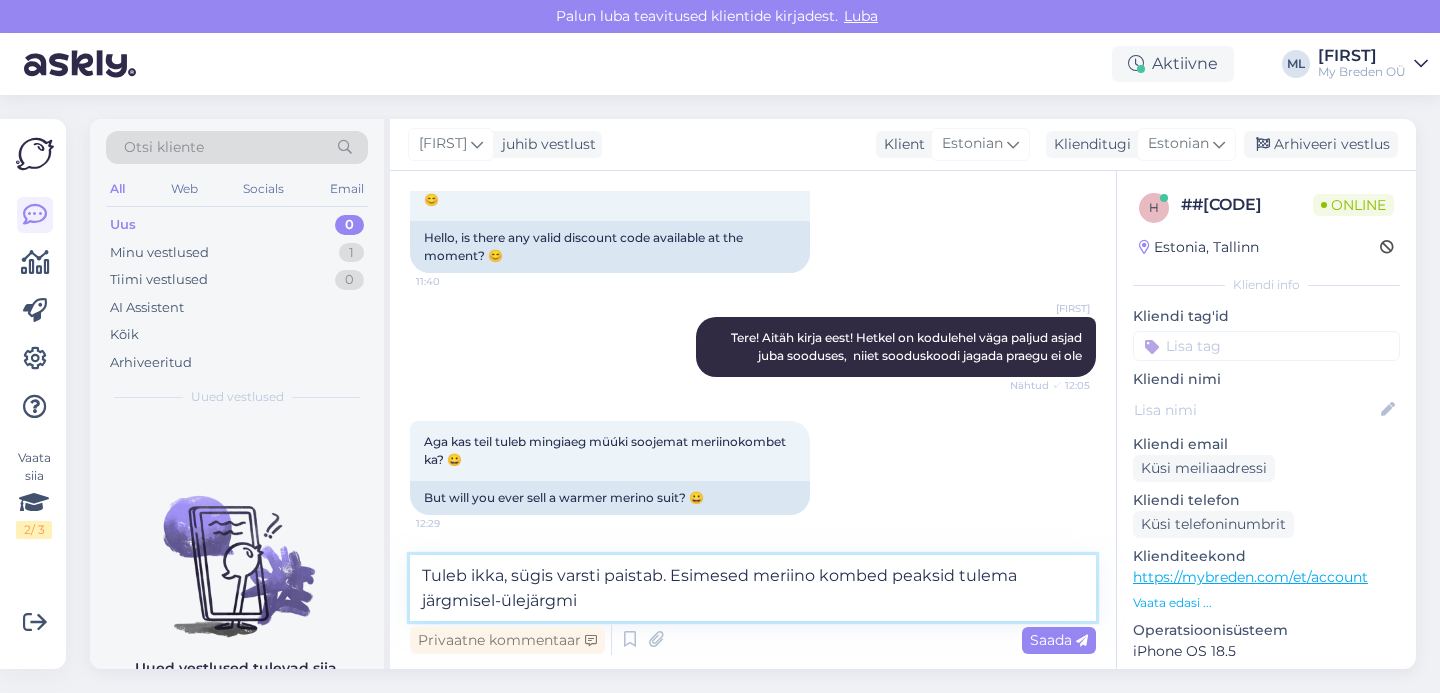 click on "Tuleb ikka, sügis varsti paistab. Esimesed meriino kombed peaksid tulema järgmisel-ülejärgmi" at bounding box center (753, 588) 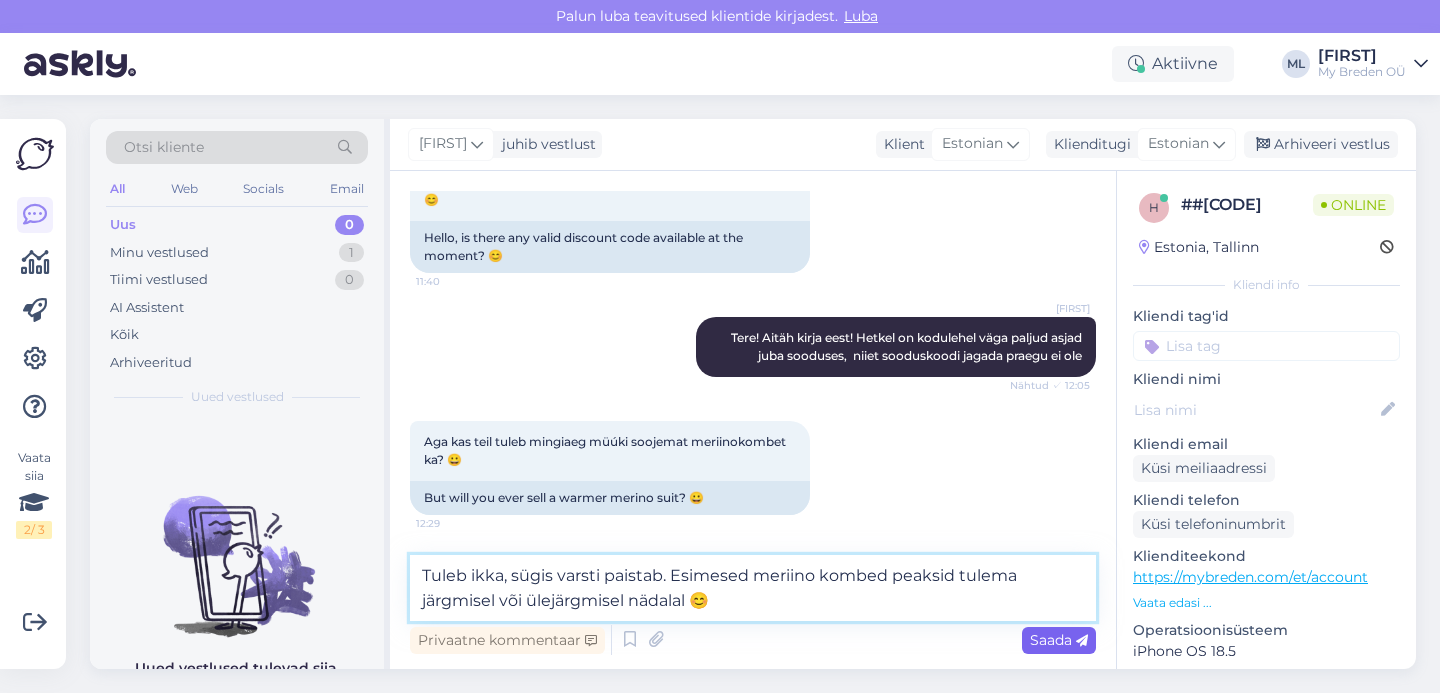 type on "Tuleb ikka, sügis varsti paistab. Esimesed meriino kombed peaksid tulema järgmisel või ülejärgmisel nädalal 😊" 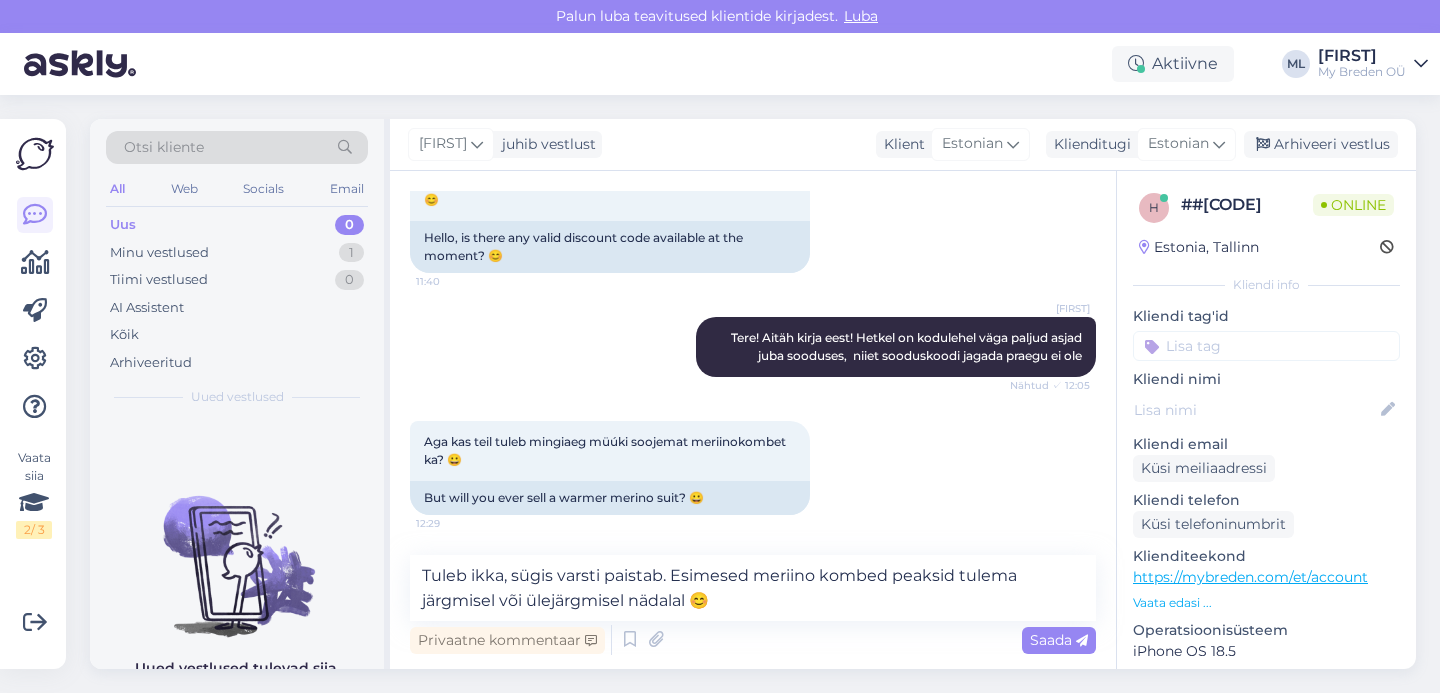 drag, startPoint x: 1057, startPoint y: 641, endPoint x: 1039, endPoint y: 665, distance: 30 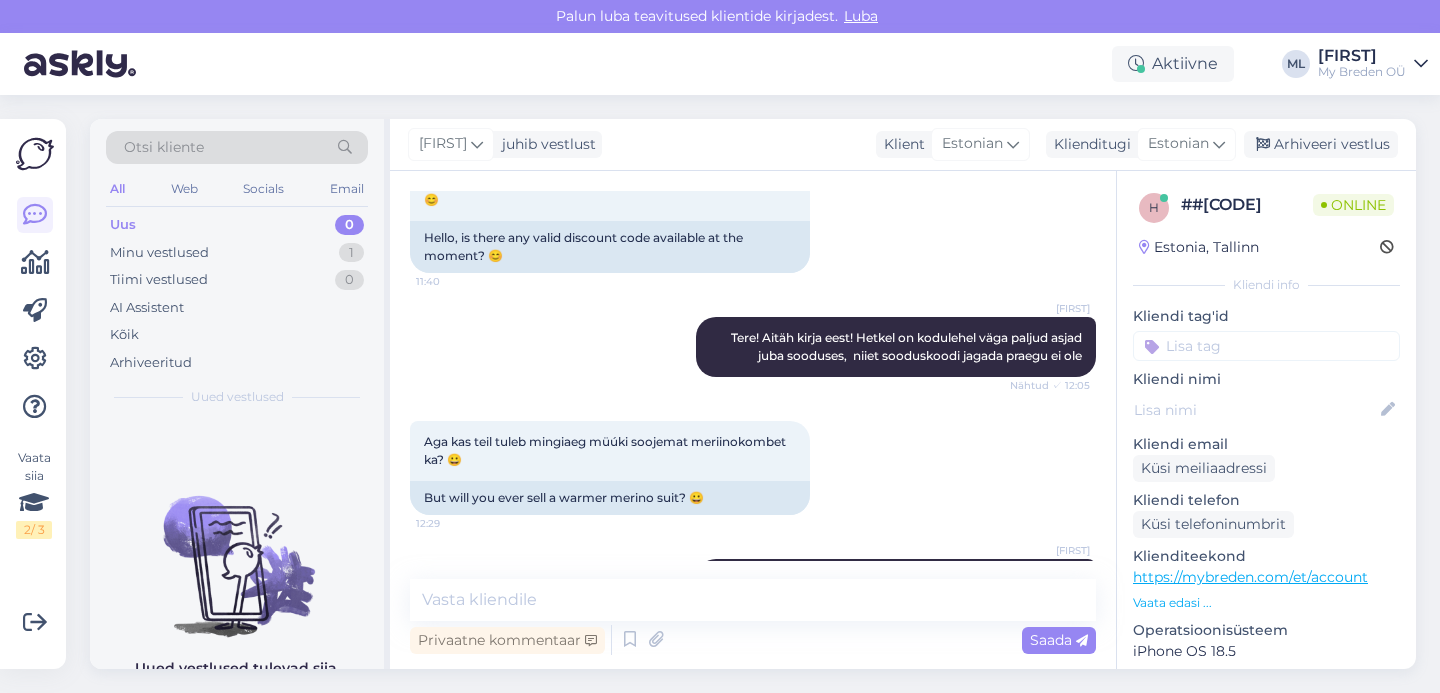 scroll, scrollTop: 216, scrollLeft: 0, axis: vertical 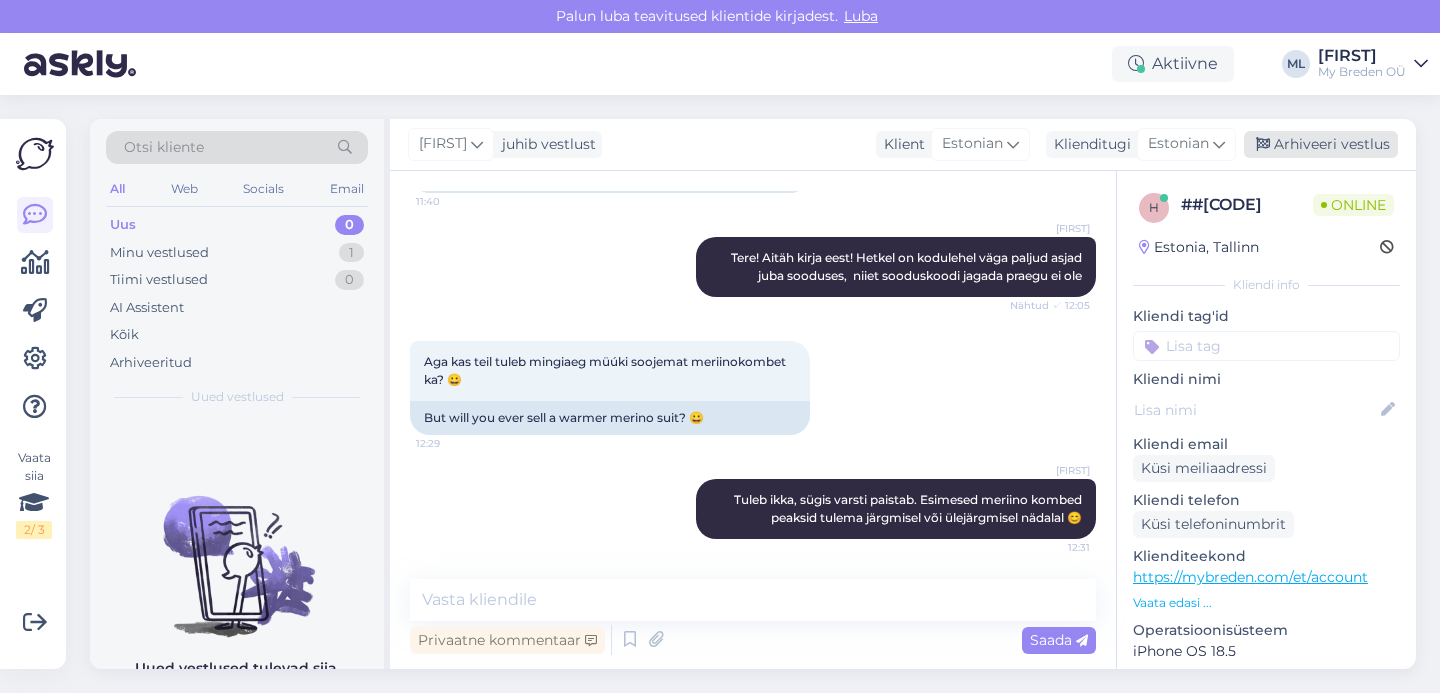 click on "Arhiveeri vestlus" at bounding box center [1321, 144] 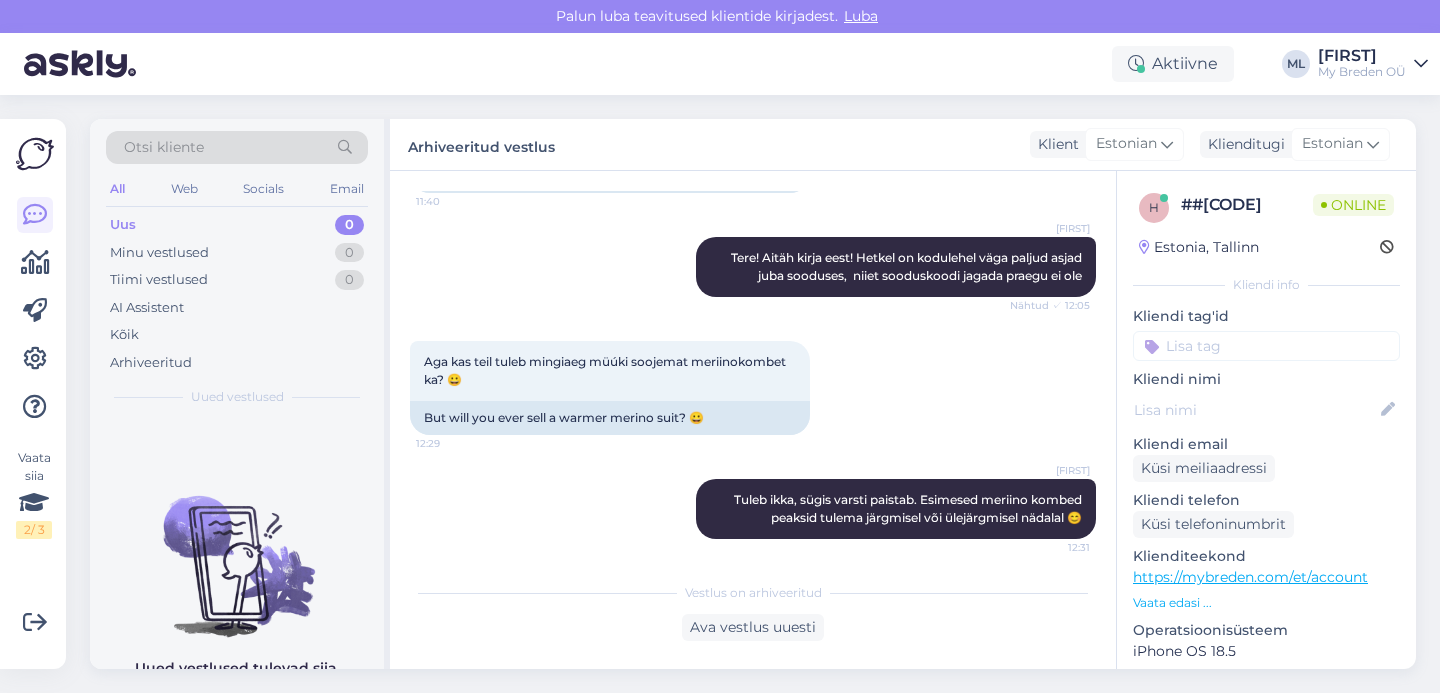 click on "Uus 0" at bounding box center (237, 225) 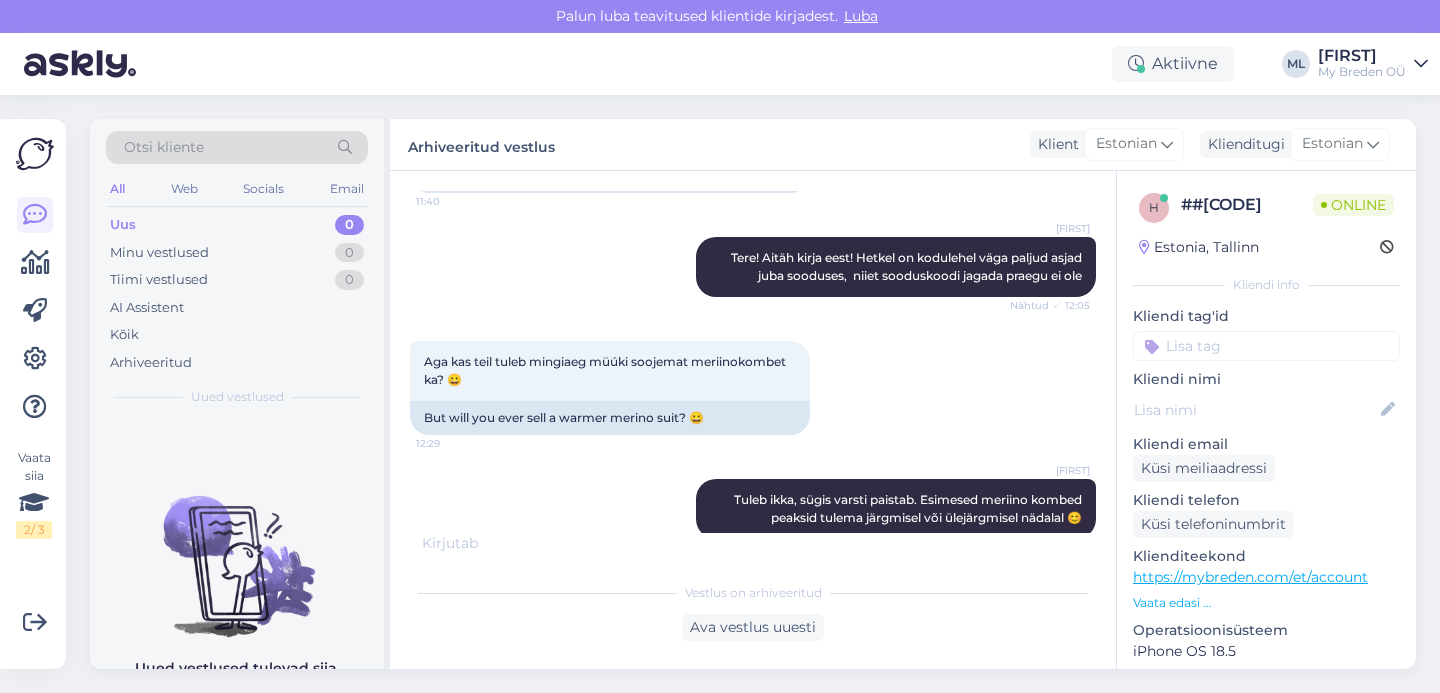 scroll, scrollTop: 309, scrollLeft: 0, axis: vertical 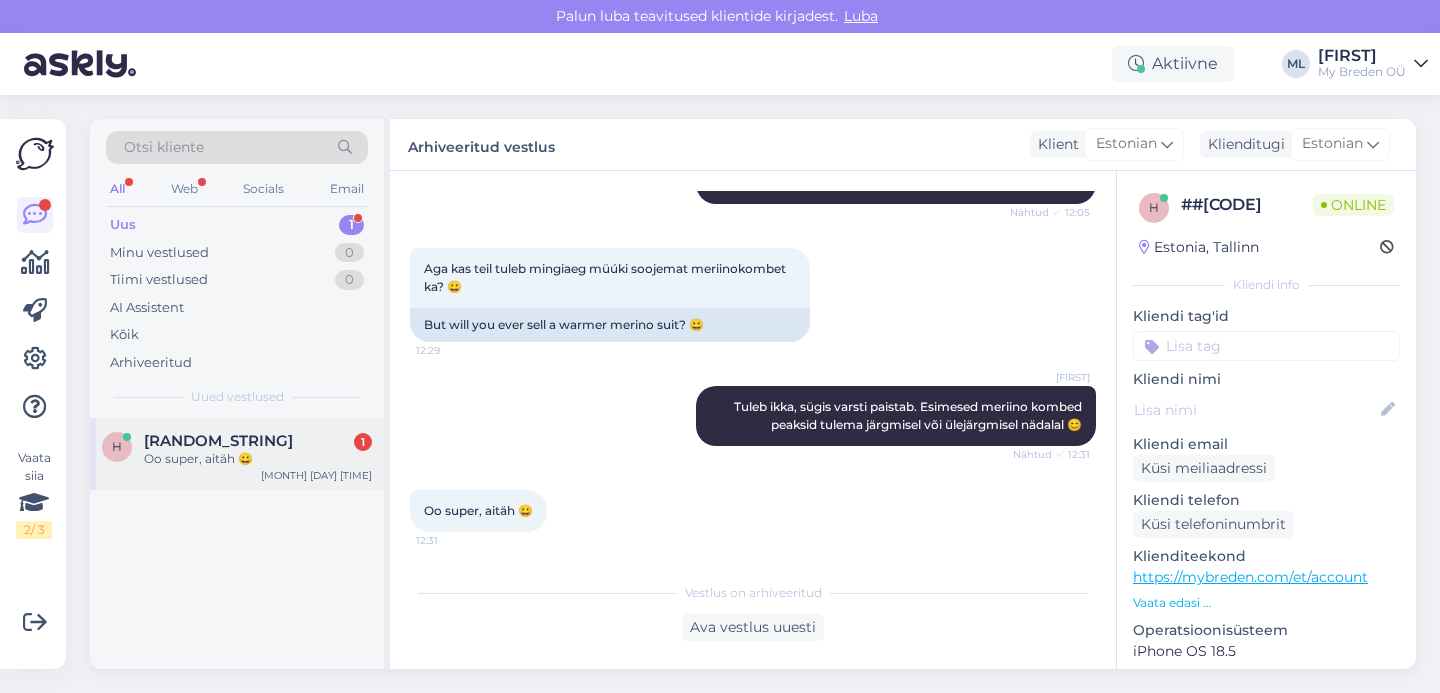 click on "h #[CODE] 1 Oo super, aitäh 😀" at bounding box center (237, 450) 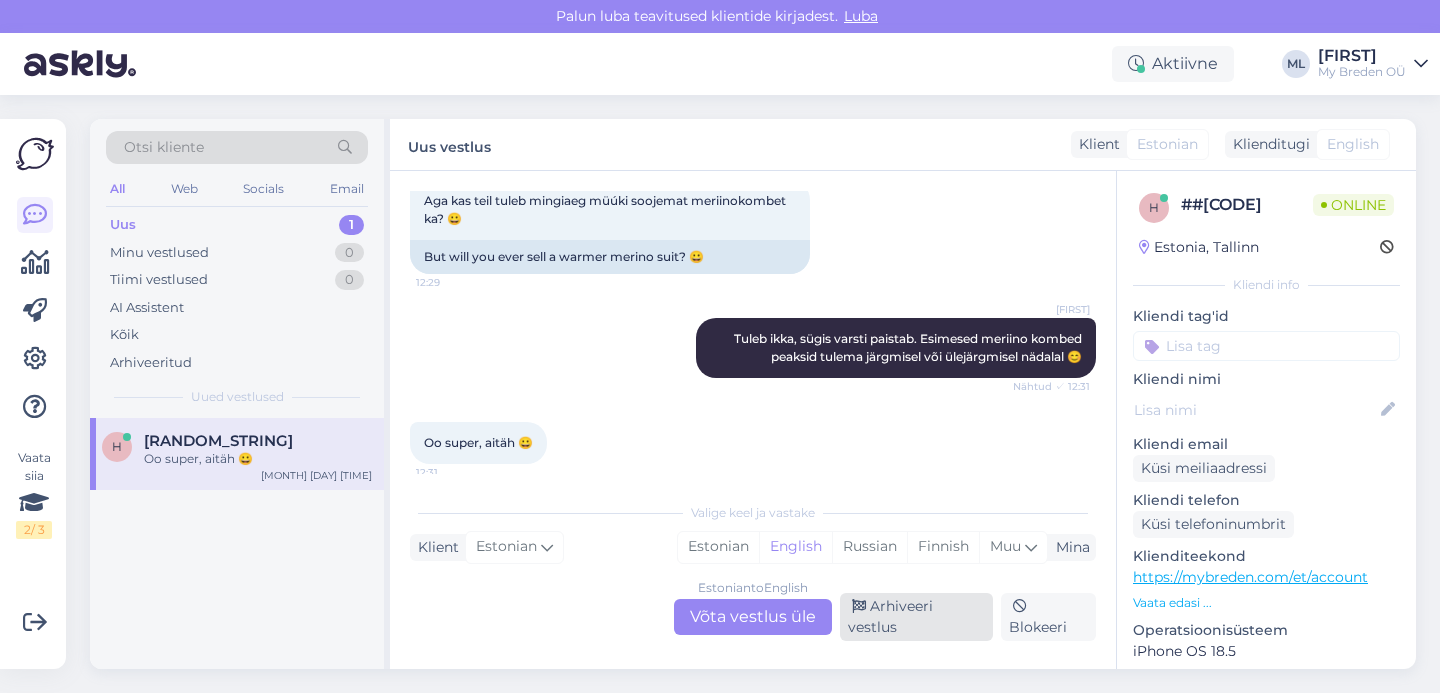 click on "Arhiveeri vestlus" at bounding box center [916, 617] 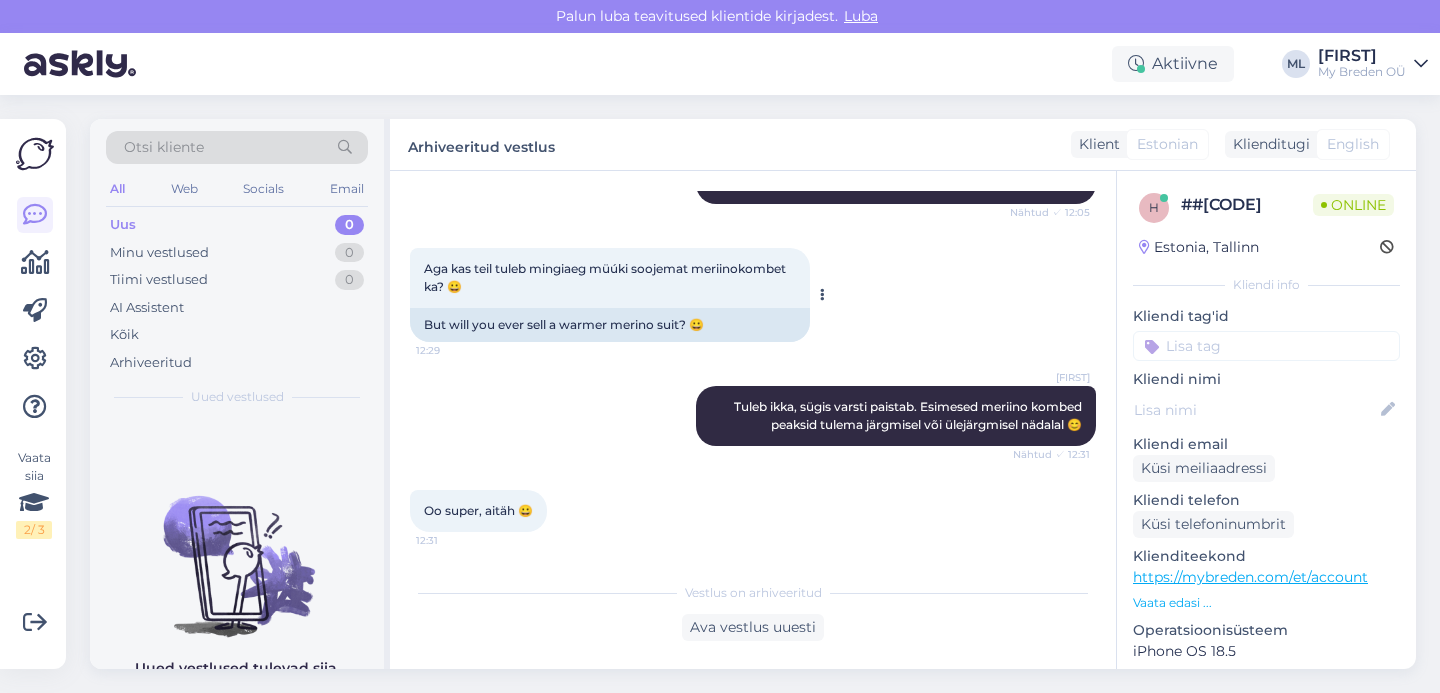 scroll, scrollTop: 309, scrollLeft: 0, axis: vertical 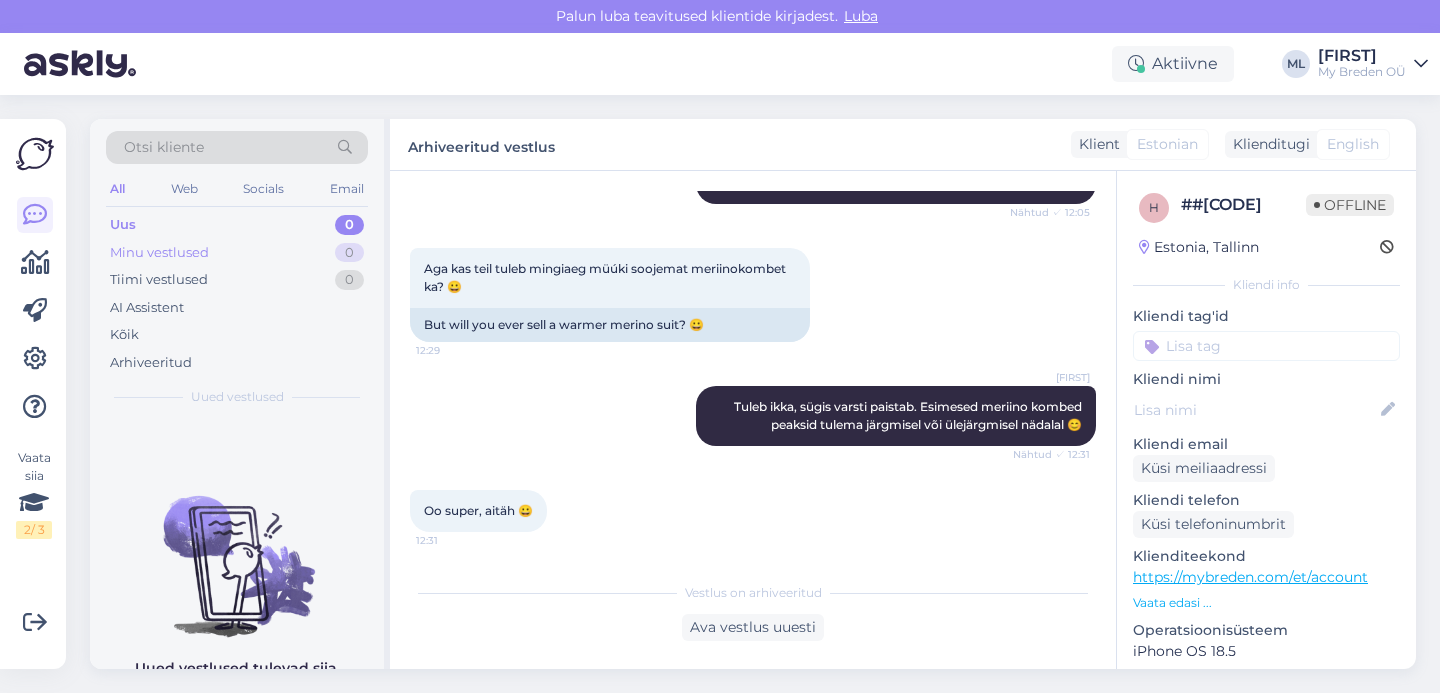 click on "Minu vestlused 0" at bounding box center [237, 253] 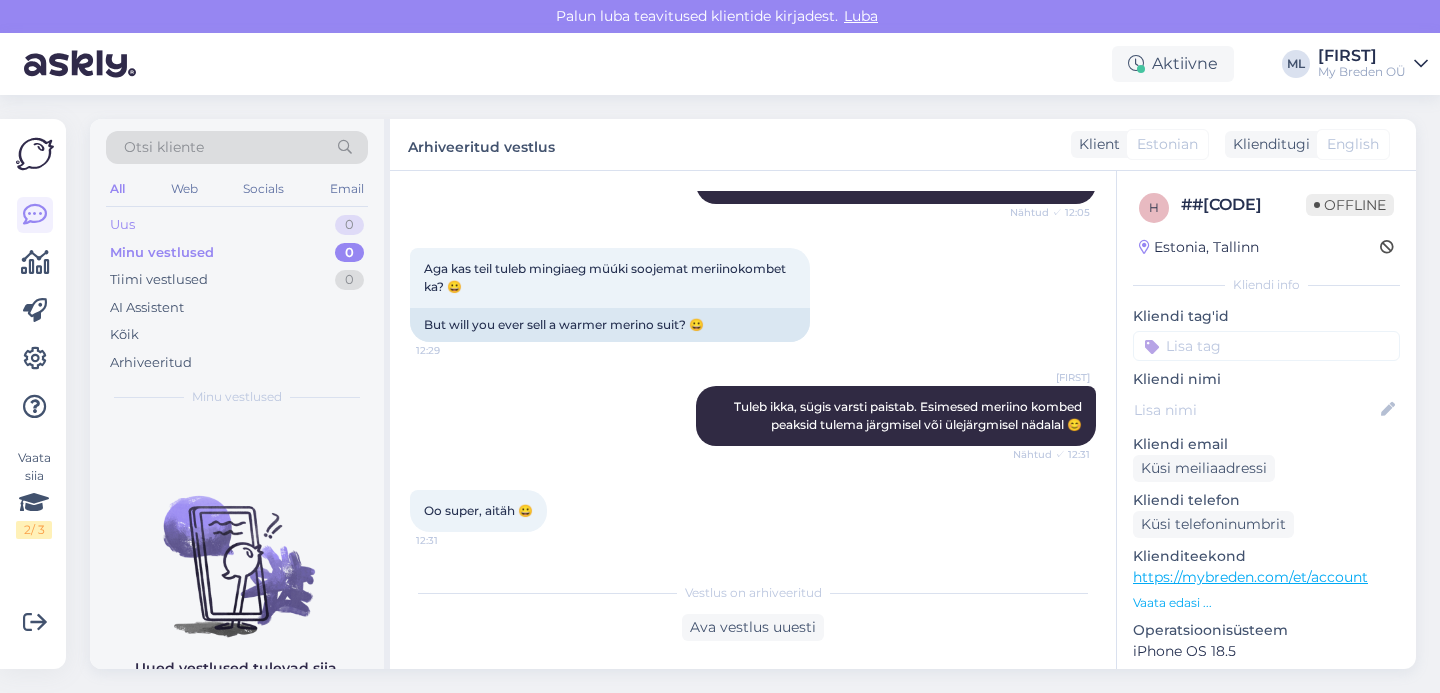 click on "Uus 0" at bounding box center (237, 225) 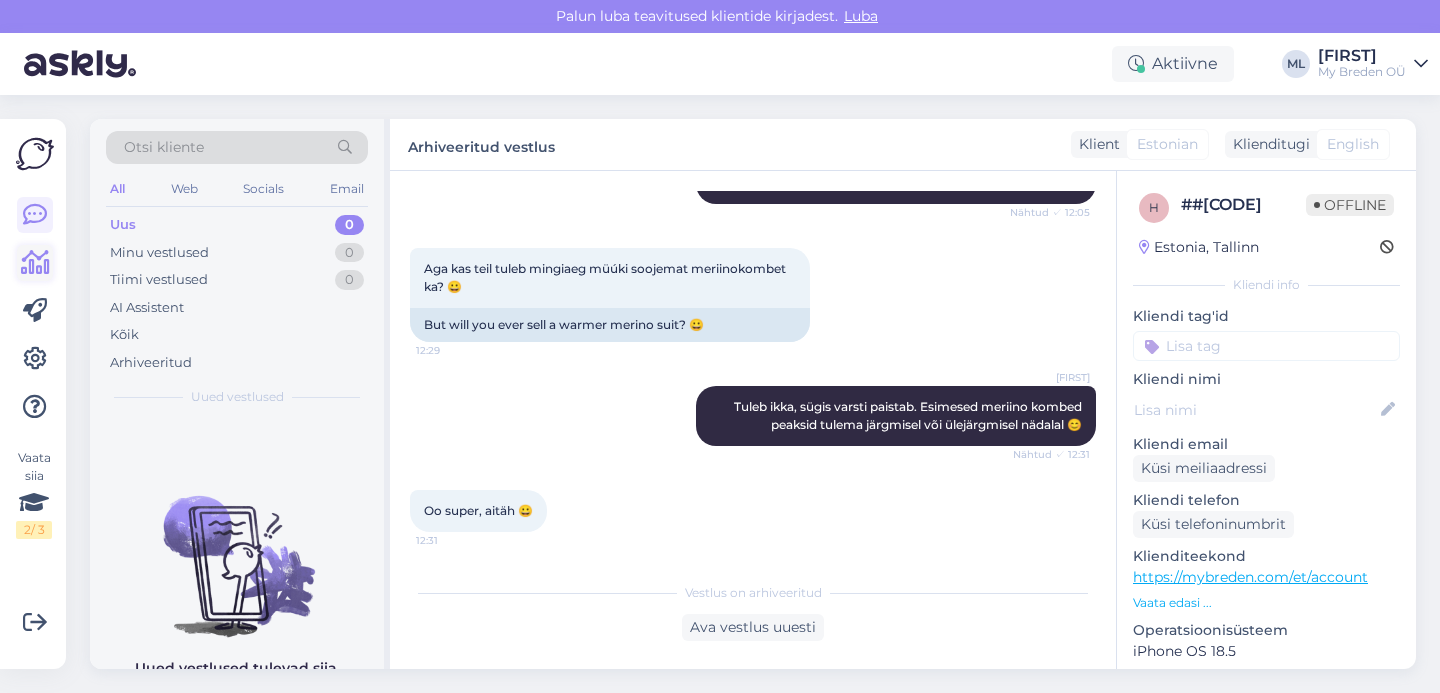 click at bounding box center (35, 263) 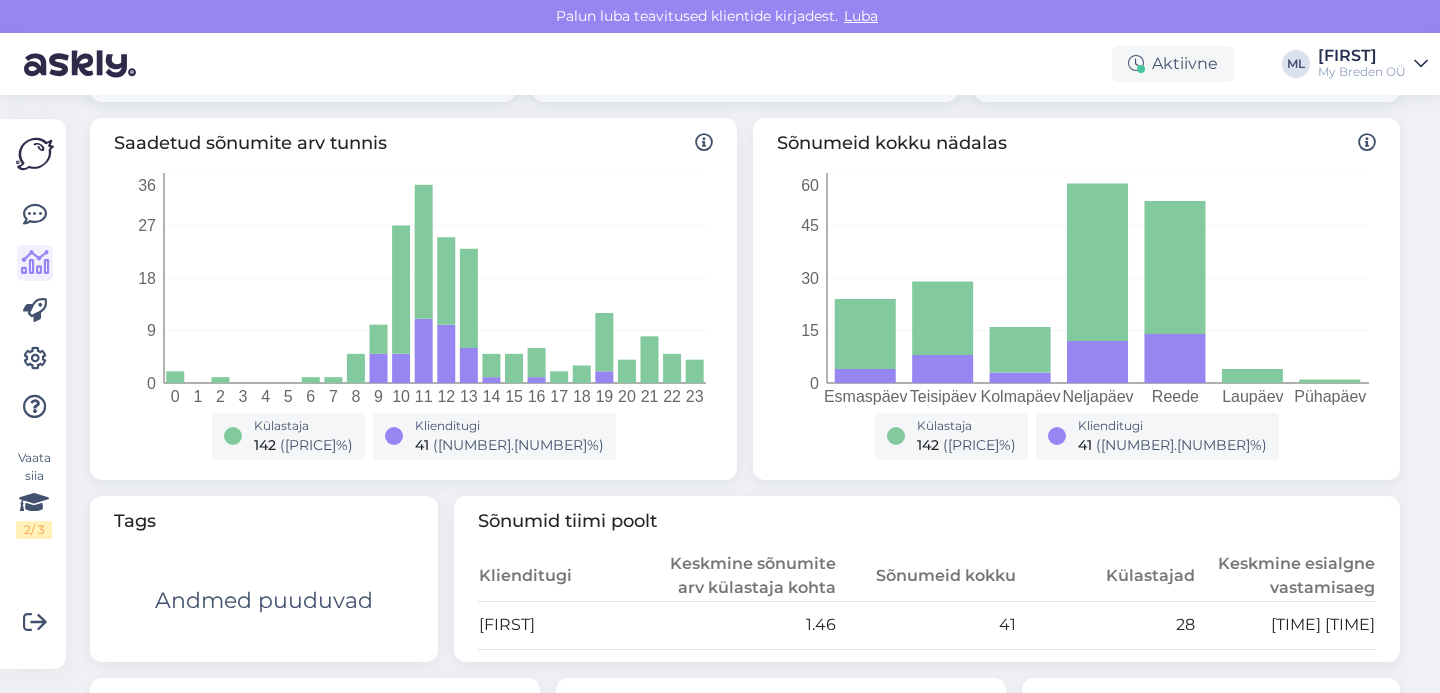 scroll, scrollTop: 0, scrollLeft: 0, axis: both 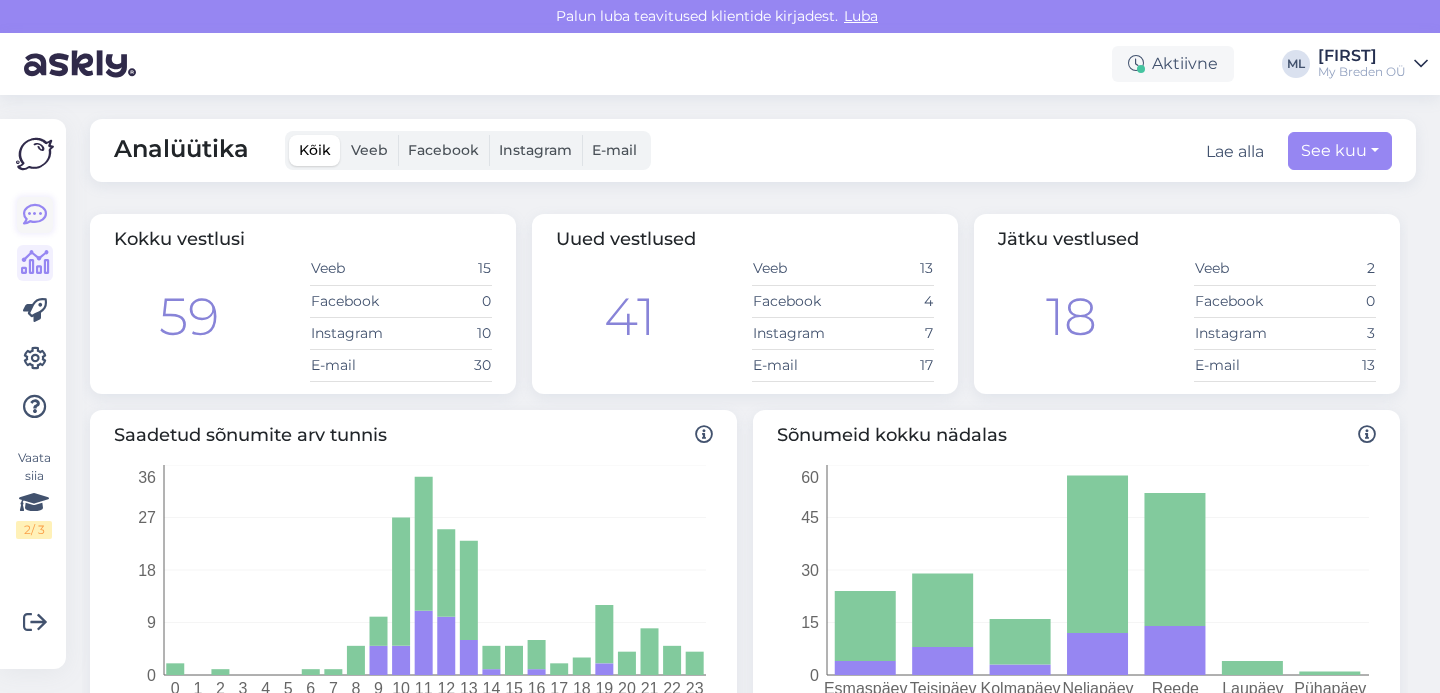 click at bounding box center [35, 215] 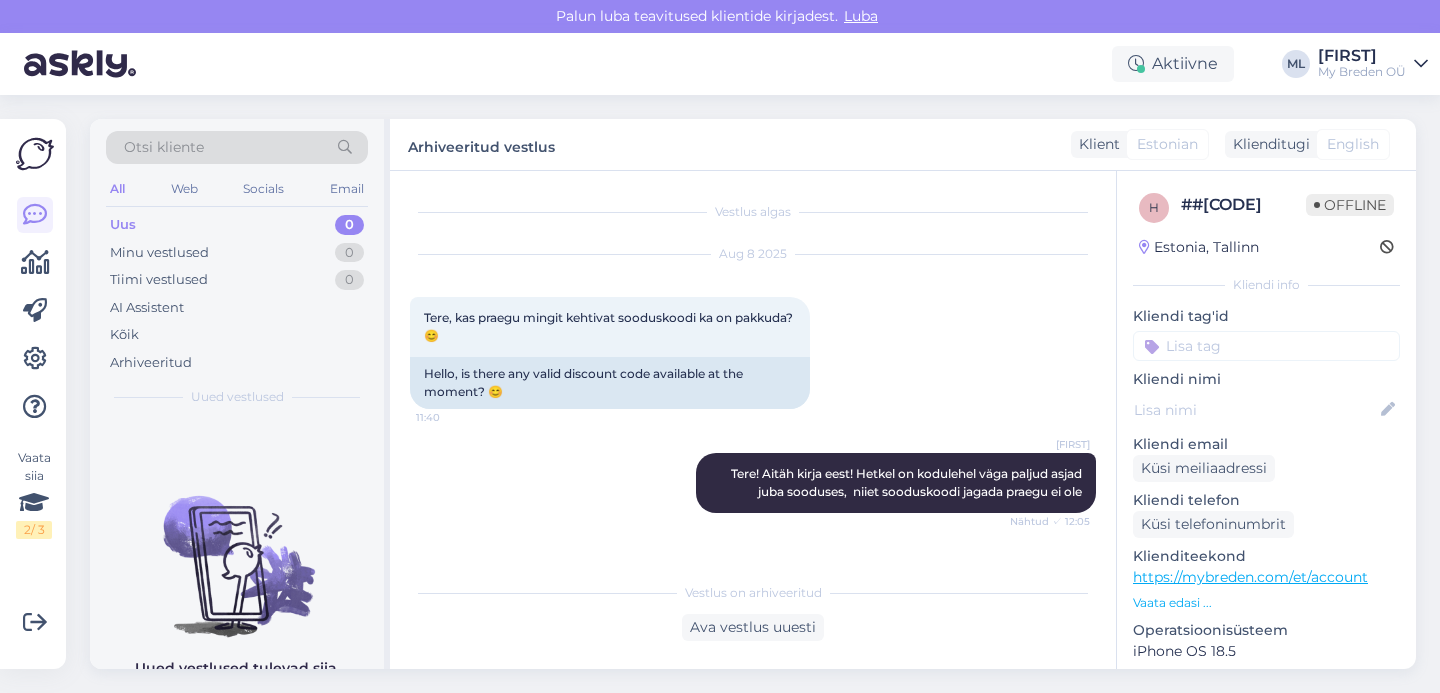 scroll, scrollTop: 309, scrollLeft: 0, axis: vertical 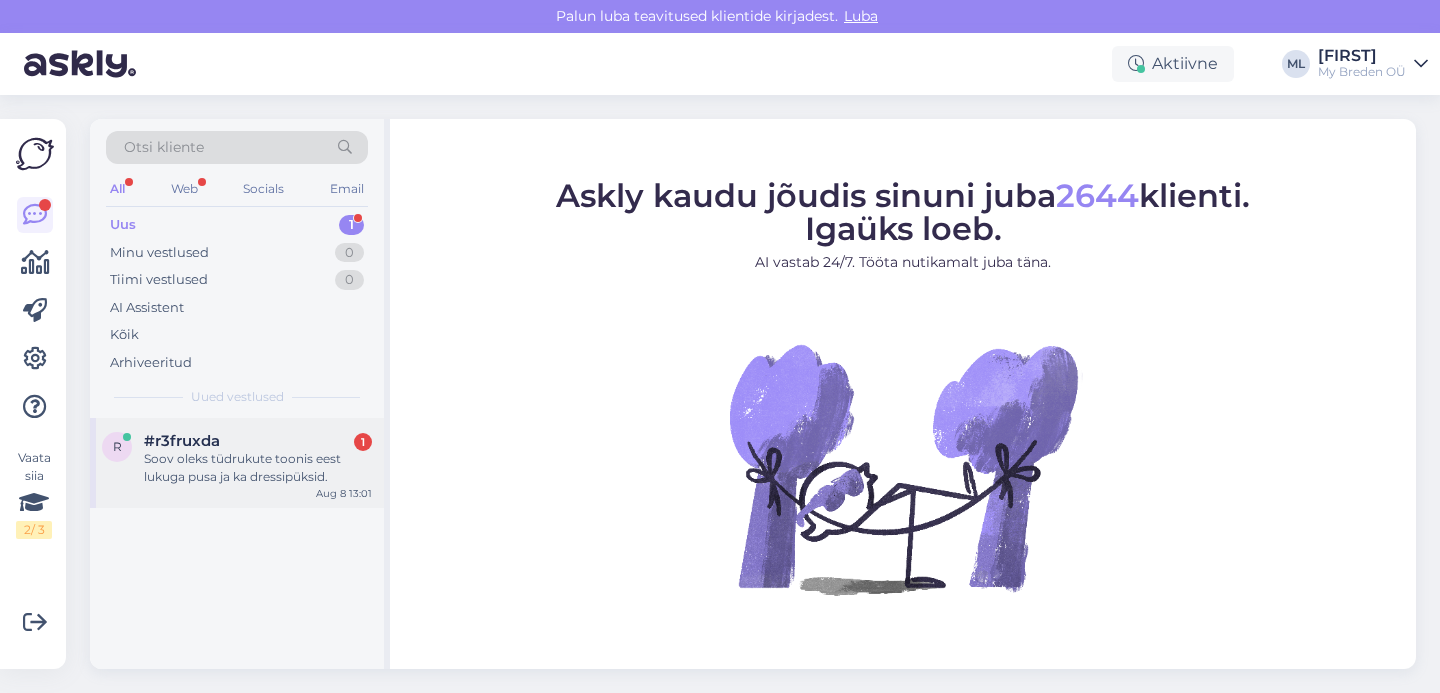 click on "Soov oleks tüdrukute toonis eest lukuga pusa ja ka dressipüksid." at bounding box center (258, 468) 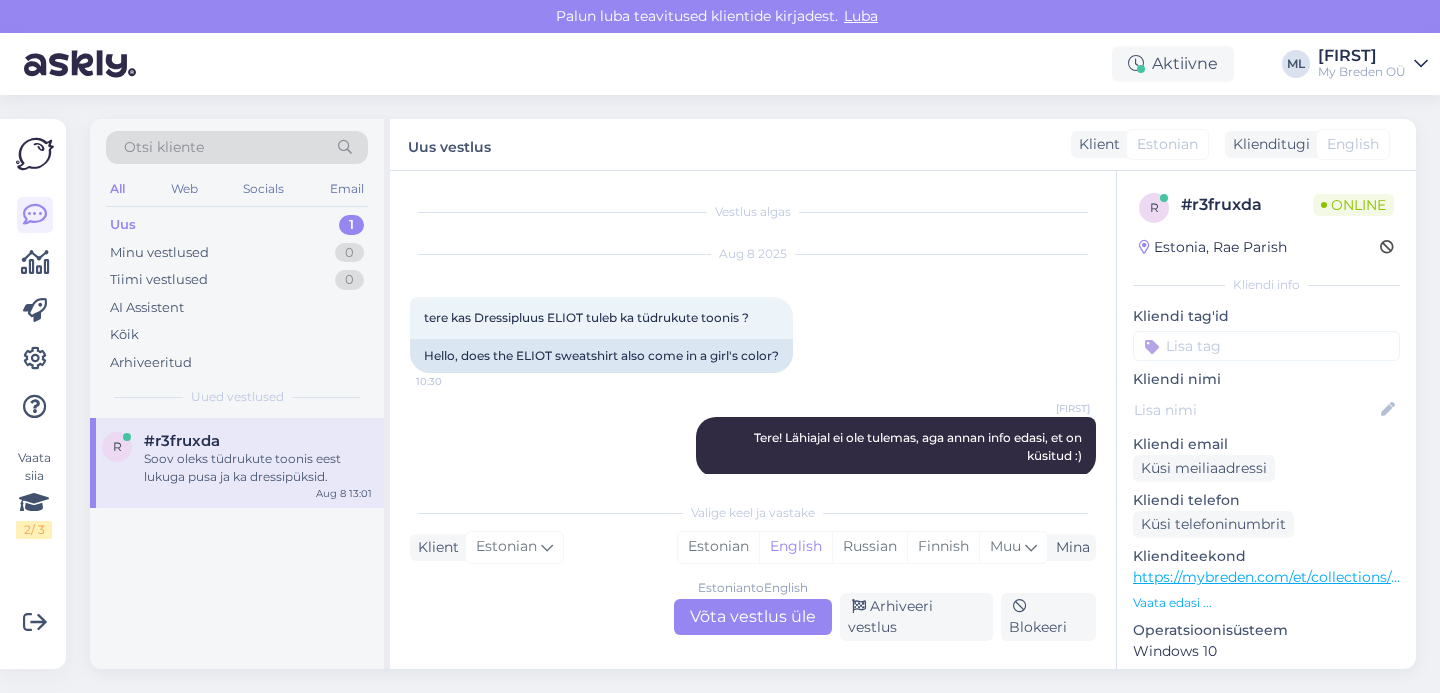 scroll, scrollTop: 117, scrollLeft: 0, axis: vertical 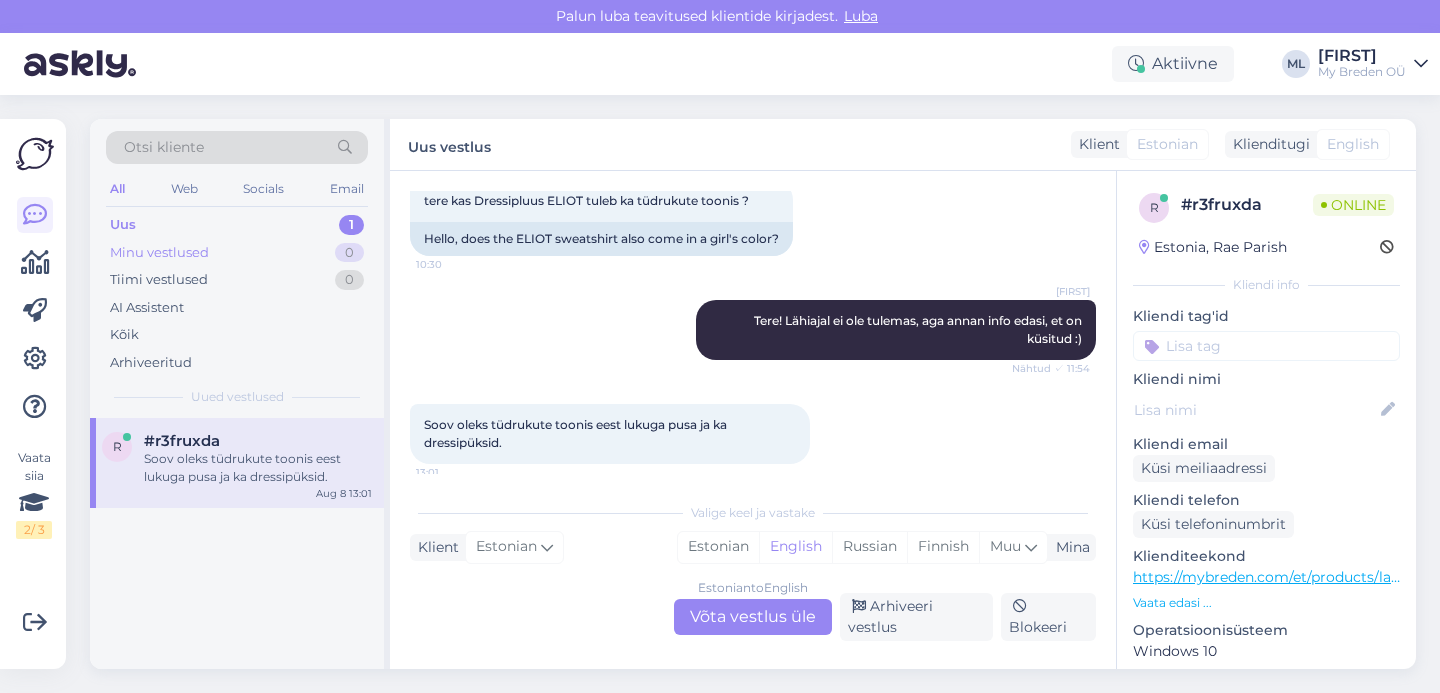 click on "Minu vestlused 0" at bounding box center [237, 253] 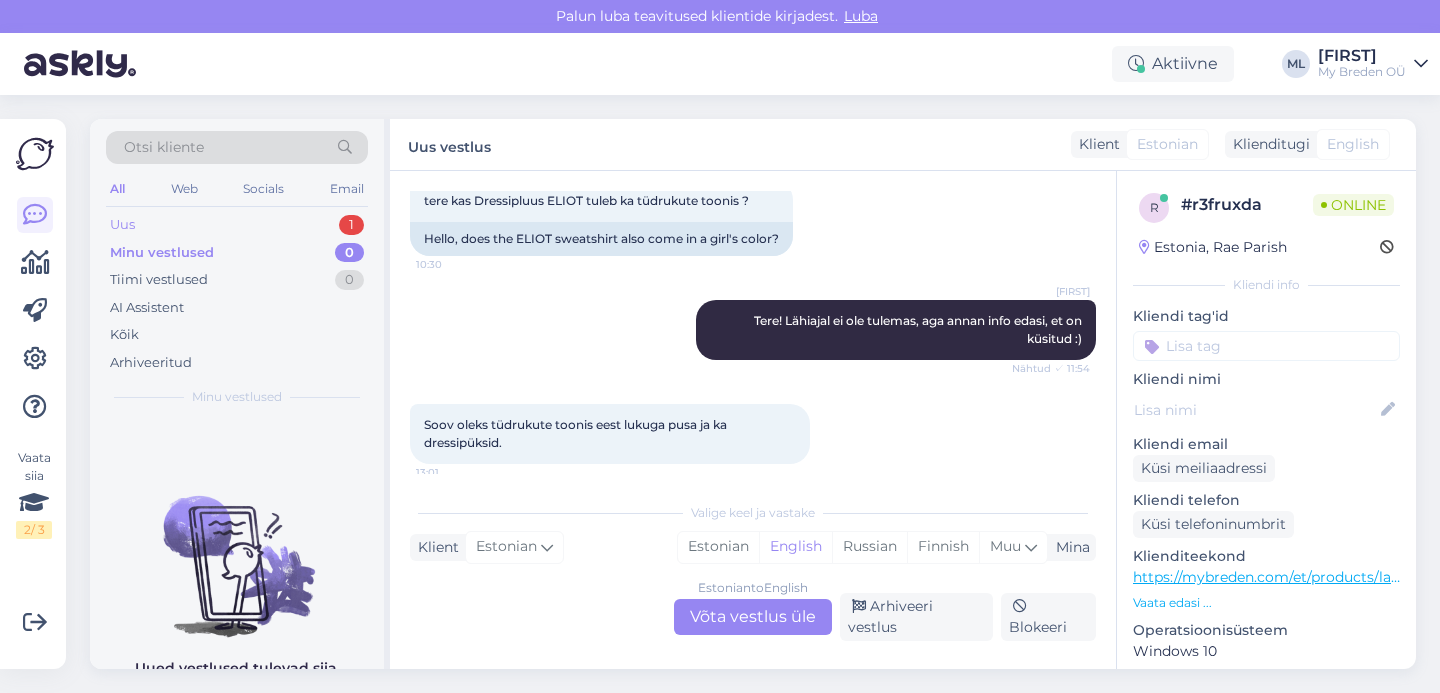 click on "Uus 1" at bounding box center [237, 225] 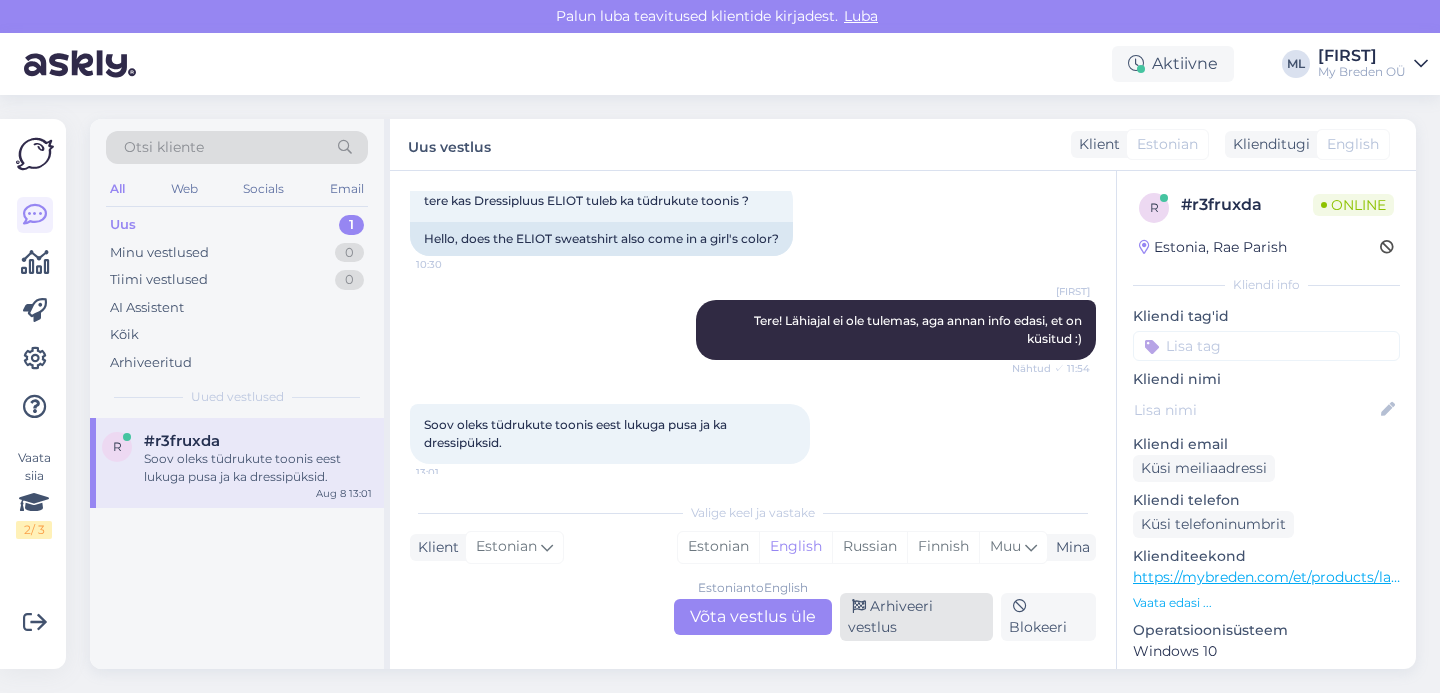 click on "Arhiveeri vestlus" at bounding box center (916, 617) 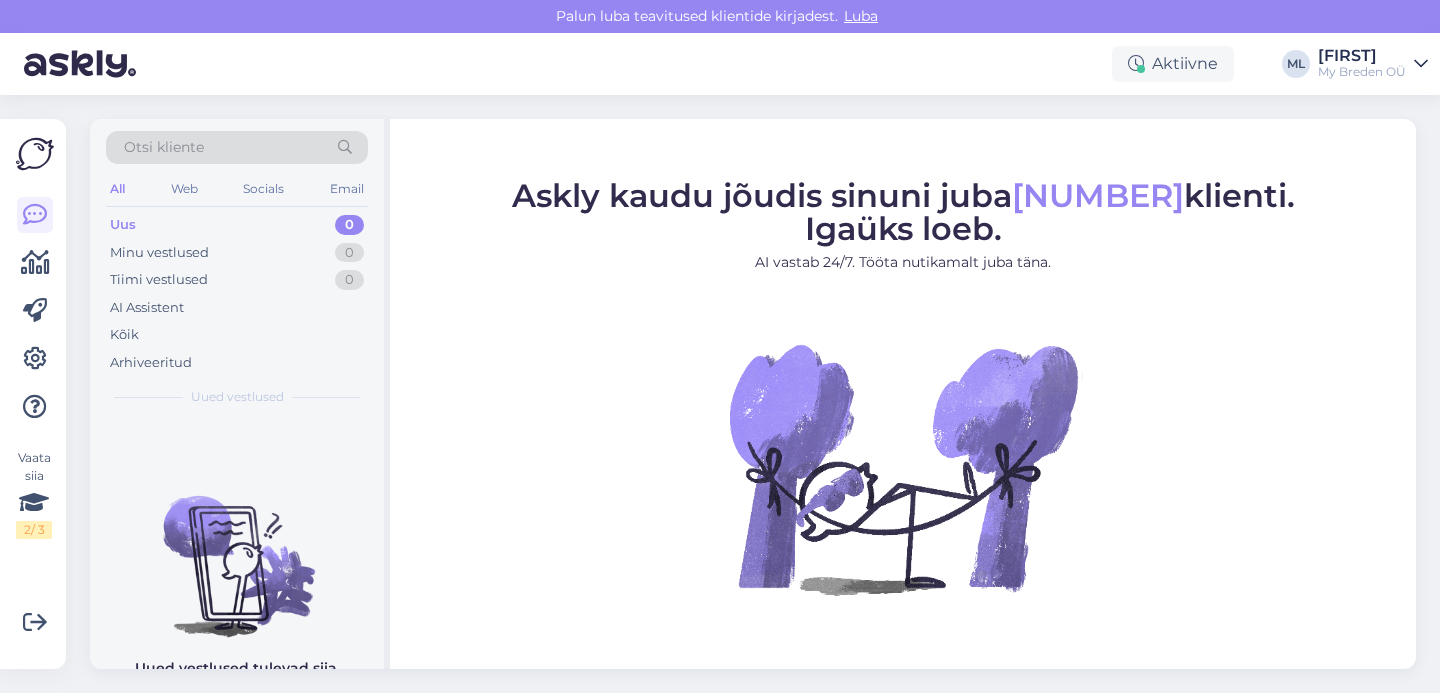 scroll, scrollTop: 0, scrollLeft: 0, axis: both 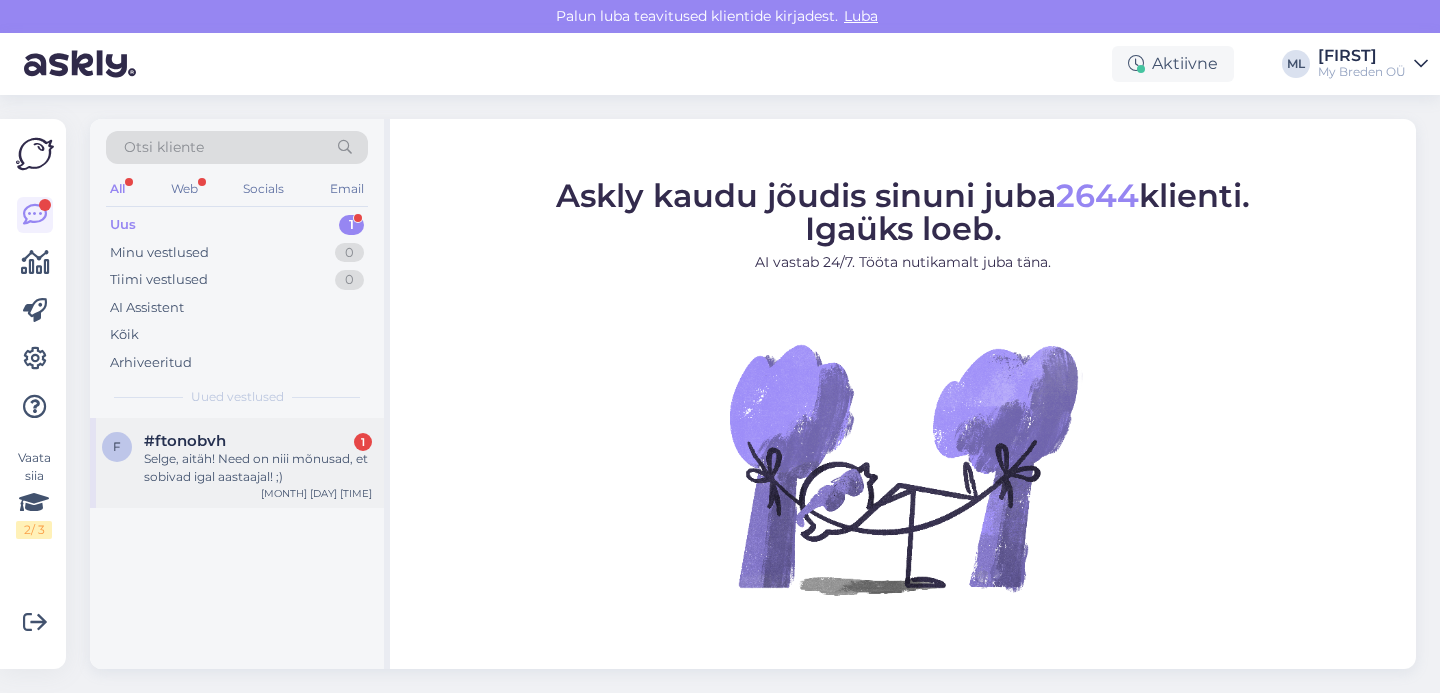 click on "#ftonobvh" at bounding box center (185, 441) 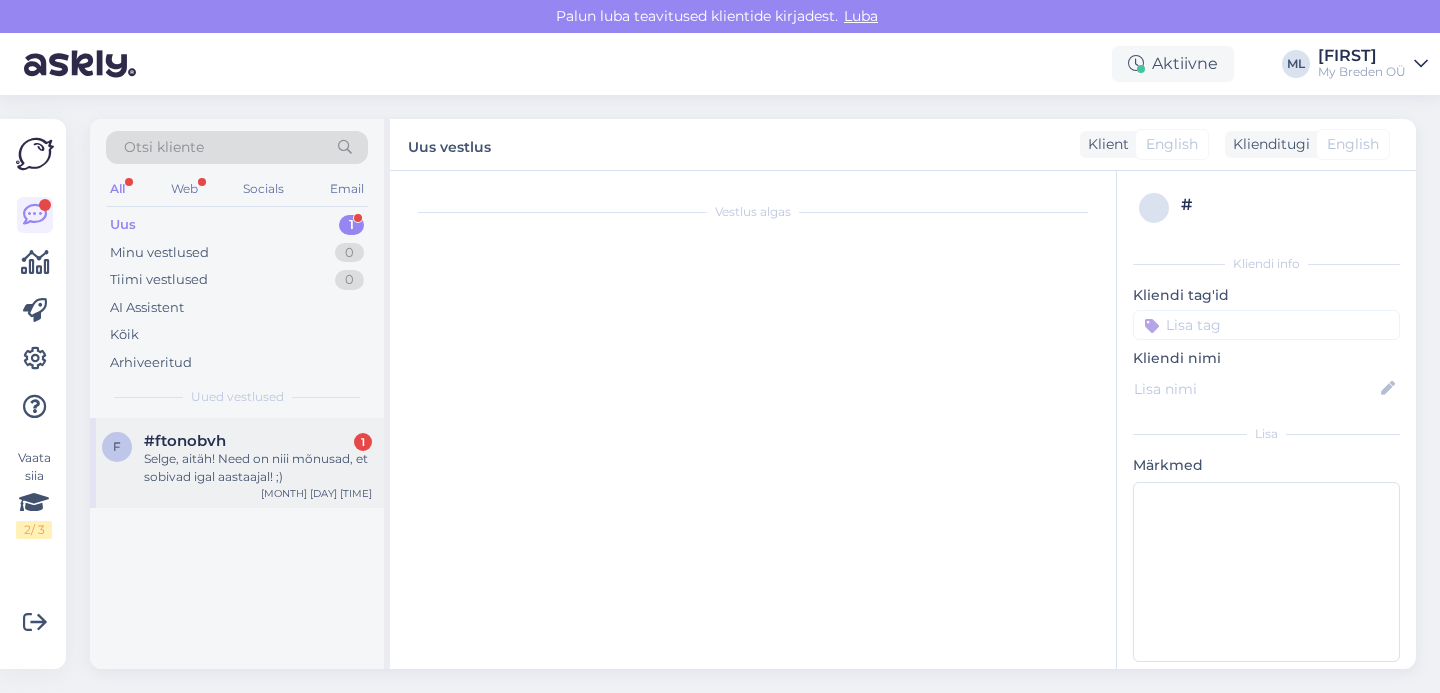 scroll, scrollTop: 291, scrollLeft: 0, axis: vertical 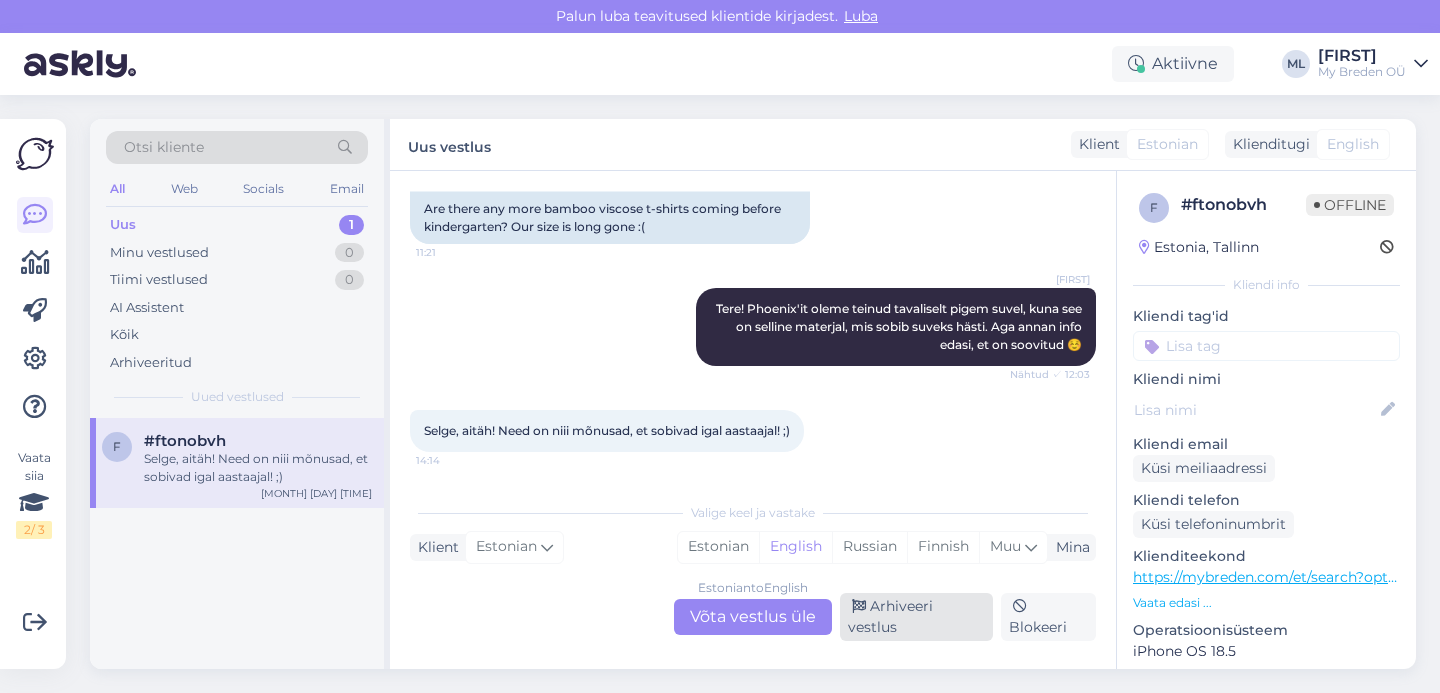 click on "Arhiveeri vestlus" at bounding box center [916, 617] 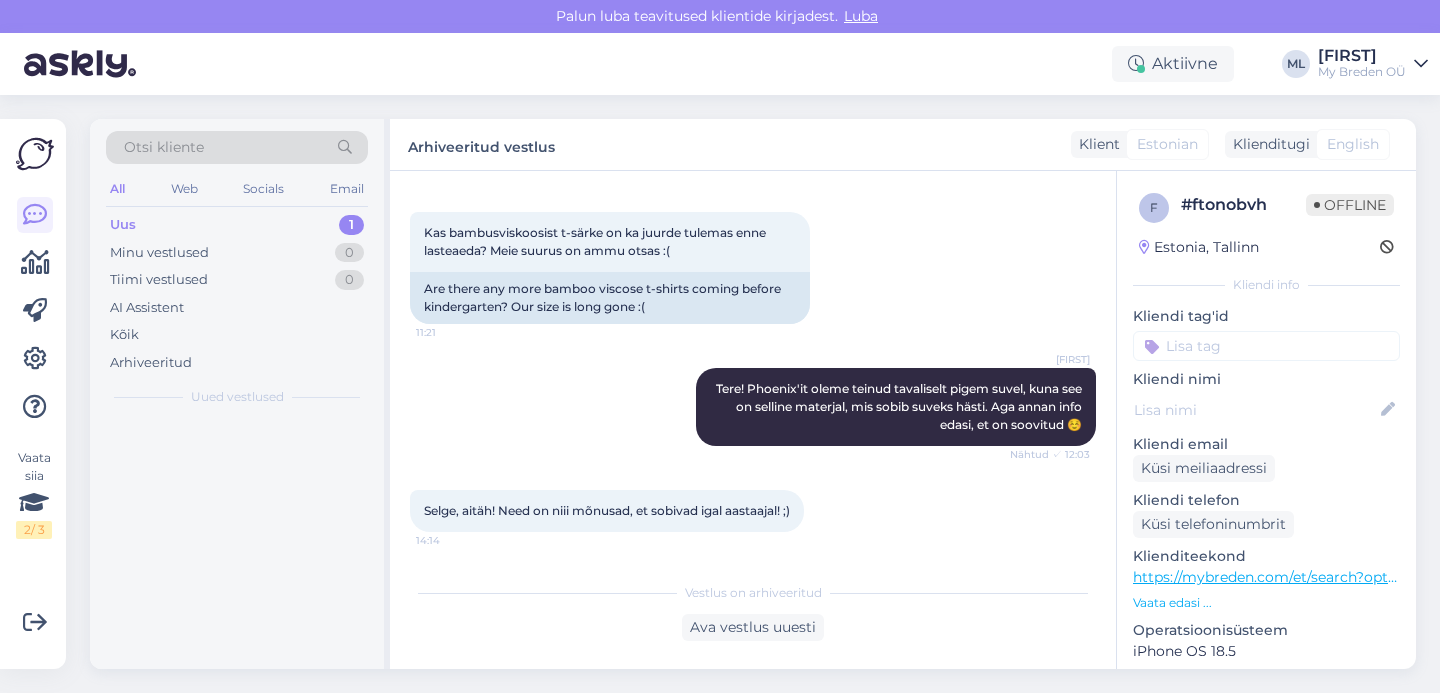 scroll, scrollTop: 223, scrollLeft: 0, axis: vertical 